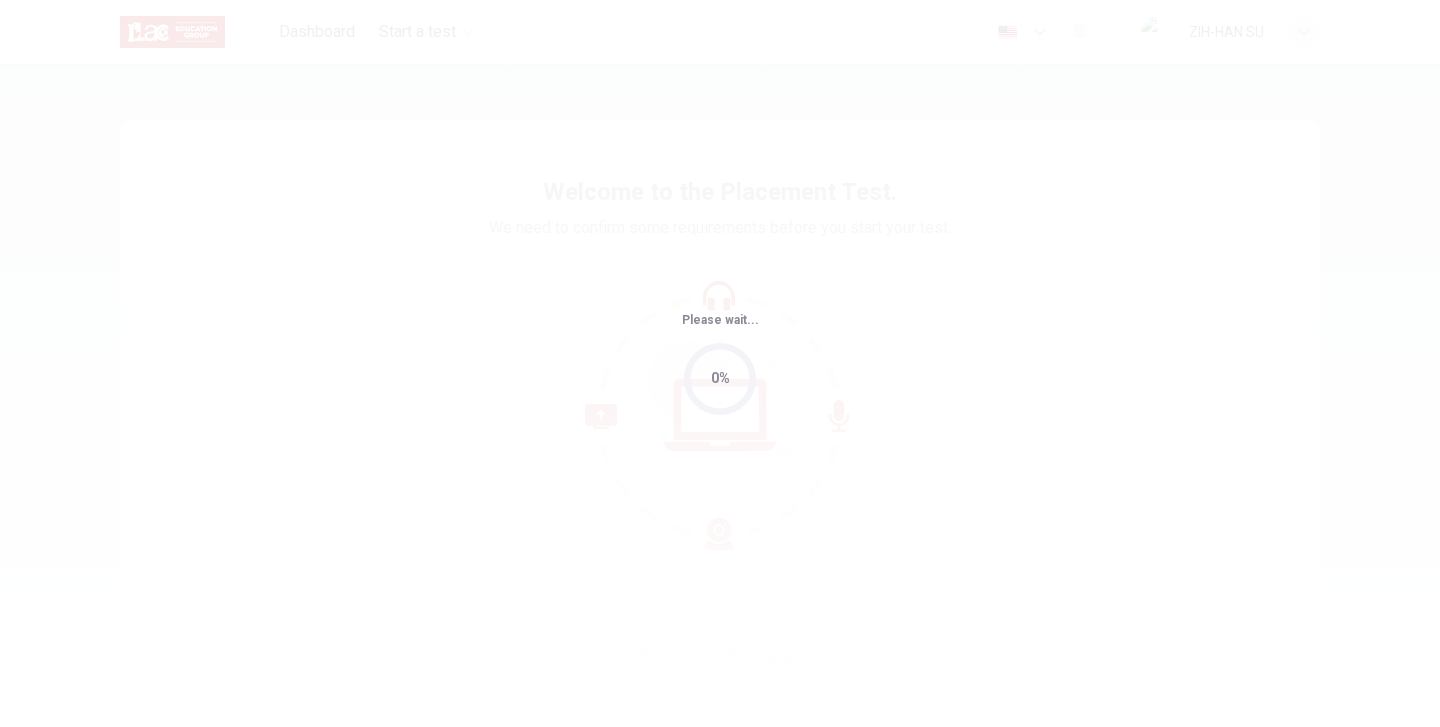 scroll, scrollTop: 0, scrollLeft: 0, axis: both 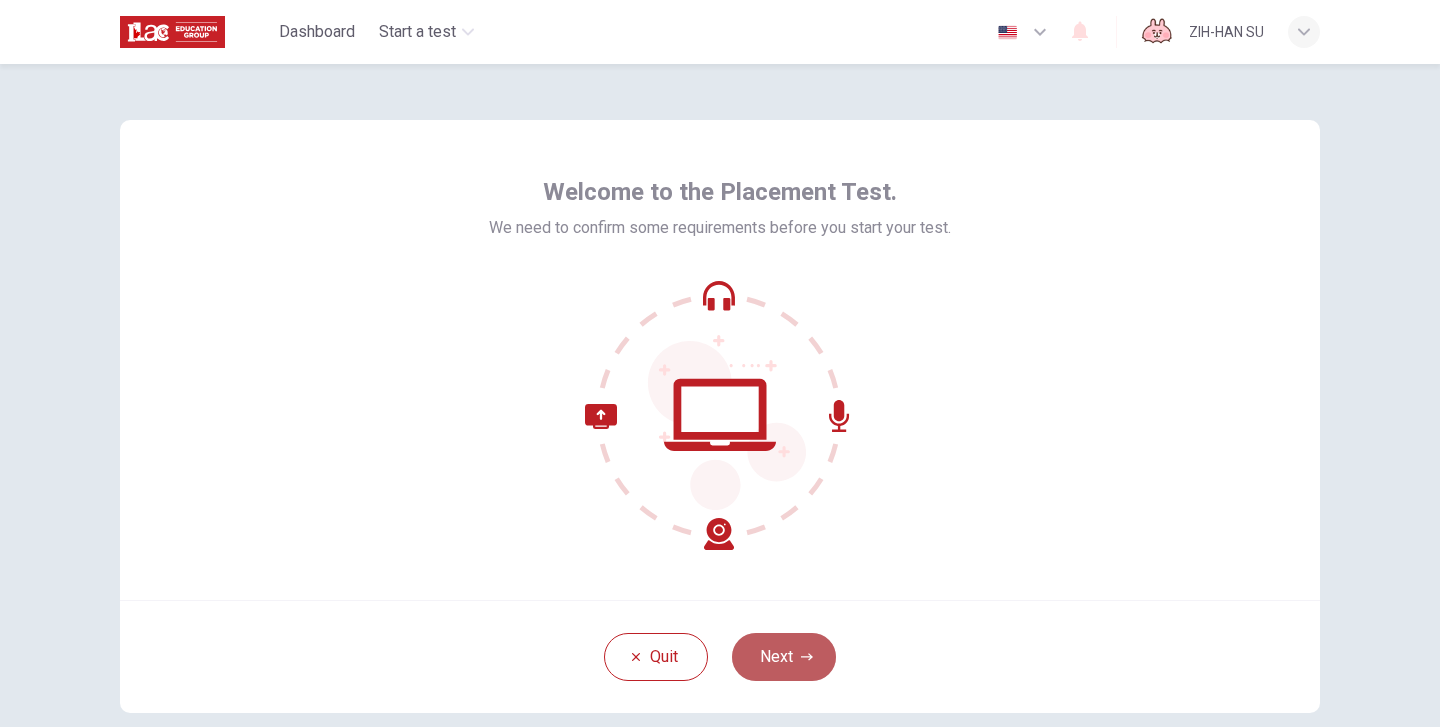click on "Next" at bounding box center (784, 657) 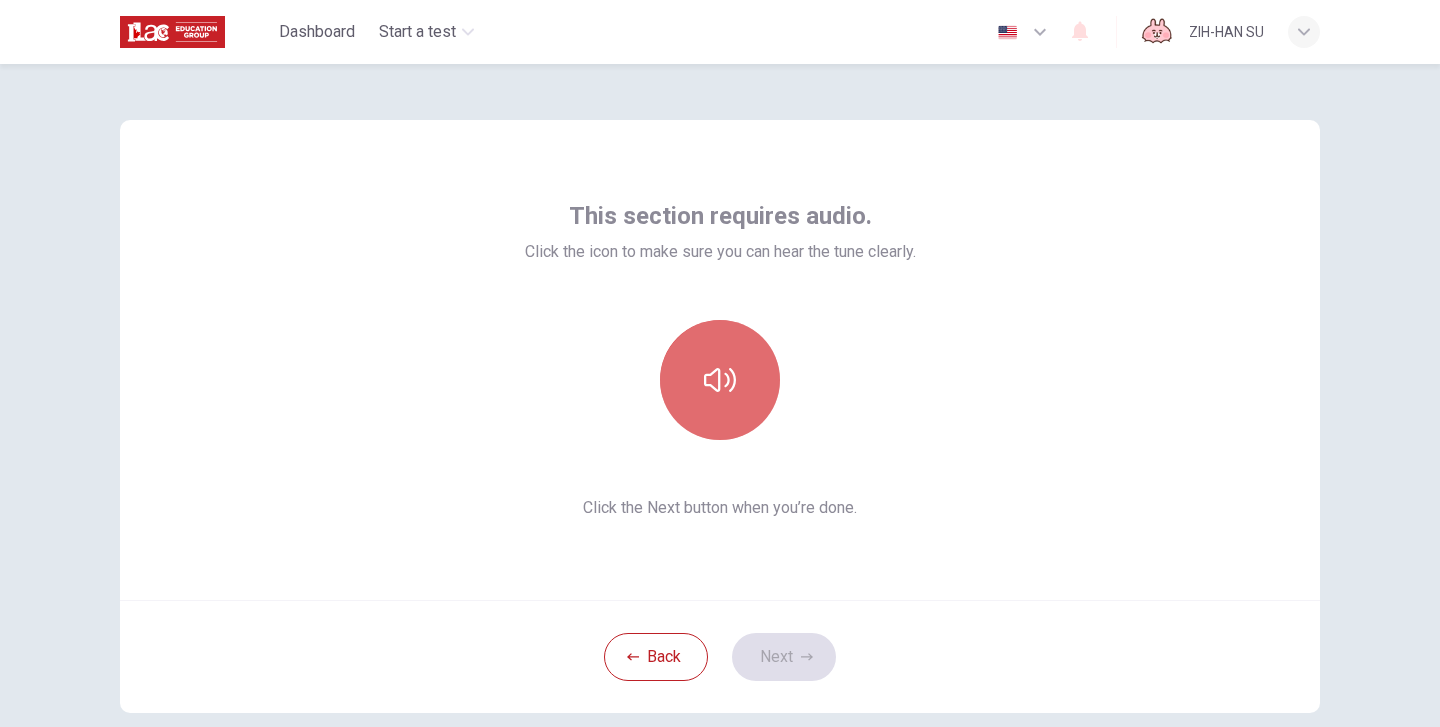 click at bounding box center [720, 380] 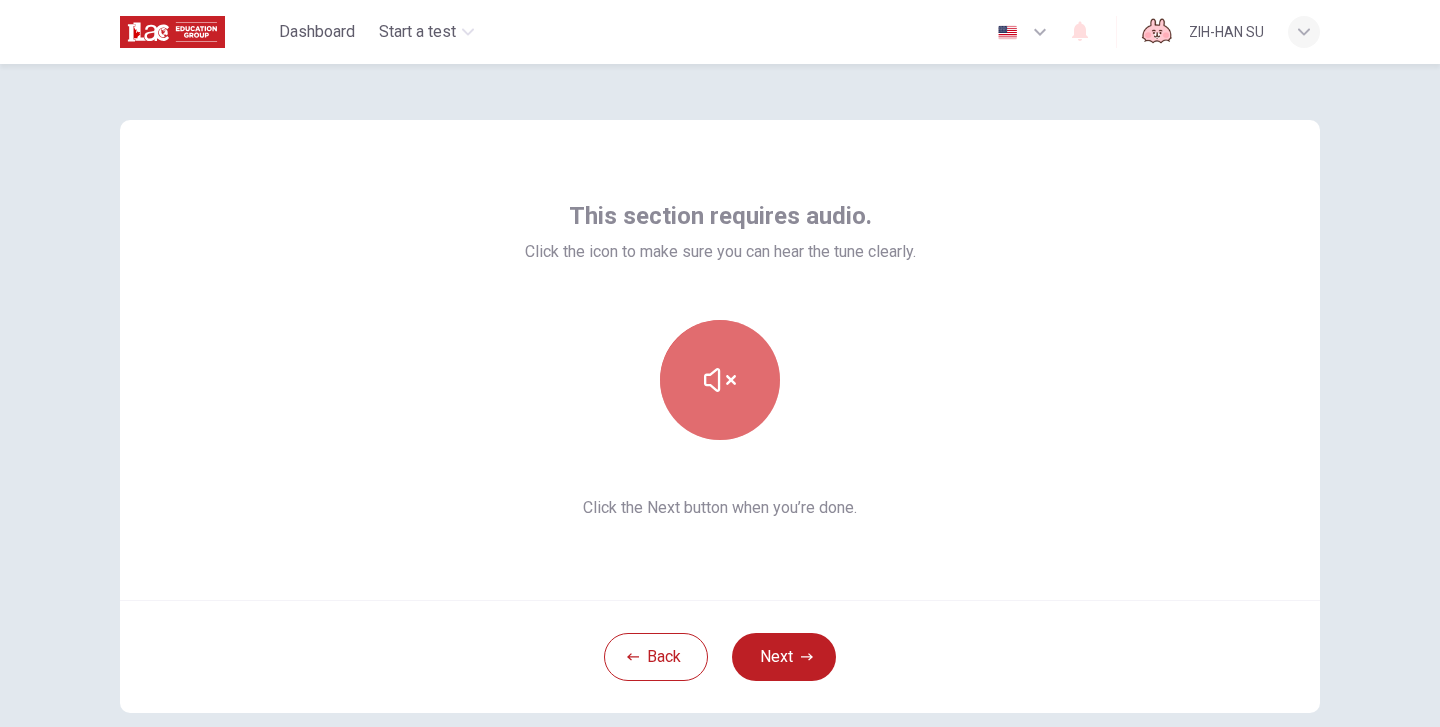 click at bounding box center [720, 380] 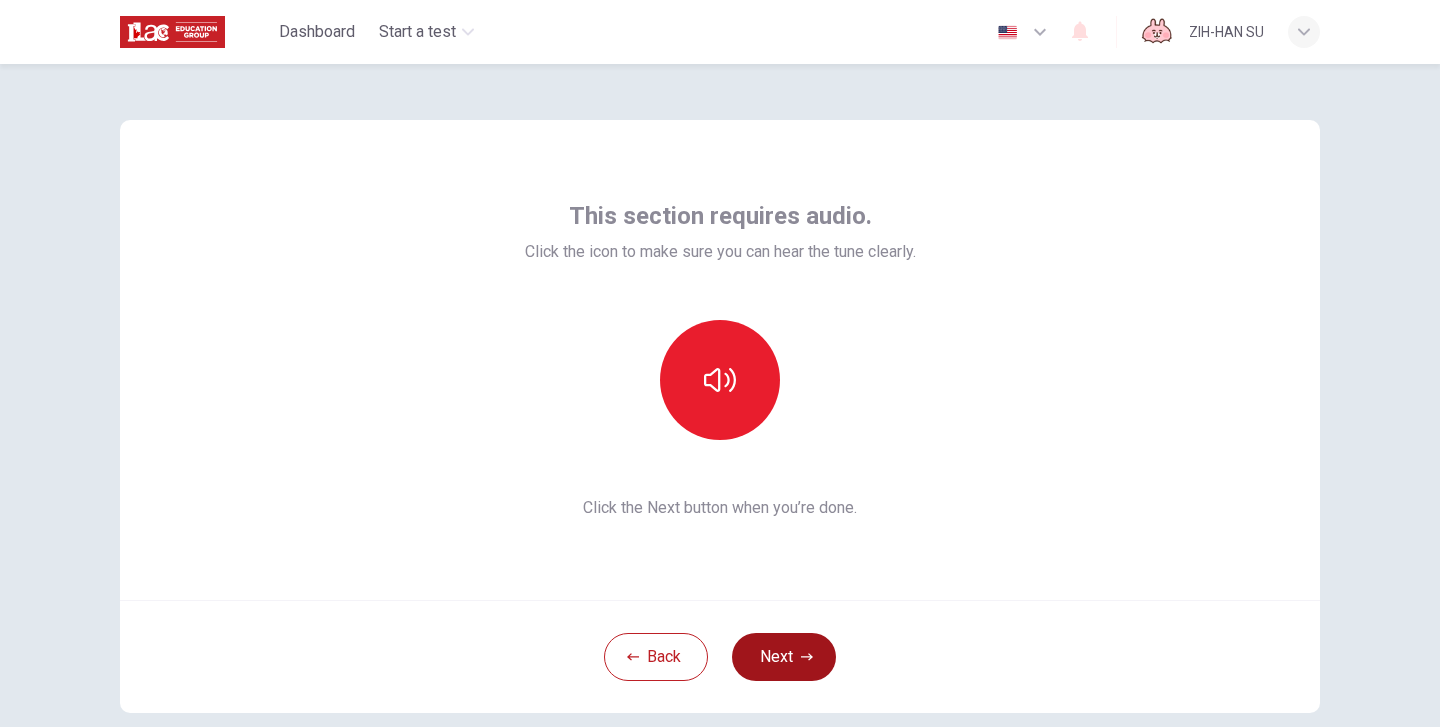 click on "Next" at bounding box center (784, 657) 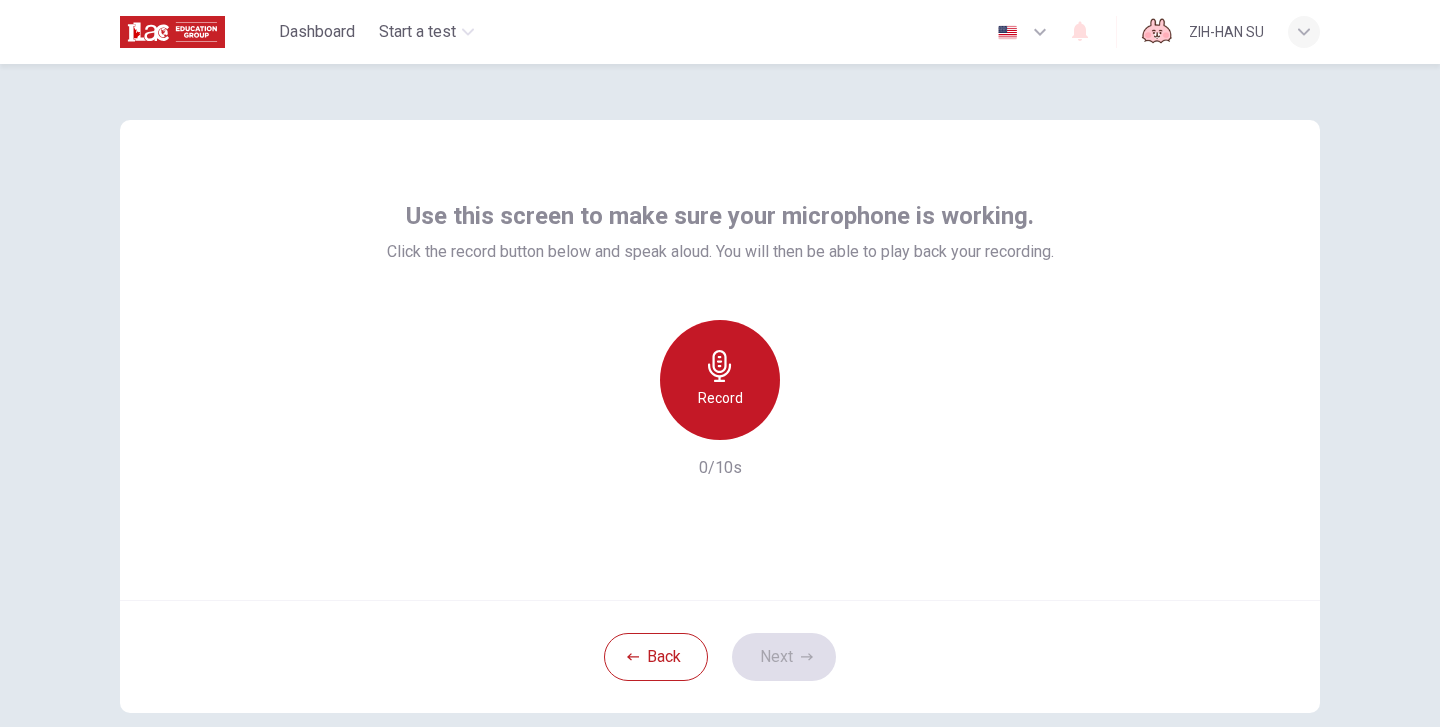 click on "Record" at bounding box center (720, 380) 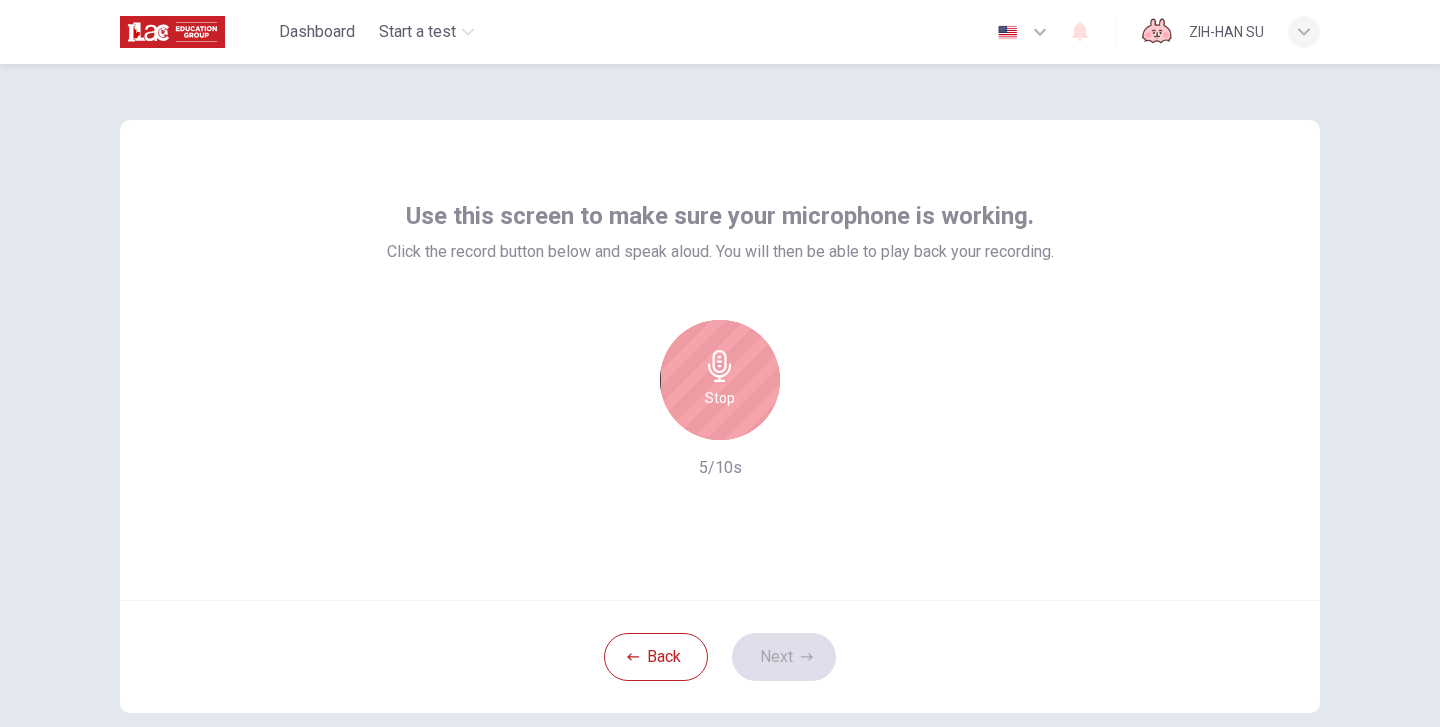 click on "Stop" at bounding box center [720, 380] 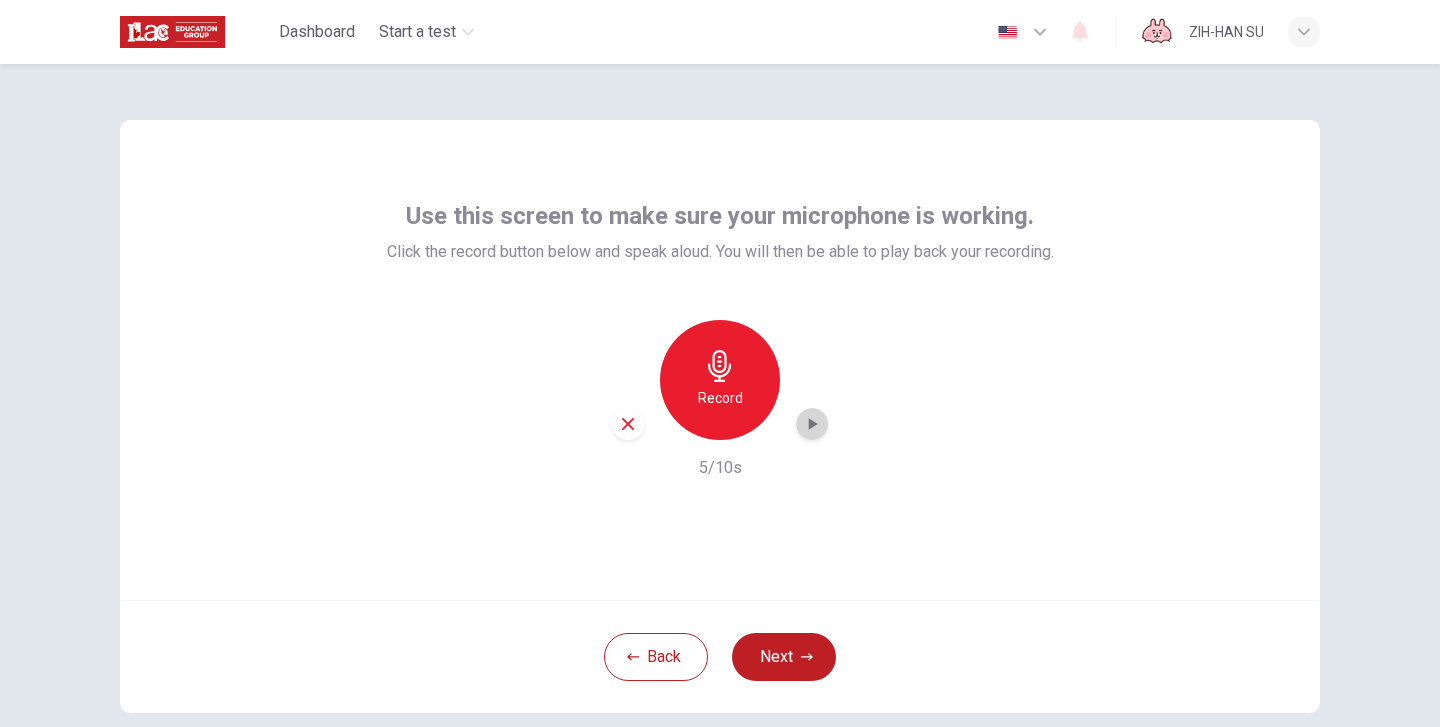 click 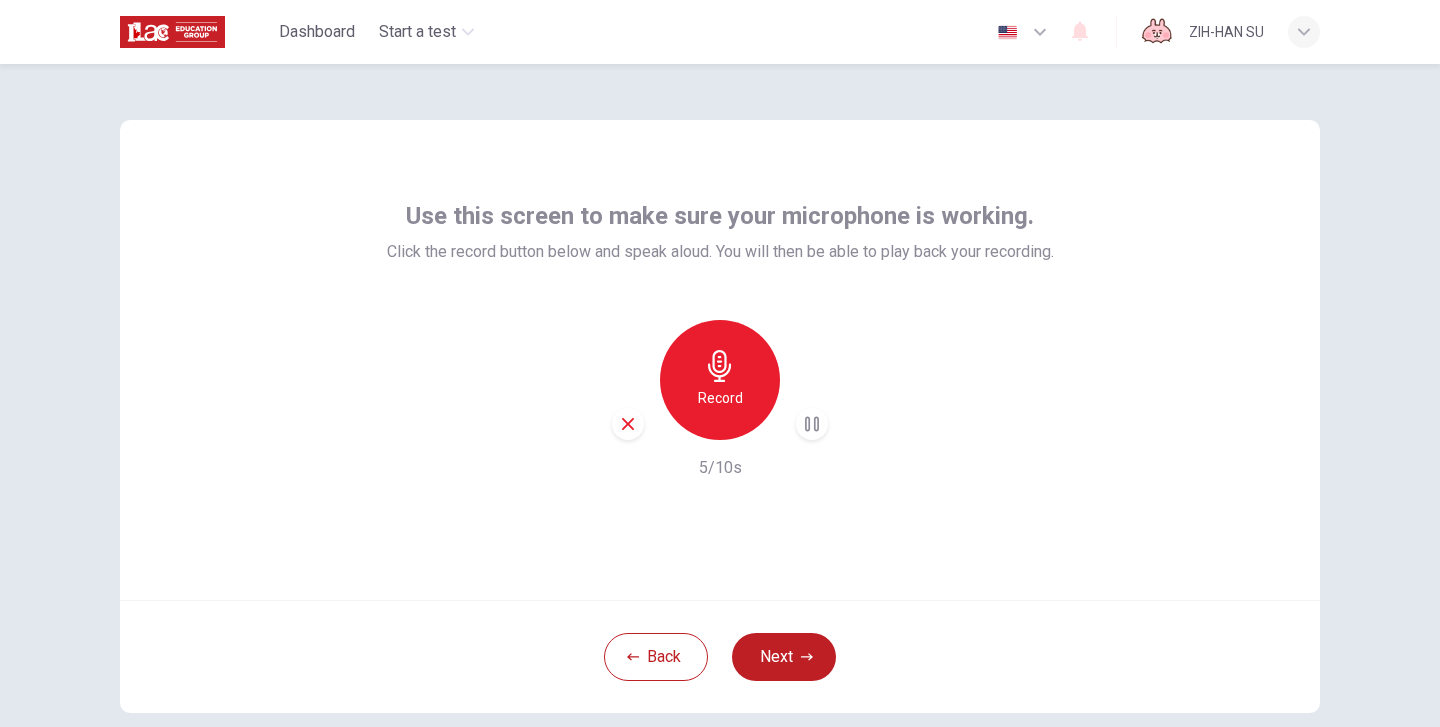 click 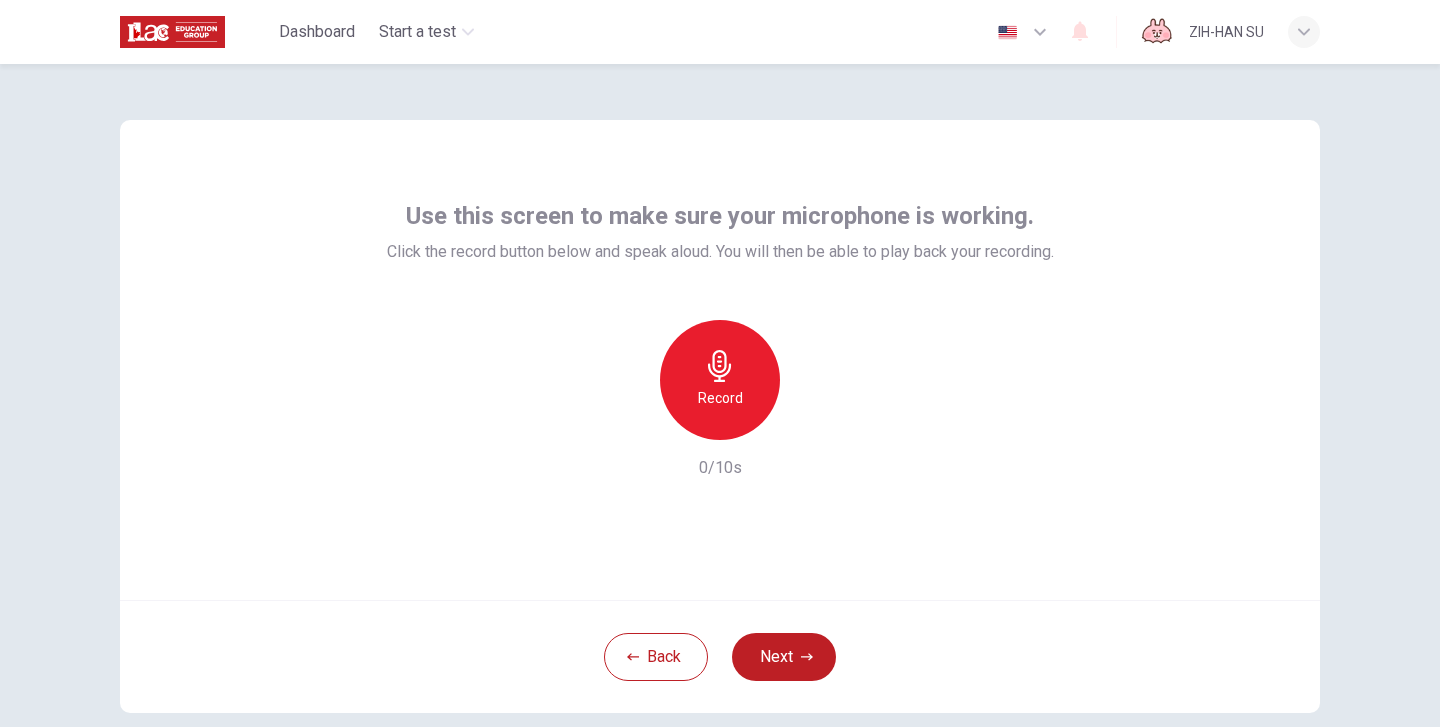 click on "Record" at bounding box center (720, 380) 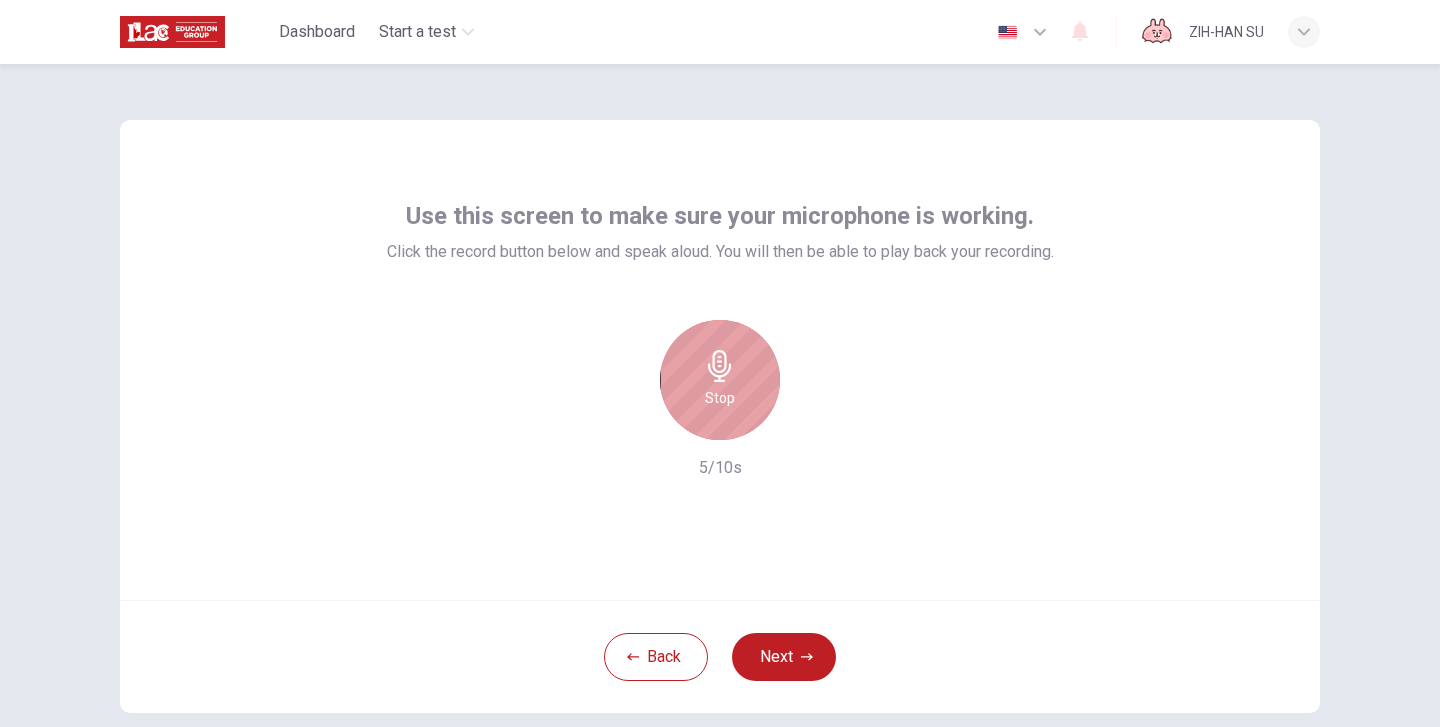 click on "Stop" at bounding box center [720, 380] 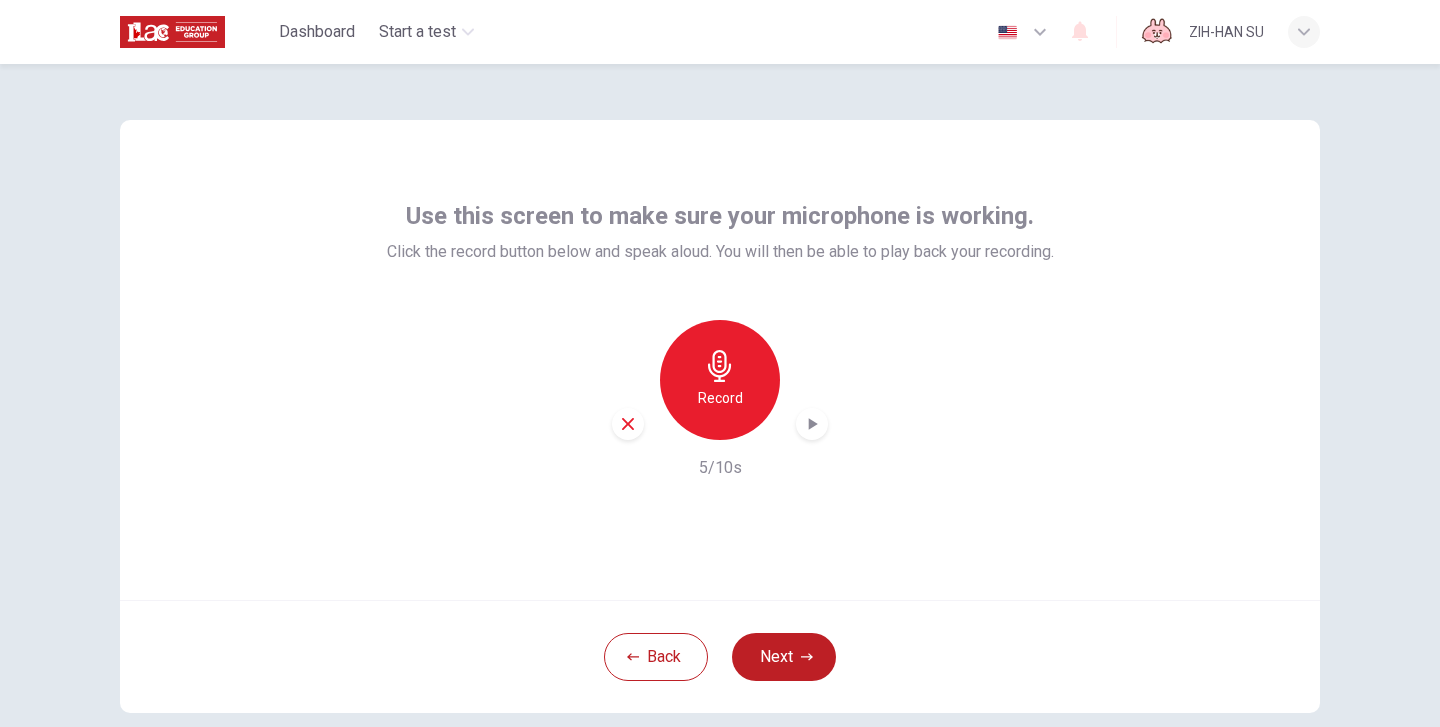 click at bounding box center [812, 424] 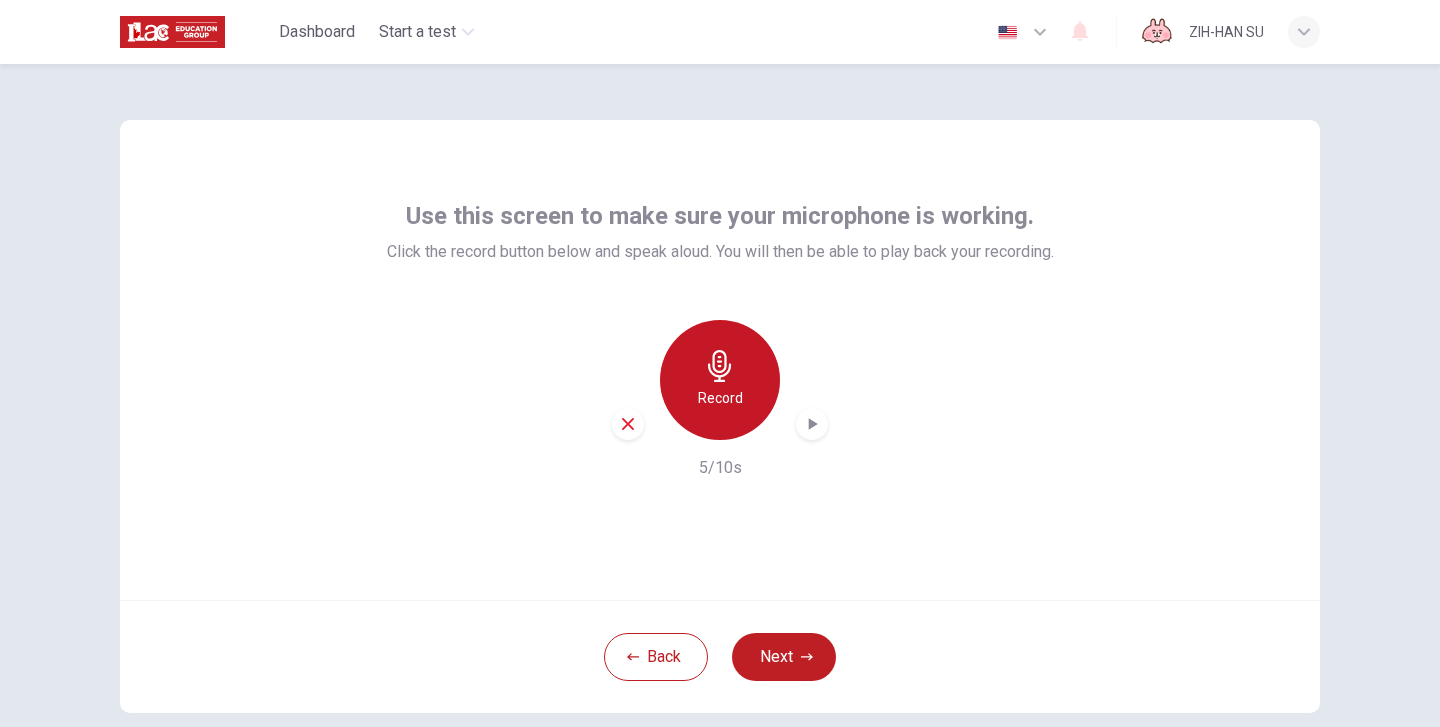 click on "Record" at bounding box center [720, 398] 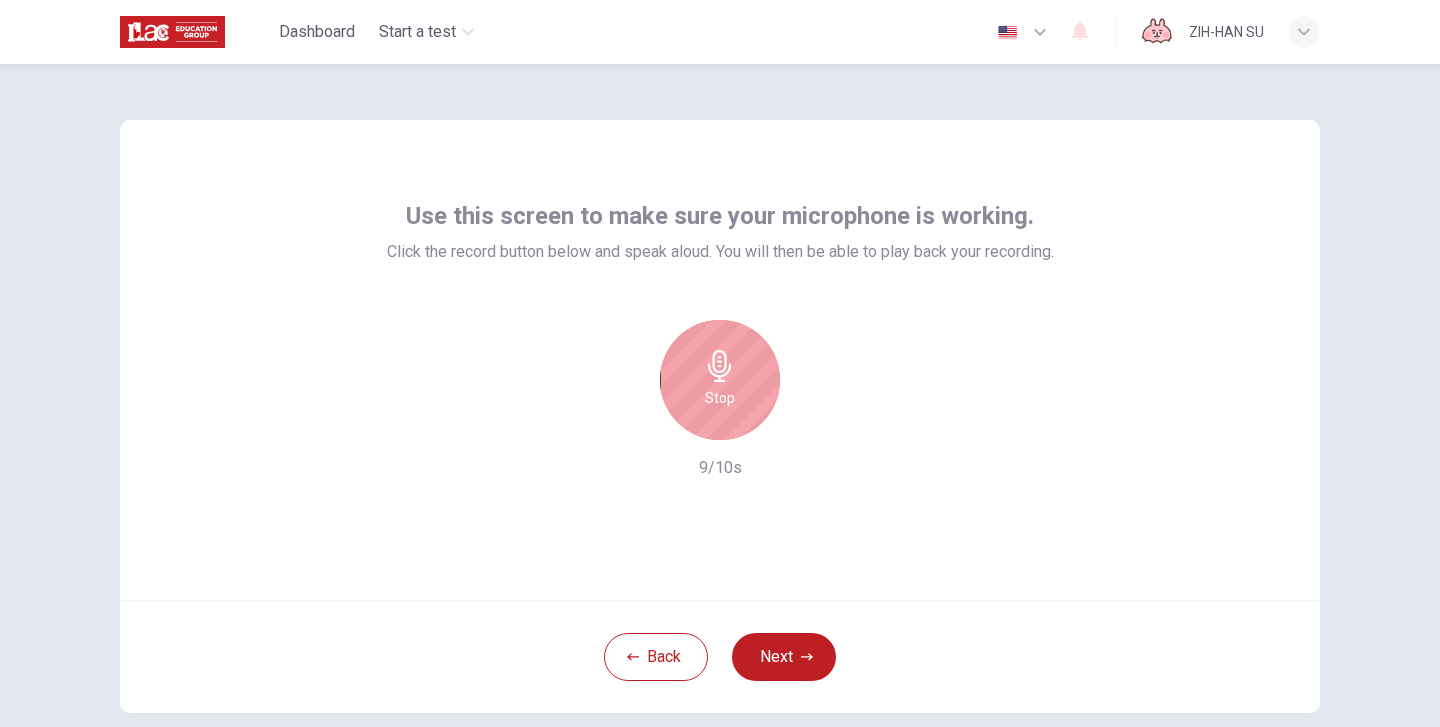 click on "Stop" at bounding box center (720, 380) 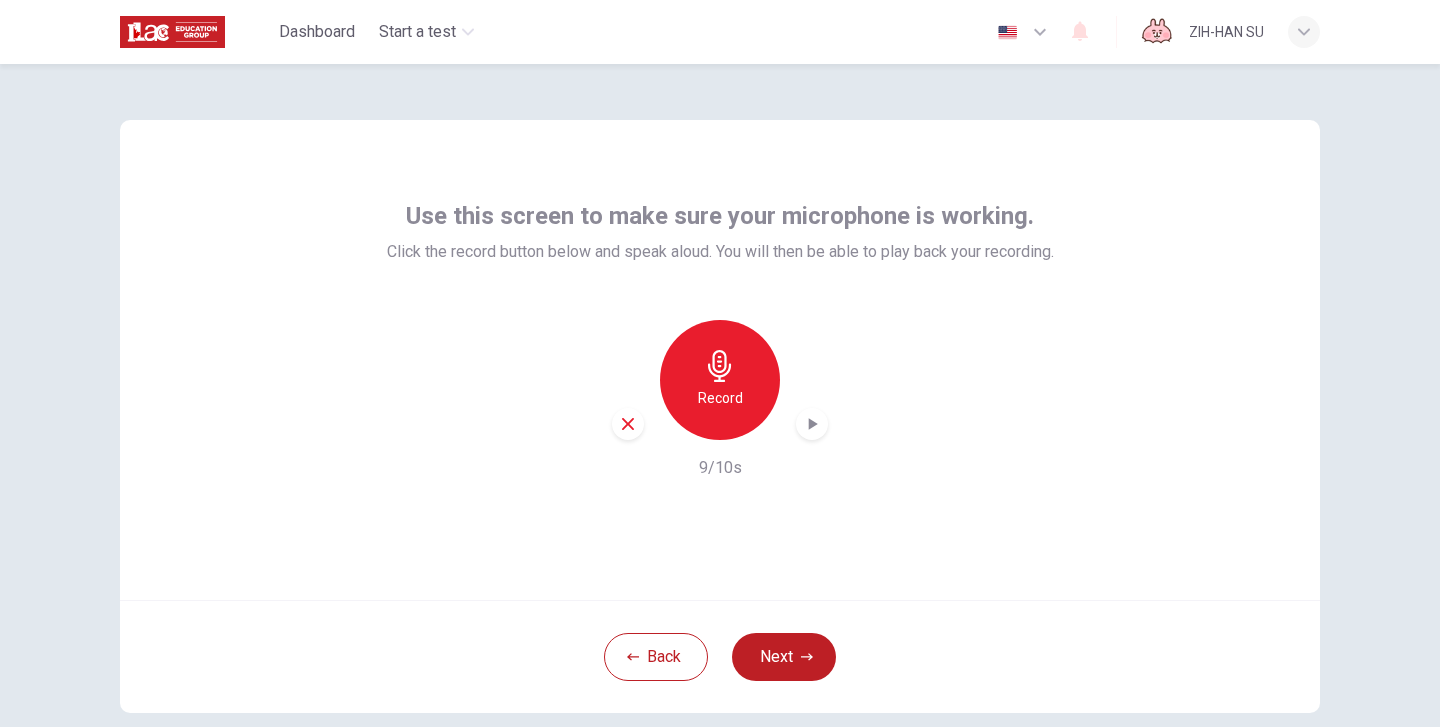click at bounding box center (812, 424) 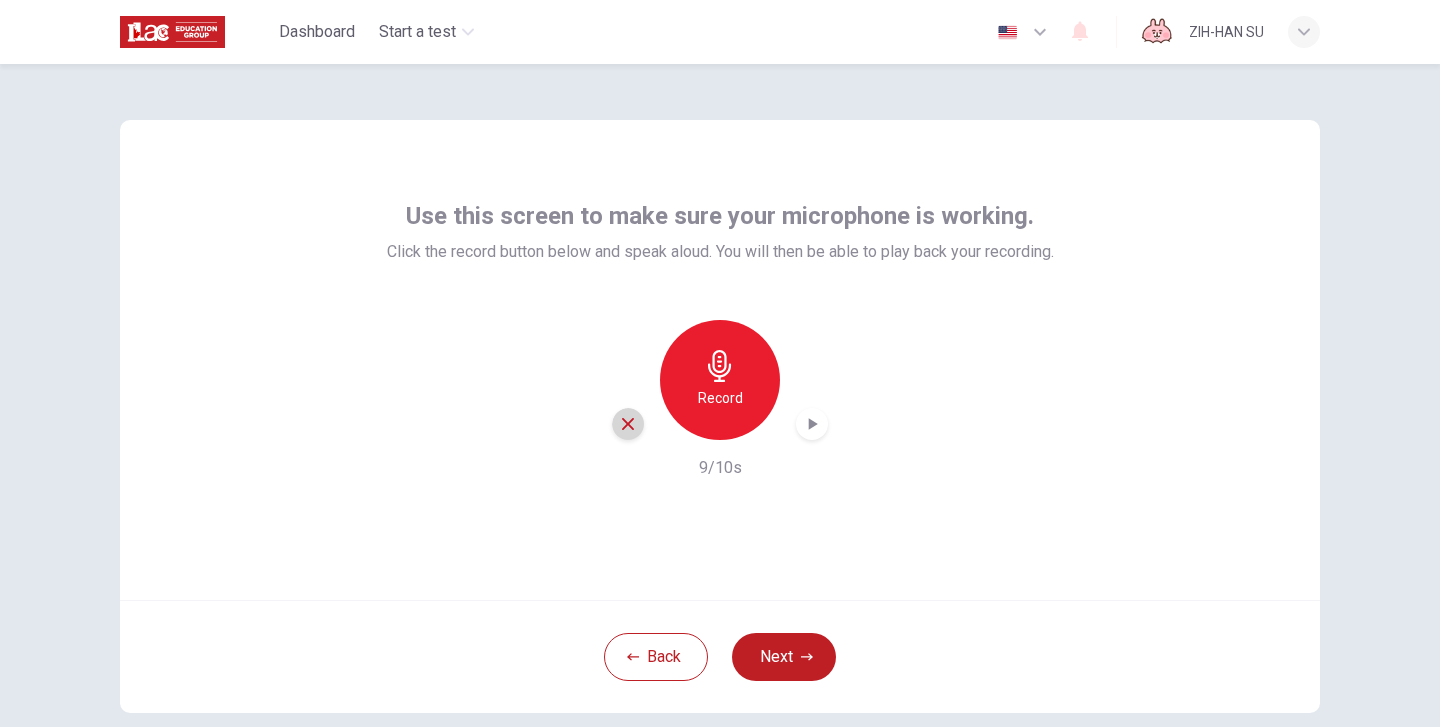 click 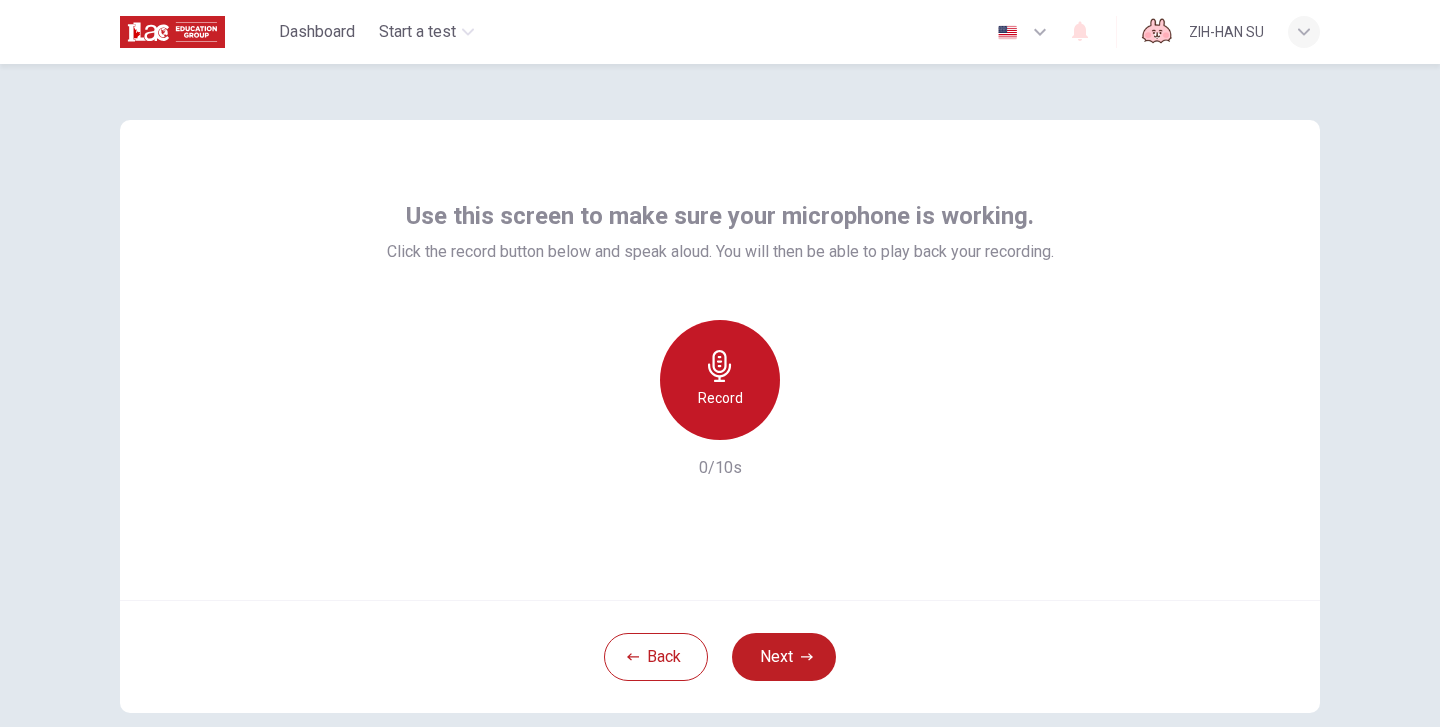 click on "Record" at bounding box center (720, 398) 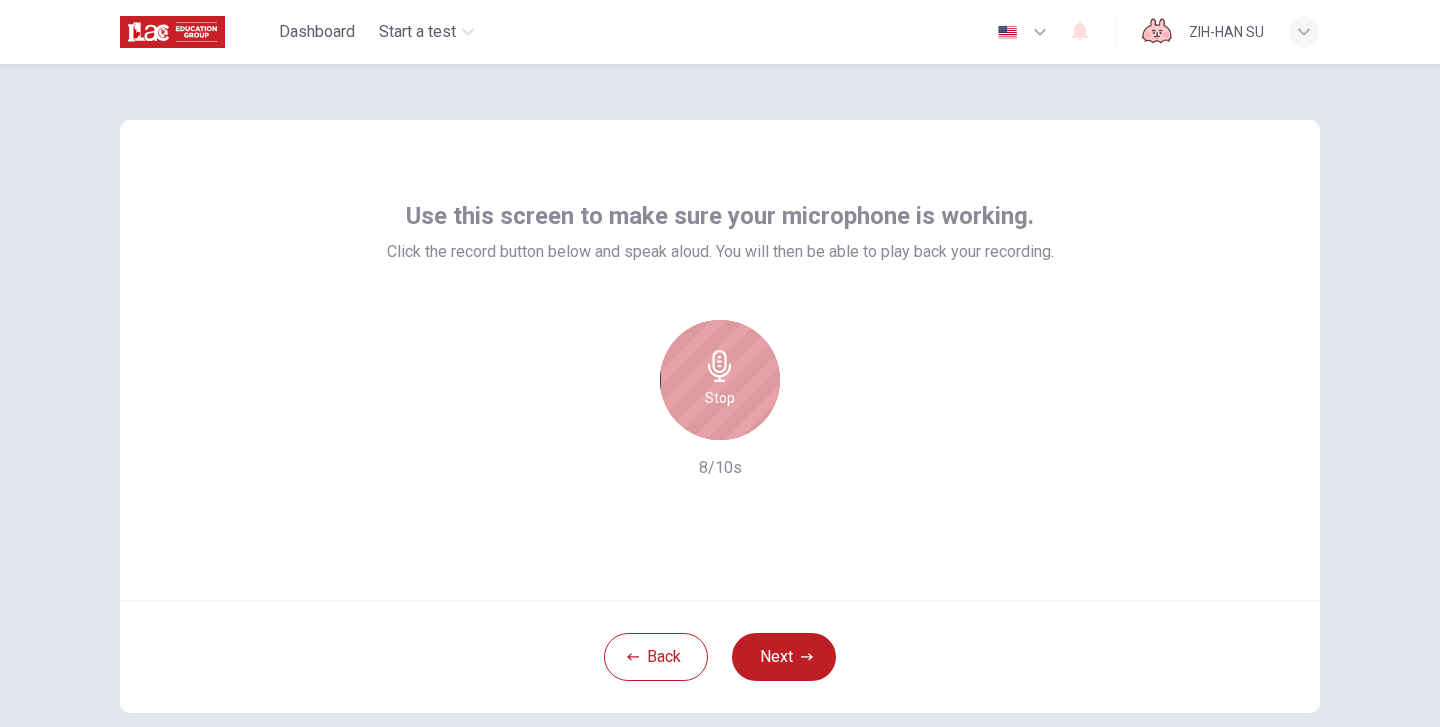click on "Stop" at bounding box center (720, 398) 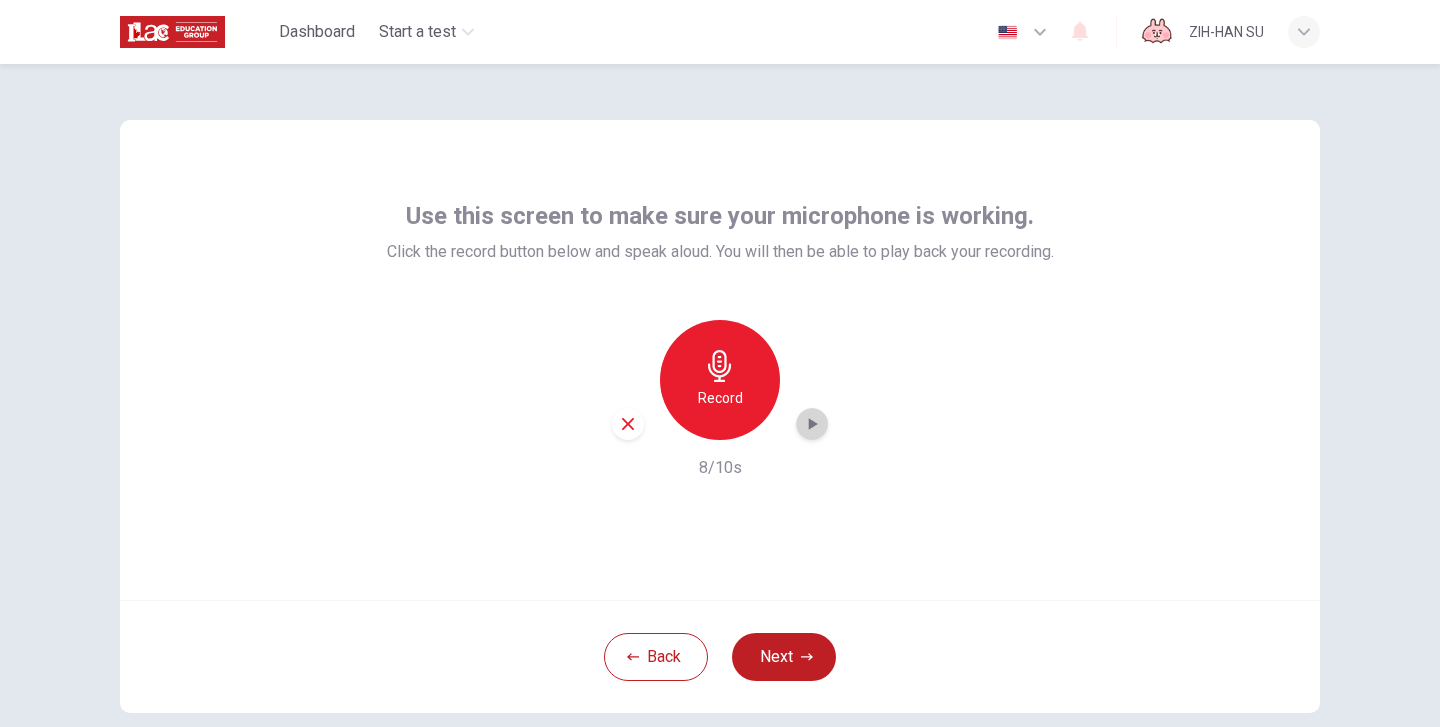 click at bounding box center [812, 424] 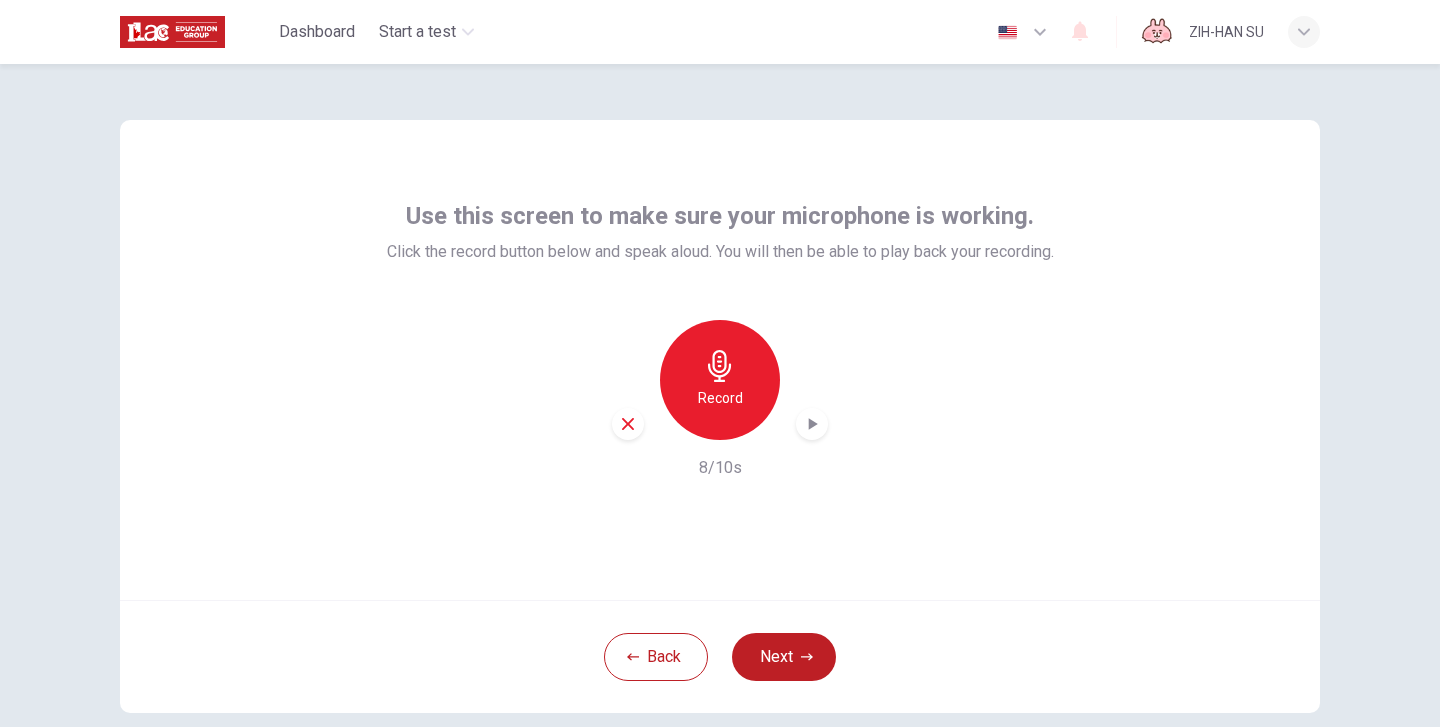 click at bounding box center [628, 424] 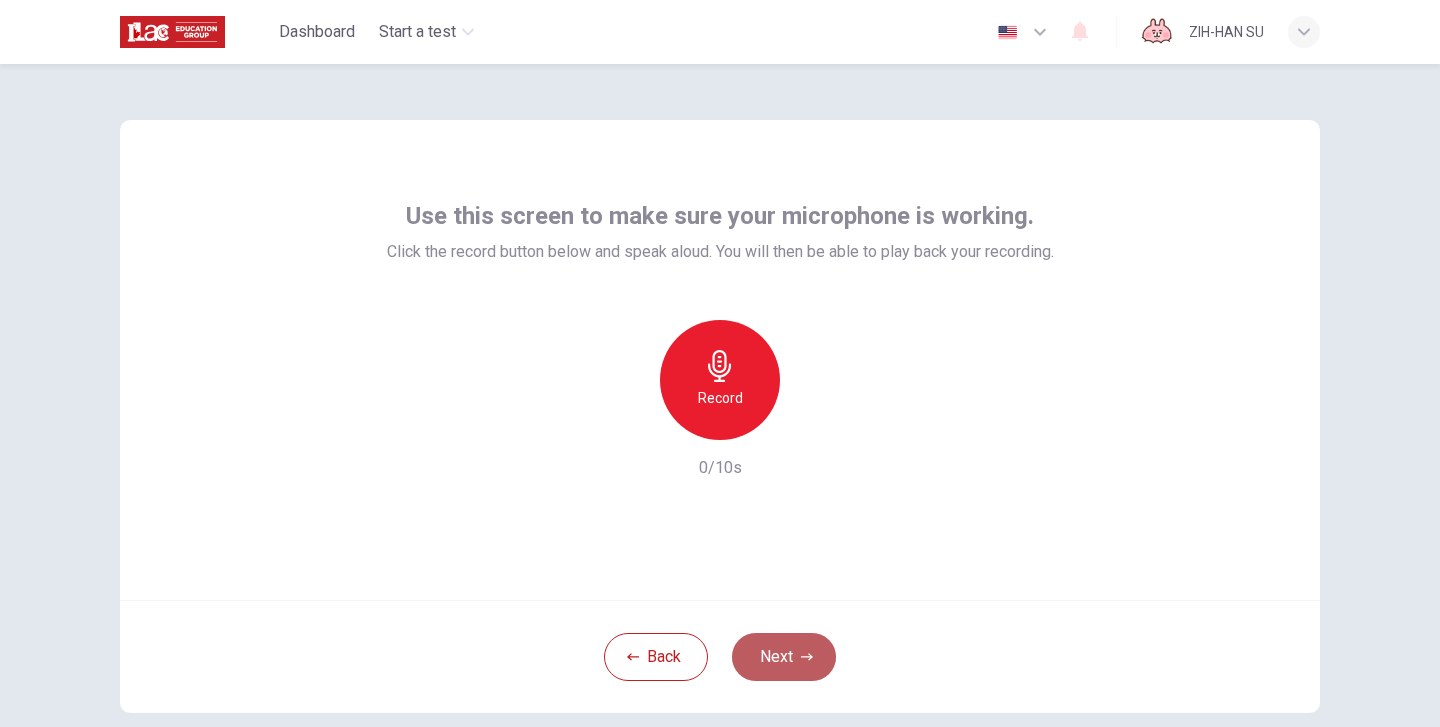 click on "Next" at bounding box center (784, 657) 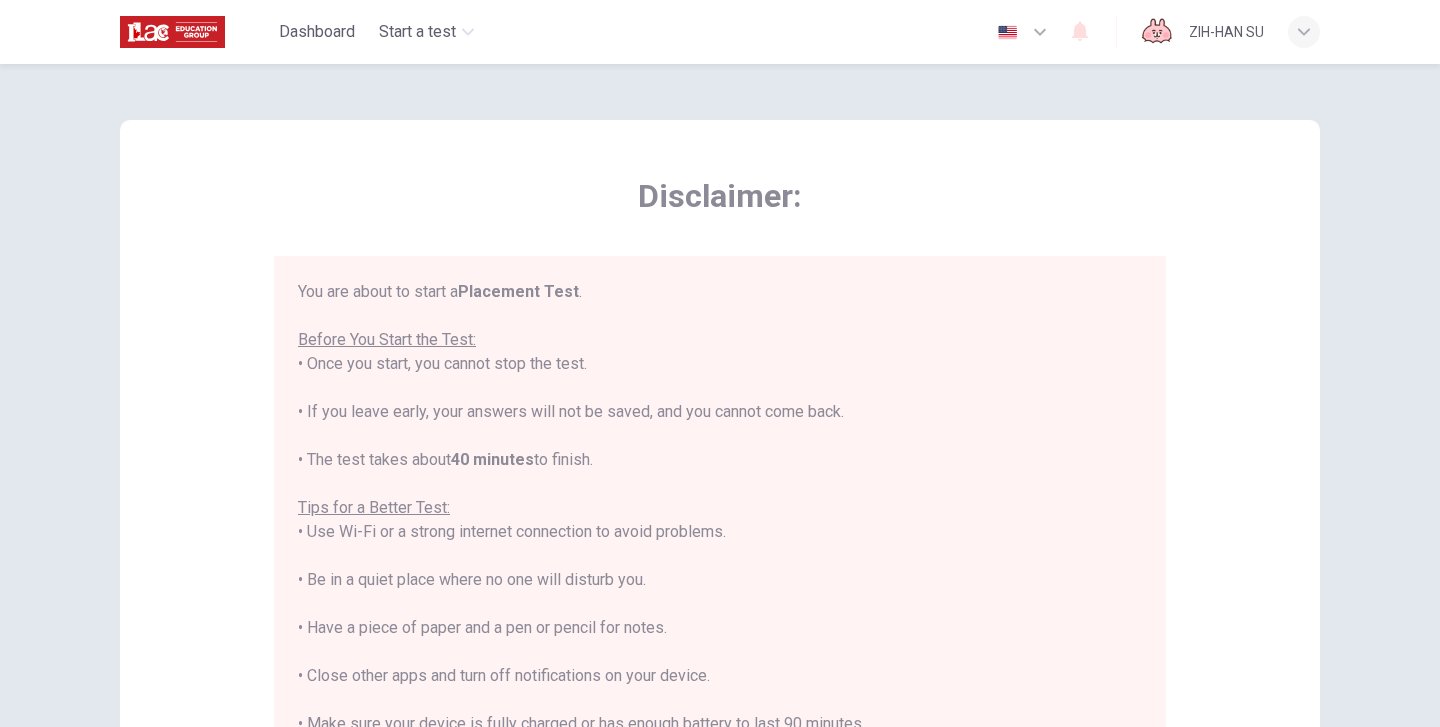 scroll, scrollTop: 23, scrollLeft: 0, axis: vertical 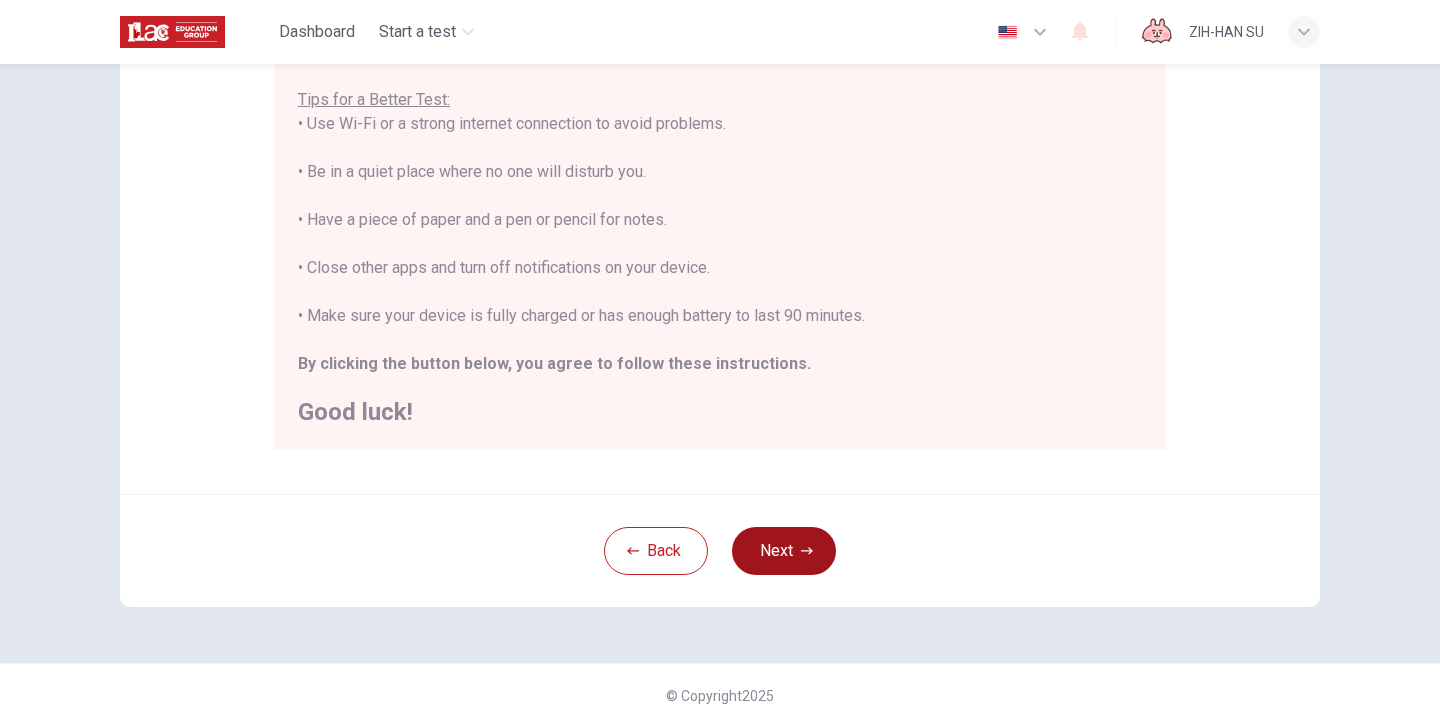 click on "Next" at bounding box center [784, 551] 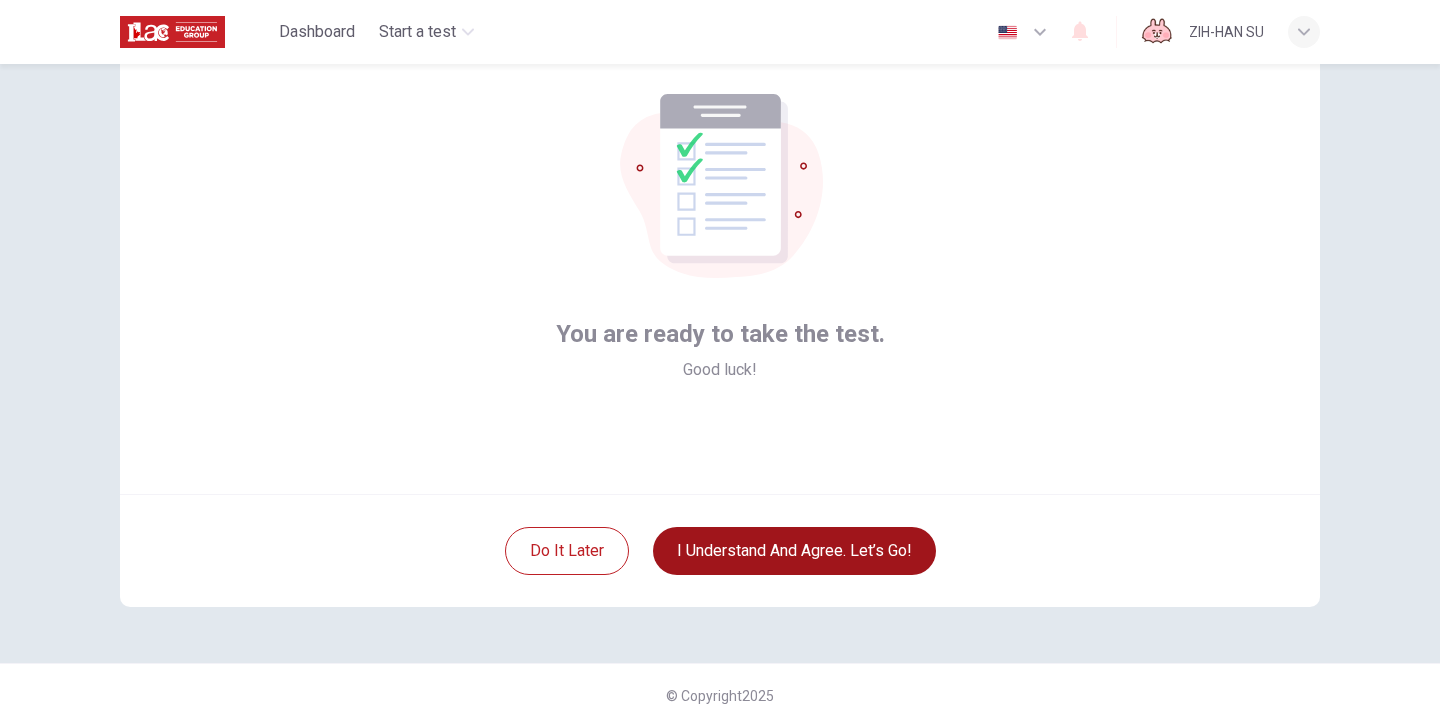 scroll, scrollTop: 106, scrollLeft: 0, axis: vertical 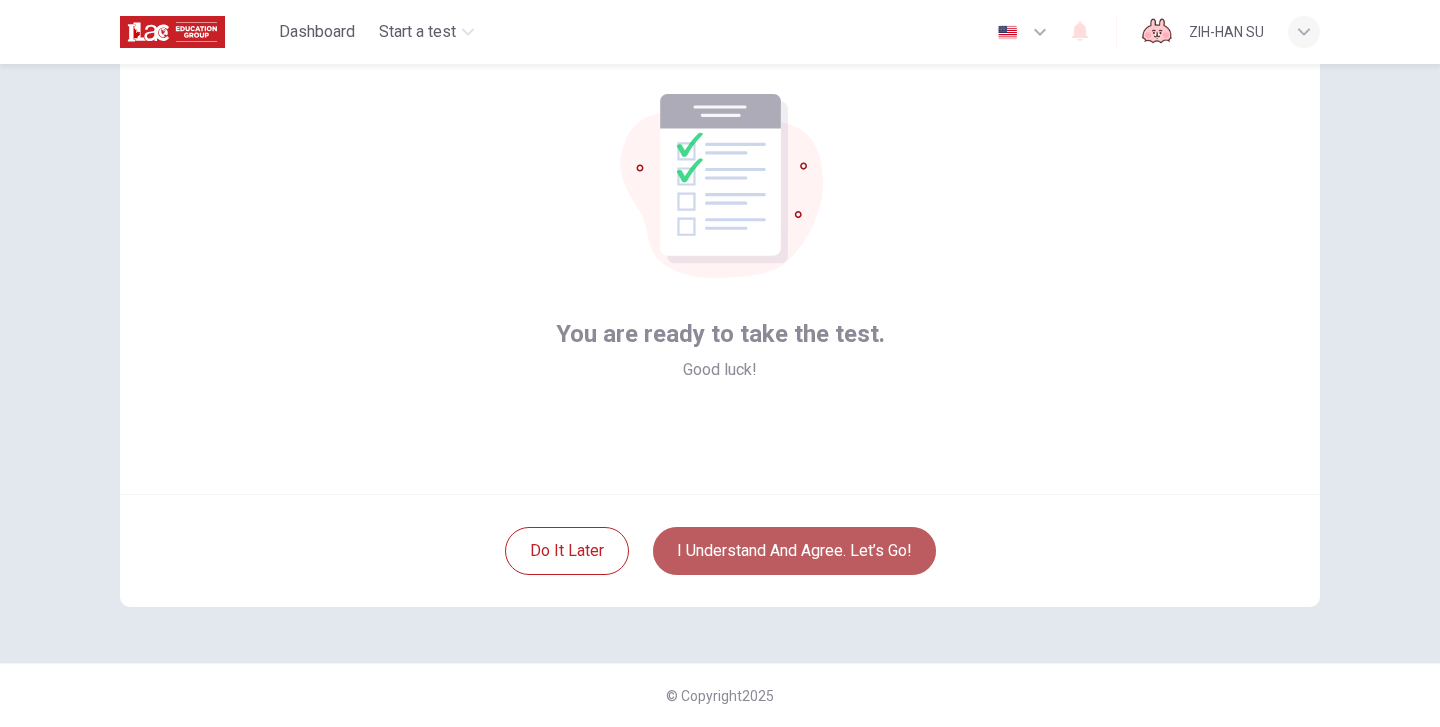 click on "I understand and agree. Let’s go!" at bounding box center [794, 551] 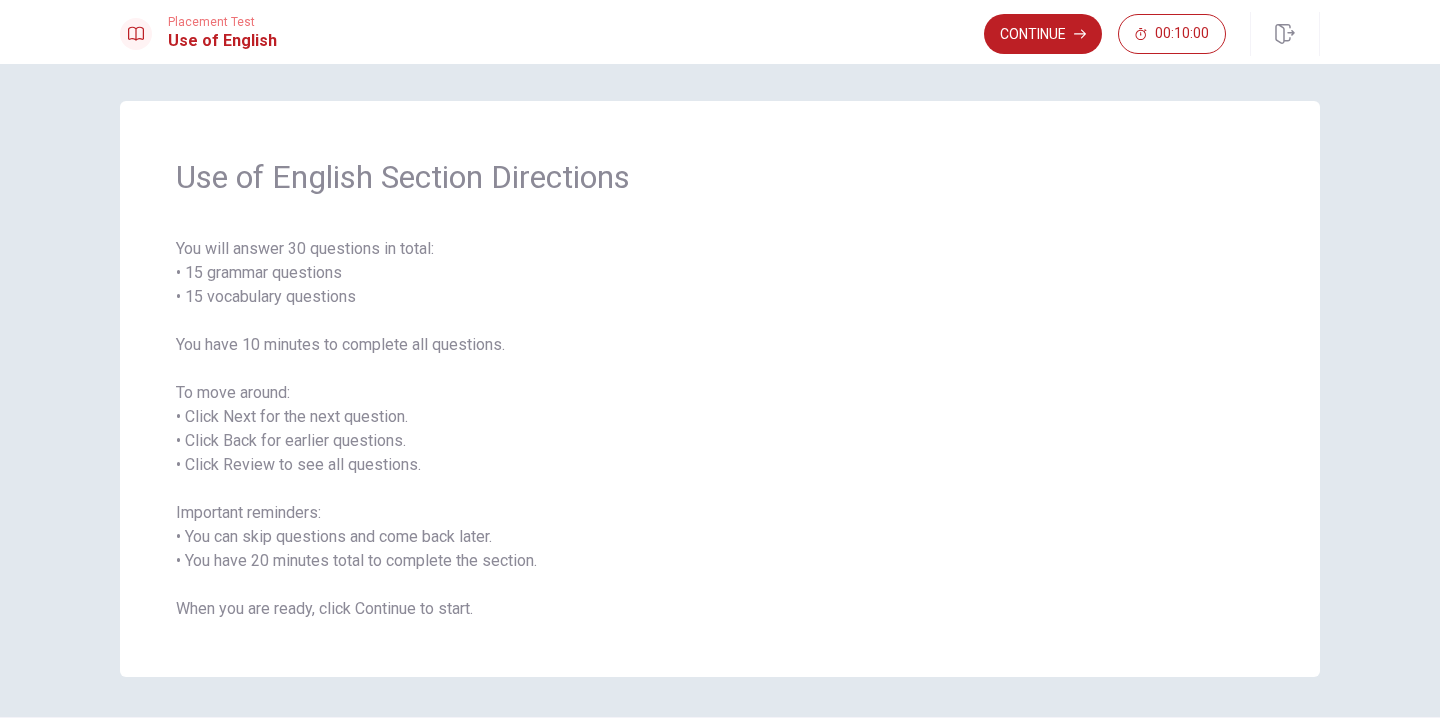 scroll, scrollTop: 0, scrollLeft: 0, axis: both 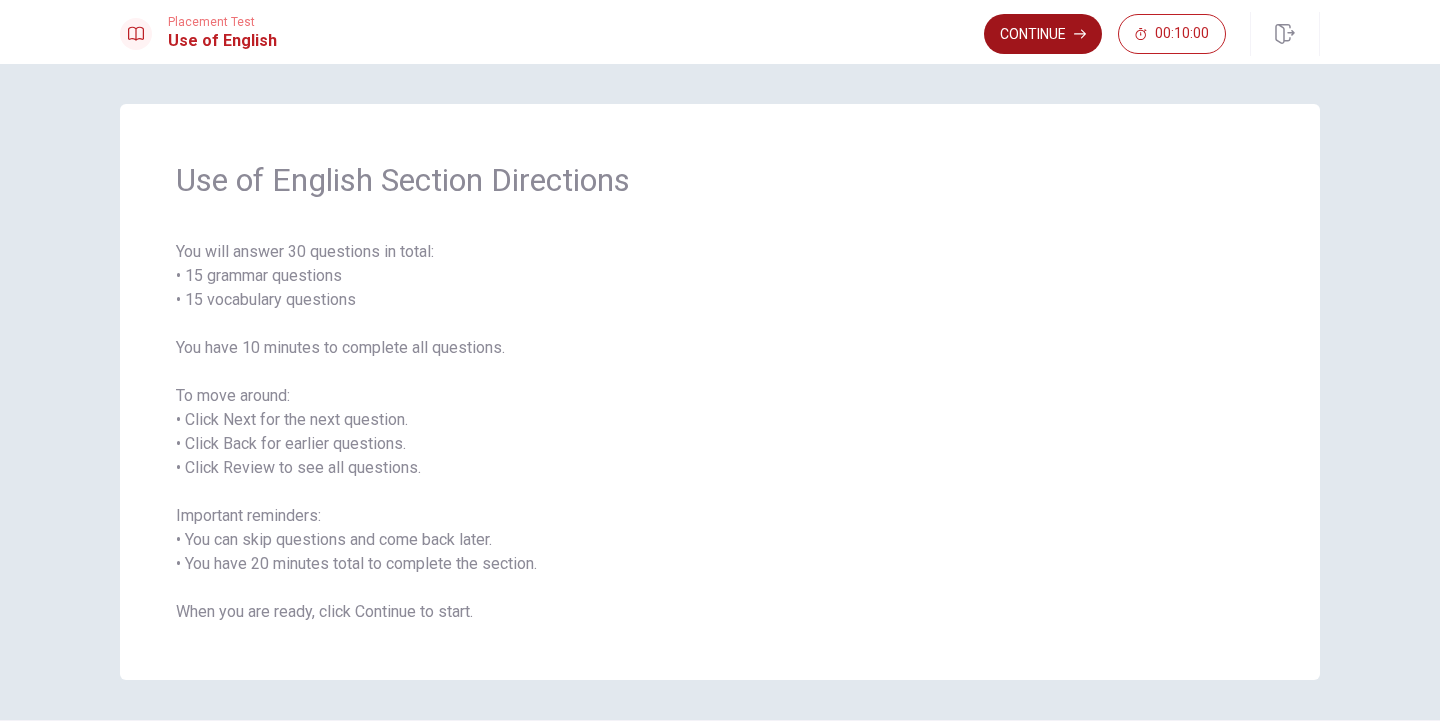 click on "Continue" at bounding box center (1043, 34) 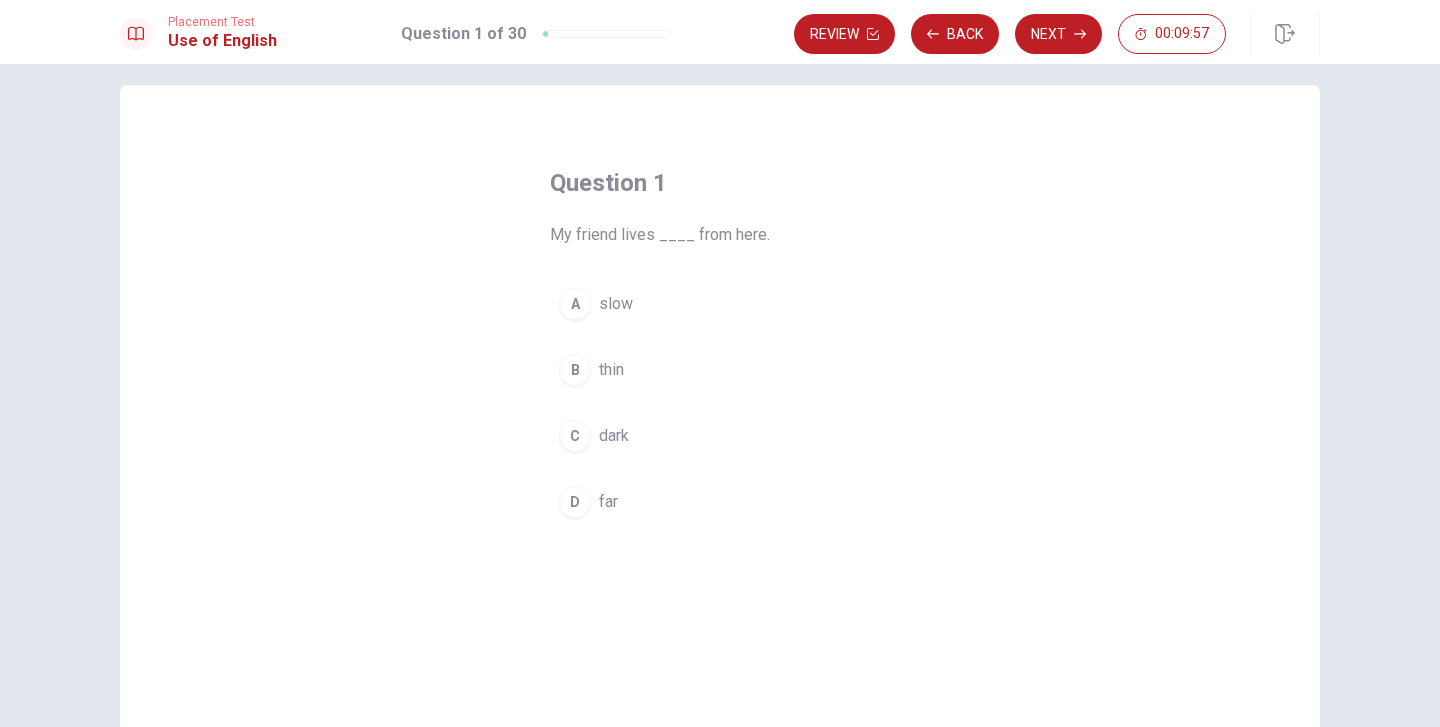 scroll, scrollTop: 22, scrollLeft: 0, axis: vertical 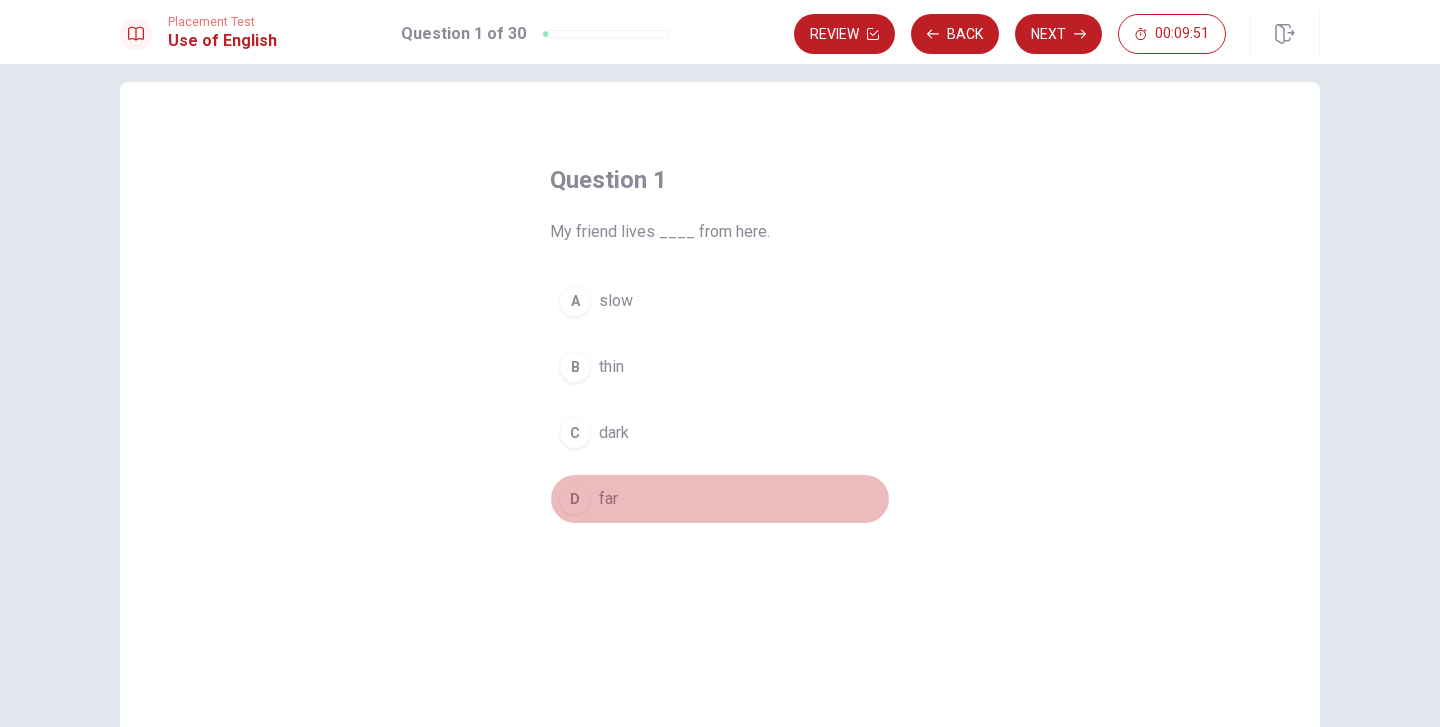 click on "D" at bounding box center [575, 499] 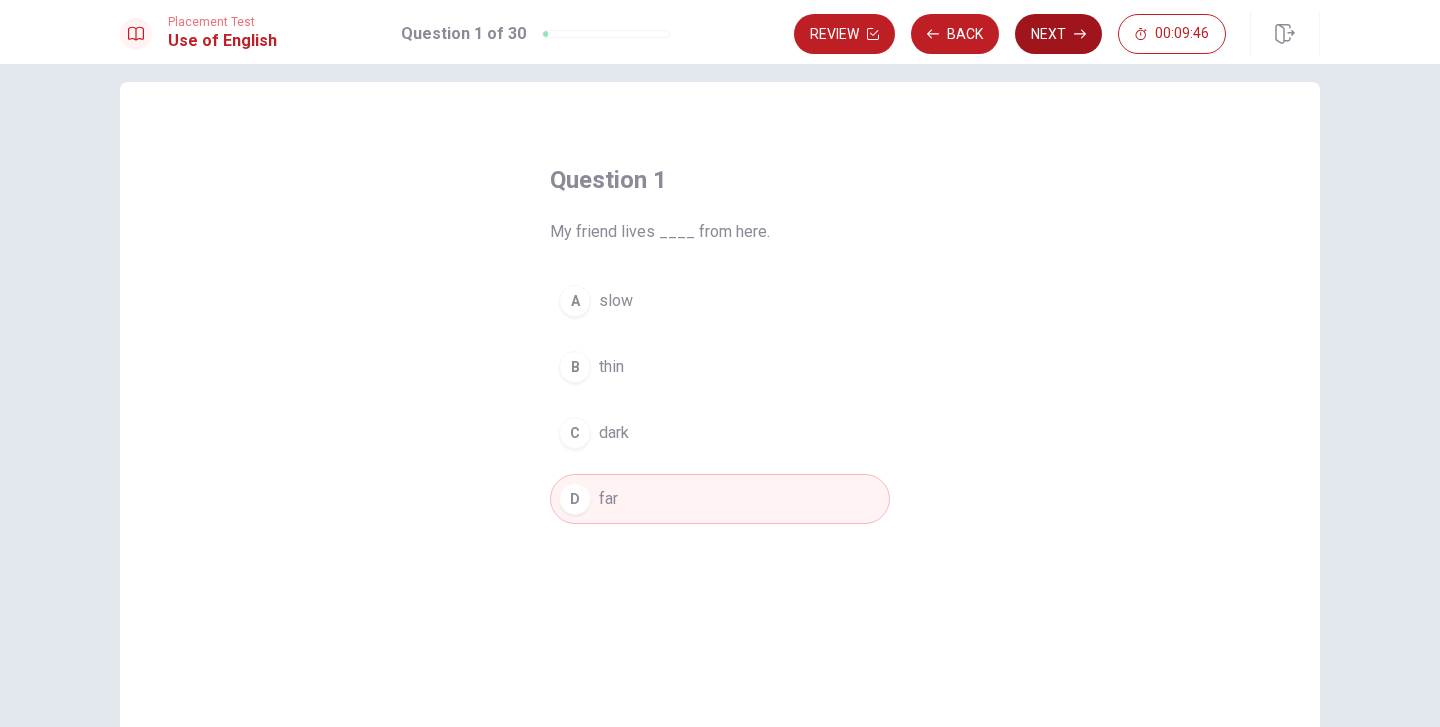 click on "Next" at bounding box center [1058, 34] 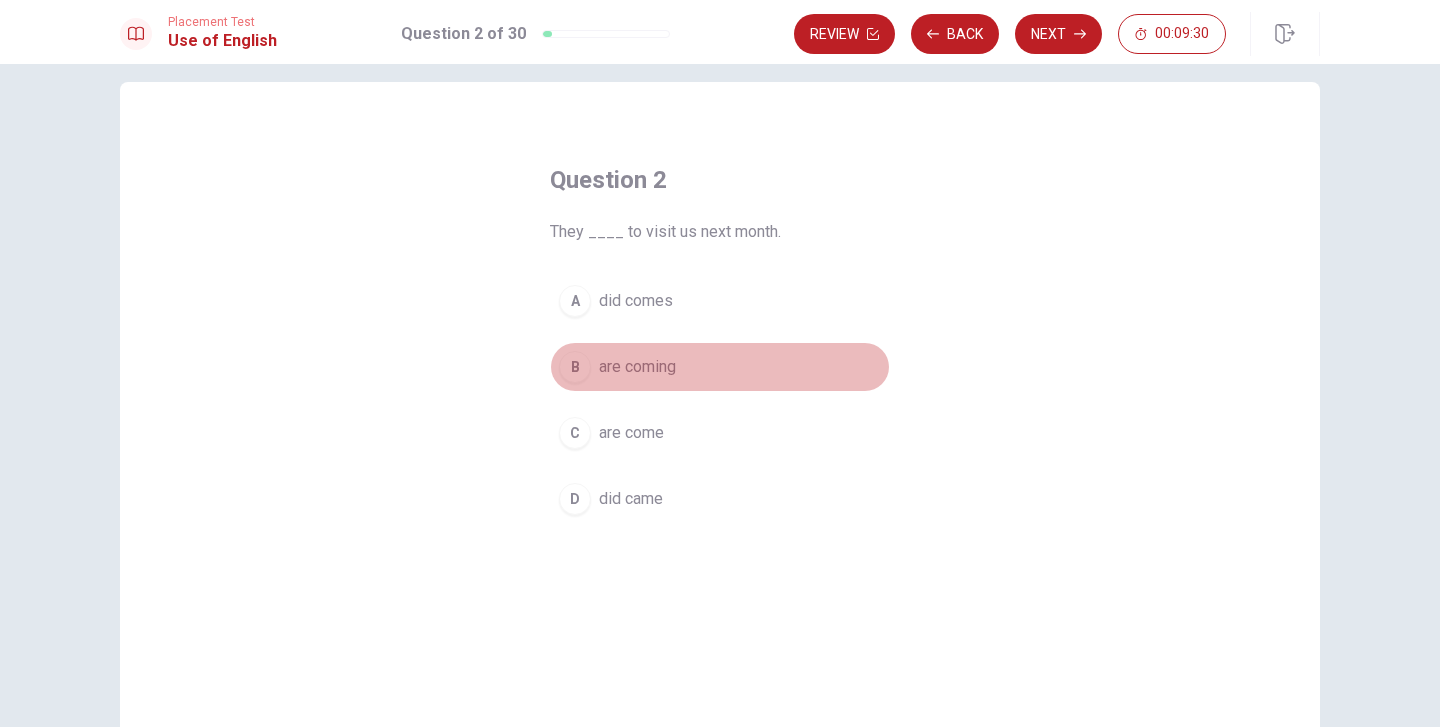 click on "are coming" at bounding box center [637, 367] 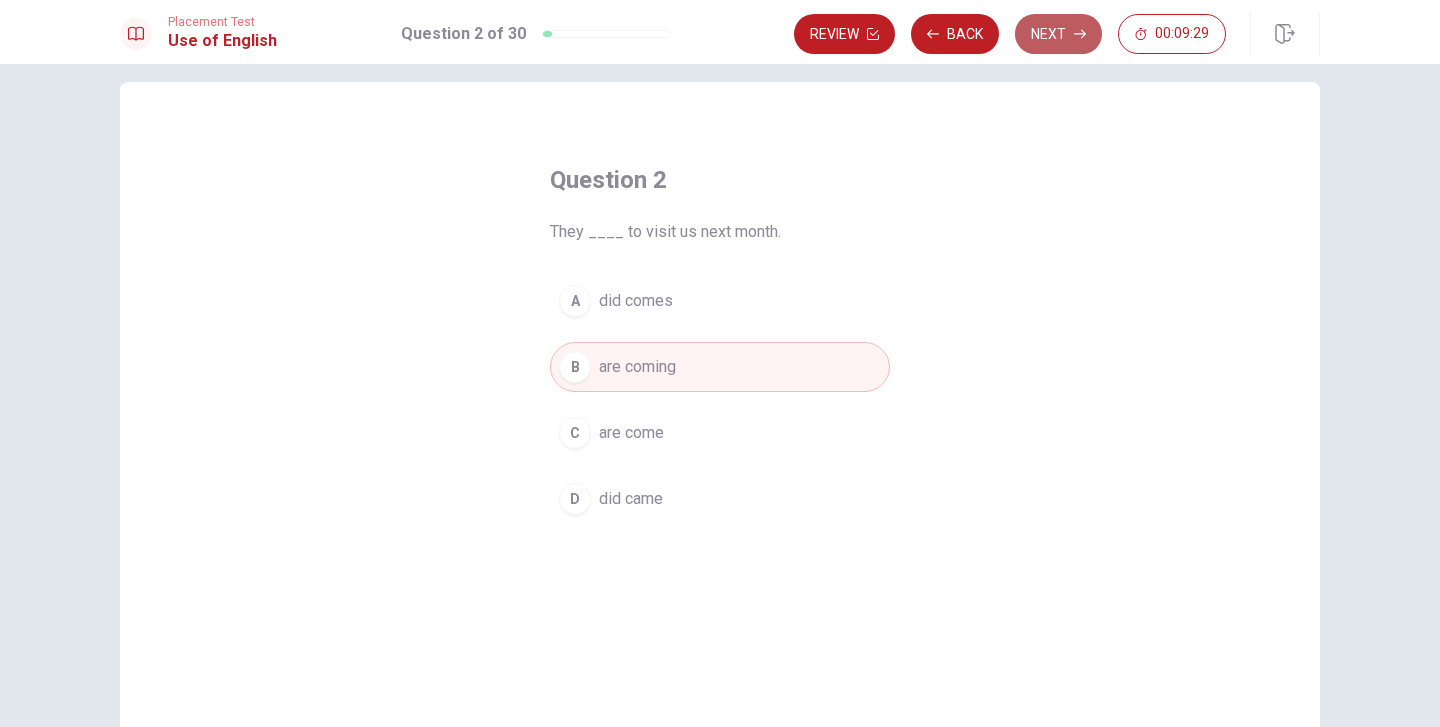 click on "Next" at bounding box center [1058, 34] 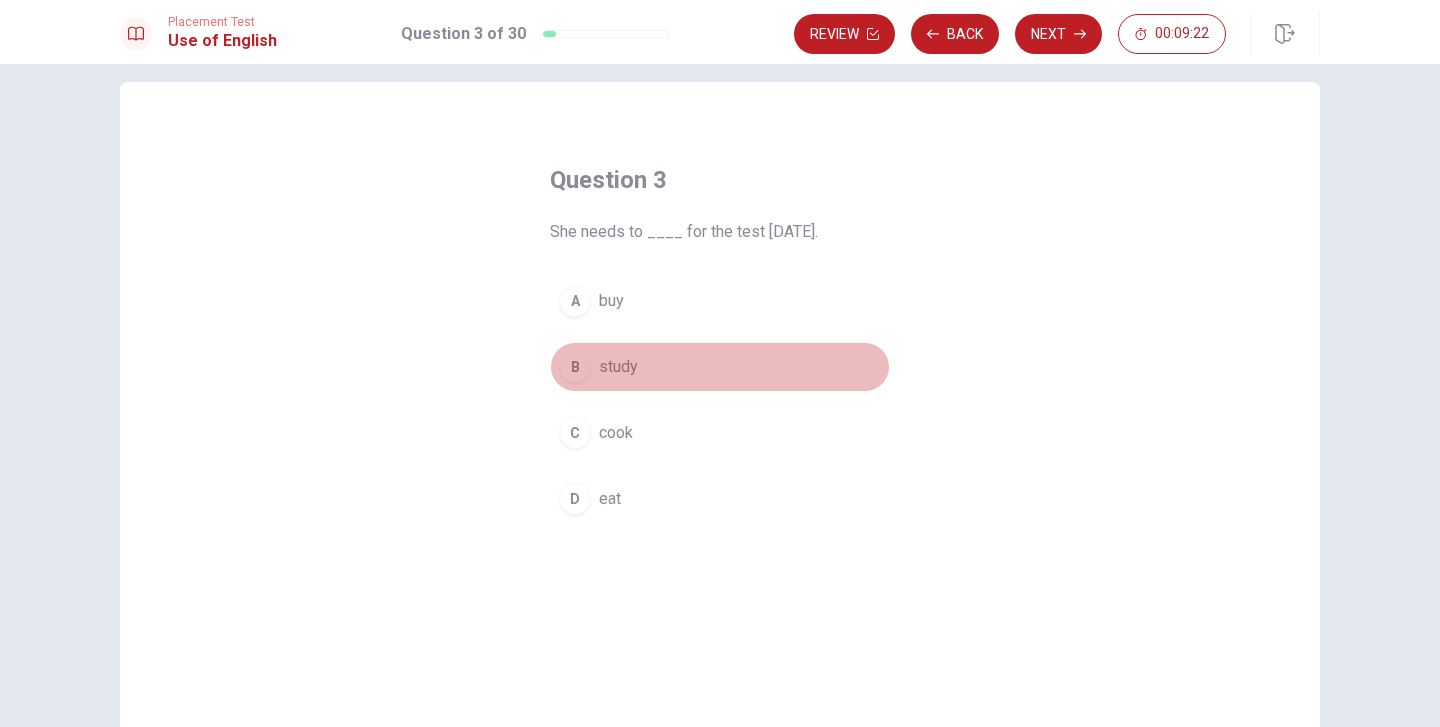 click on "study" at bounding box center (618, 367) 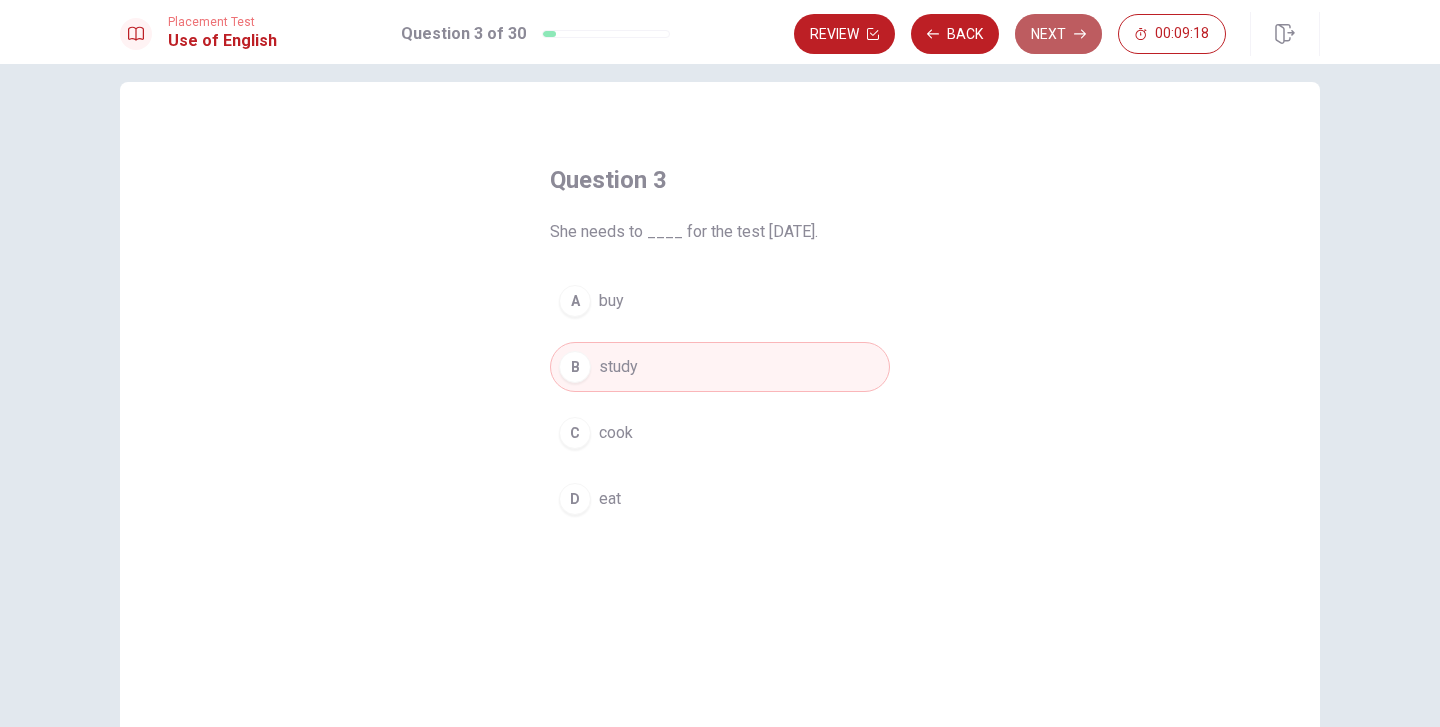 click on "Next" at bounding box center (1058, 34) 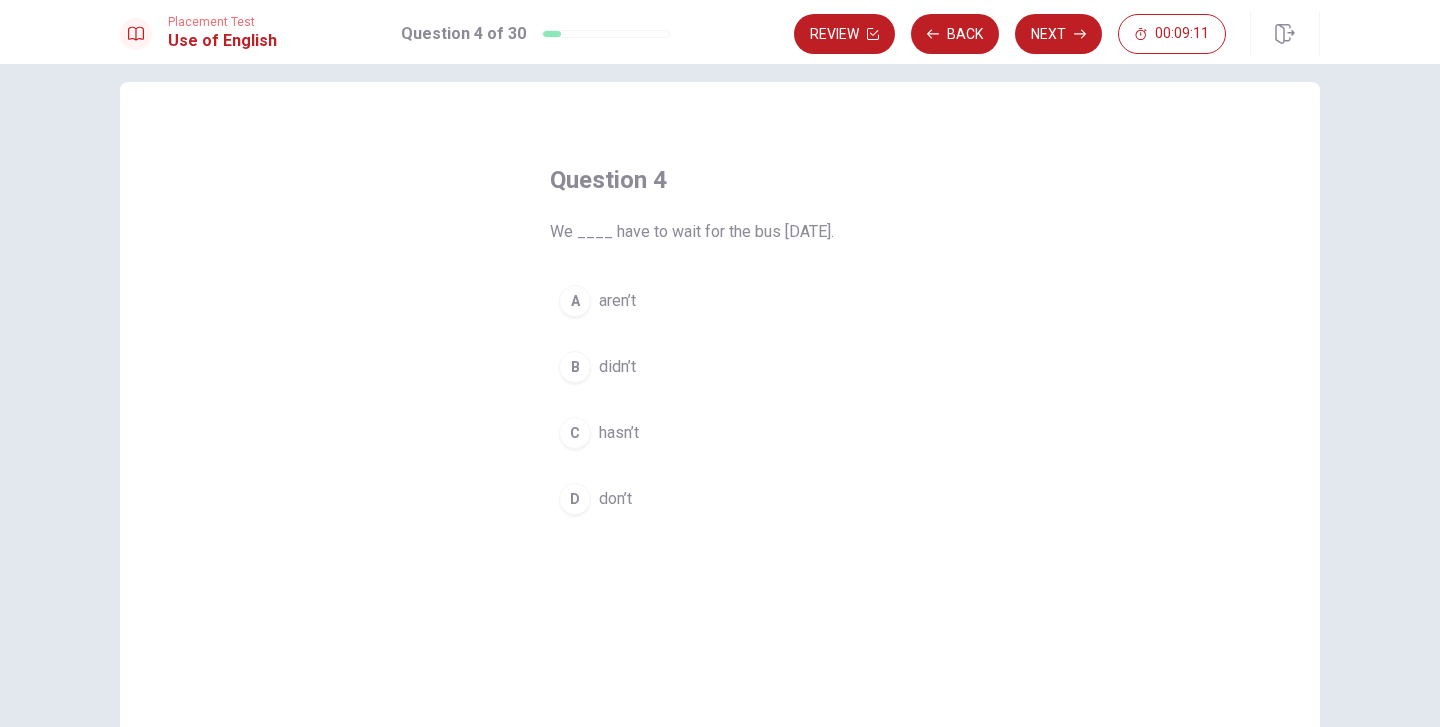 click on "B didn’t" at bounding box center [720, 367] 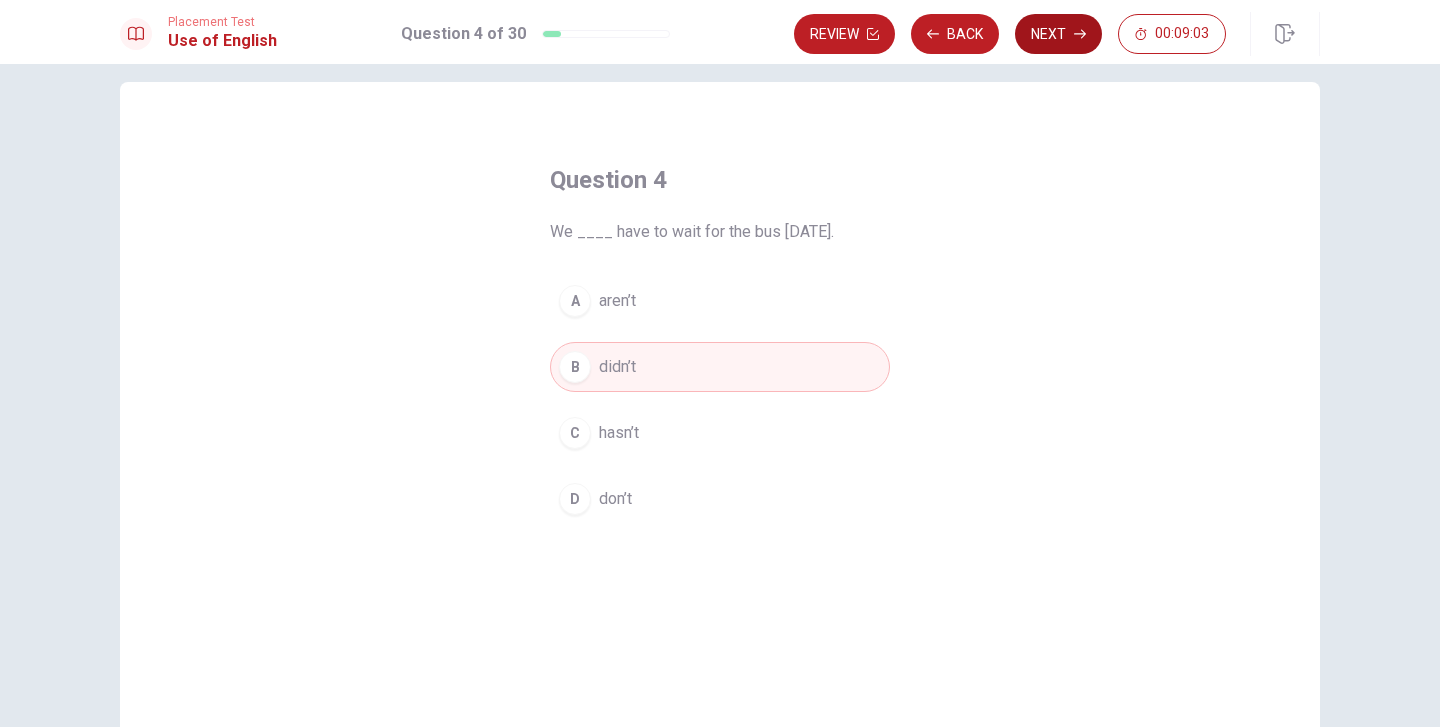 click on "Next" at bounding box center (1058, 34) 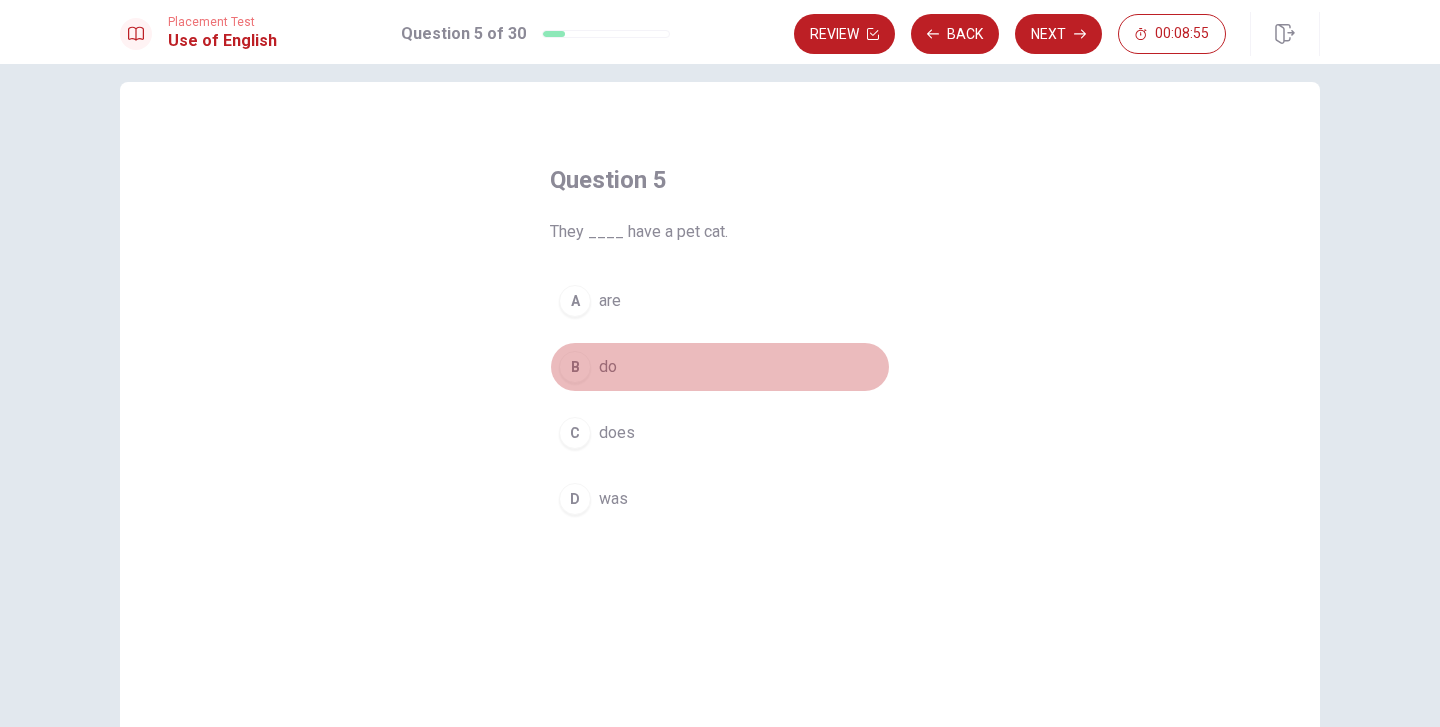 click on "do" at bounding box center [608, 367] 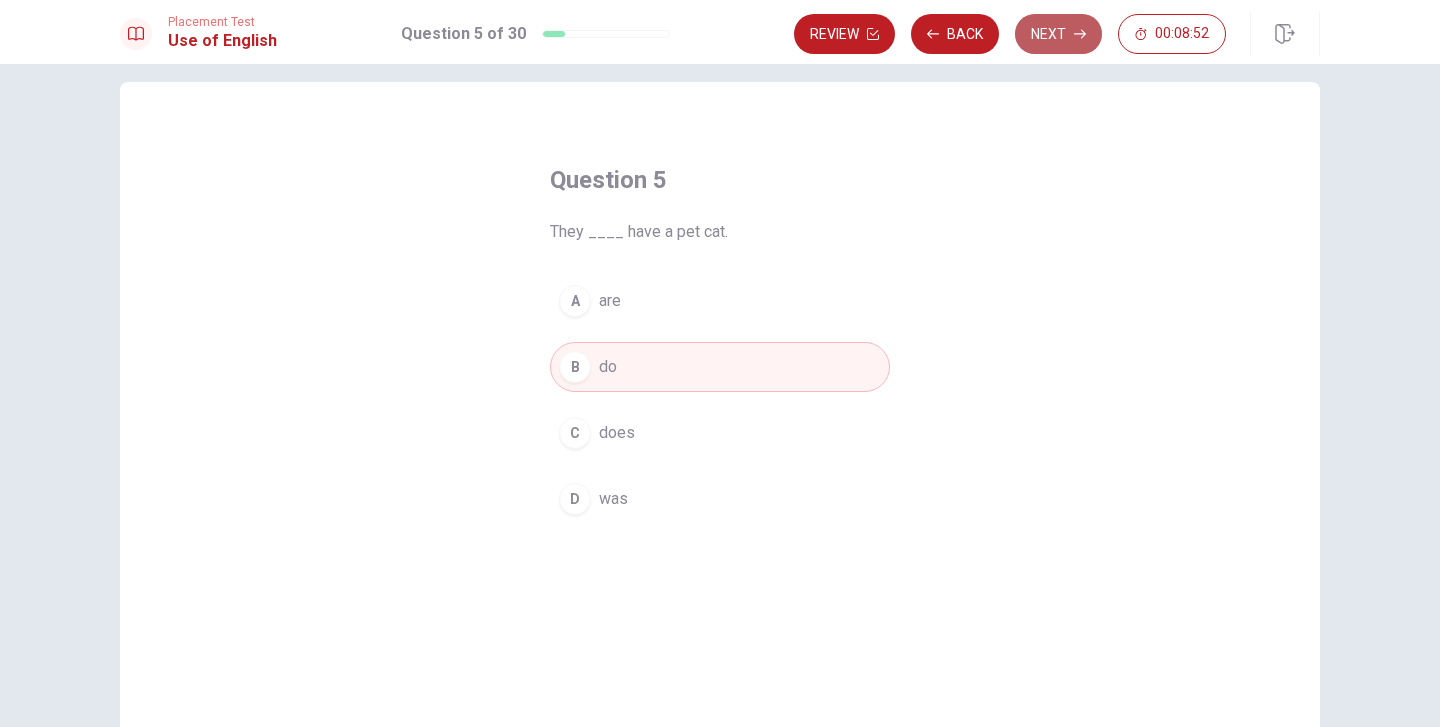 click on "Next" at bounding box center (1058, 34) 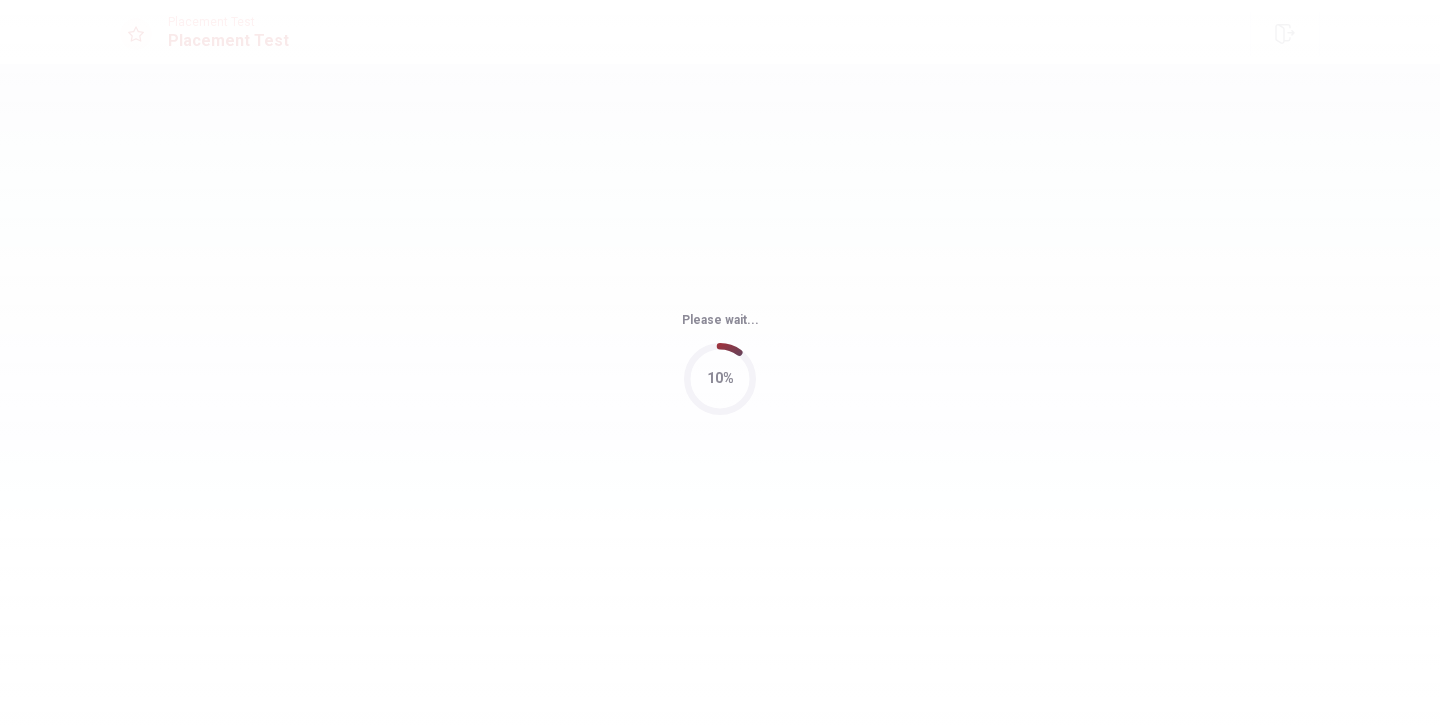 scroll, scrollTop: 0, scrollLeft: 0, axis: both 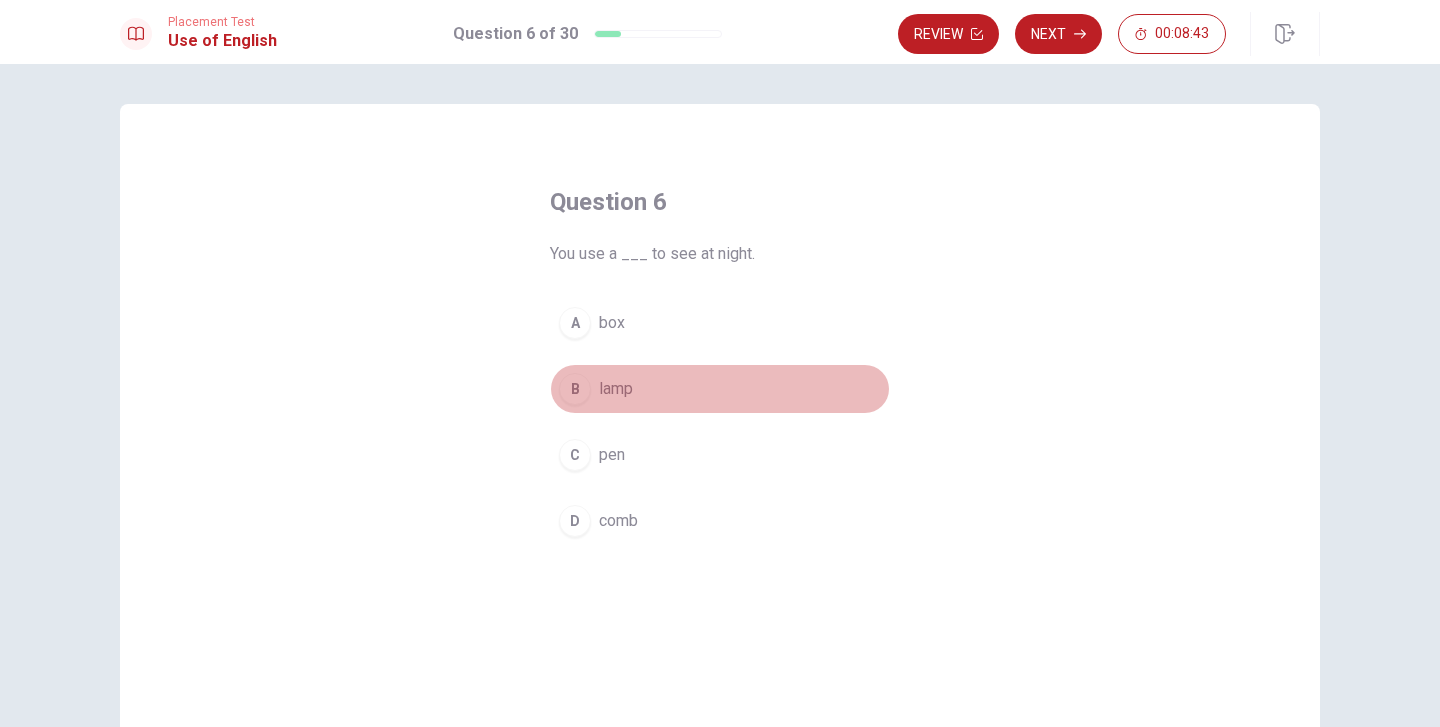 click on "B lamp" at bounding box center (720, 389) 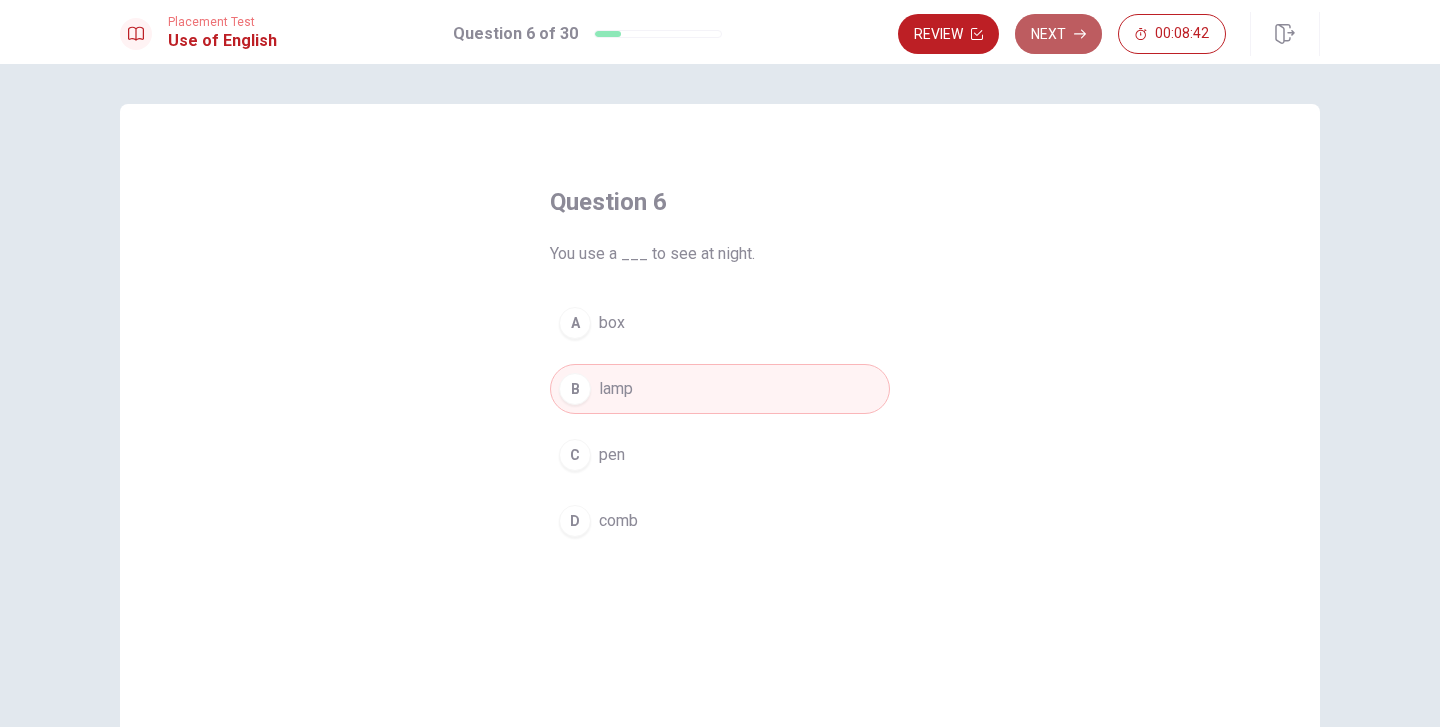 click on "Next" at bounding box center [1058, 34] 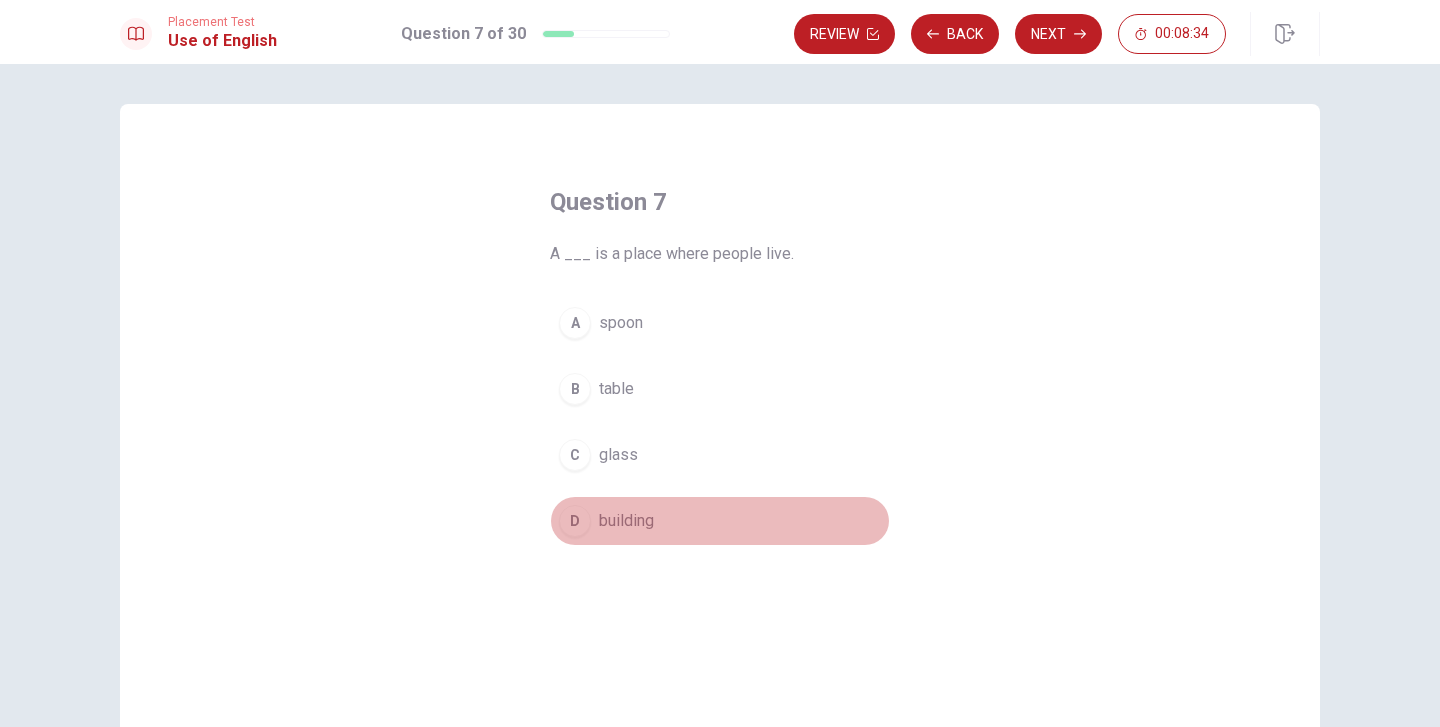 click on "building" at bounding box center [626, 521] 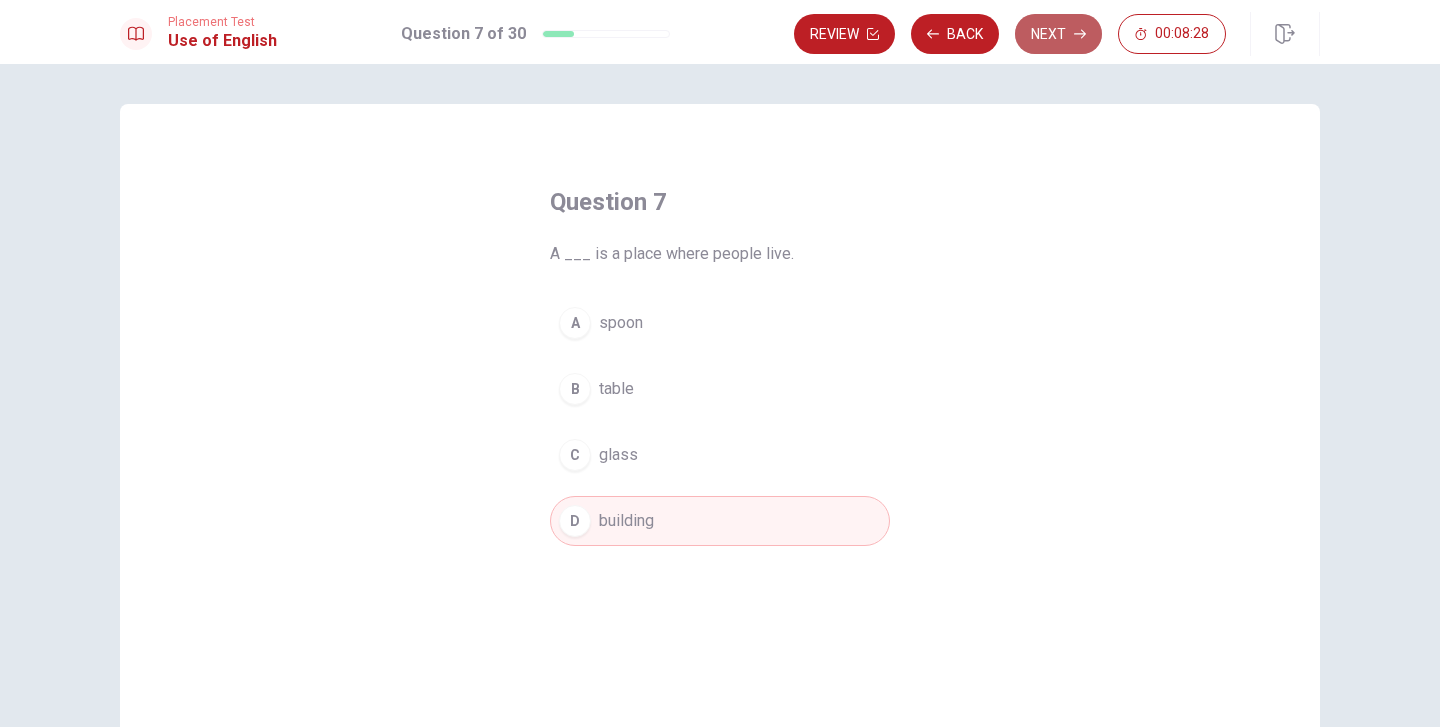 click on "Next" at bounding box center [1058, 34] 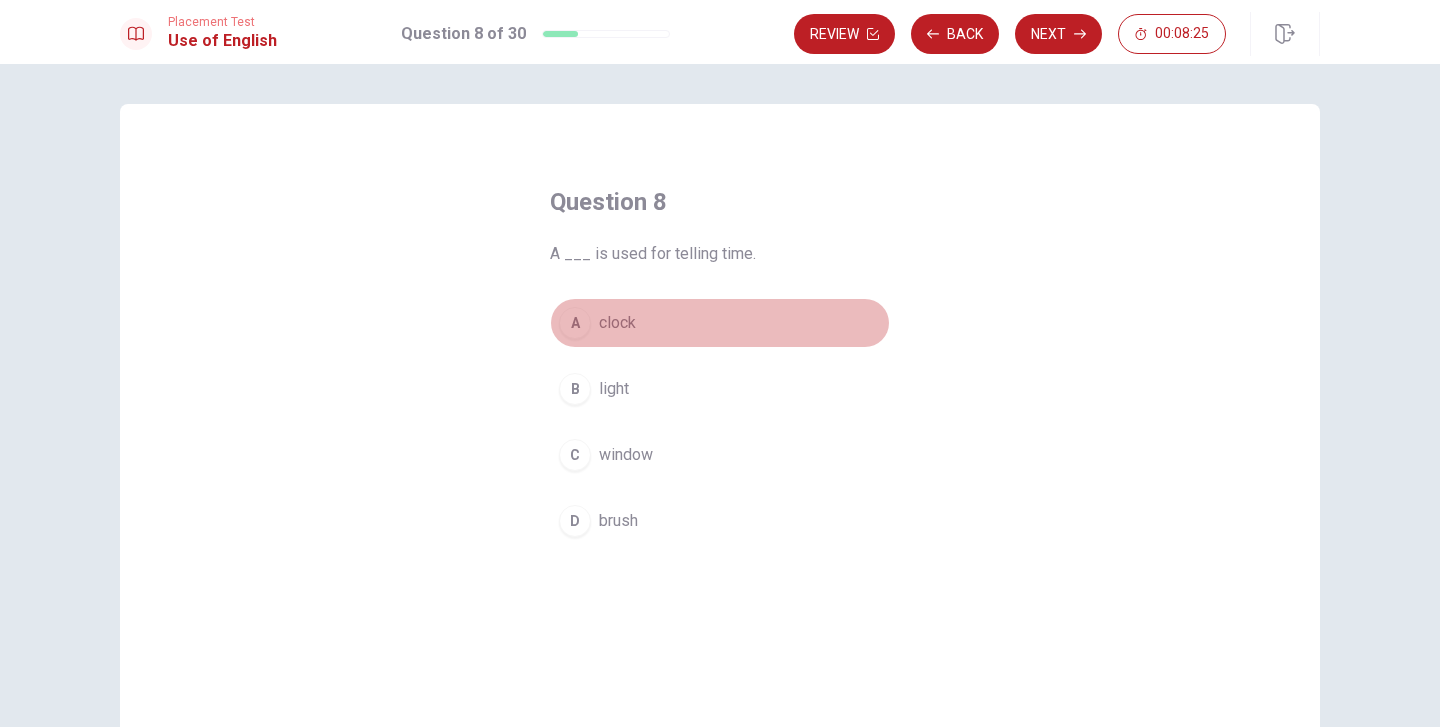 click on "clock" at bounding box center [617, 323] 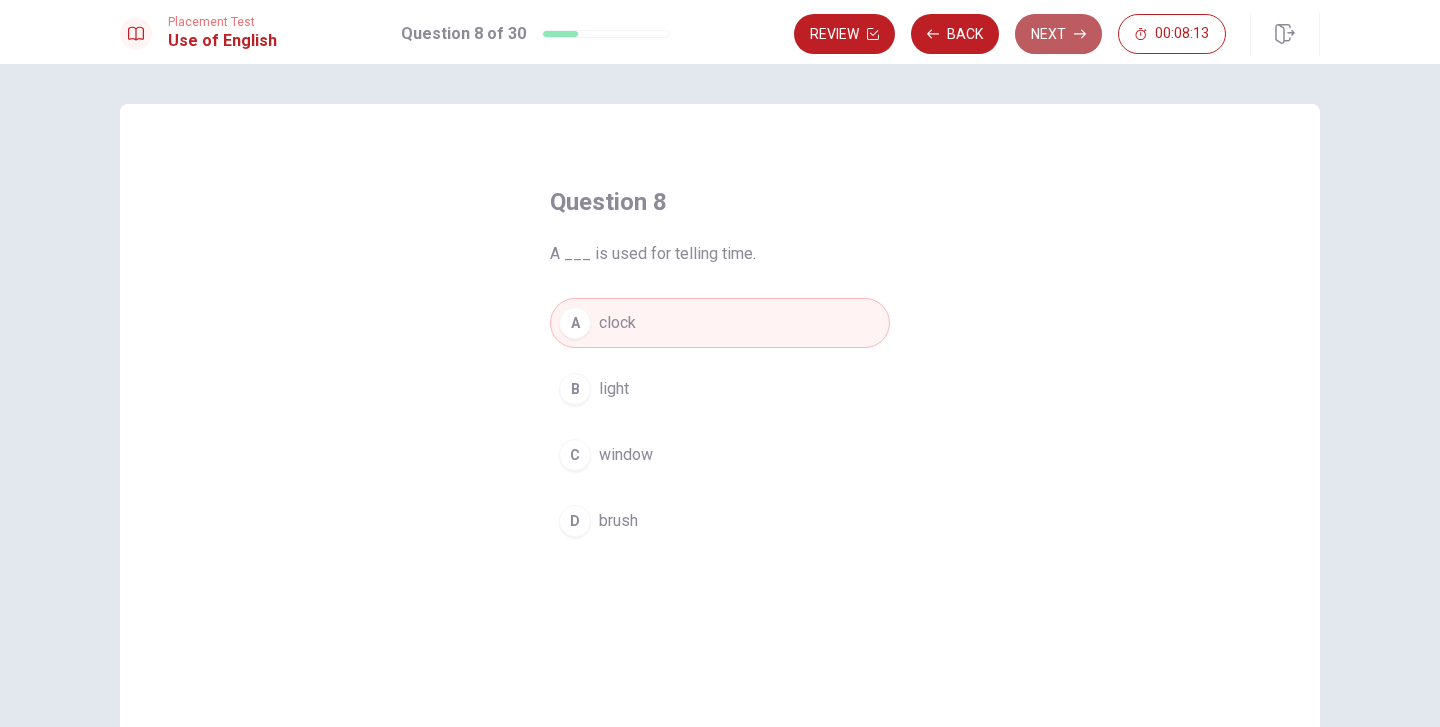 click on "Next" at bounding box center (1058, 34) 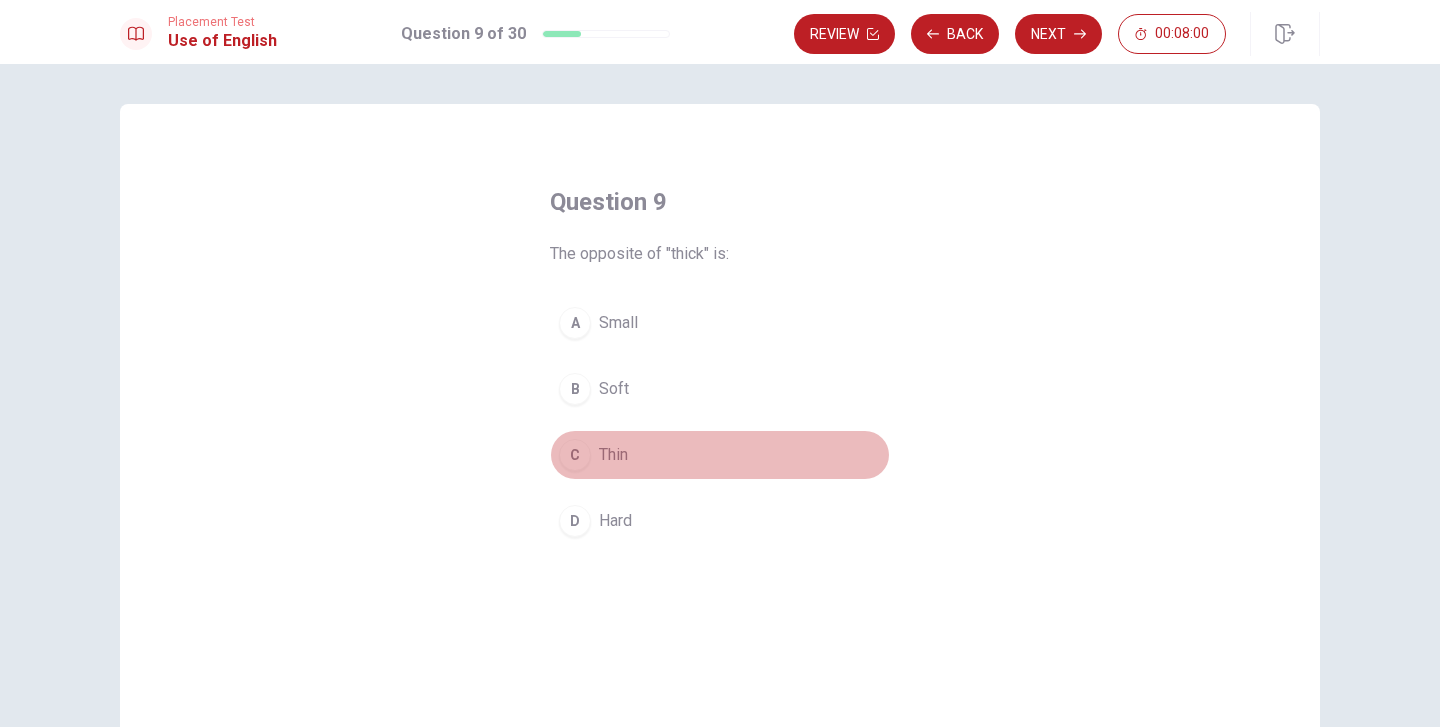 click on "Thin" at bounding box center (613, 455) 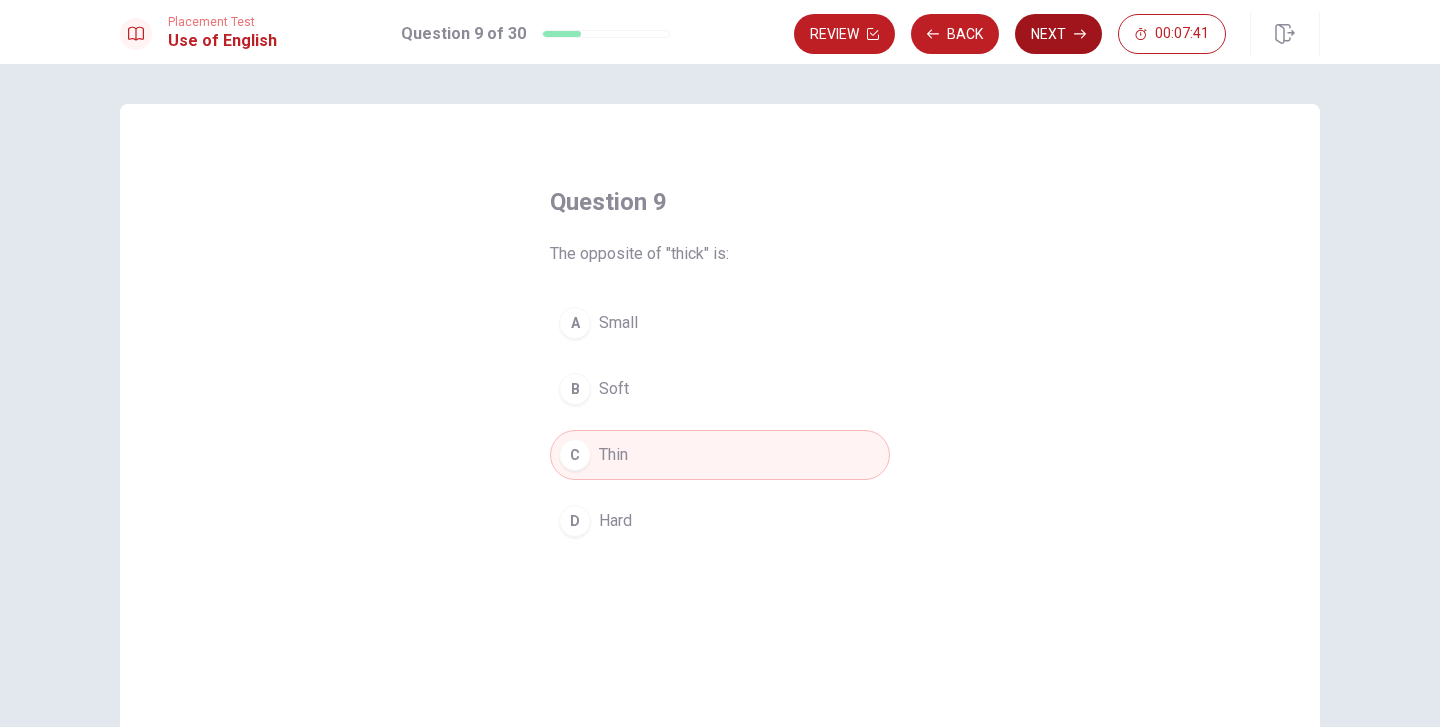 click 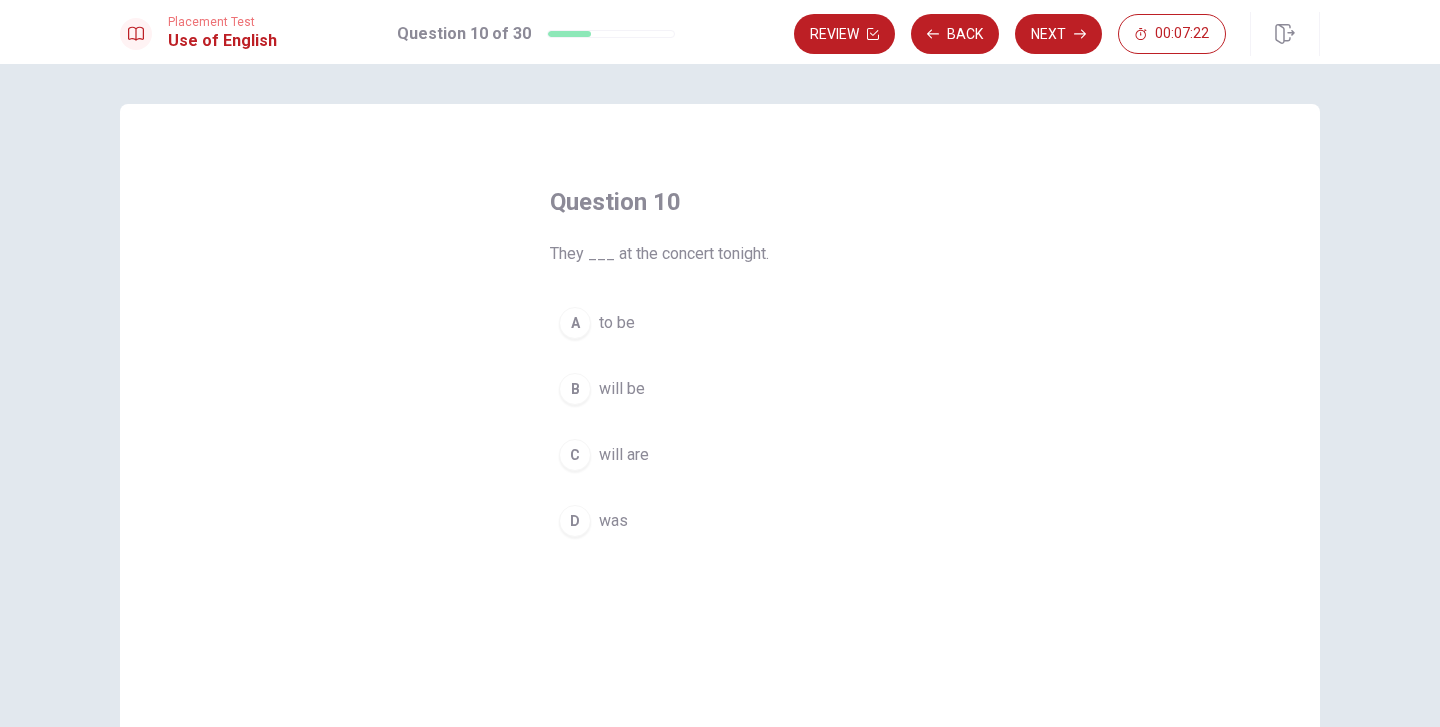 click on "will be" at bounding box center [622, 389] 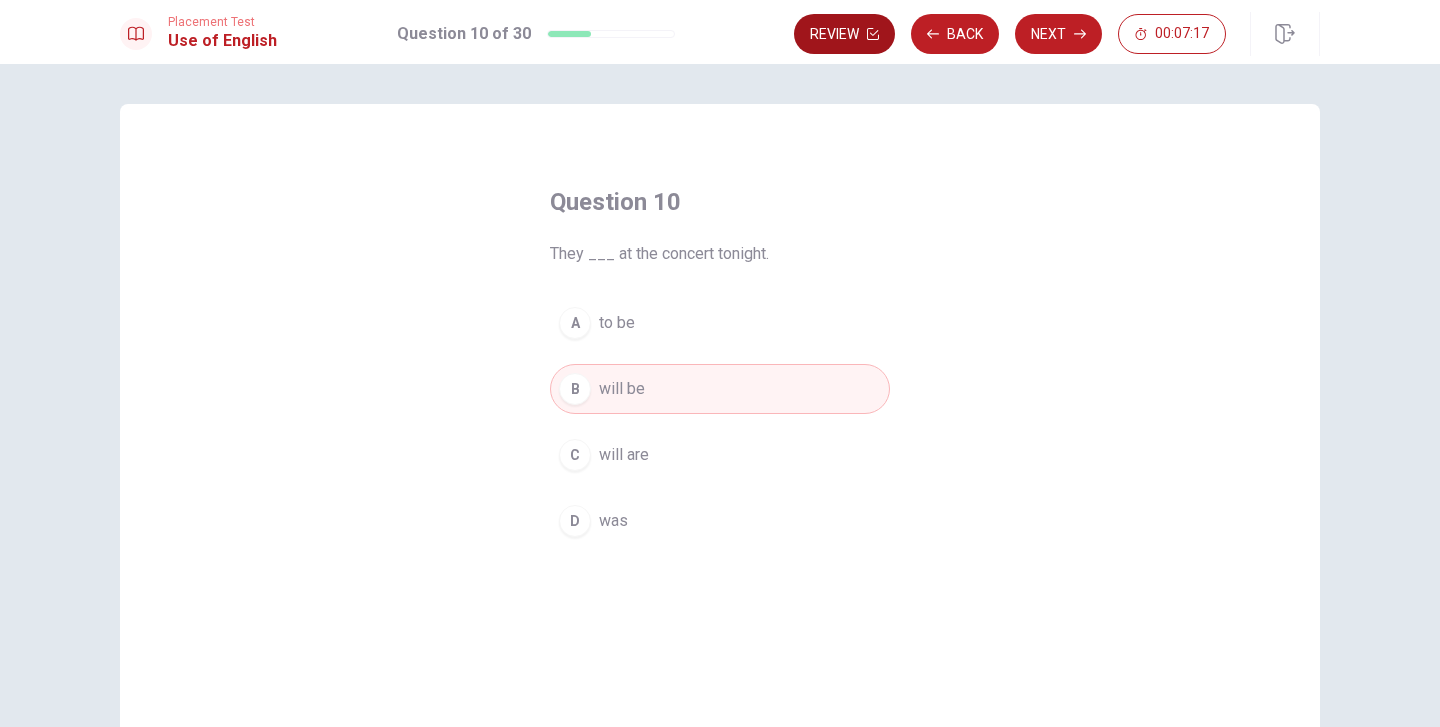 click on "Review" at bounding box center [844, 34] 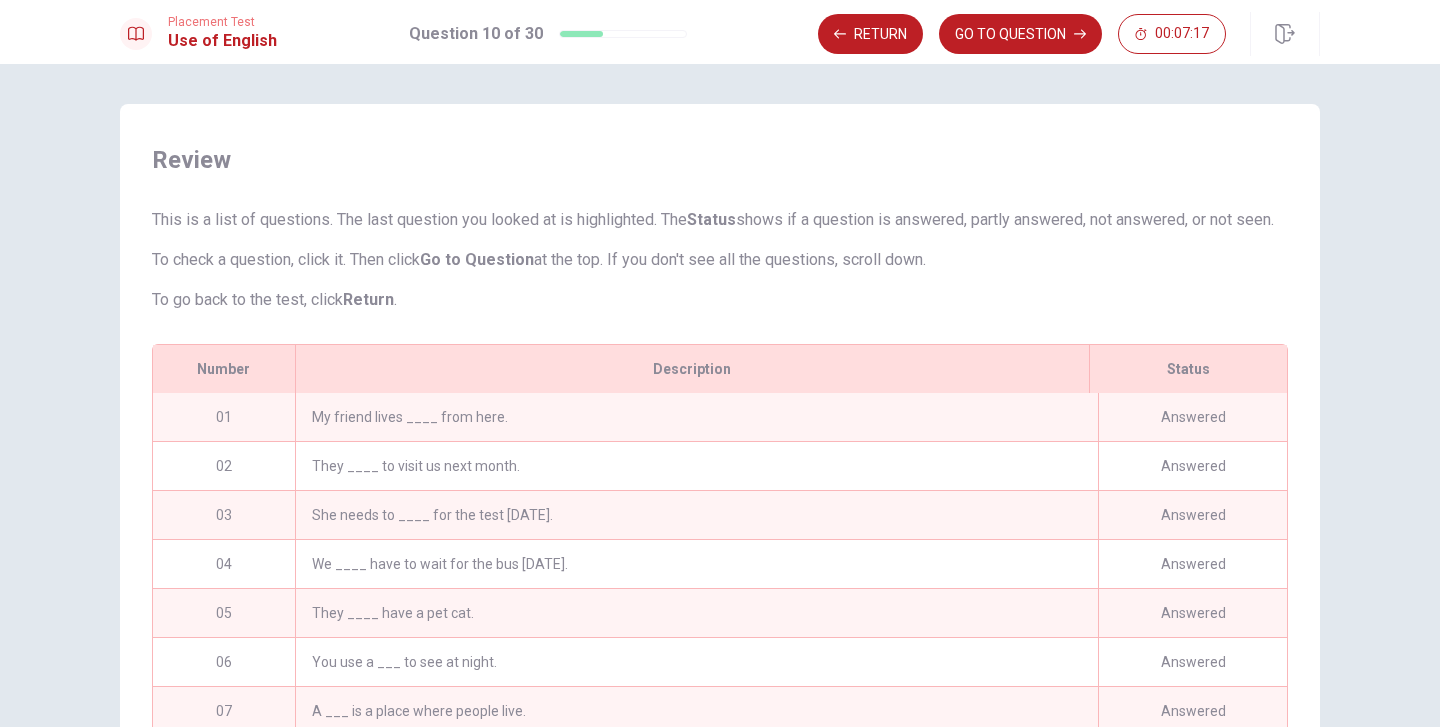 scroll, scrollTop: 184, scrollLeft: 0, axis: vertical 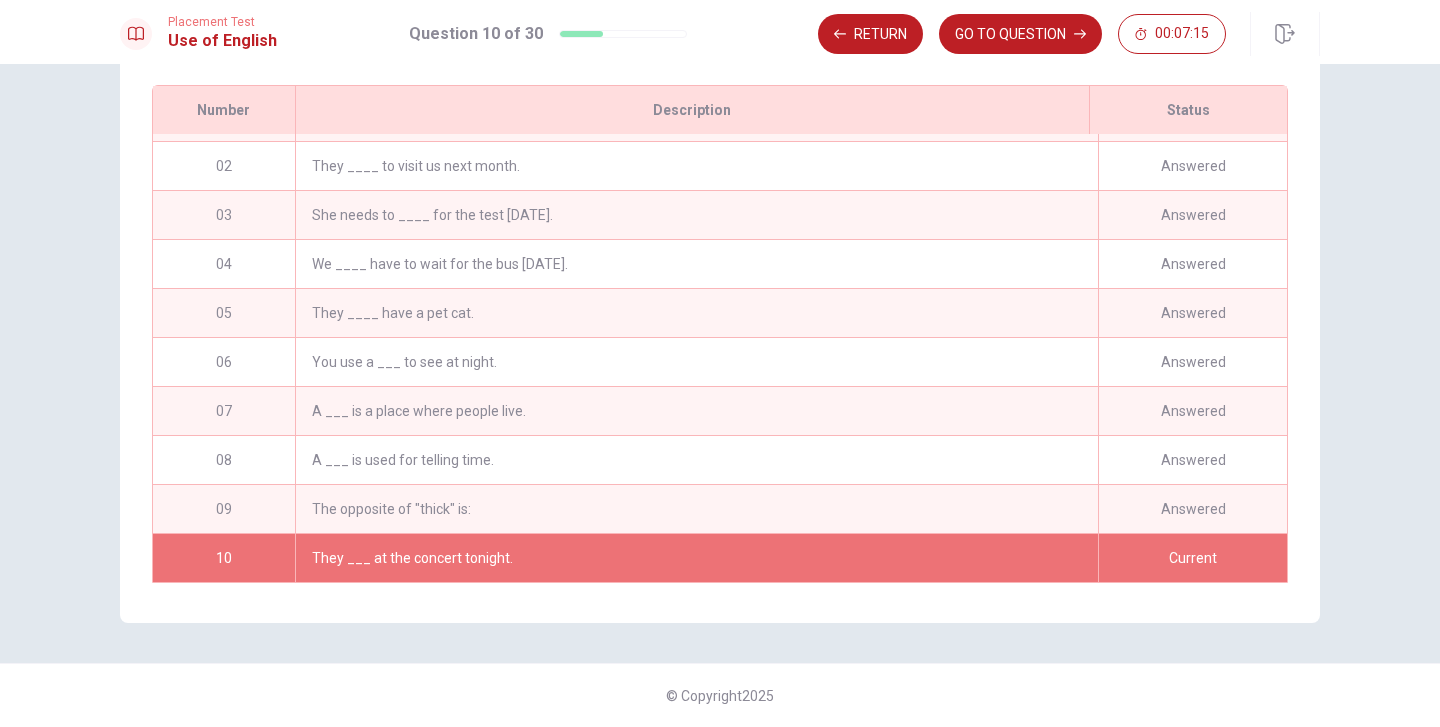 click on "They ____ to visit us next month." at bounding box center (696, 166) 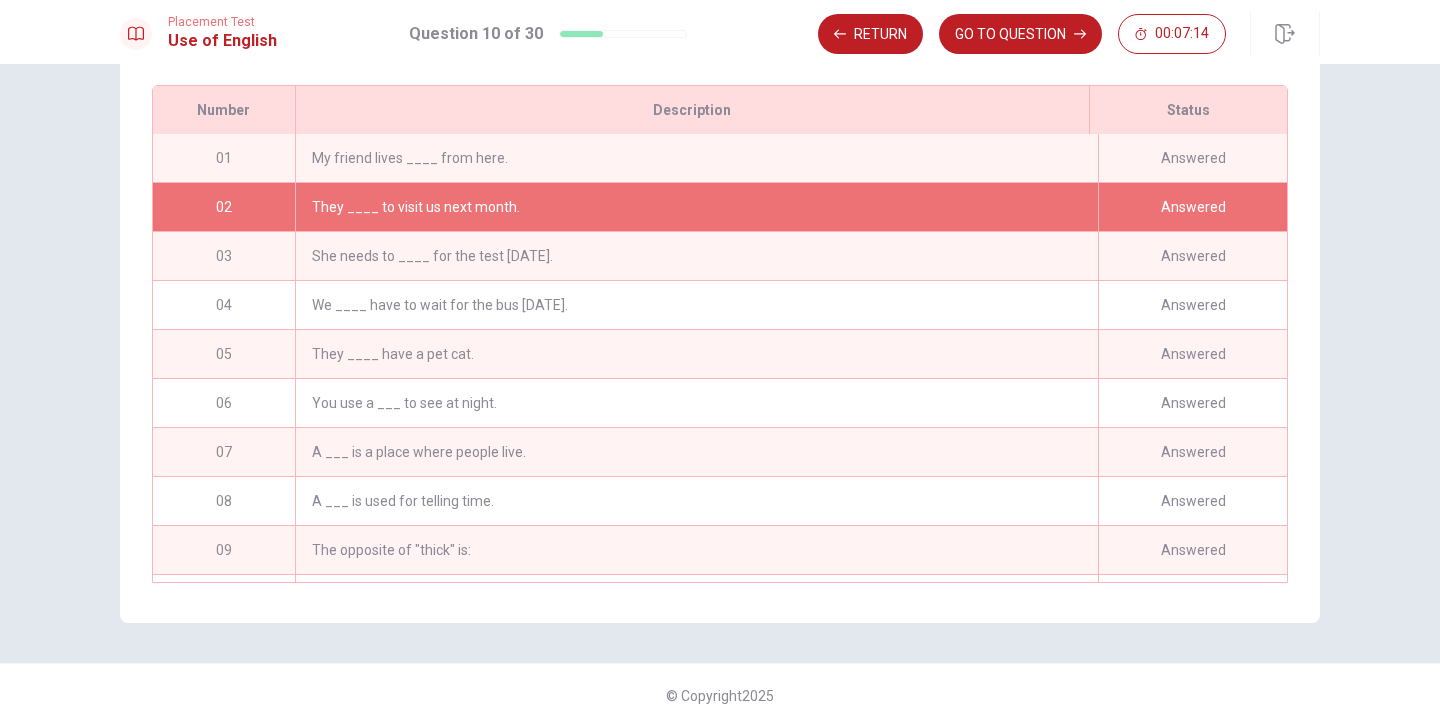 scroll, scrollTop: 2, scrollLeft: 0, axis: vertical 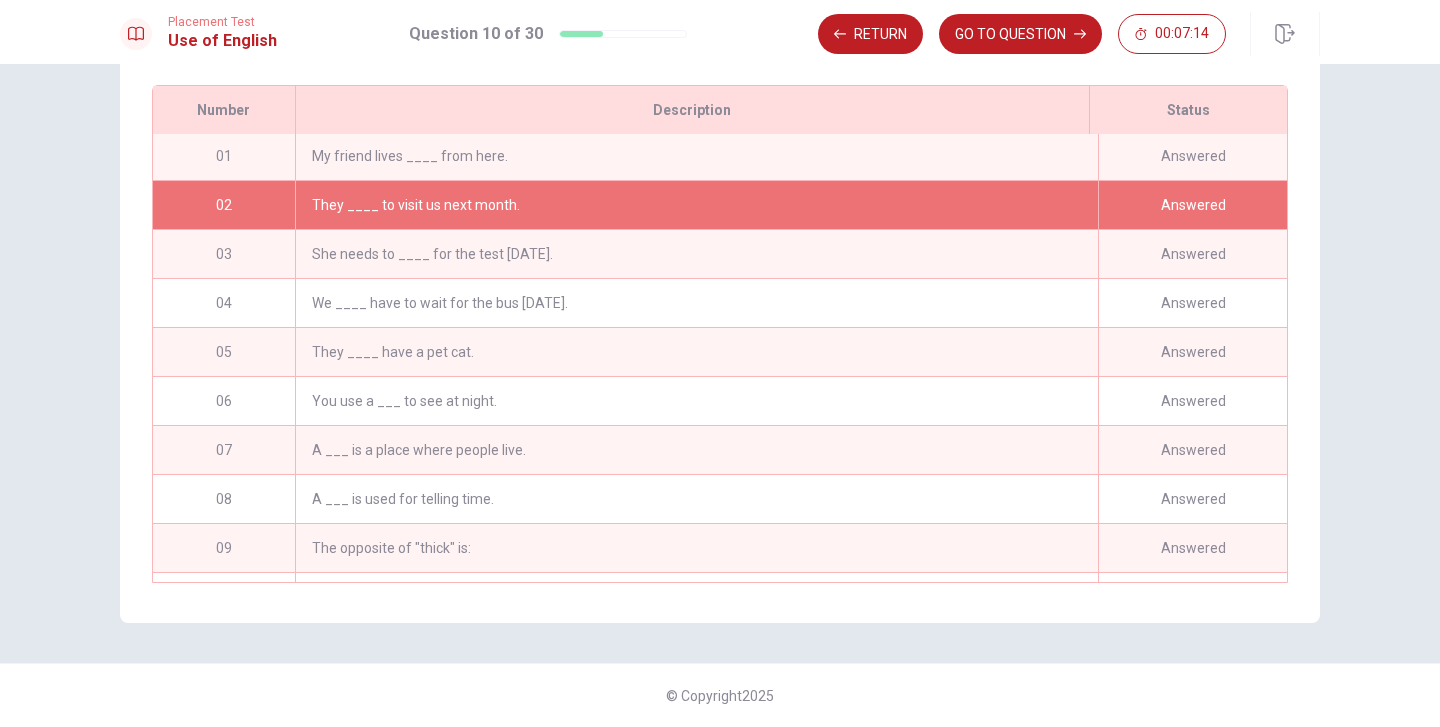 click on "My friend lives ____ from here." at bounding box center [696, 156] 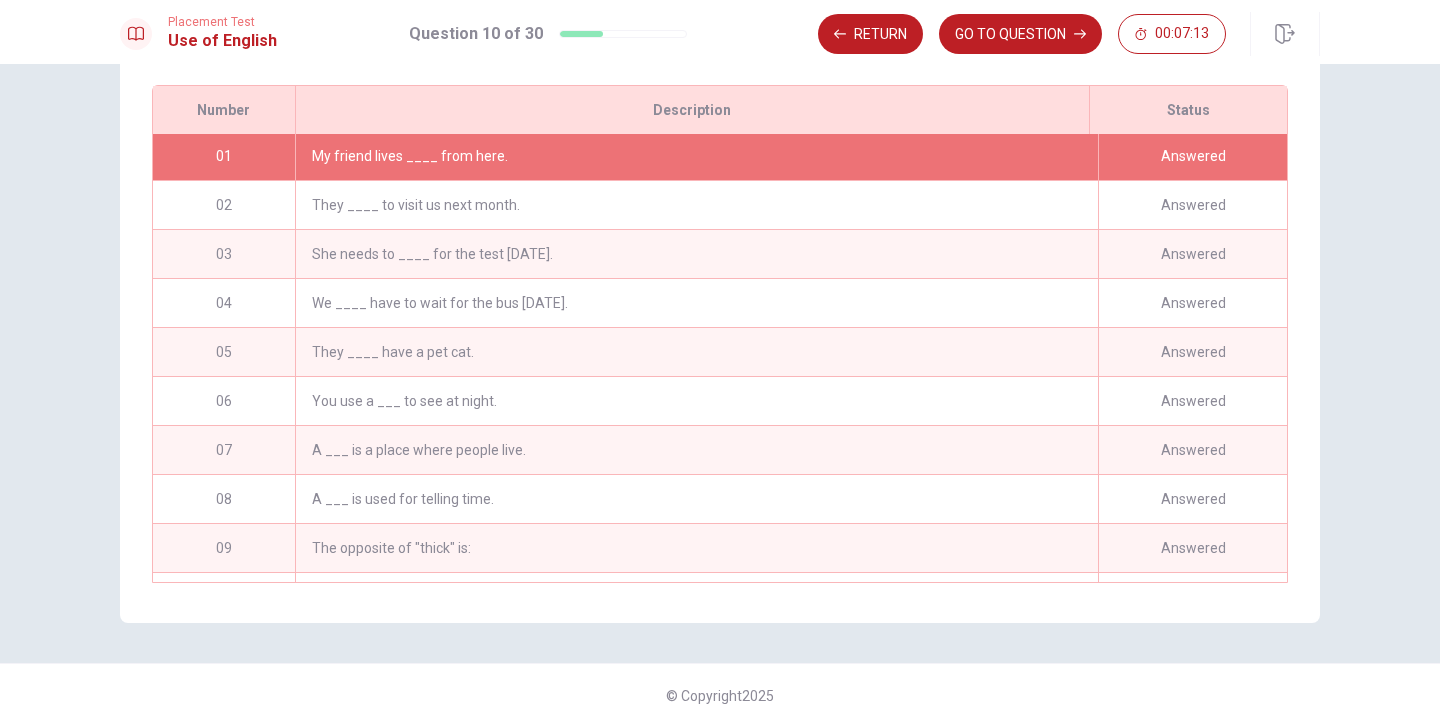 click on "My friend lives ____ from here." at bounding box center (696, 156) 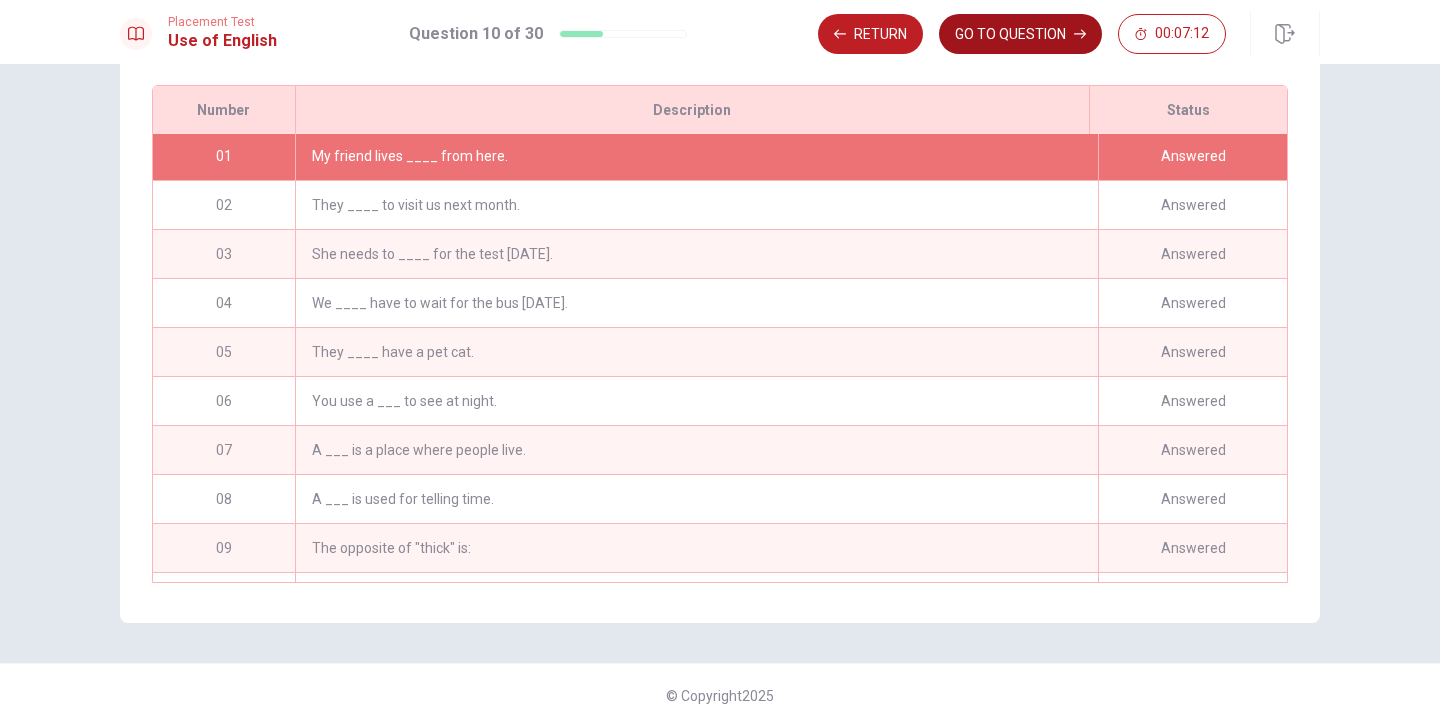 click on "GO TO QUESTION" at bounding box center [1020, 34] 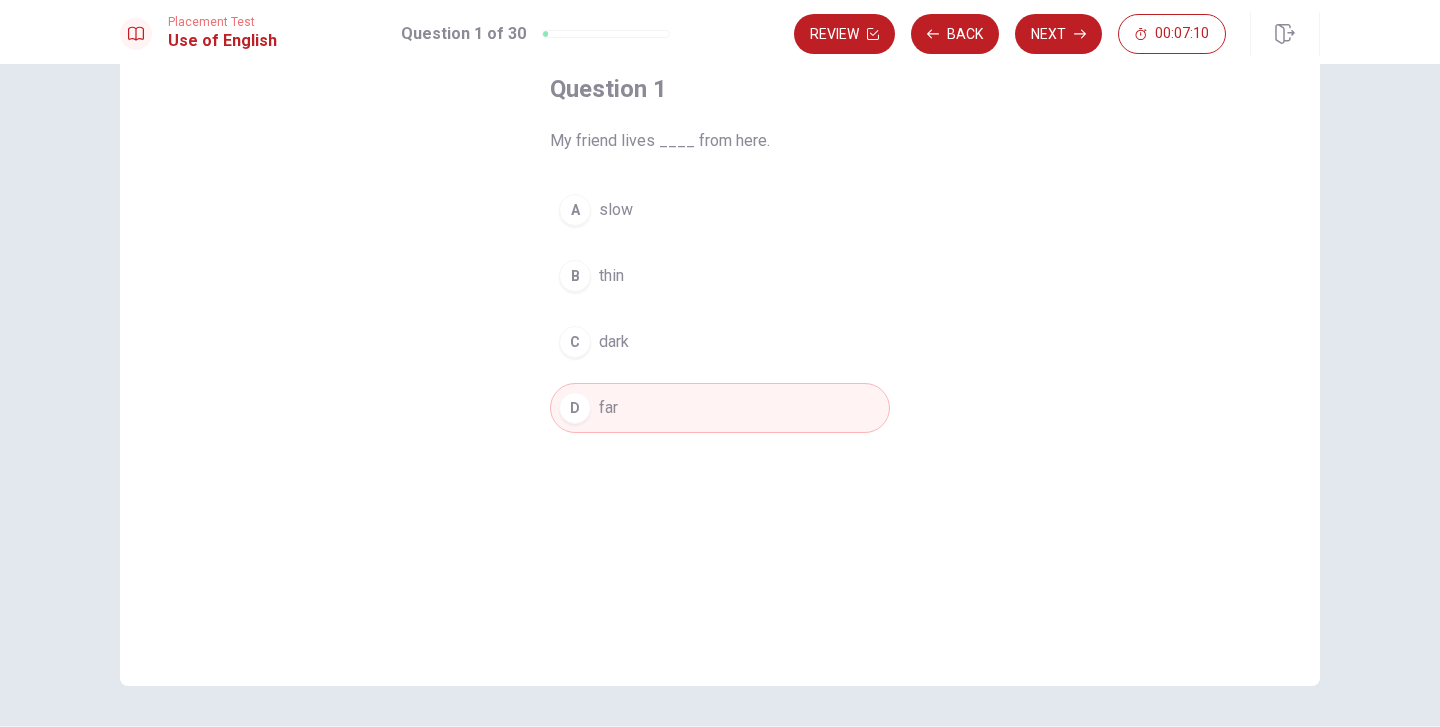 scroll, scrollTop: 93, scrollLeft: 0, axis: vertical 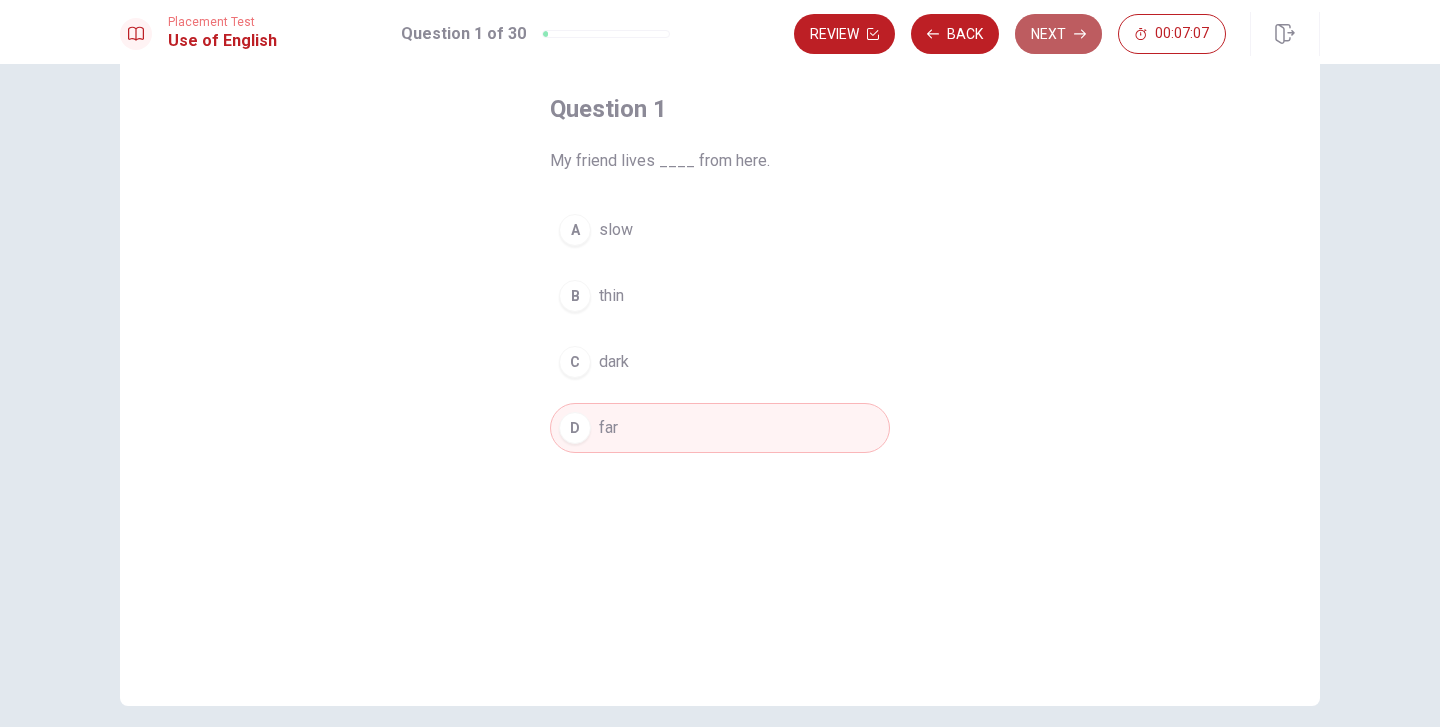 click on "Next" at bounding box center (1058, 34) 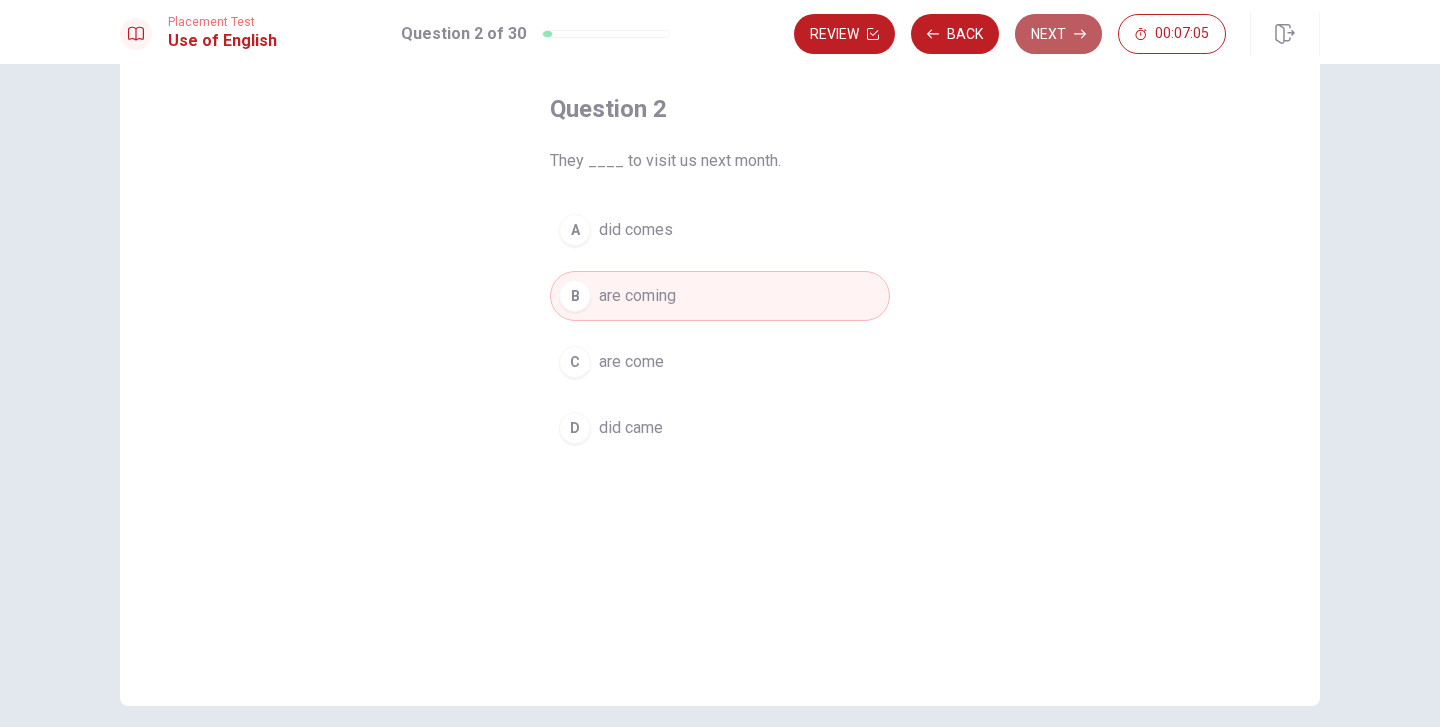 click on "Next" at bounding box center (1058, 34) 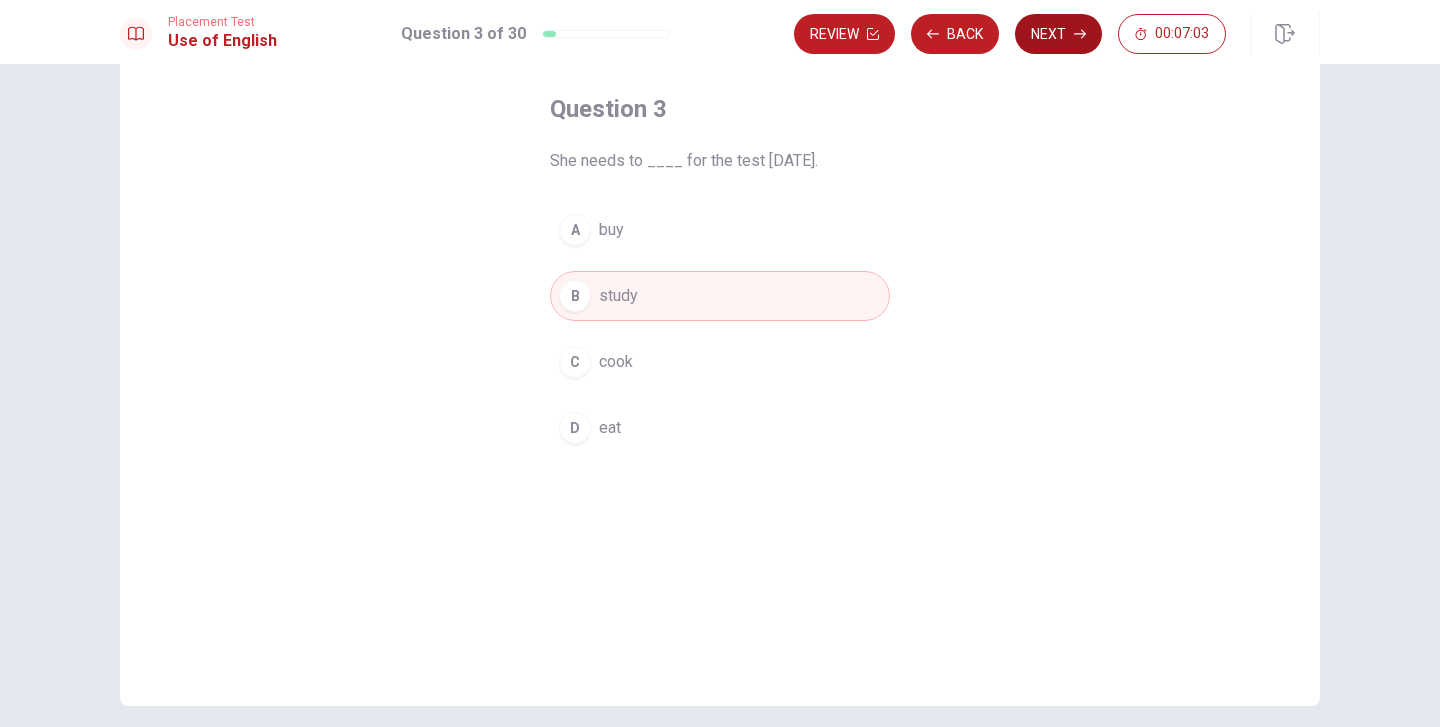 click on "Next" at bounding box center (1058, 34) 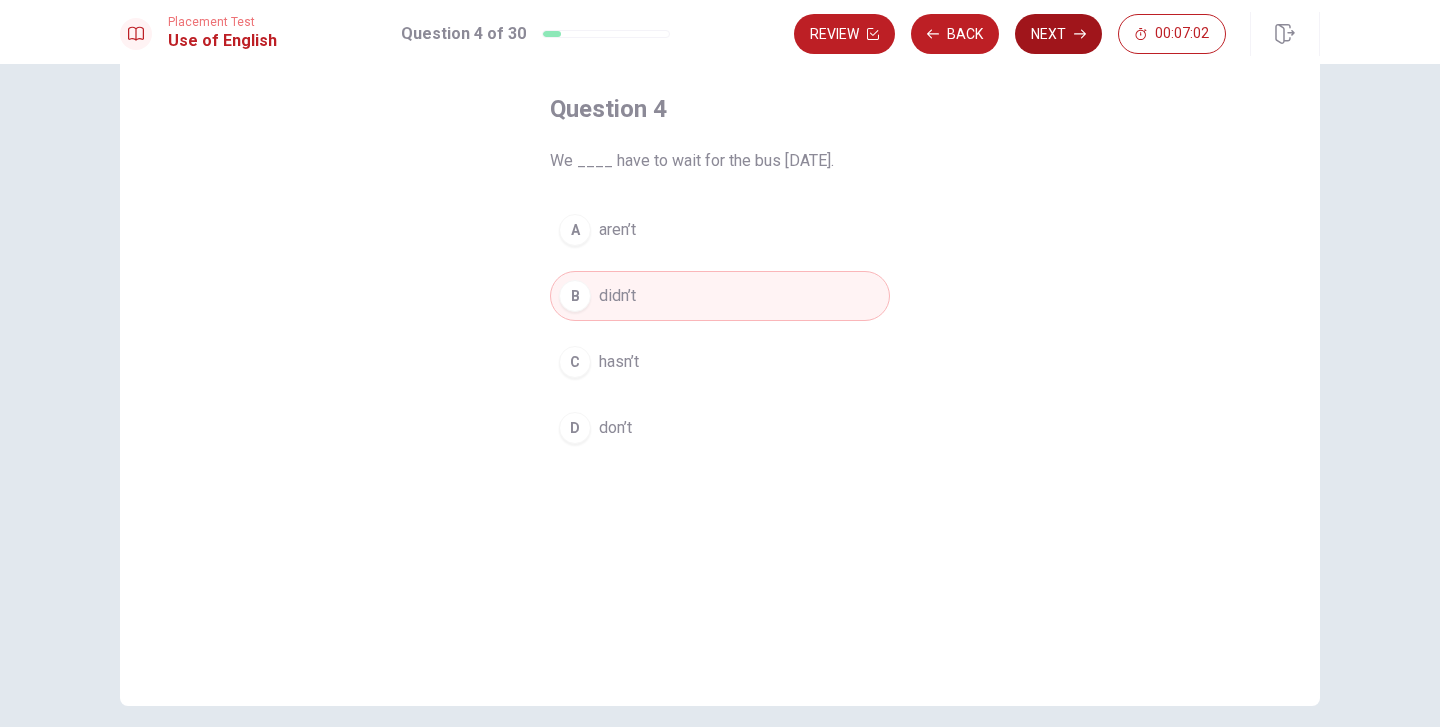 click on "Next" at bounding box center (1058, 34) 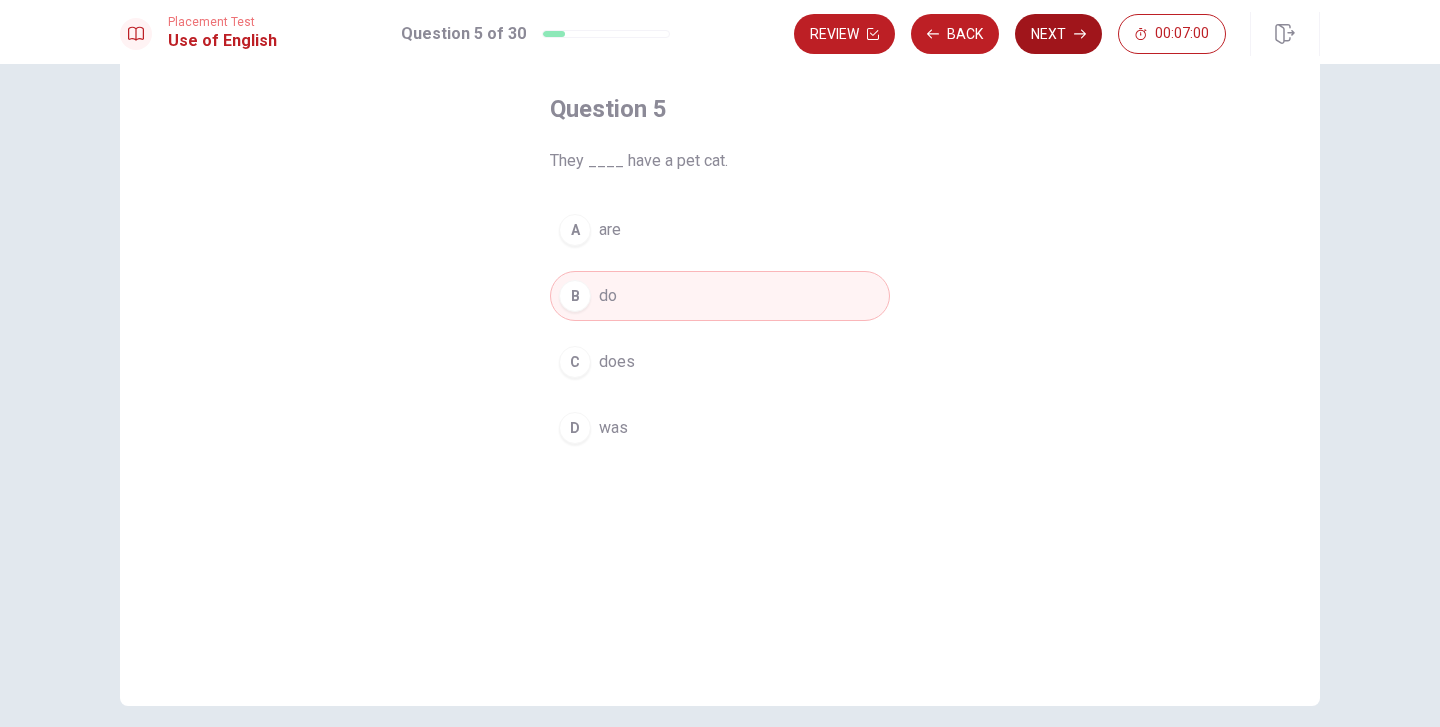 click on "Next" at bounding box center (1058, 34) 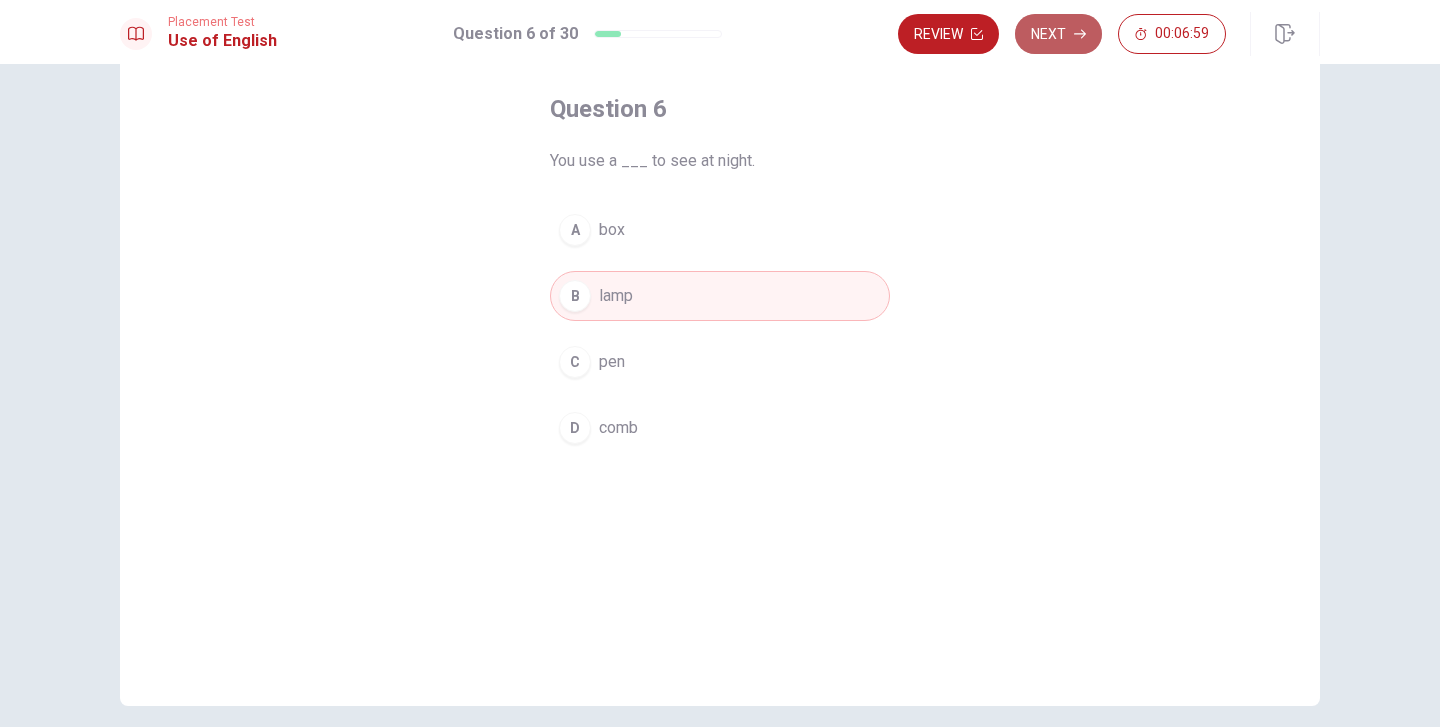 click on "Next" at bounding box center [1058, 34] 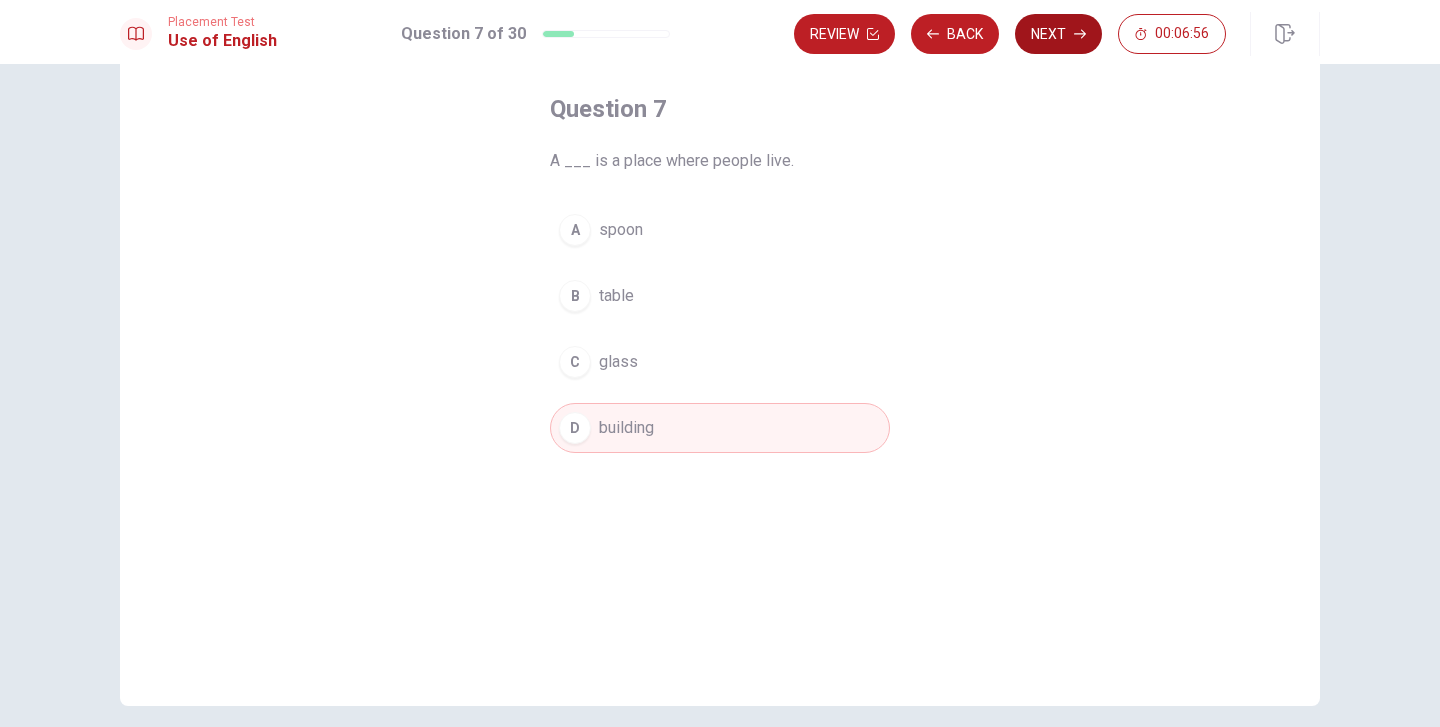 click on "Next" at bounding box center (1058, 34) 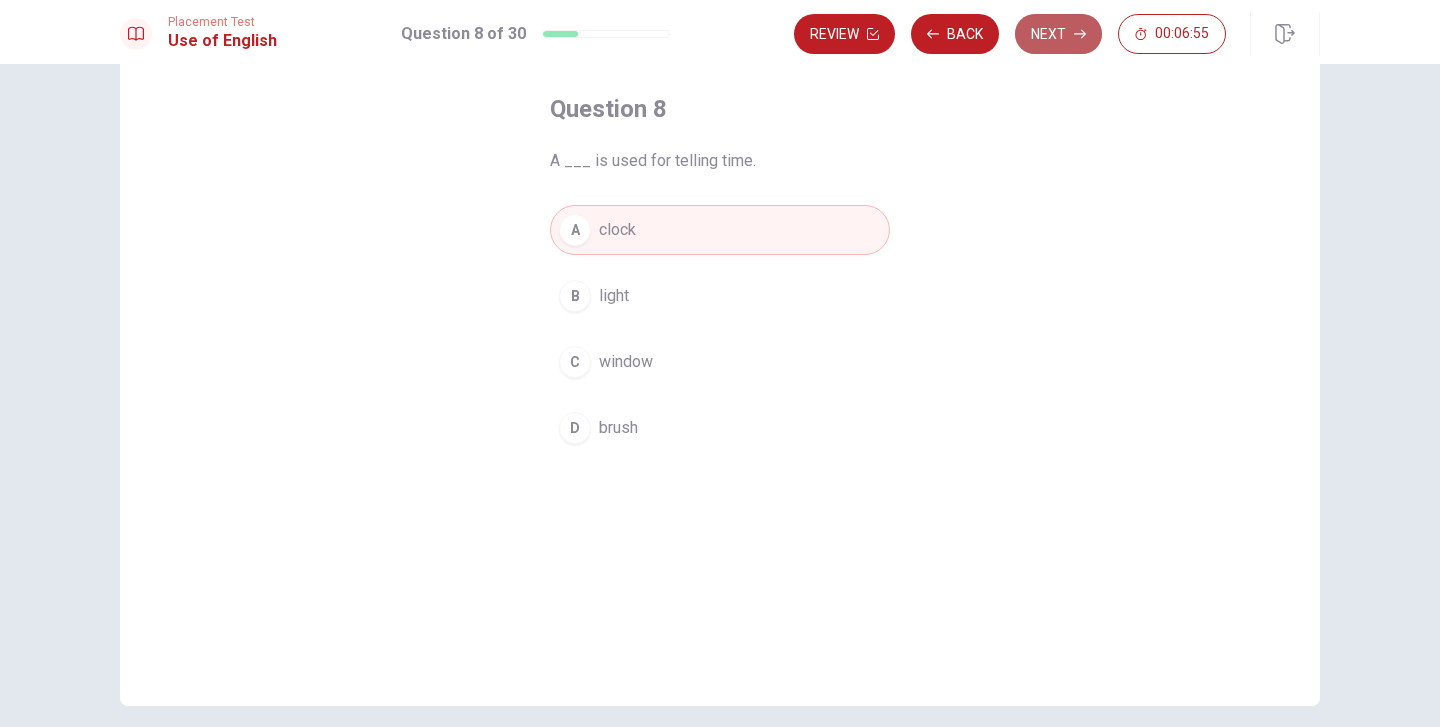 click on "Next" at bounding box center [1058, 34] 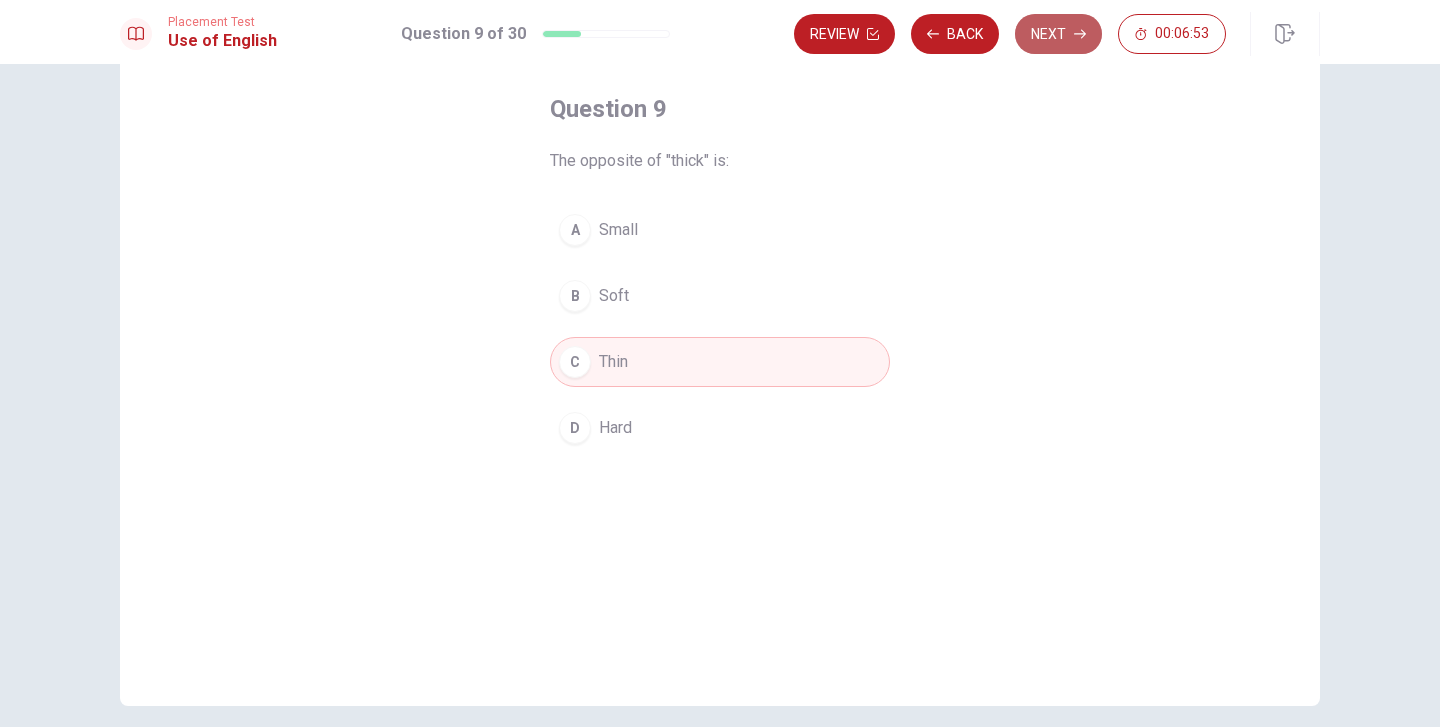 click on "Next" at bounding box center (1058, 34) 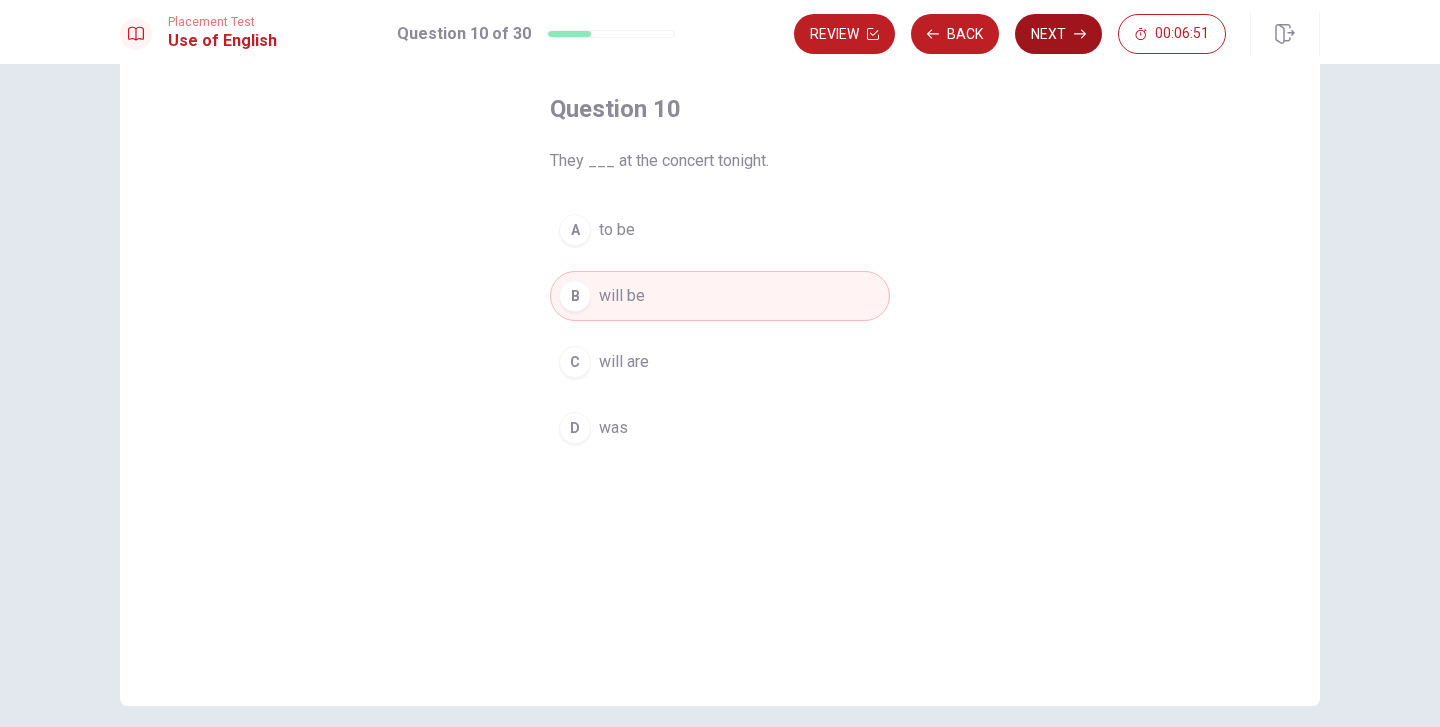 click on "Next" at bounding box center [1058, 34] 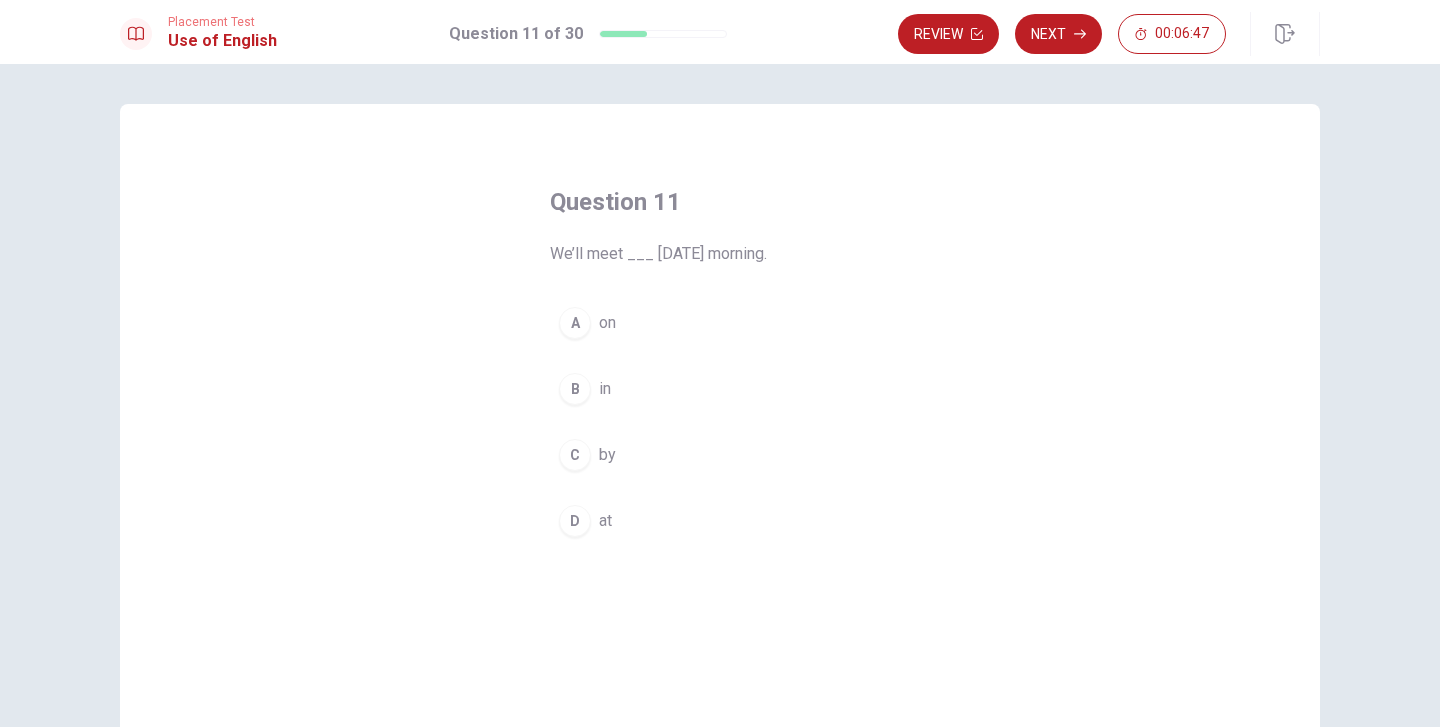 scroll, scrollTop: 27, scrollLeft: 0, axis: vertical 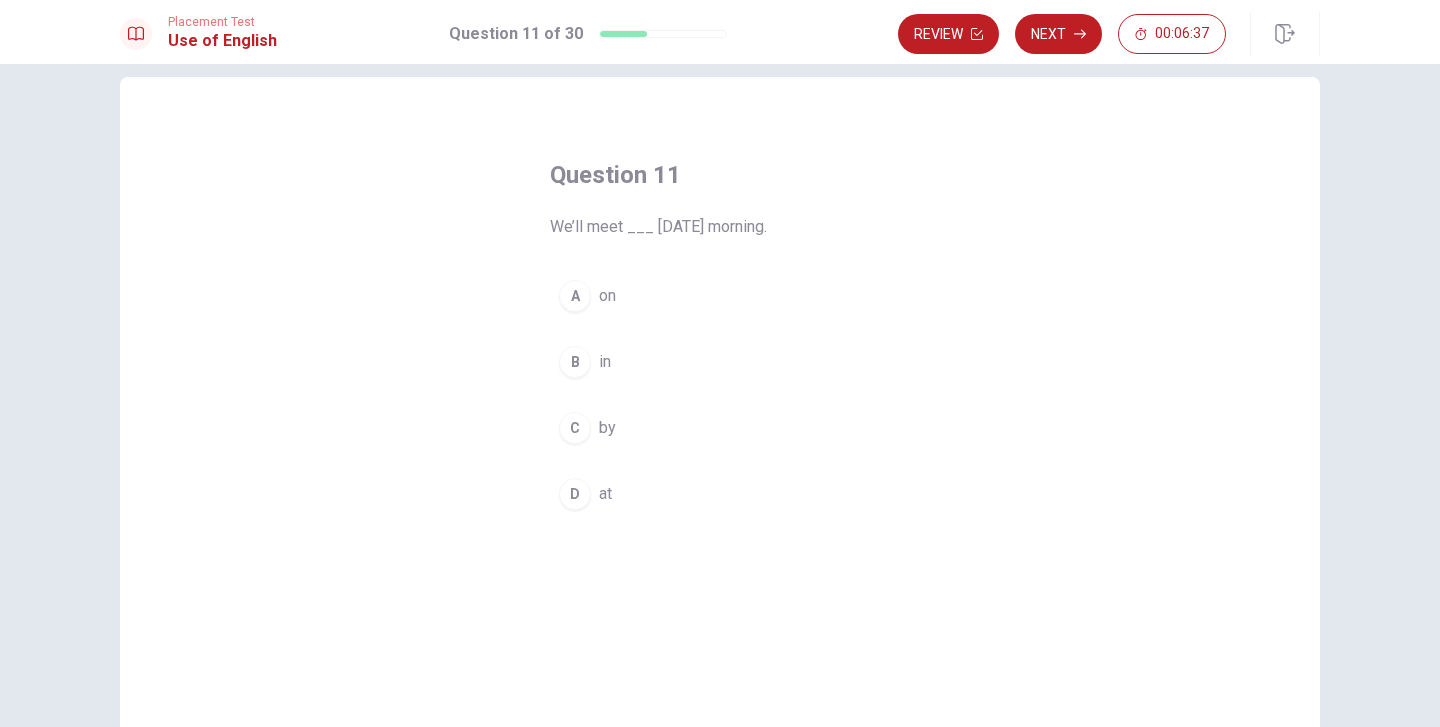 click on "on" at bounding box center (607, 296) 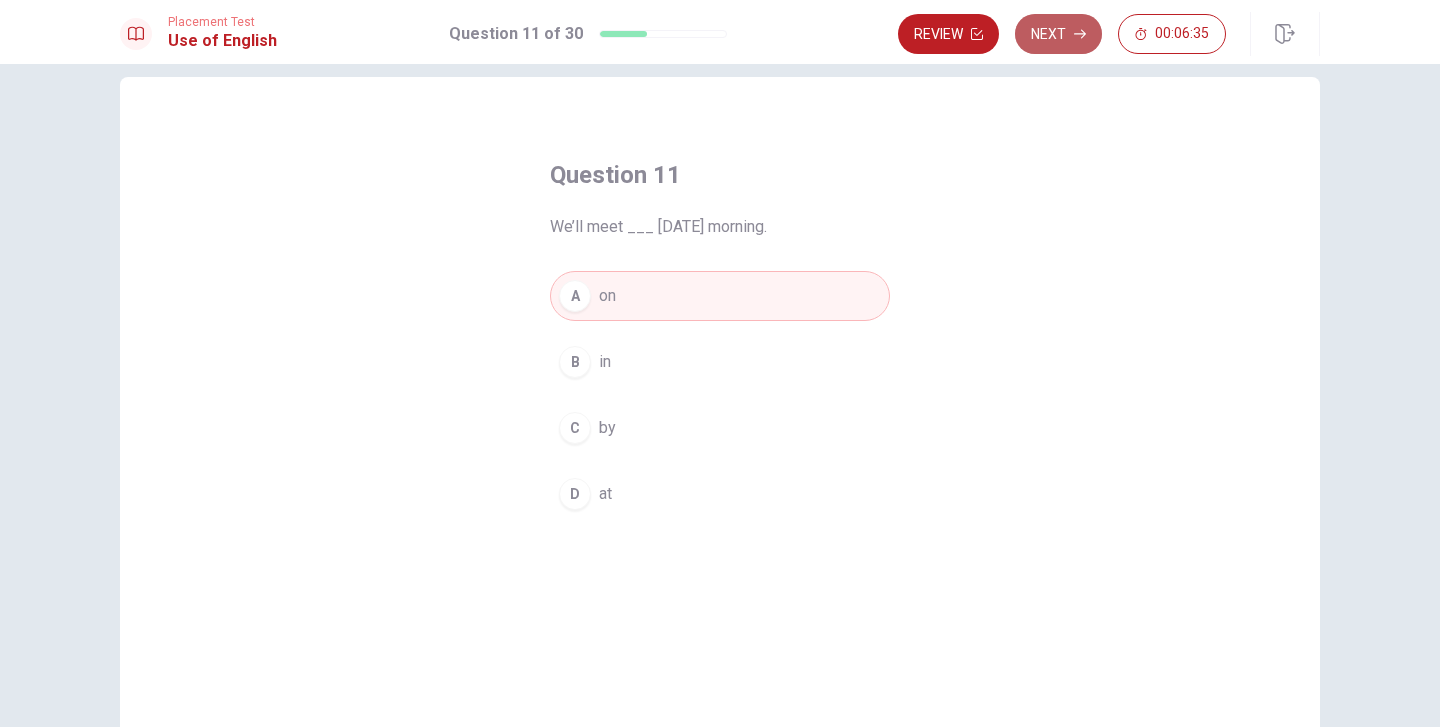 click on "Next" at bounding box center [1058, 34] 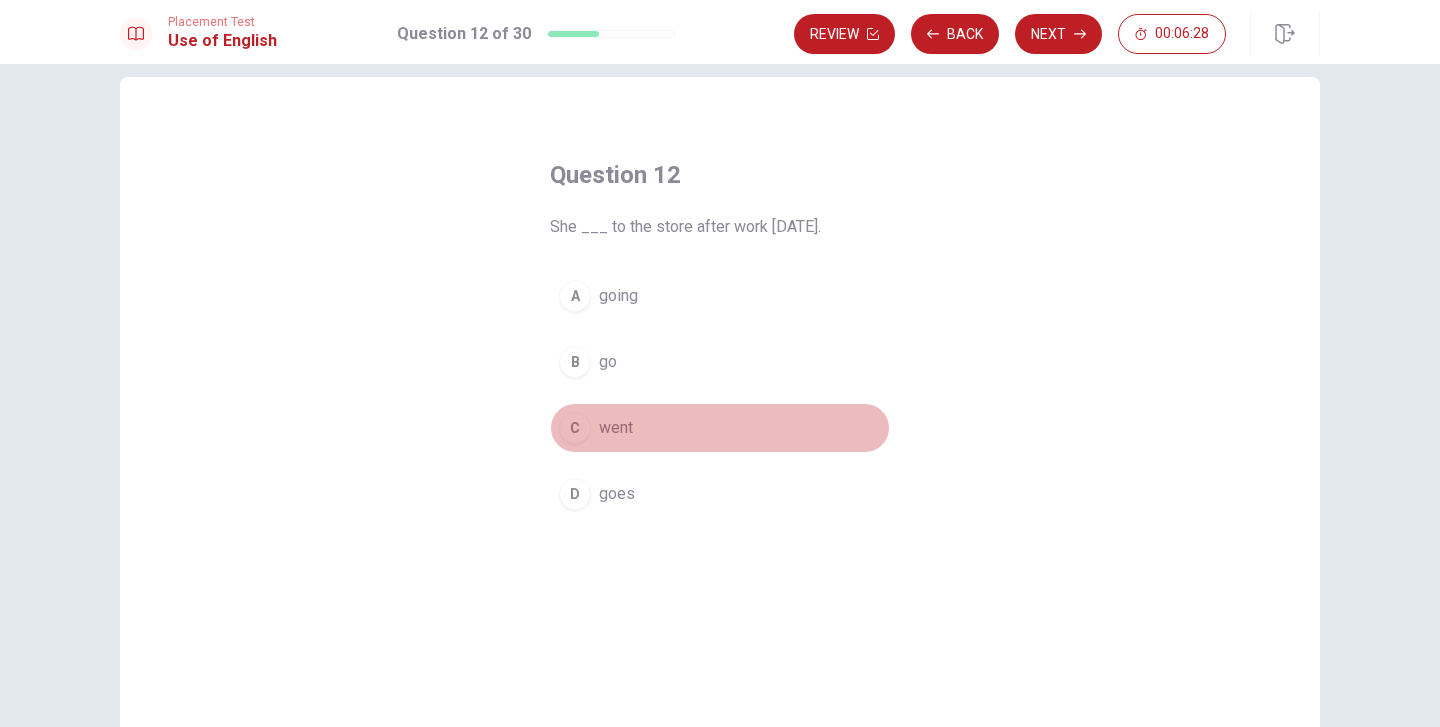 click on "C went" at bounding box center (720, 428) 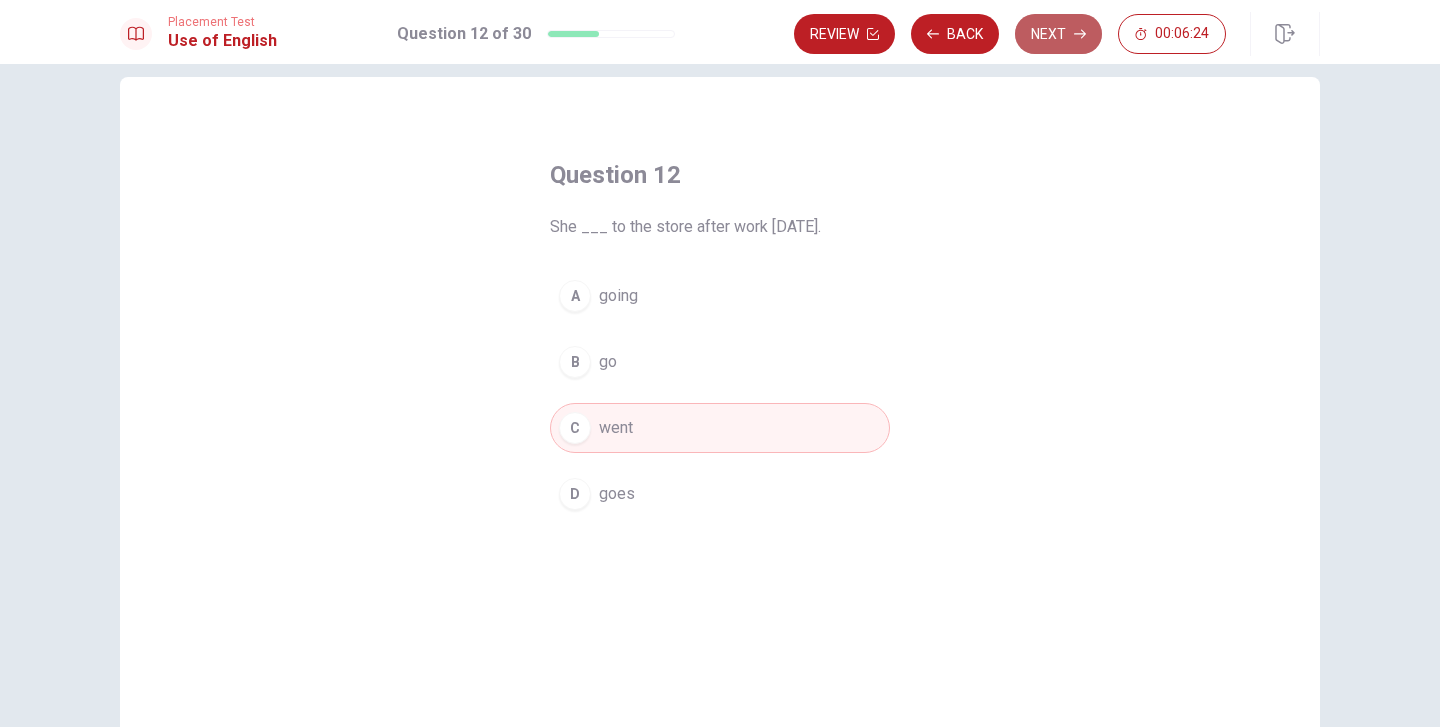 click on "Next" at bounding box center [1058, 34] 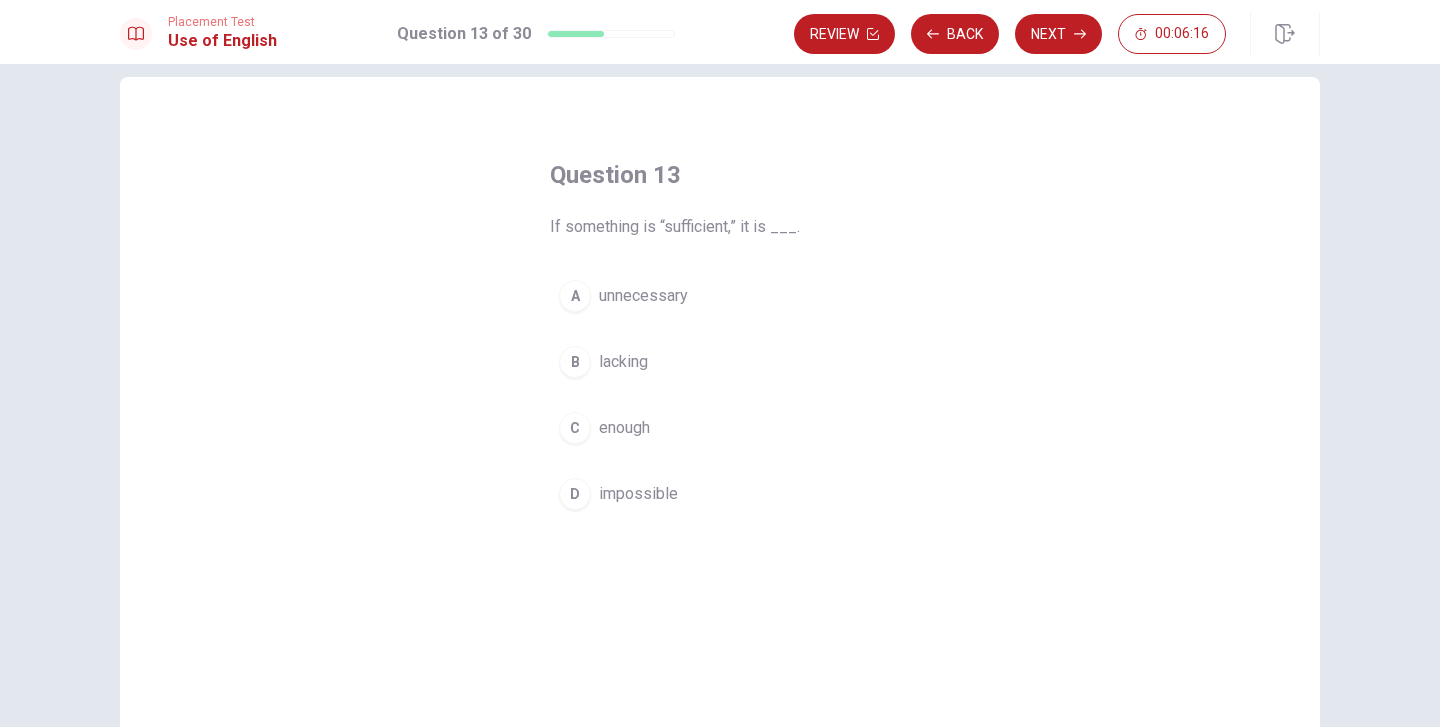click on "enough" at bounding box center [624, 428] 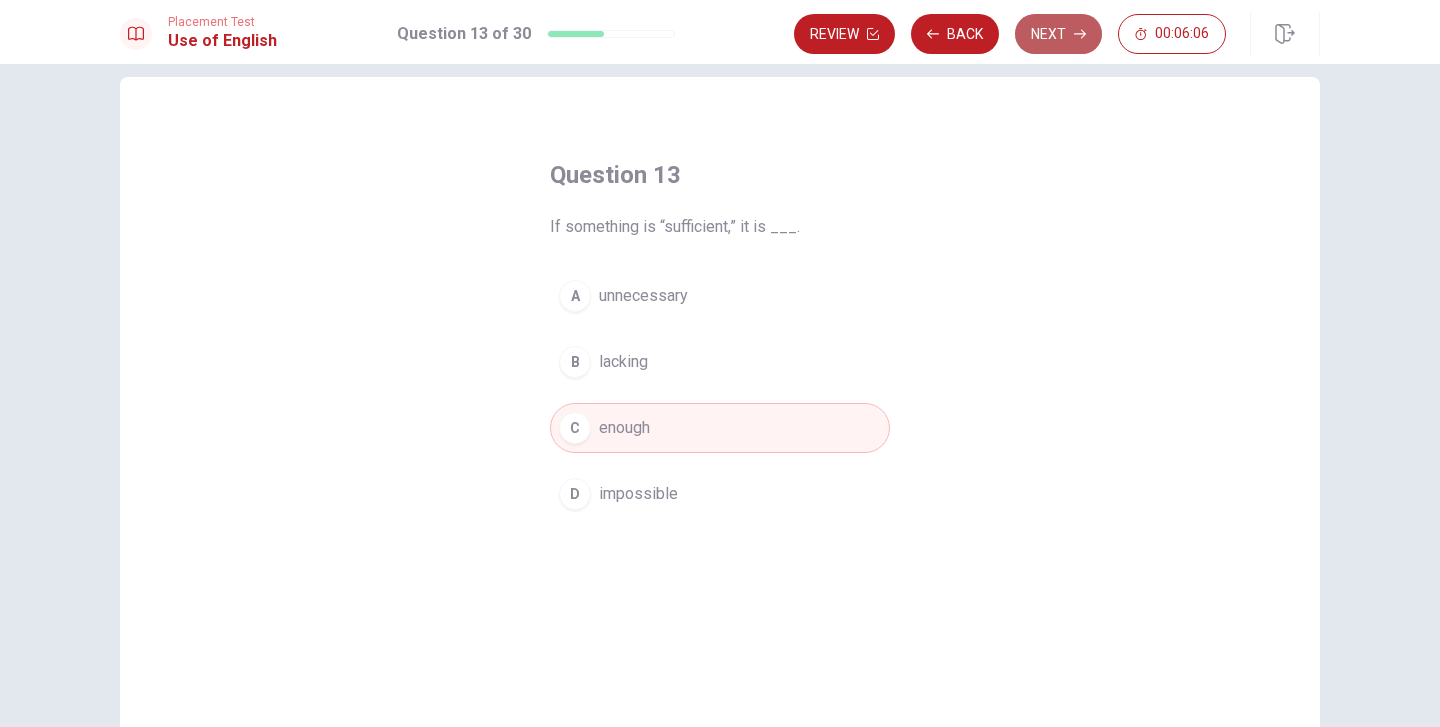 click on "Next" at bounding box center (1058, 34) 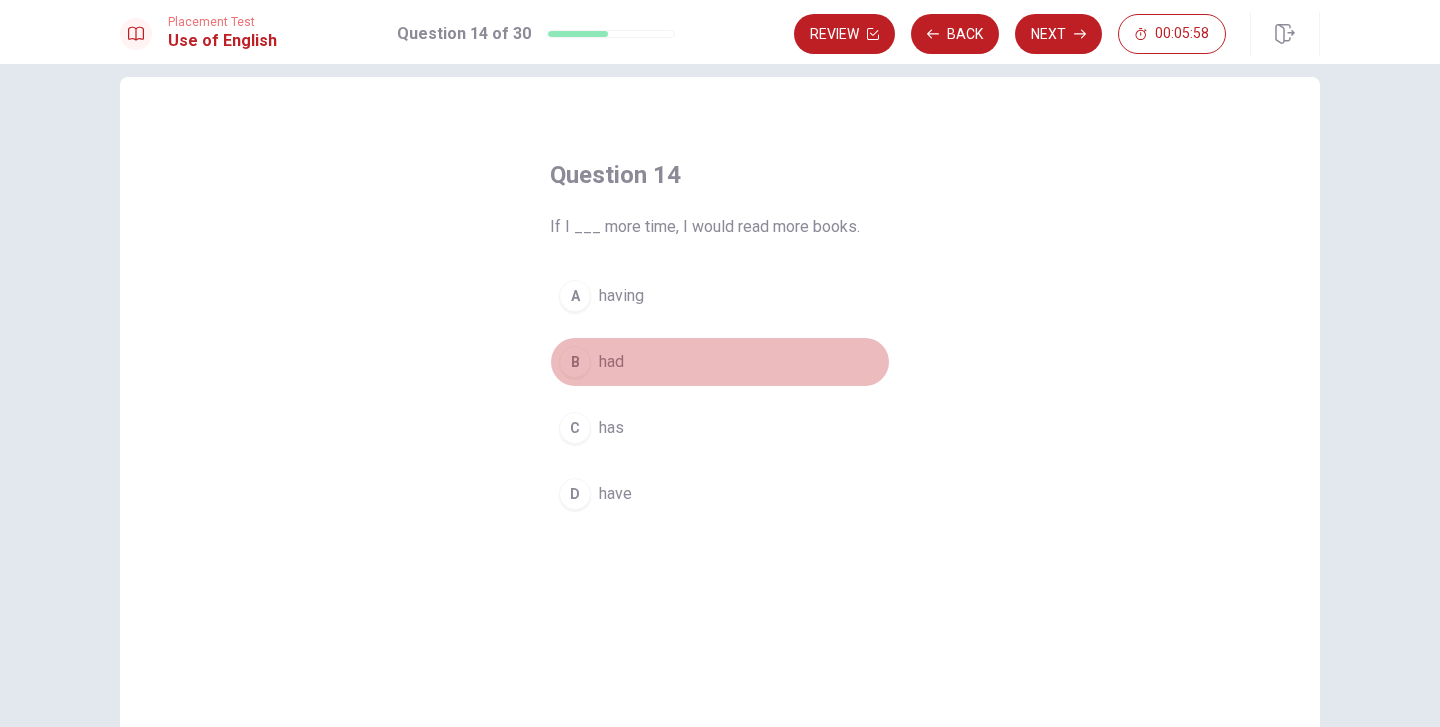 click on "had" at bounding box center [611, 362] 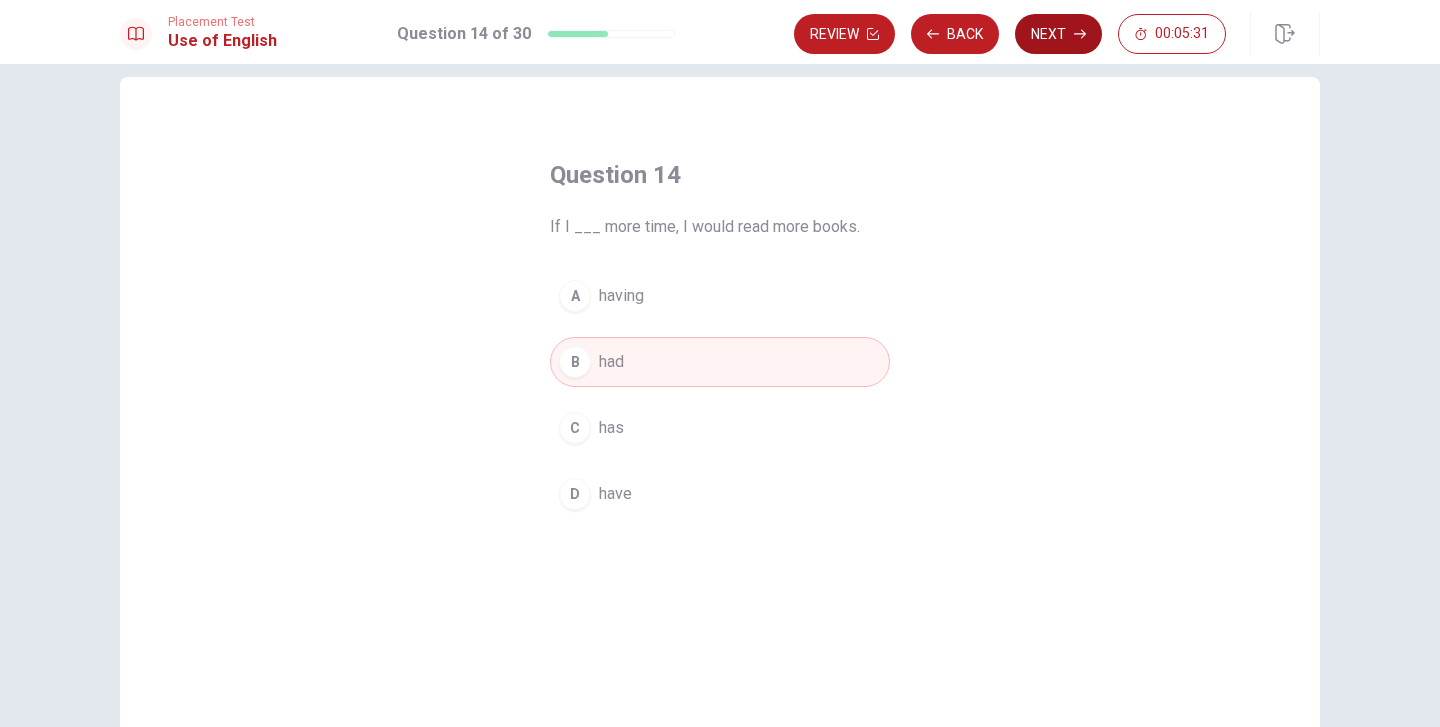 click on "Next" at bounding box center [1058, 34] 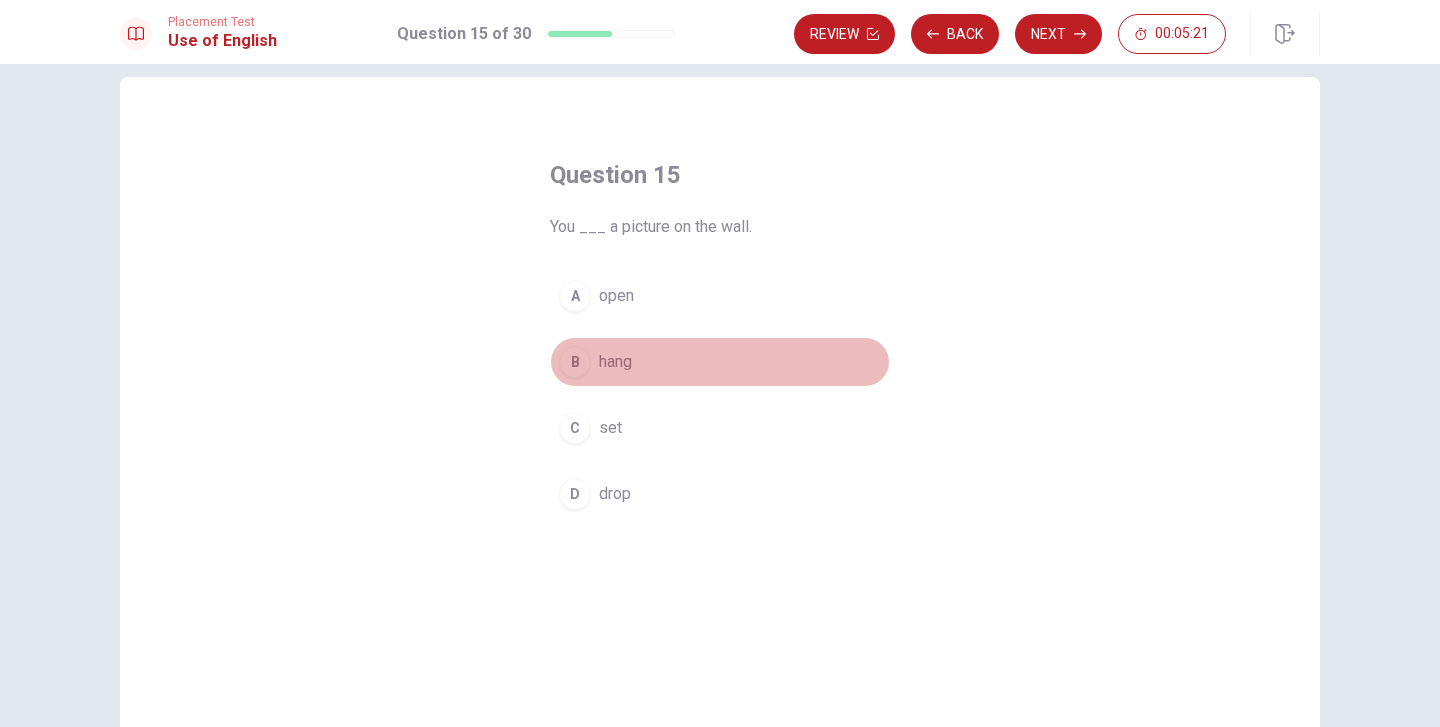click on "hang" at bounding box center [615, 362] 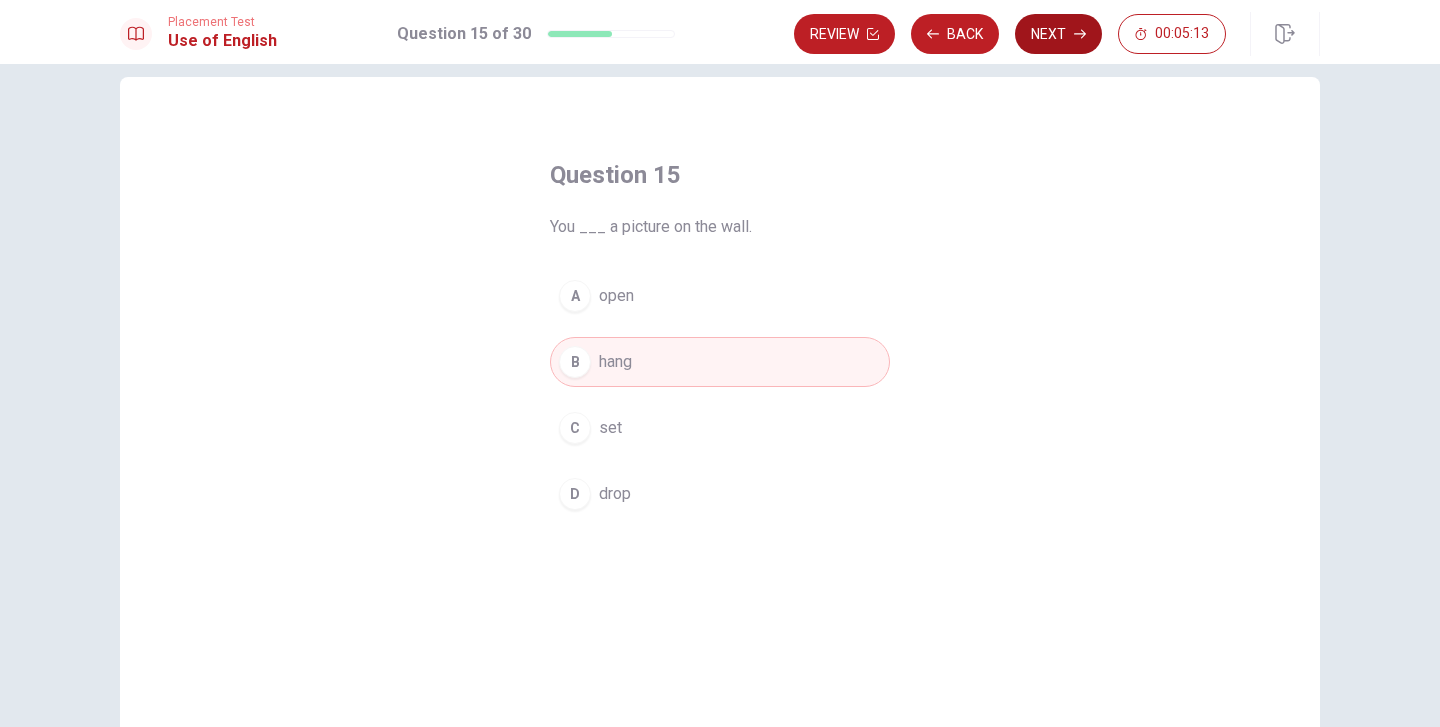 click on "Next" at bounding box center (1058, 34) 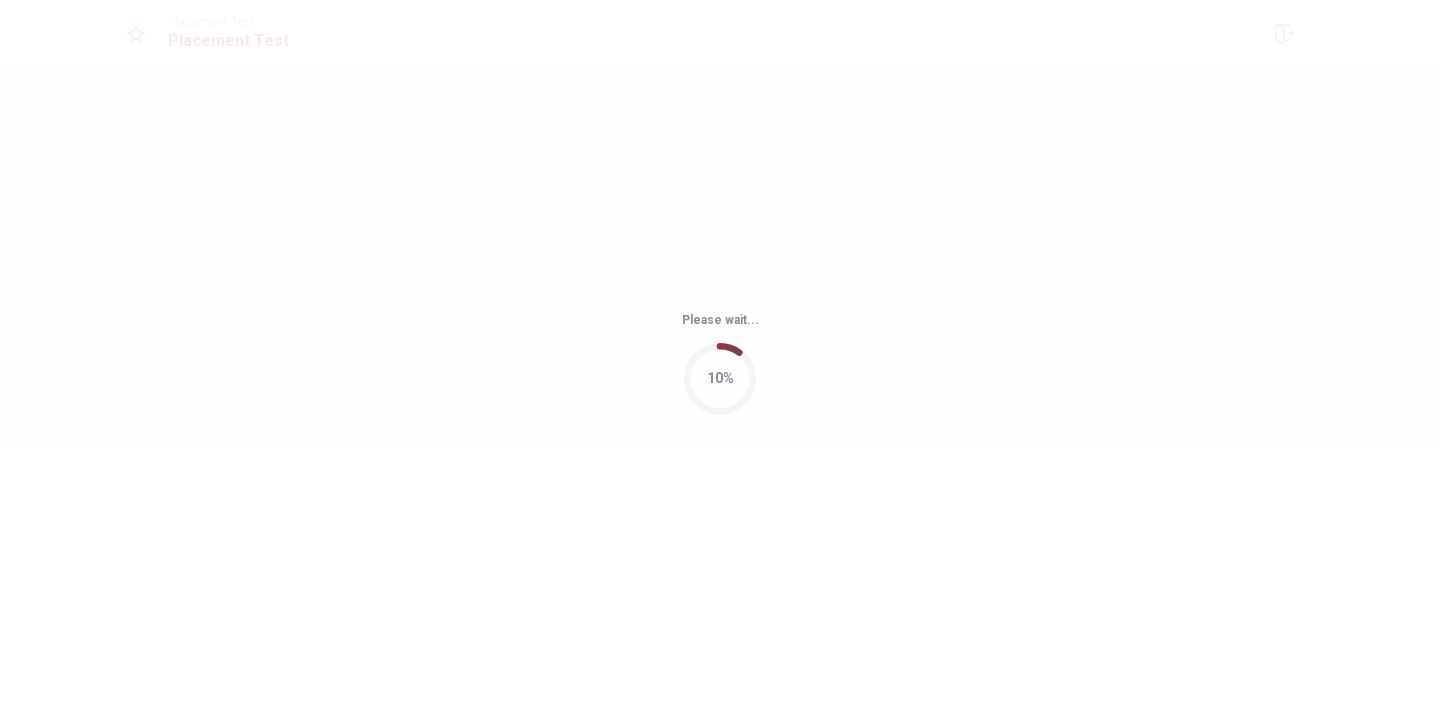 scroll, scrollTop: 0, scrollLeft: 0, axis: both 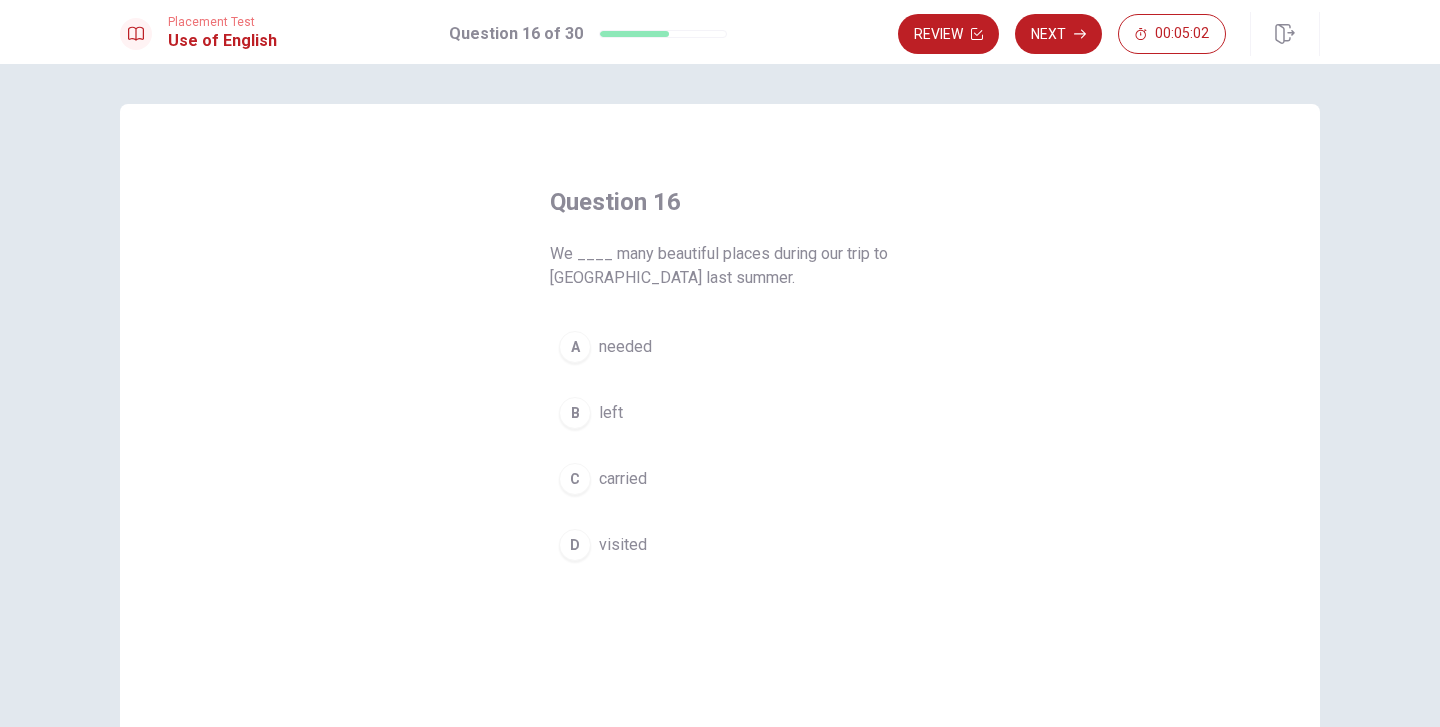 click on "visited" at bounding box center [623, 545] 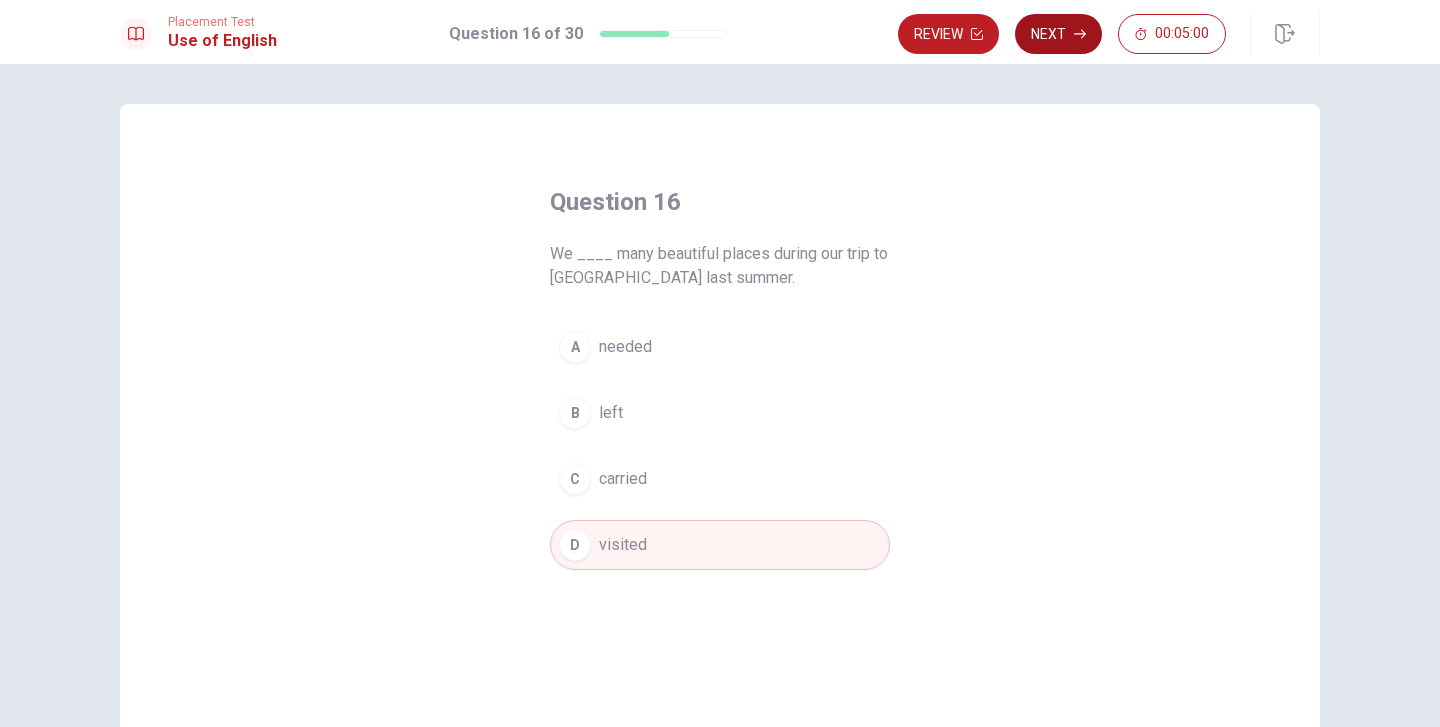 click on "Next" at bounding box center [1058, 34] 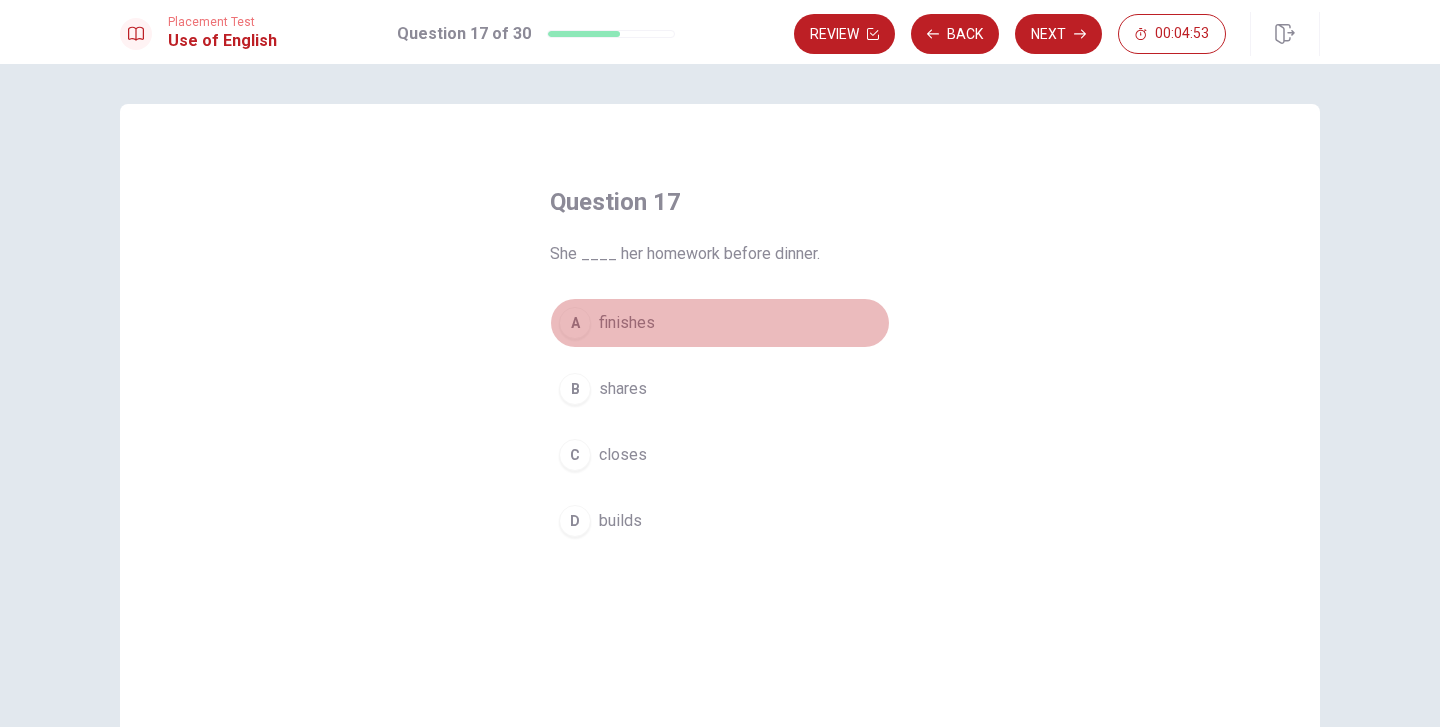 click on "finishes" at bounding box center [627, 323] 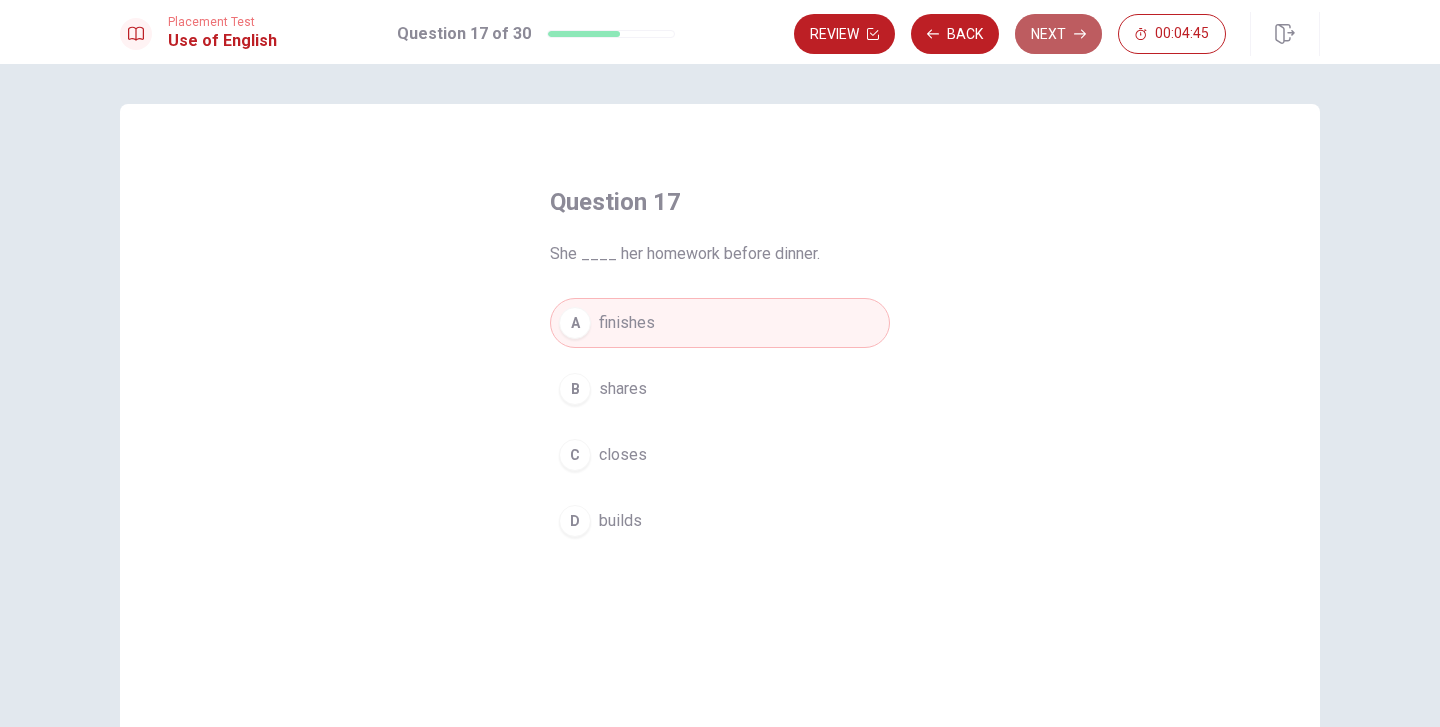 click on "Next" at bounding box center [1058, 34] 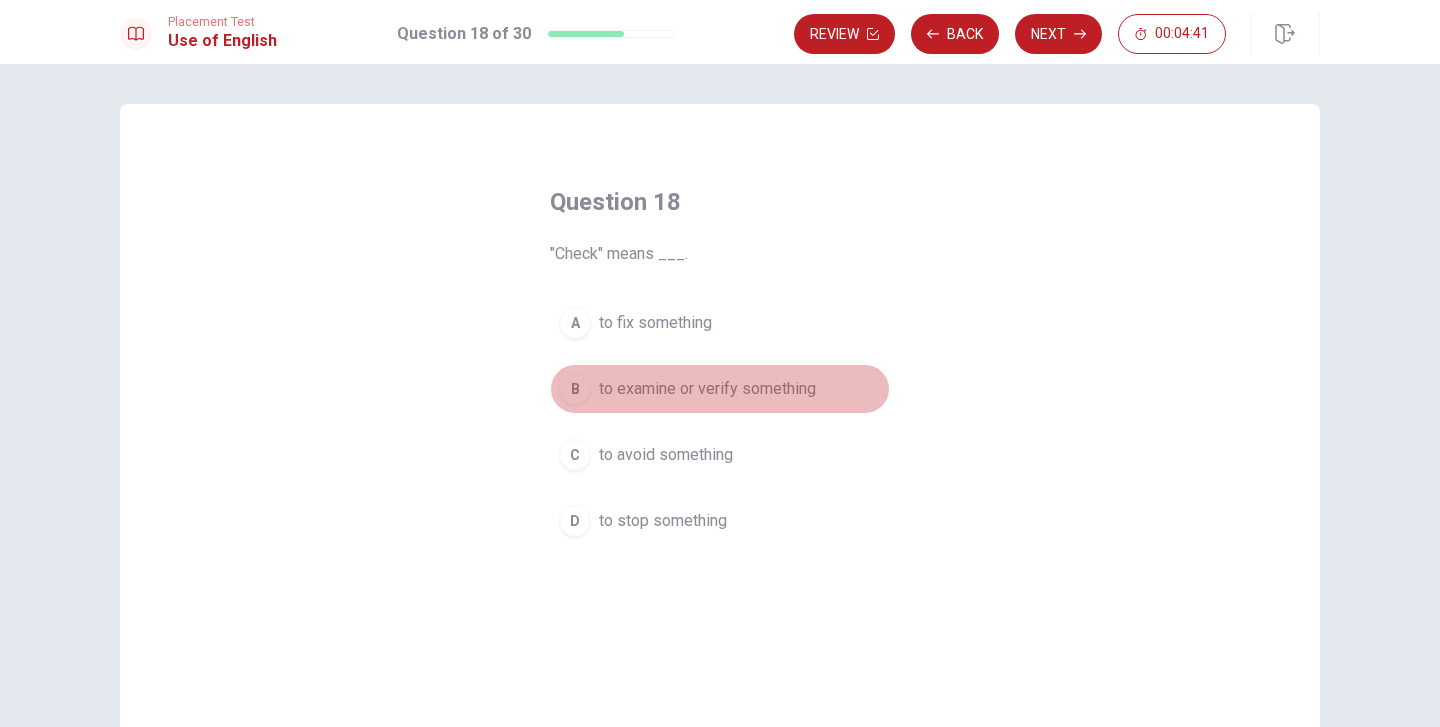 click on "to examine or verify something" at bounding box center (707, 389) 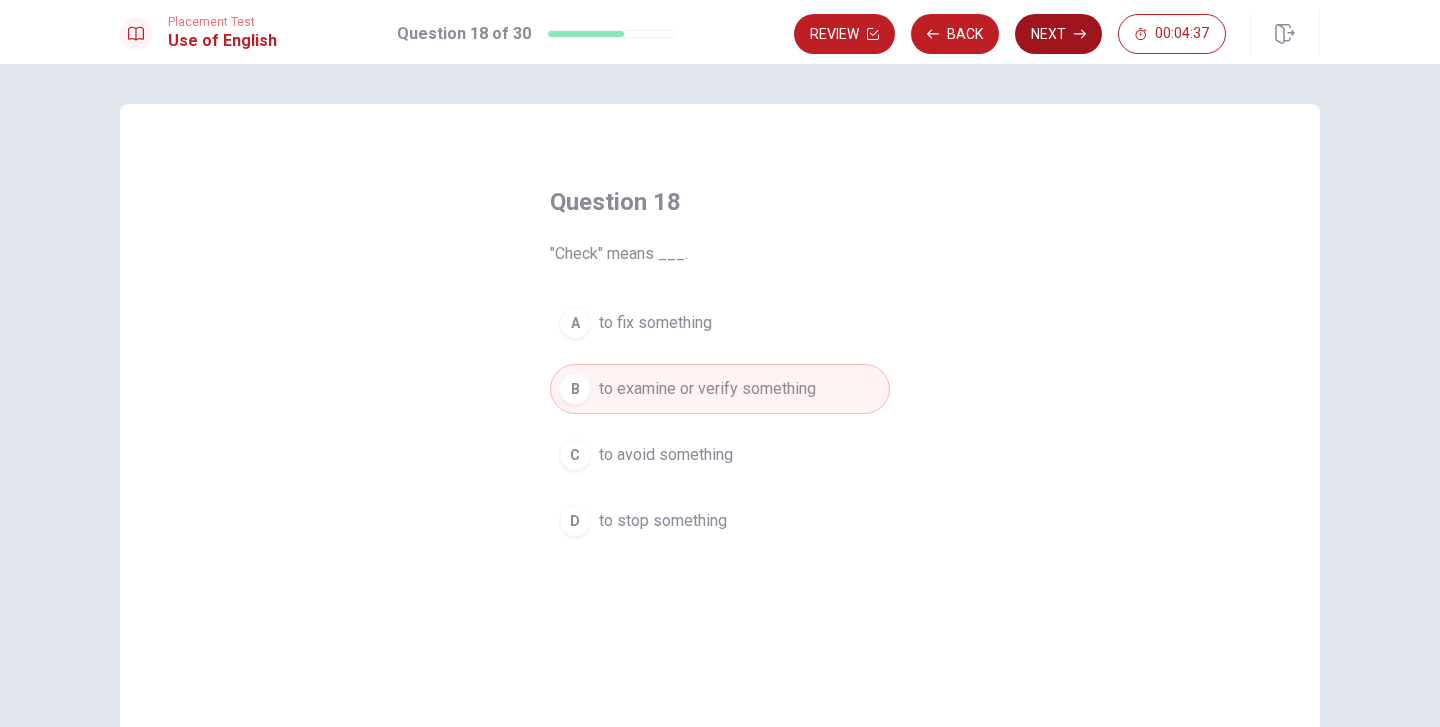 click on "Next" at bounding box center [1058, 34] 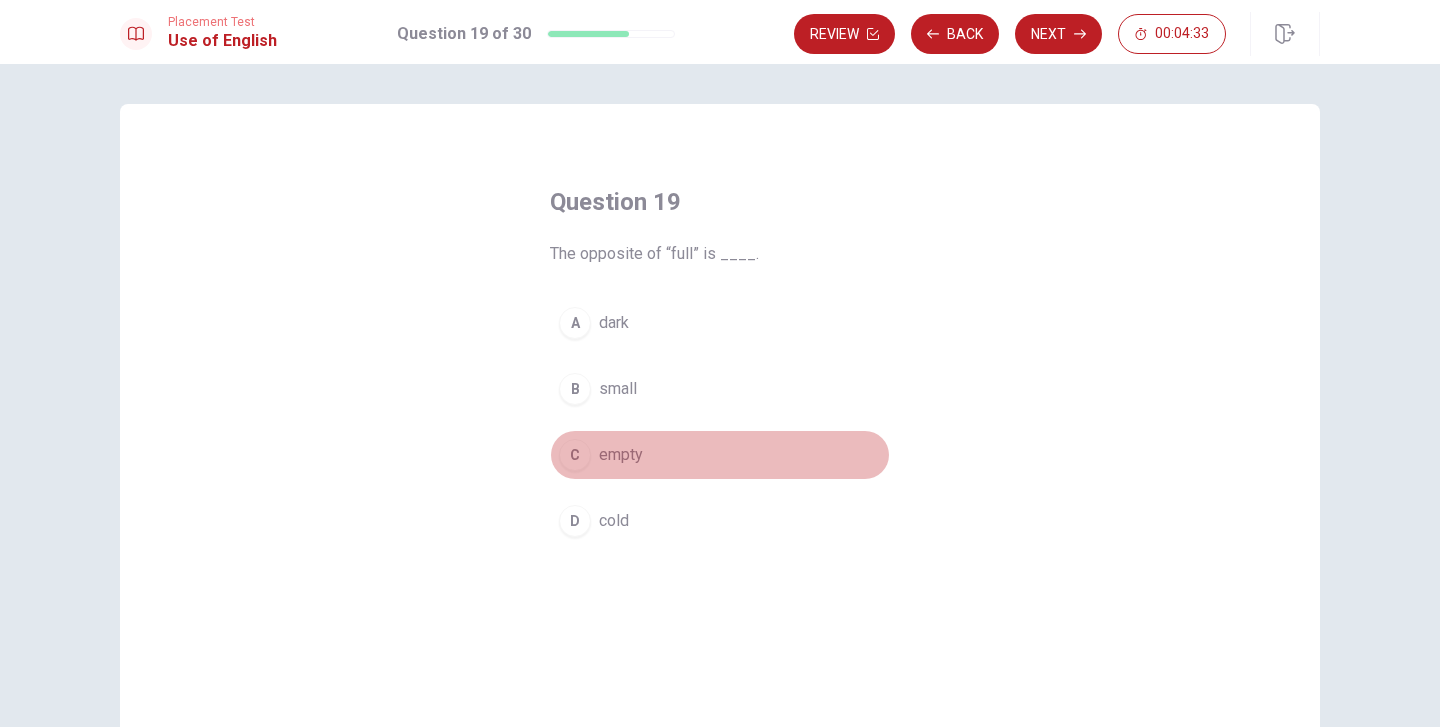 click on "empty" at bounding box center (621, 455) 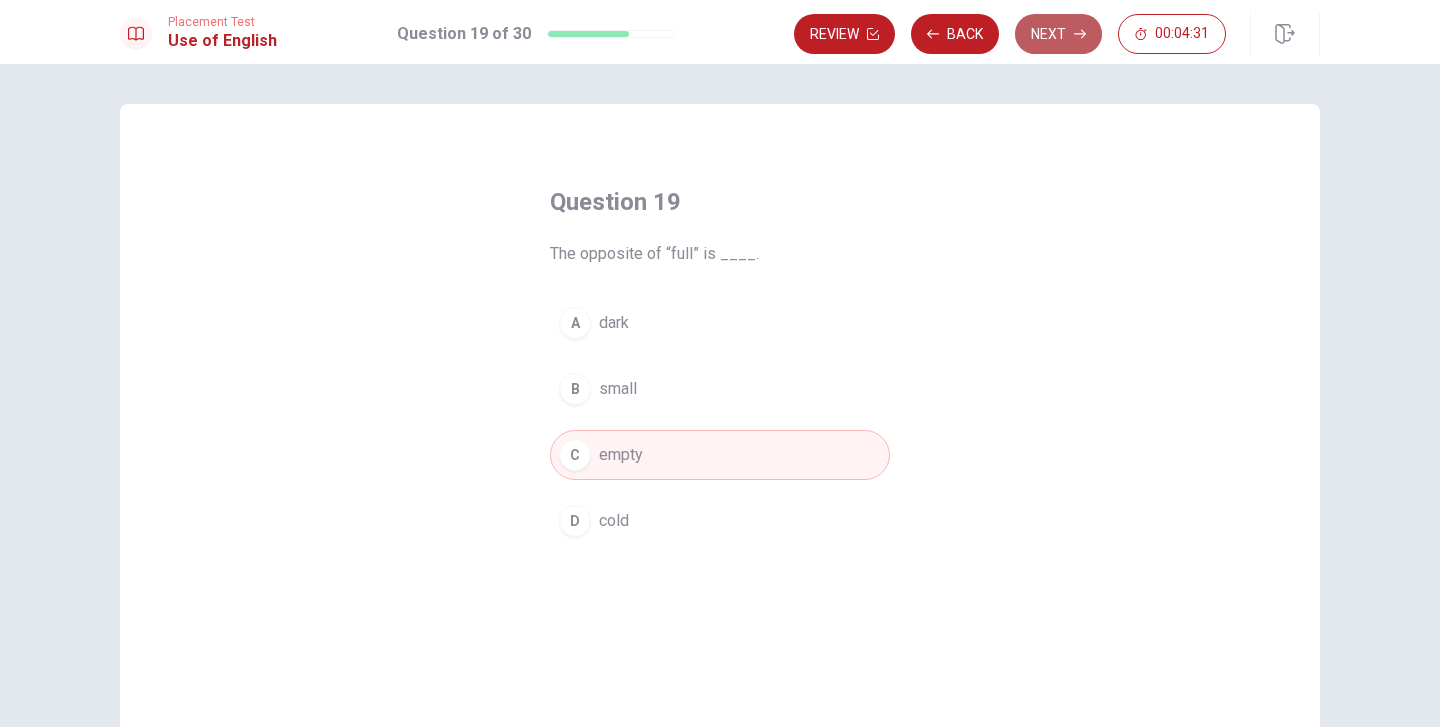 click on "Next" at bounding box center [1058, 34] 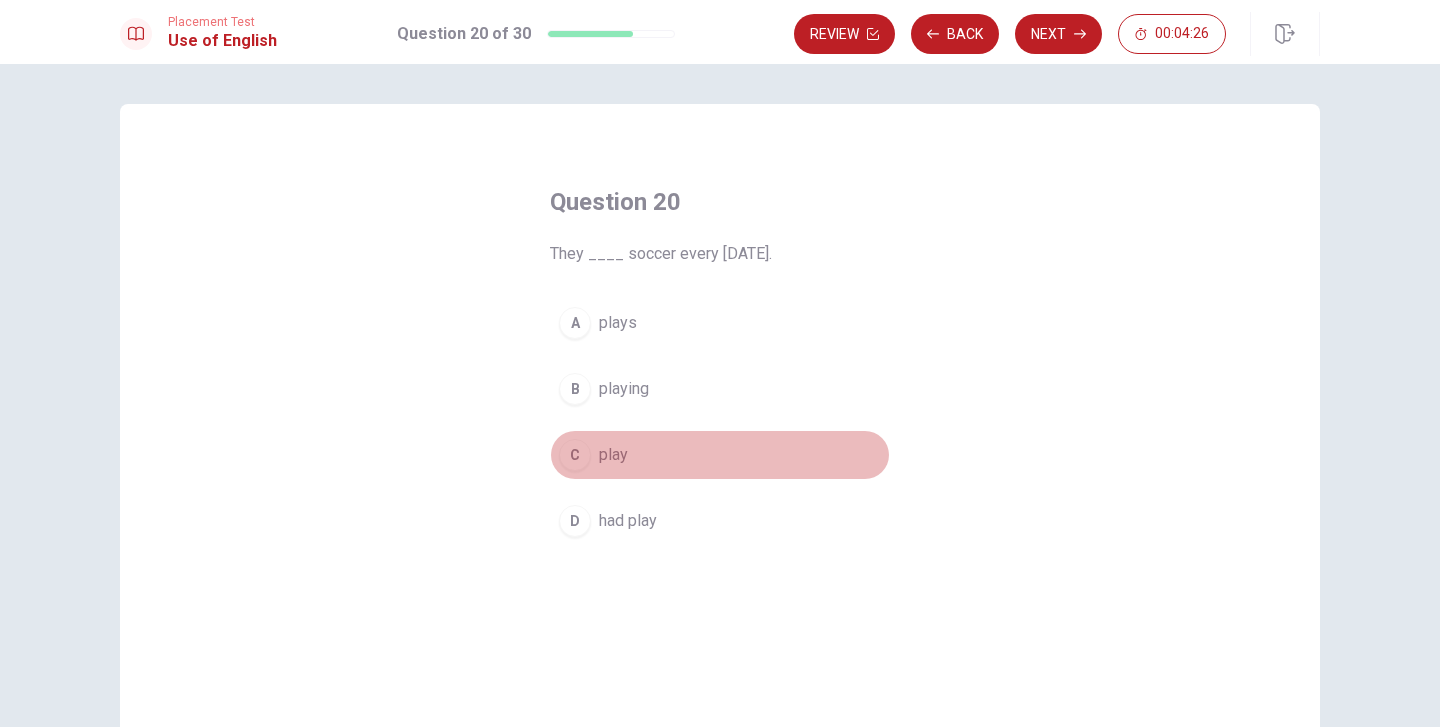 click on "play" at bounding box center [613, 455] 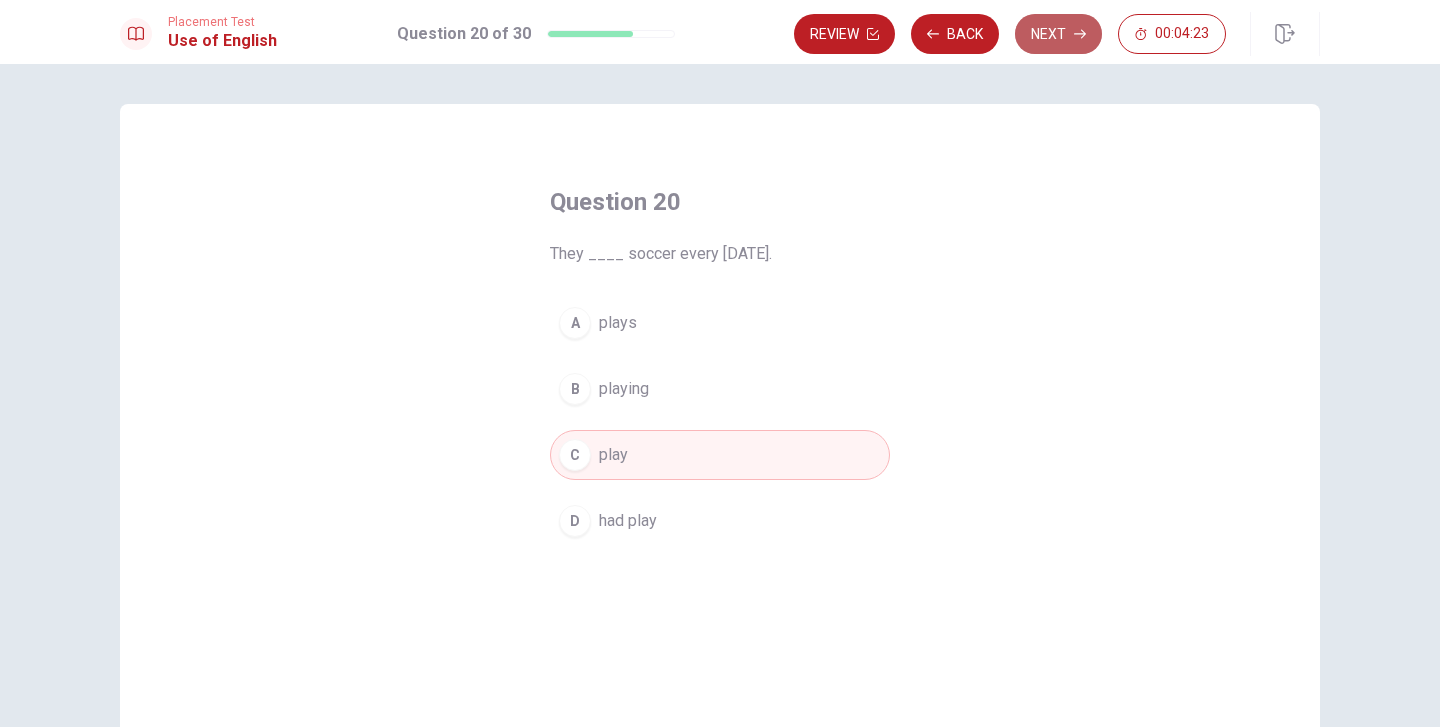 click on "Next" at bounding box center (1058, 34) 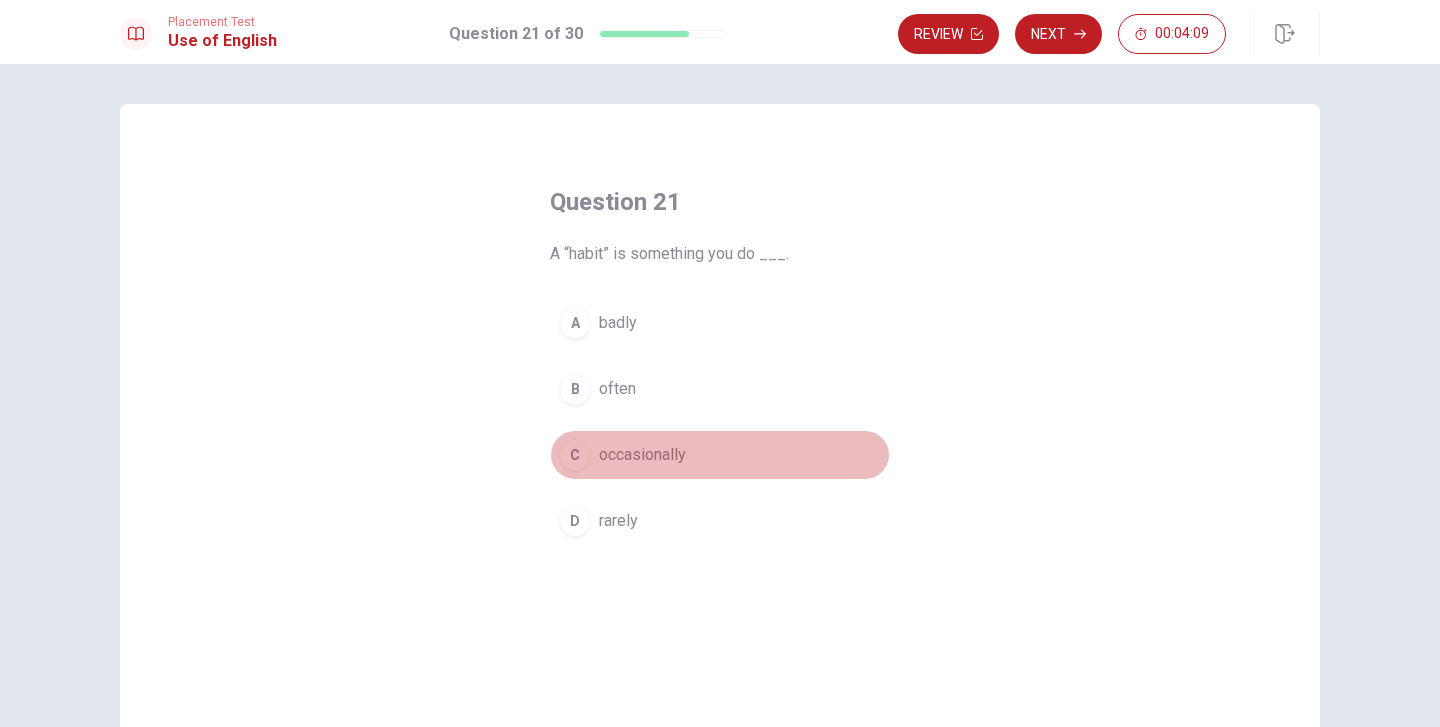 click on "occasionally" at bounding box center (642, 455) 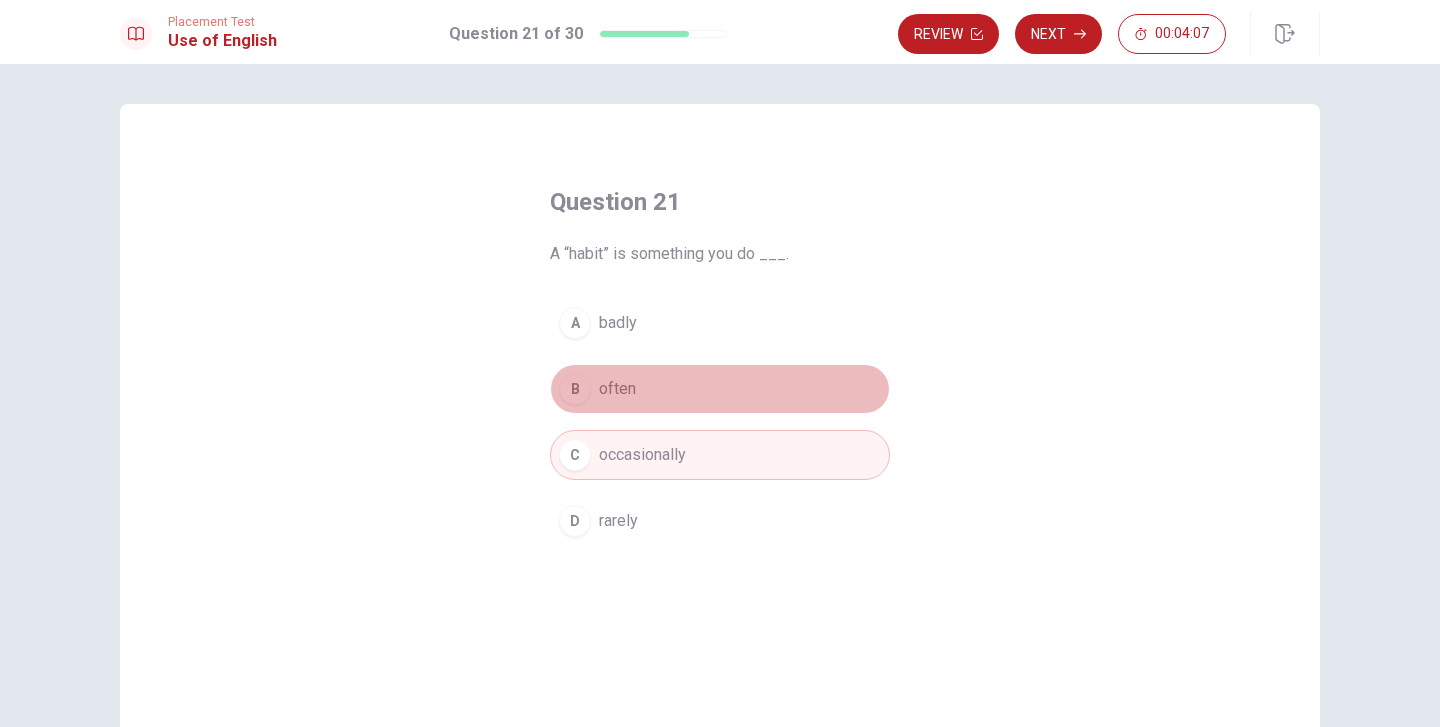 click on "often" at bounding box center (617, 389) 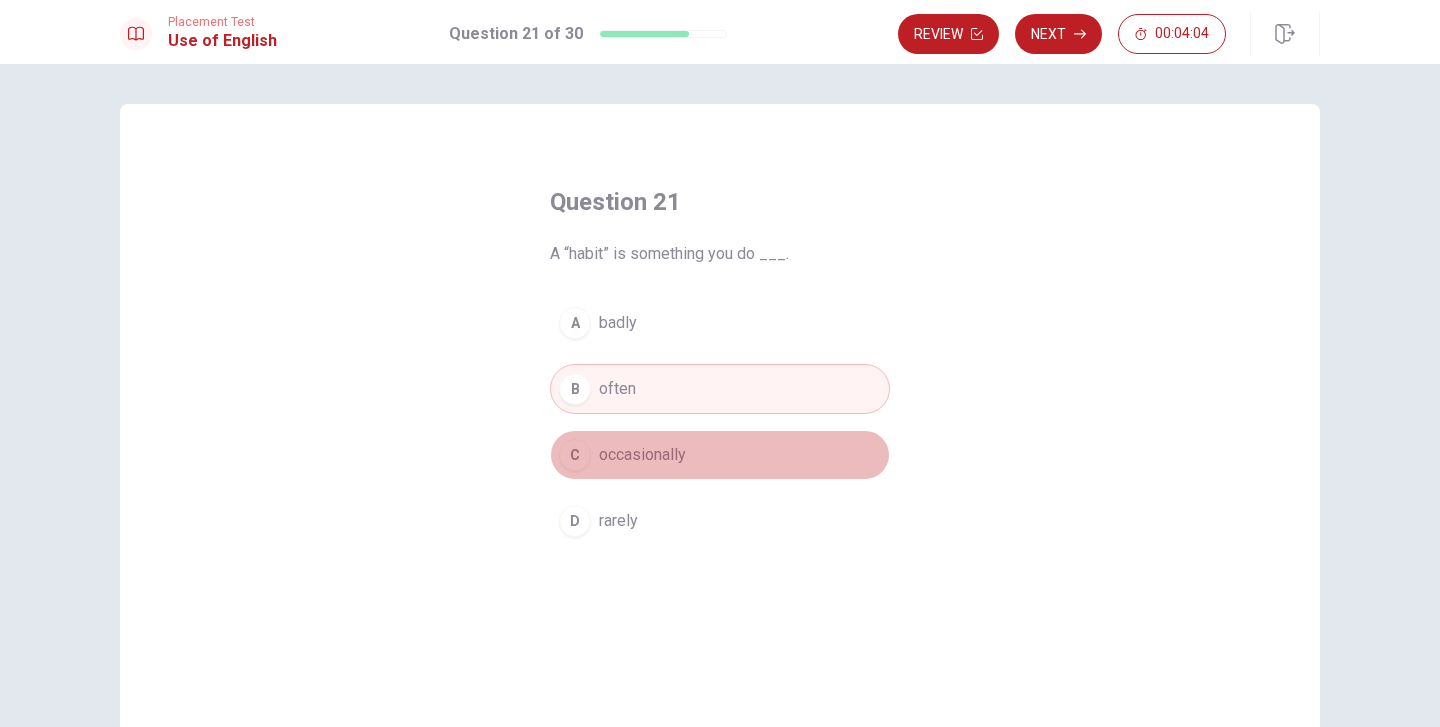 click on "C occasionally" at bounding box center [720, 455] 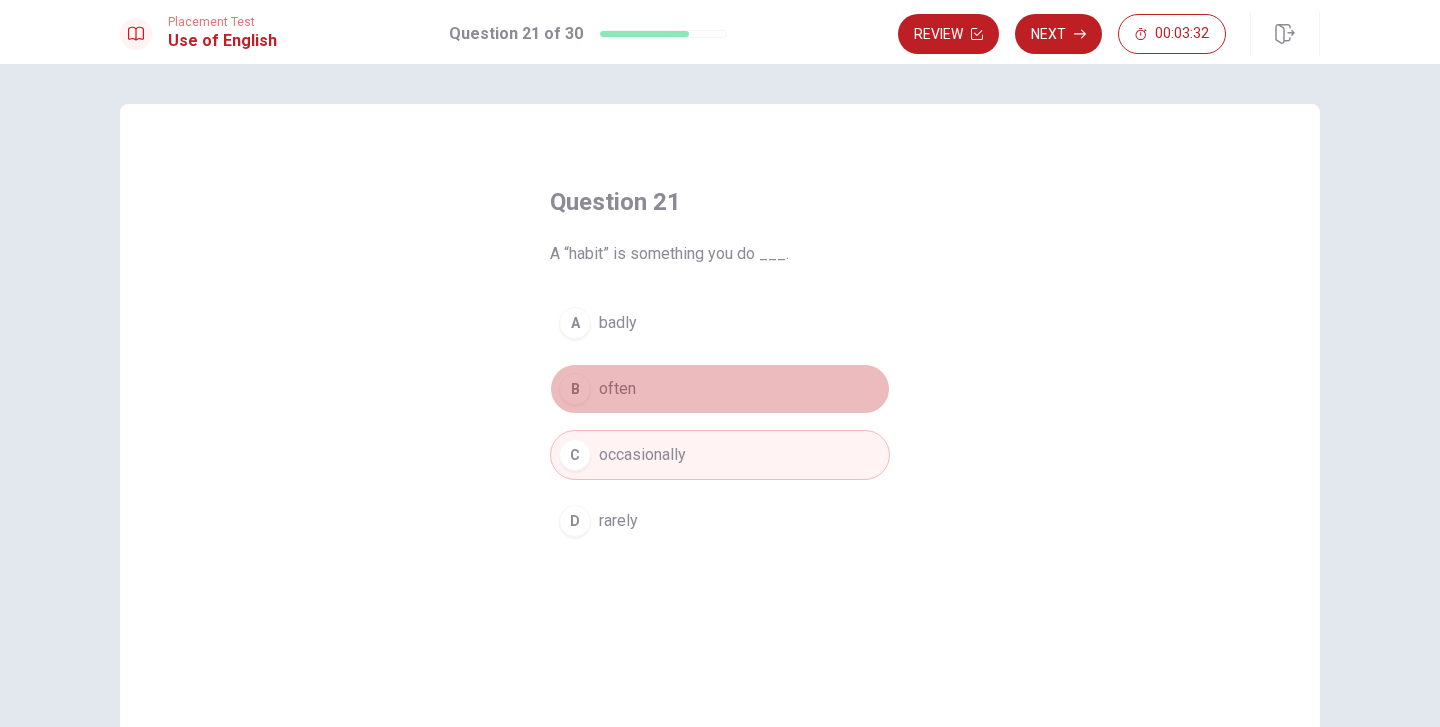 click on "B often" at bounding box center [720, 389] 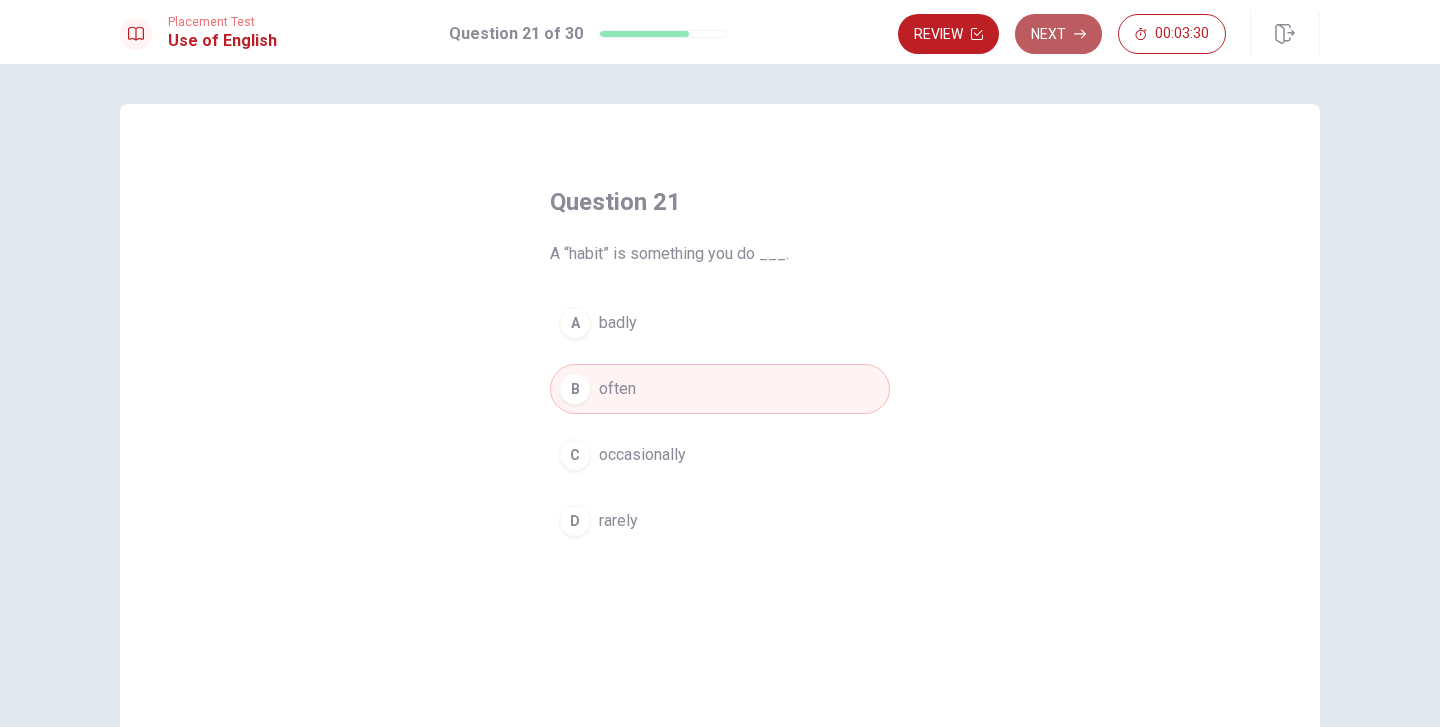 click on "Next" at bounding box center (1058, 34) 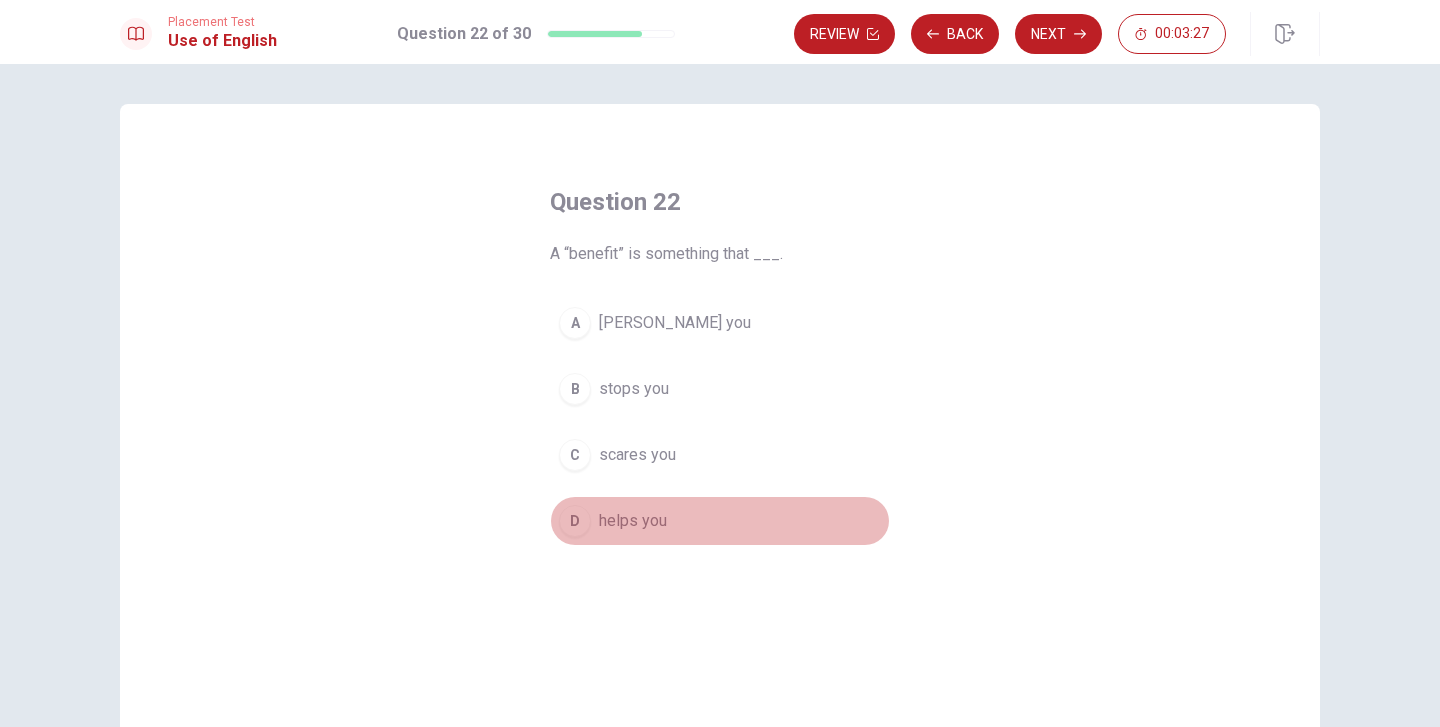 click on "helps you" at bounding box center (633, 521) 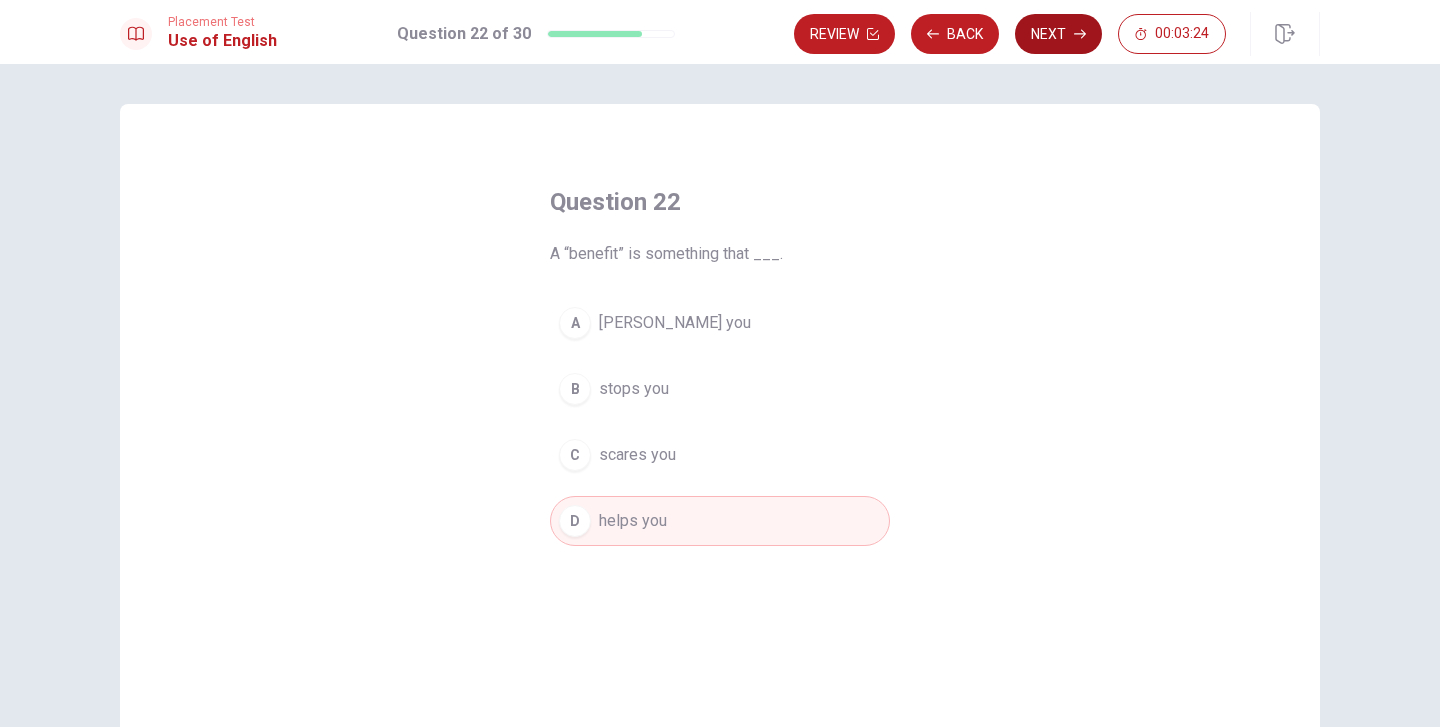 click on "Next" at bounding box center (1058, 34) 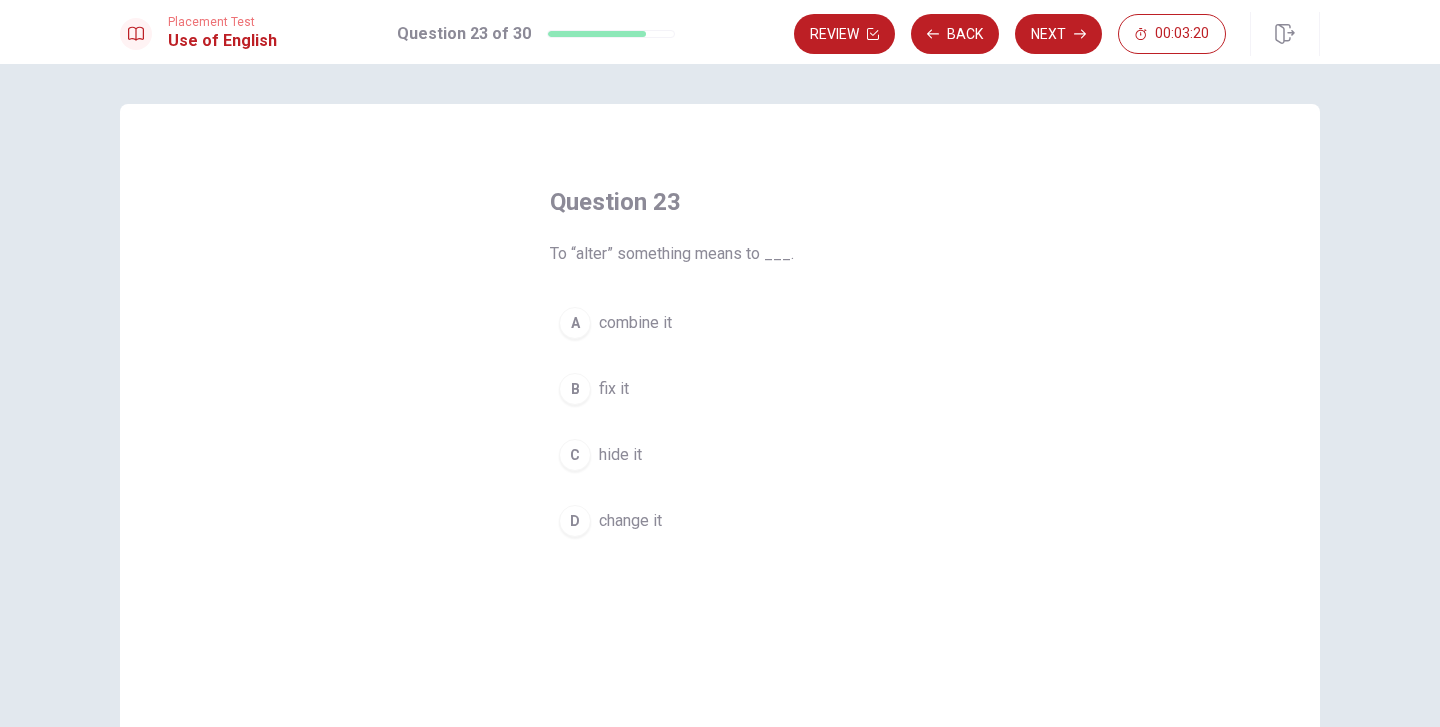 click on "change it" at bounding box center (630, 521) 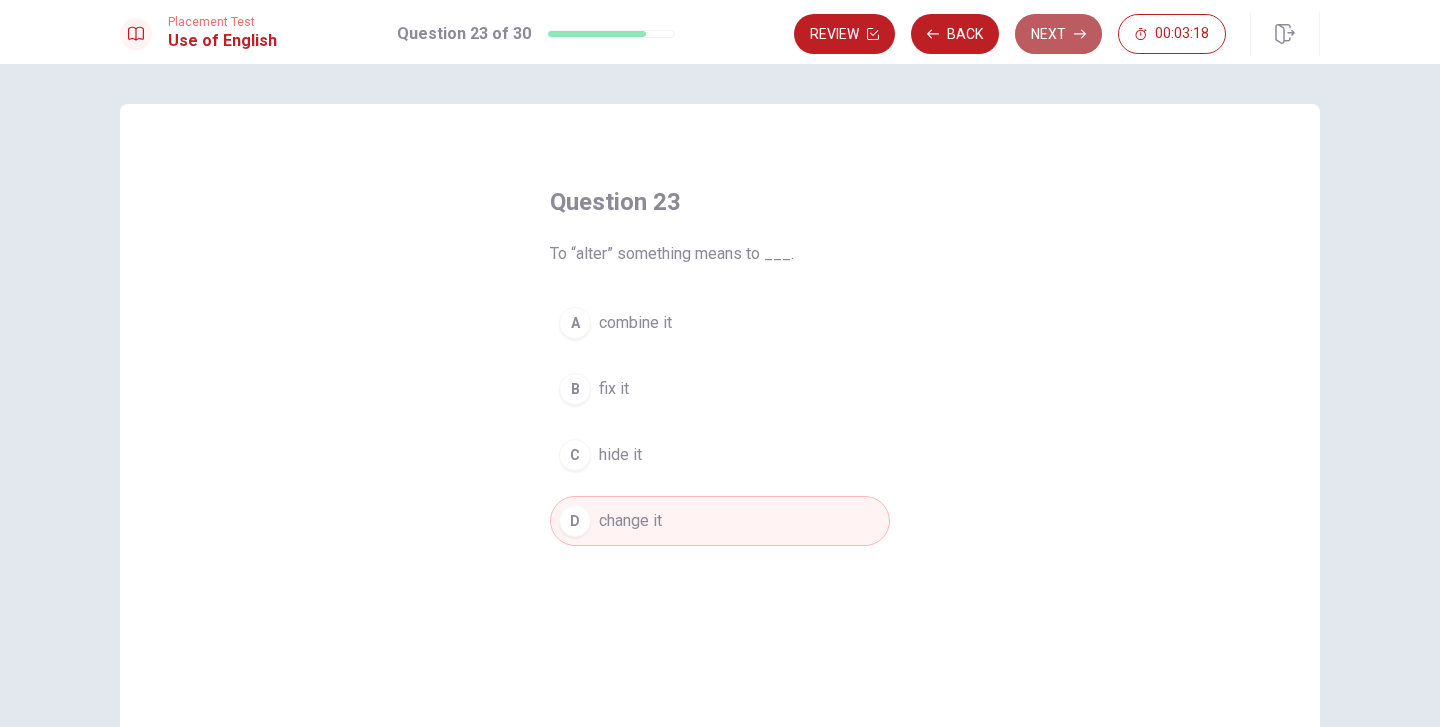 click on "Next" at bounding box center (1058, 34) 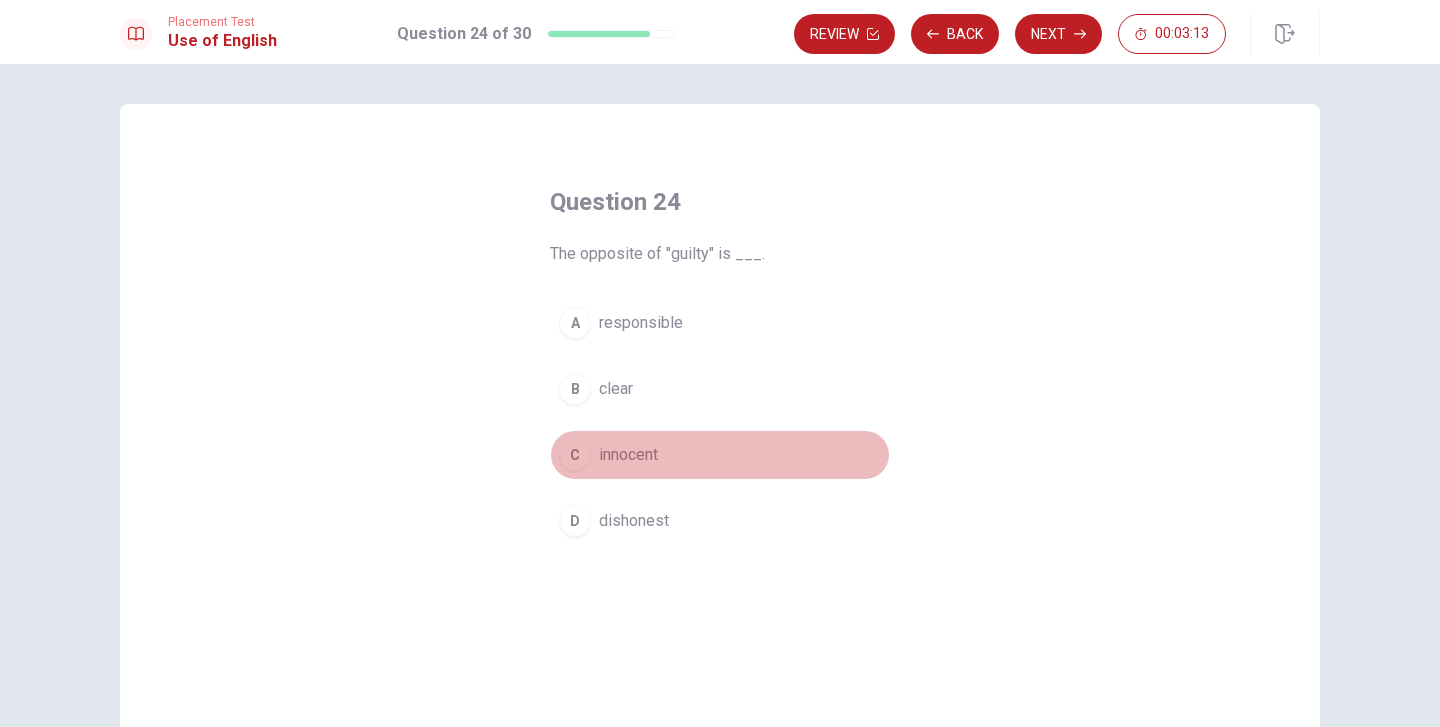 click on "innocent" at bounding box center [628, 455] 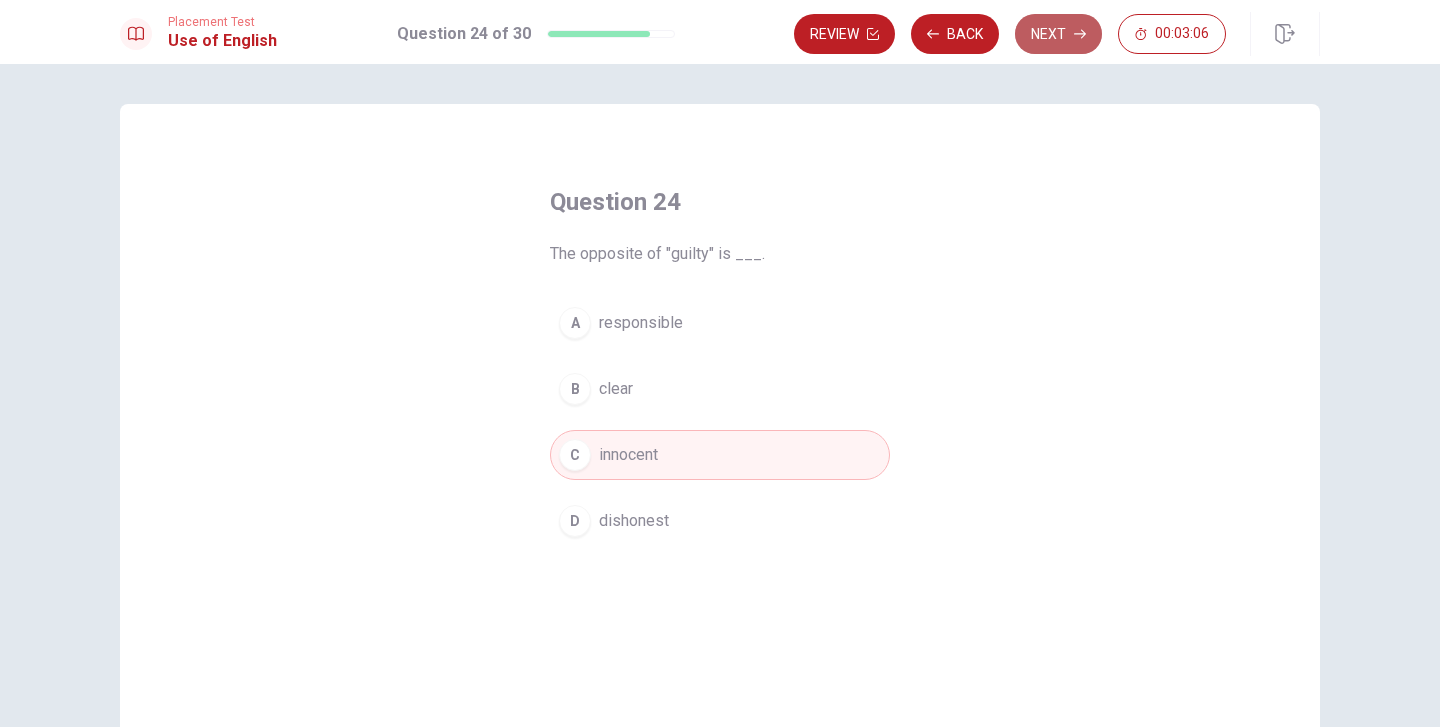 click on "Next" at bounding box center (1058, 34) 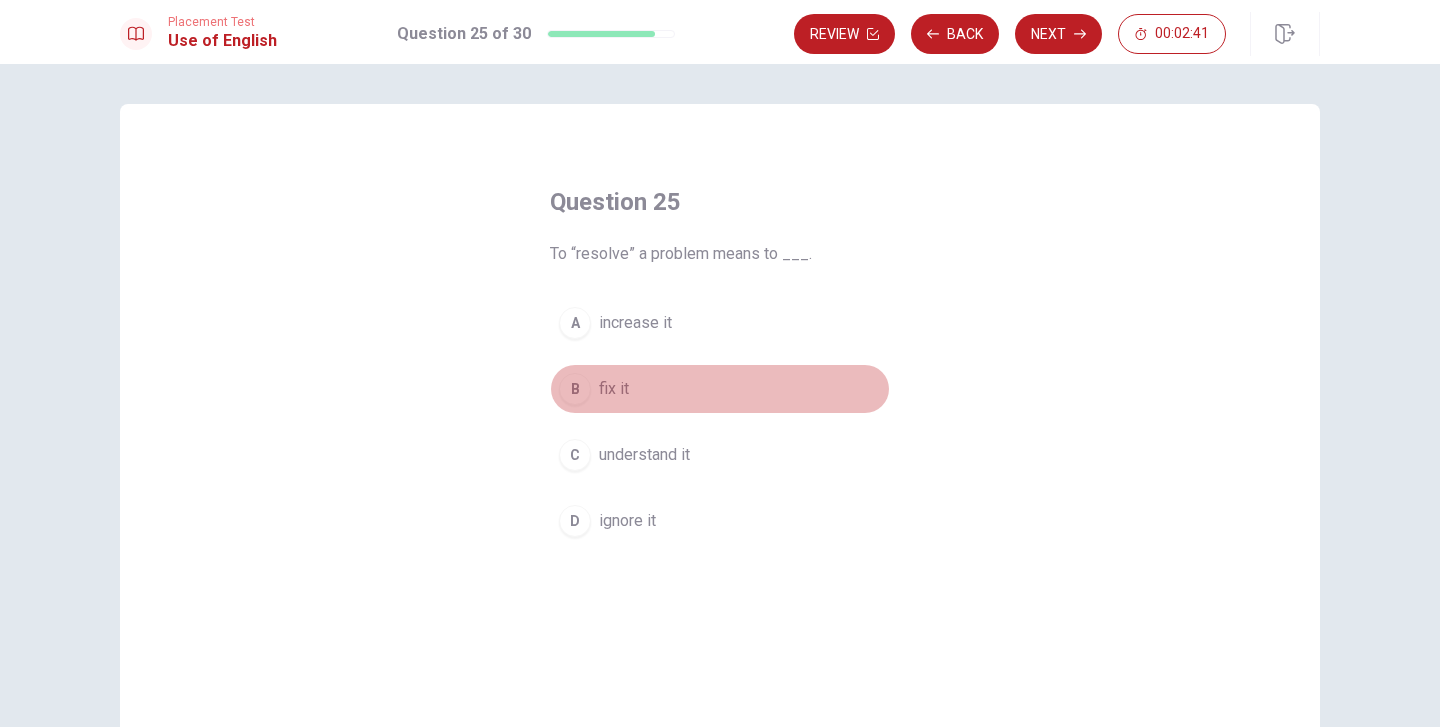 click on "fix it" at bounding box center (614, 389) 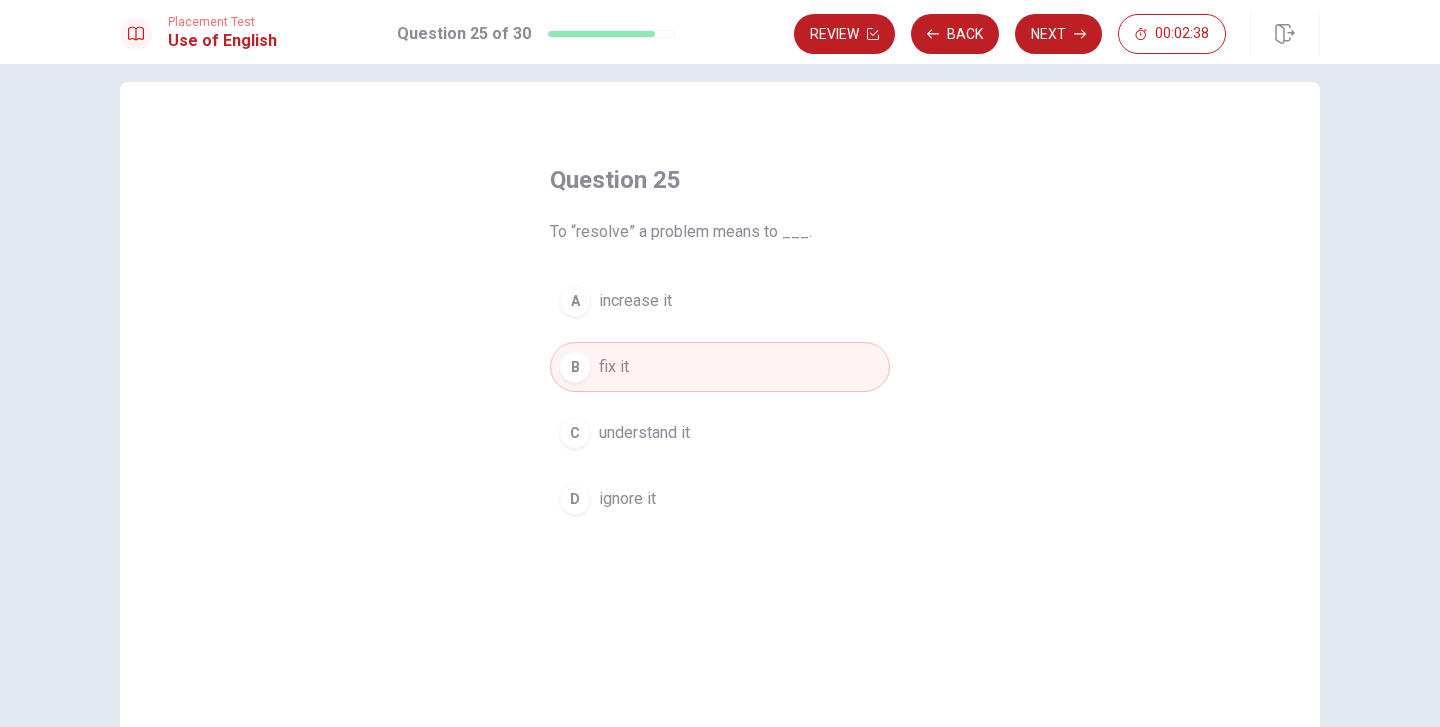 scroll, scrollTop: 28, scrollLeft: 0, axis: vertical 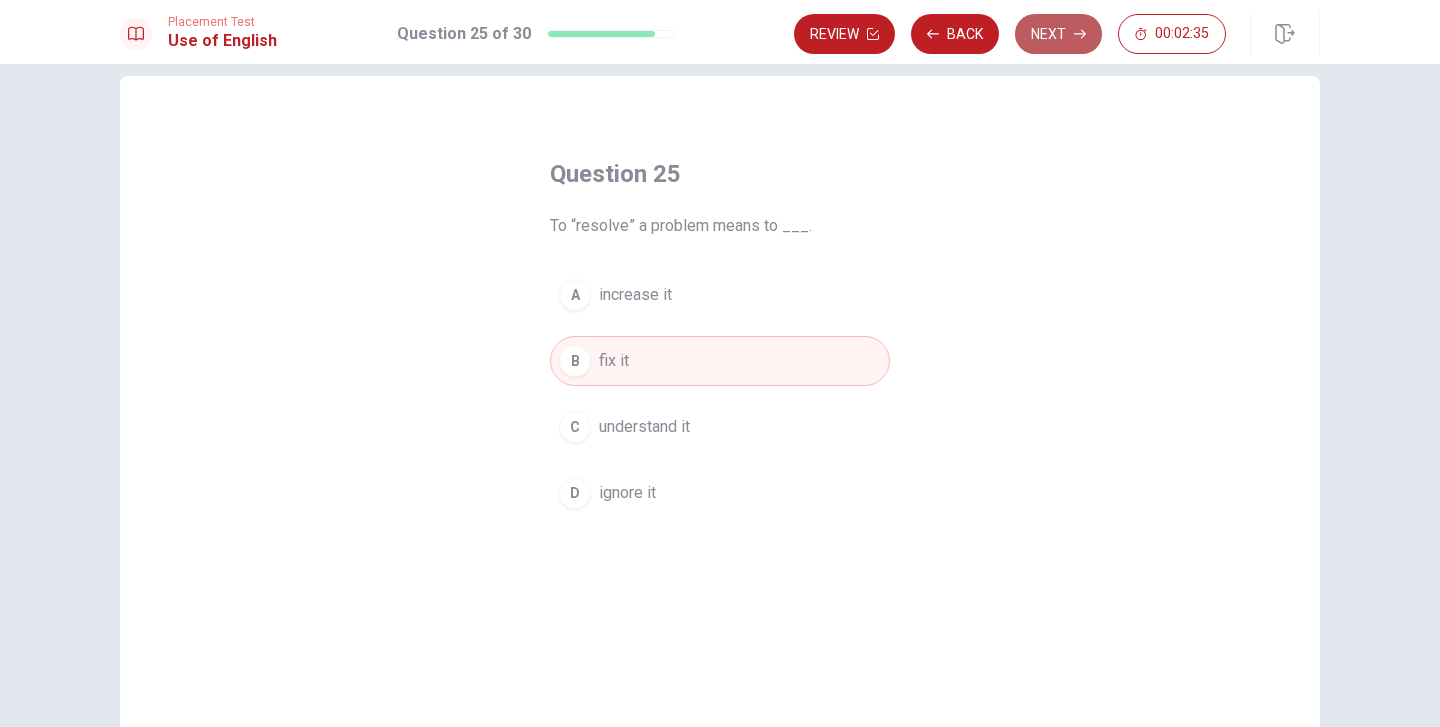 click on "Next" at bounding box center (1058, 34) 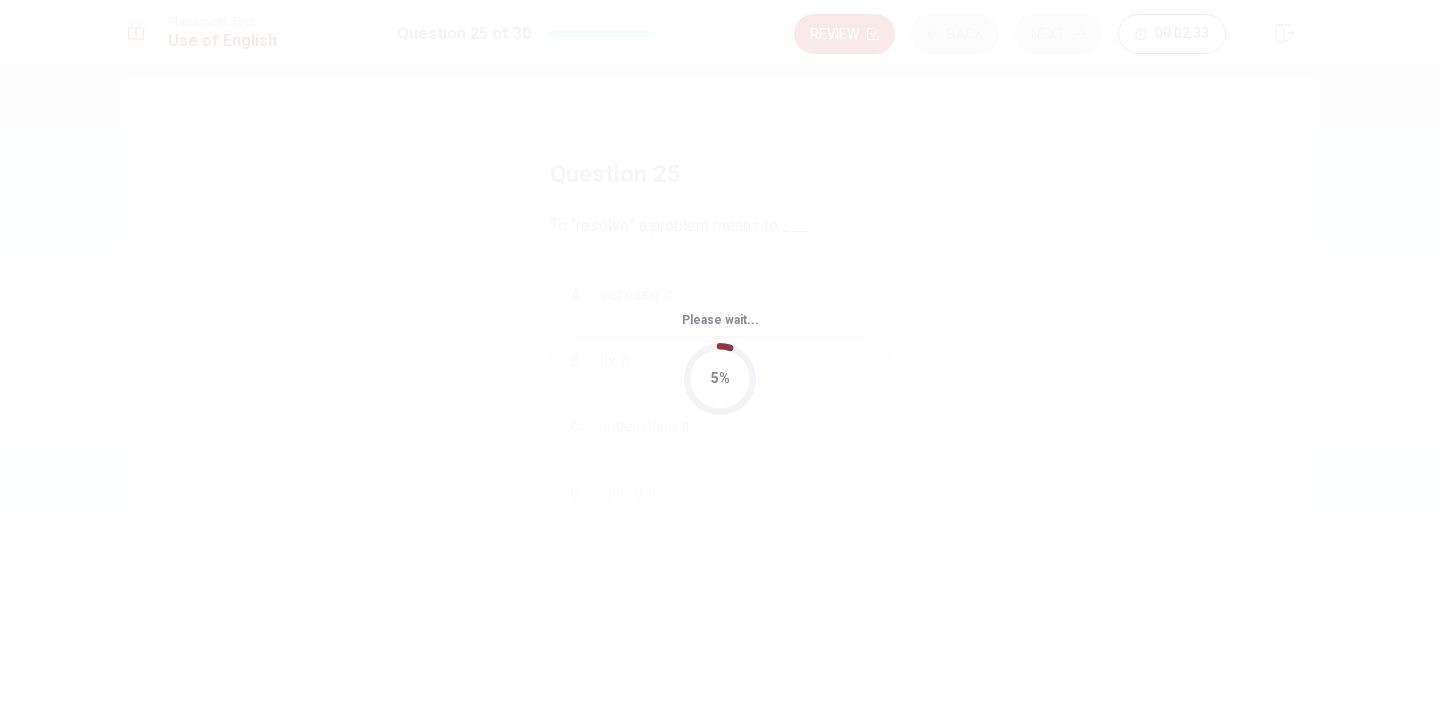 scroll, scrollTop: 0, scrollLeft: 0, axis: both 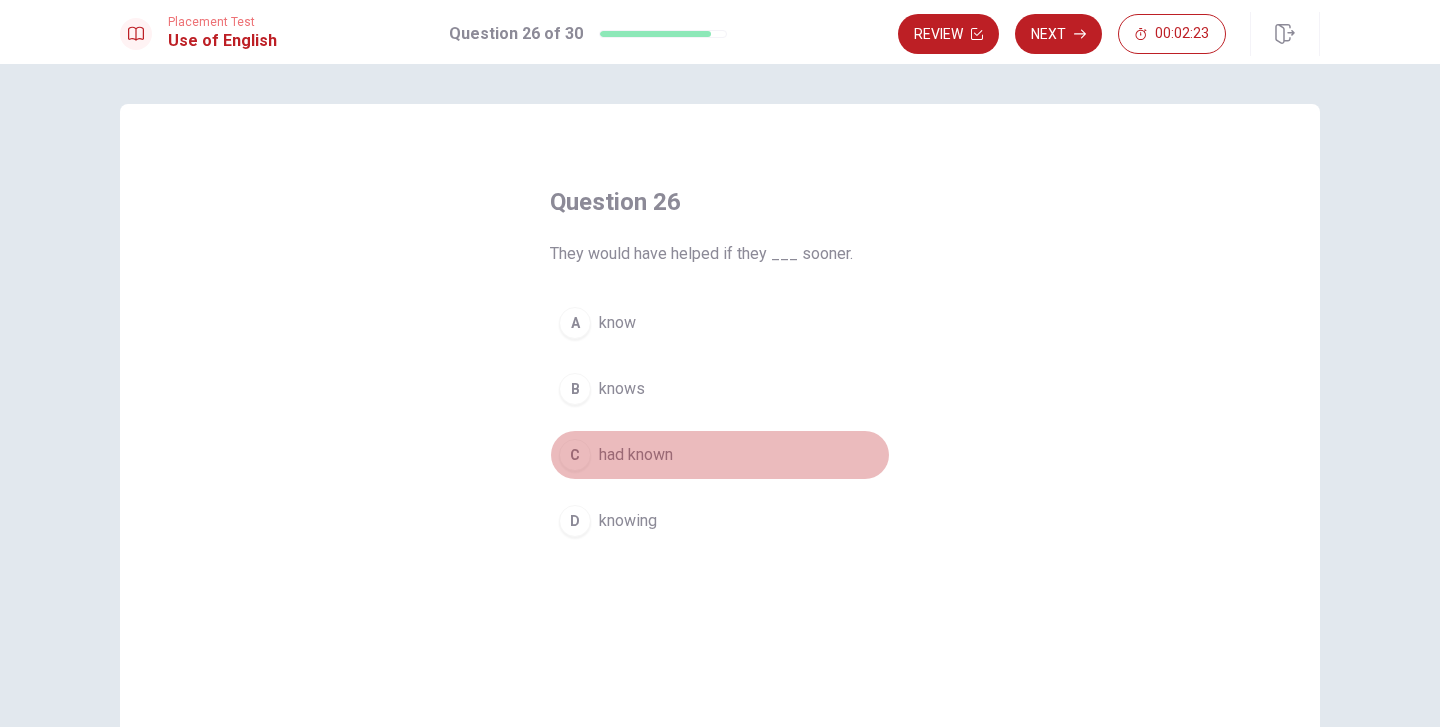 click on "had known" at bounding box center [636, 455] 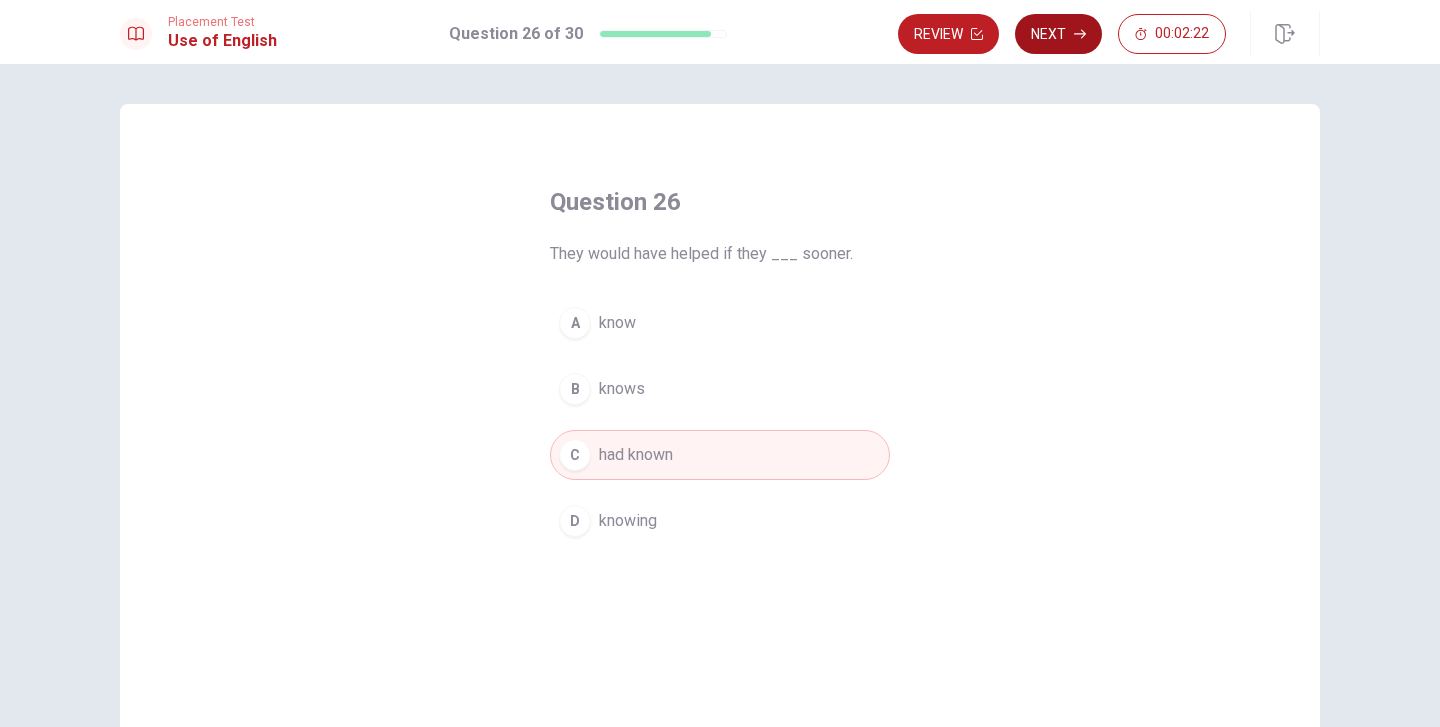 click on "Next" at bounding box center [1058, 34] 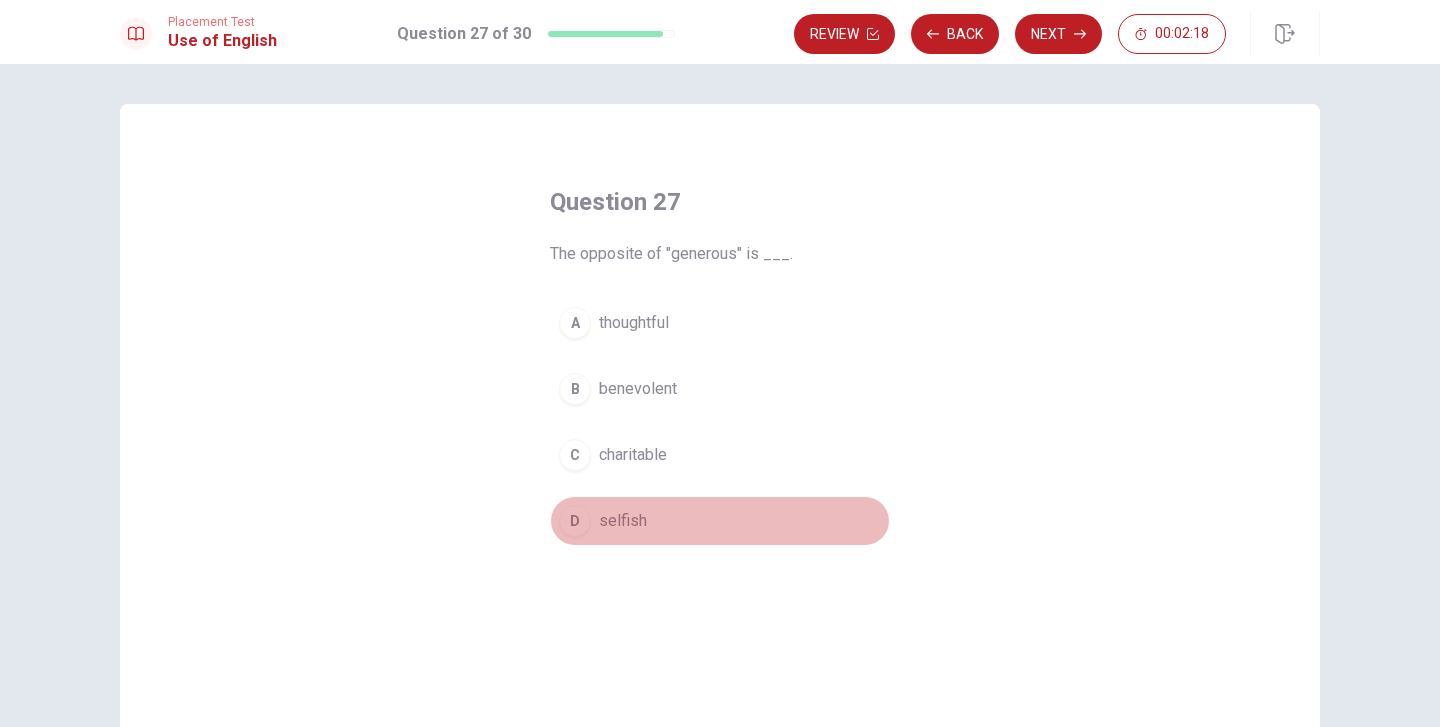 click on "D selfish" at bounding box center [720, 521] 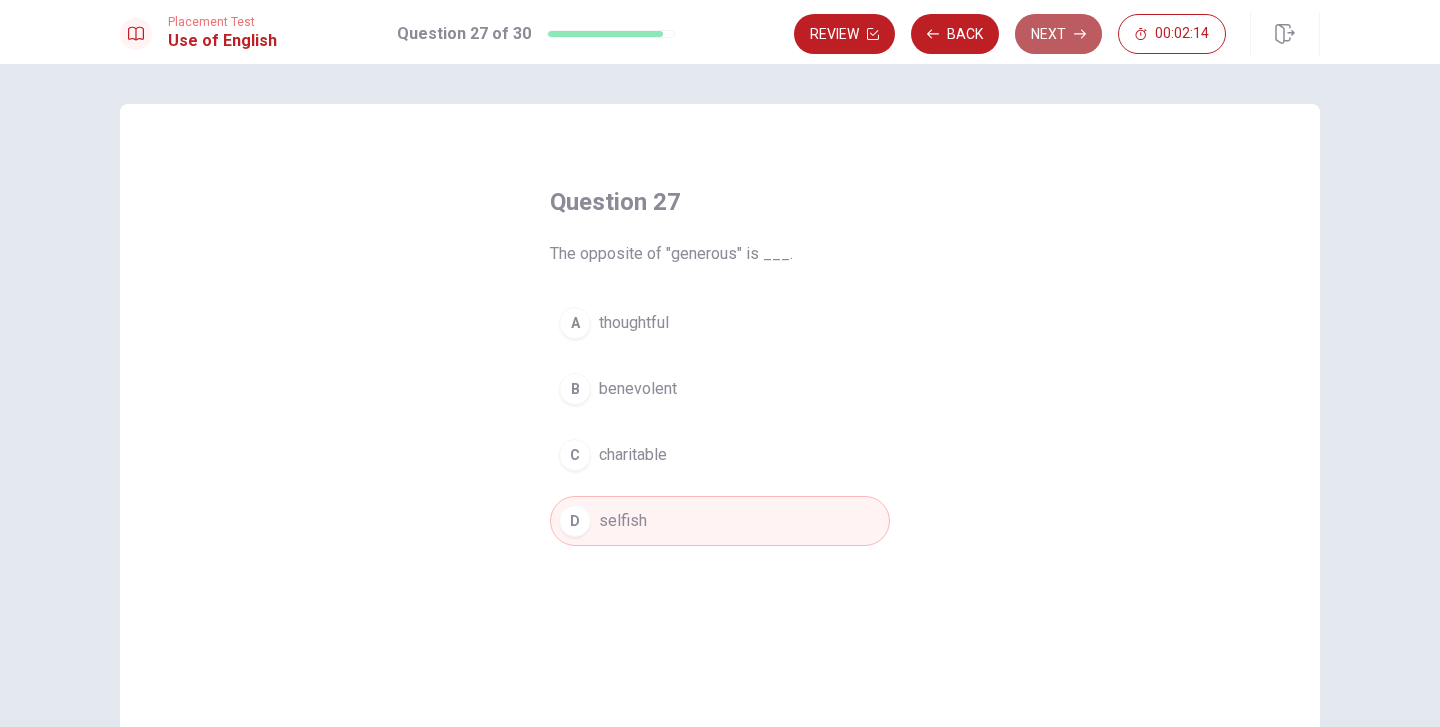 click on "Next" at bounding box center [1058, 34] 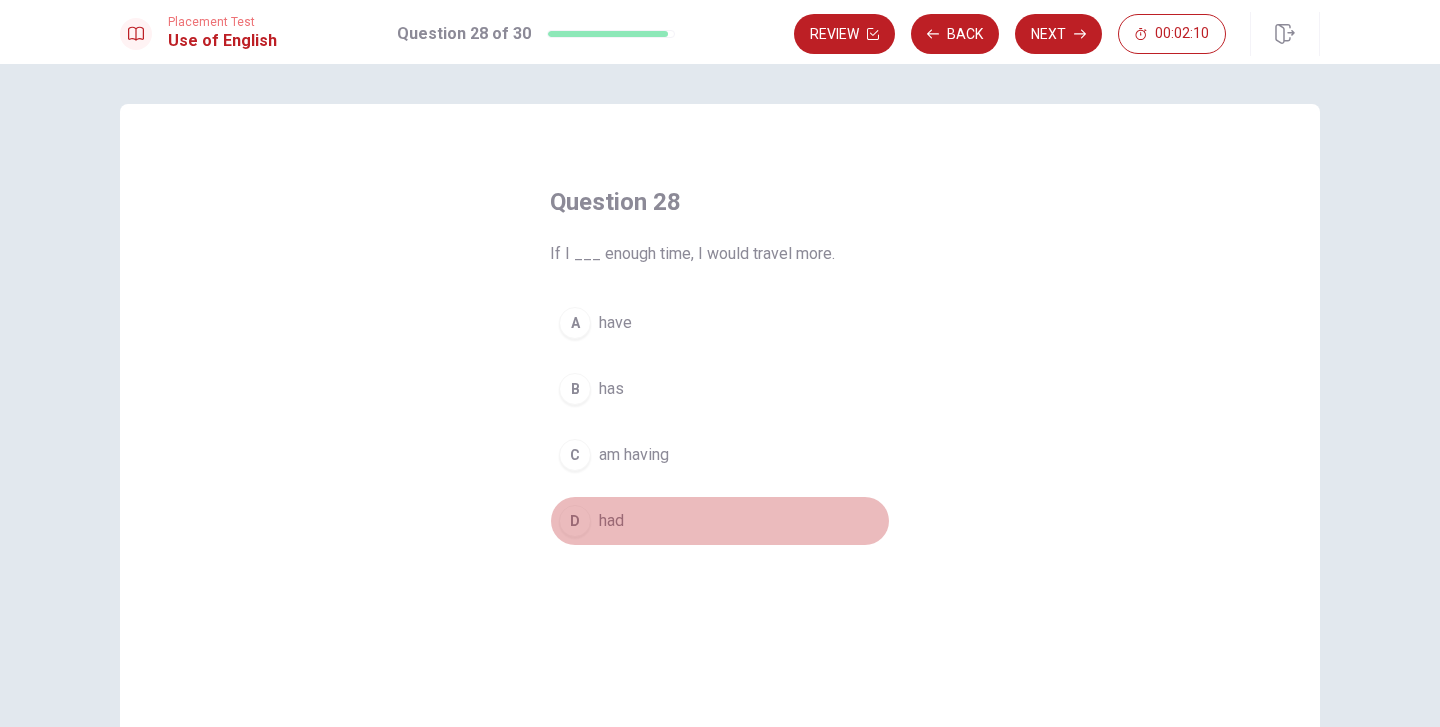 click on "D had" at bounding box center [720, 521] 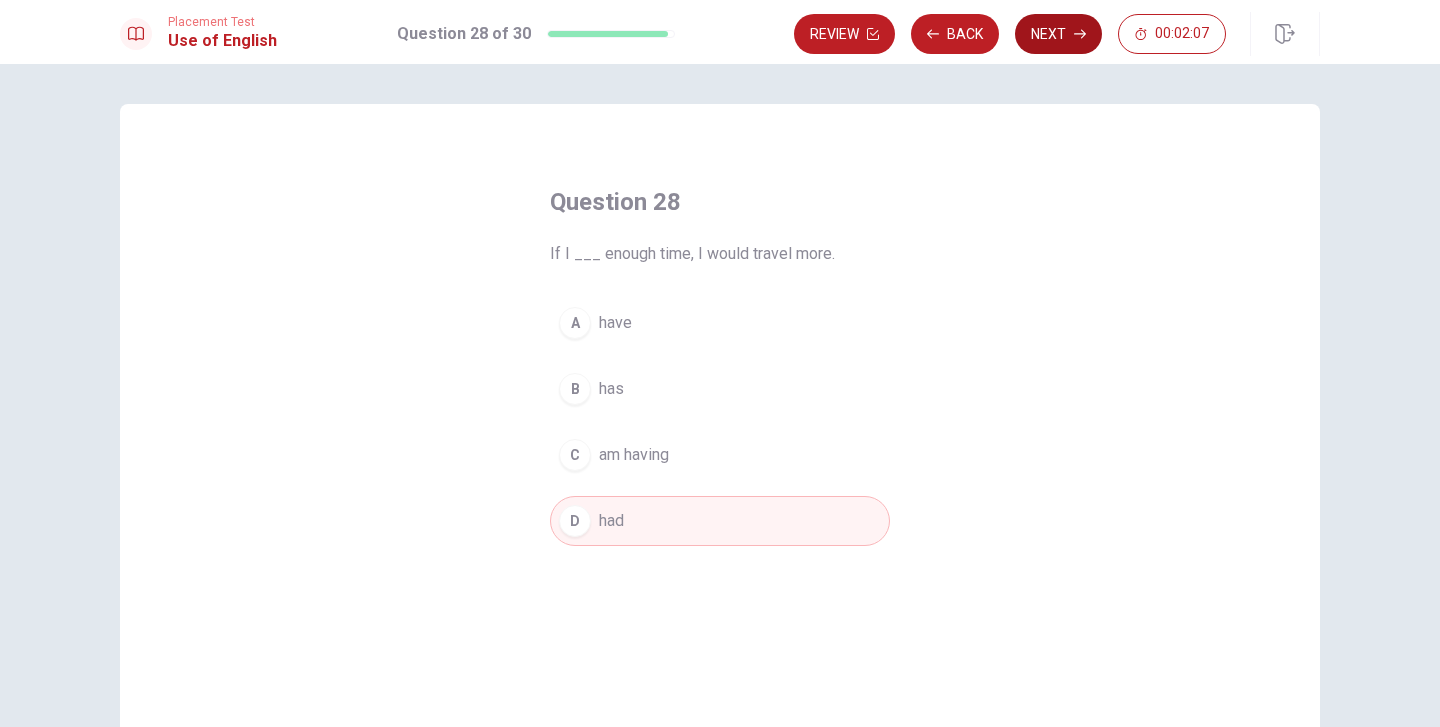 click 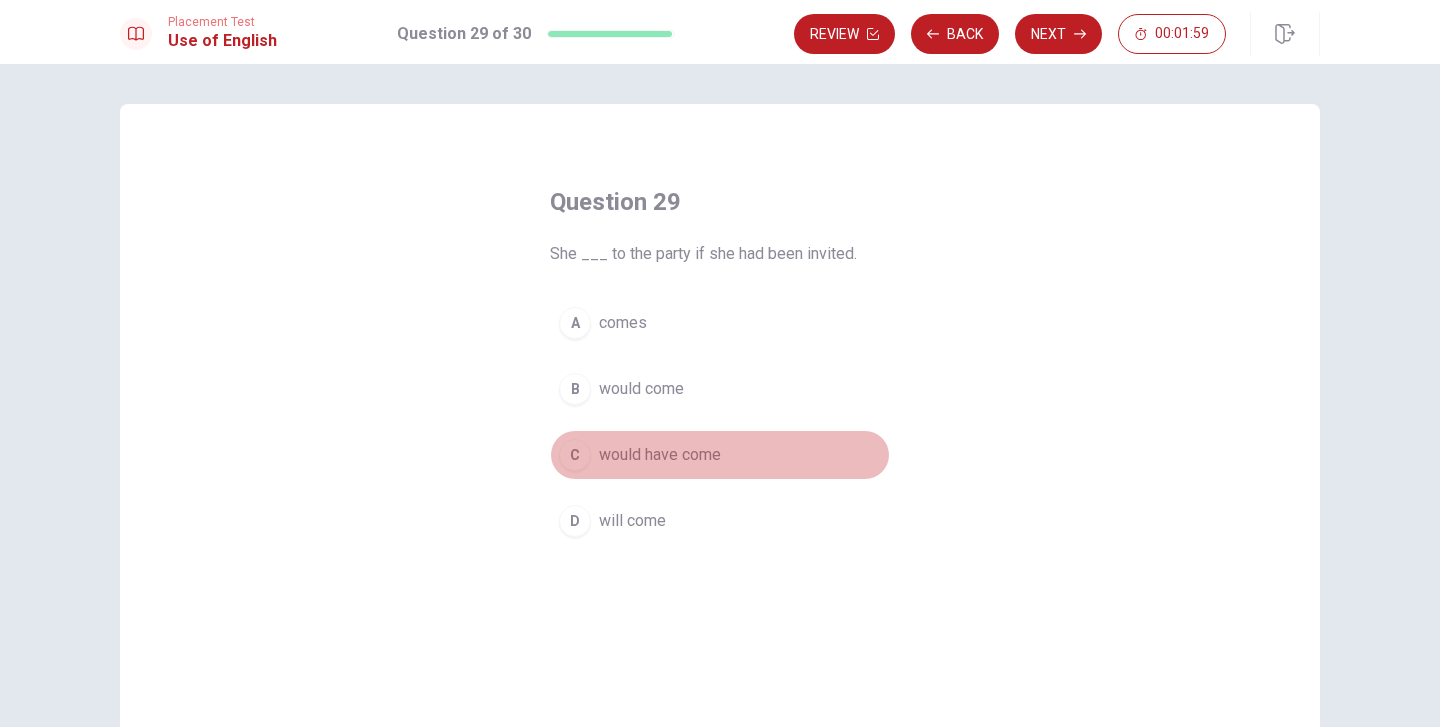 click on "would have come" at bounding box center (660, 455) 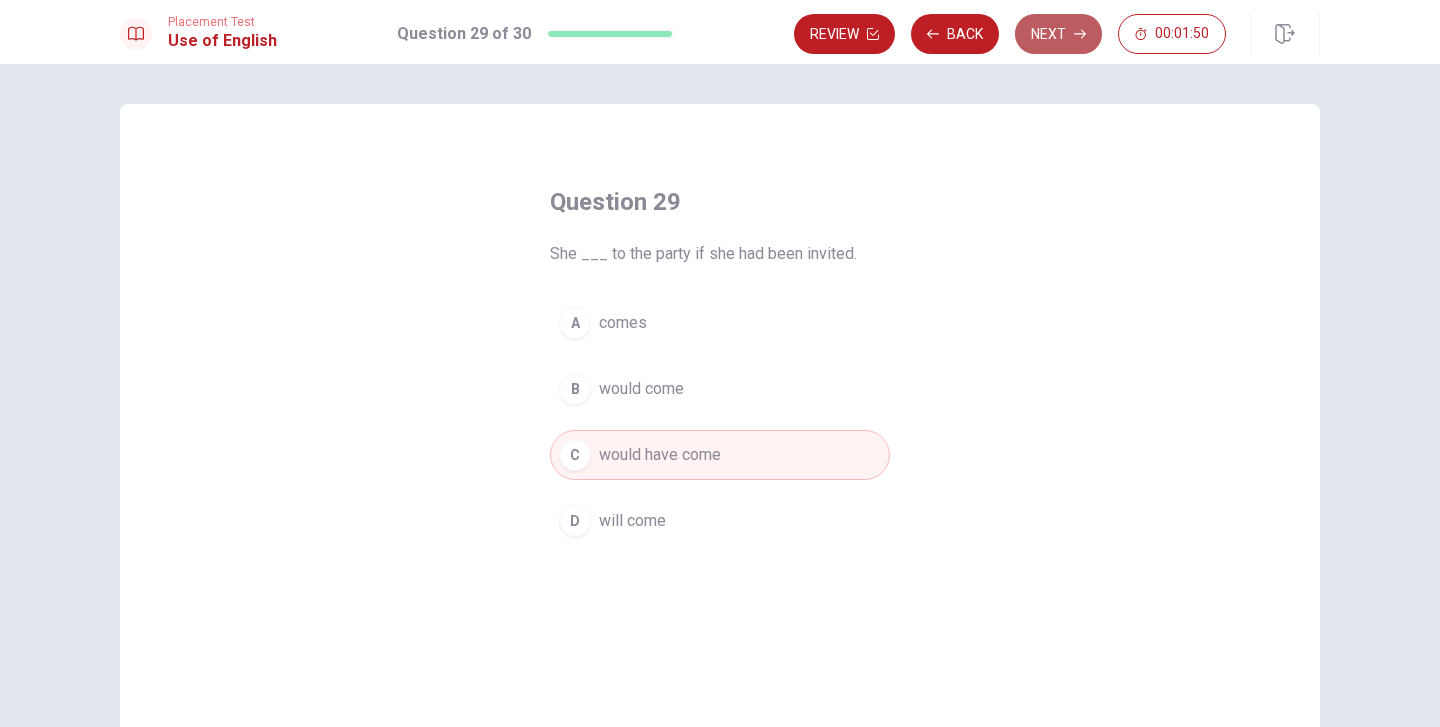 click 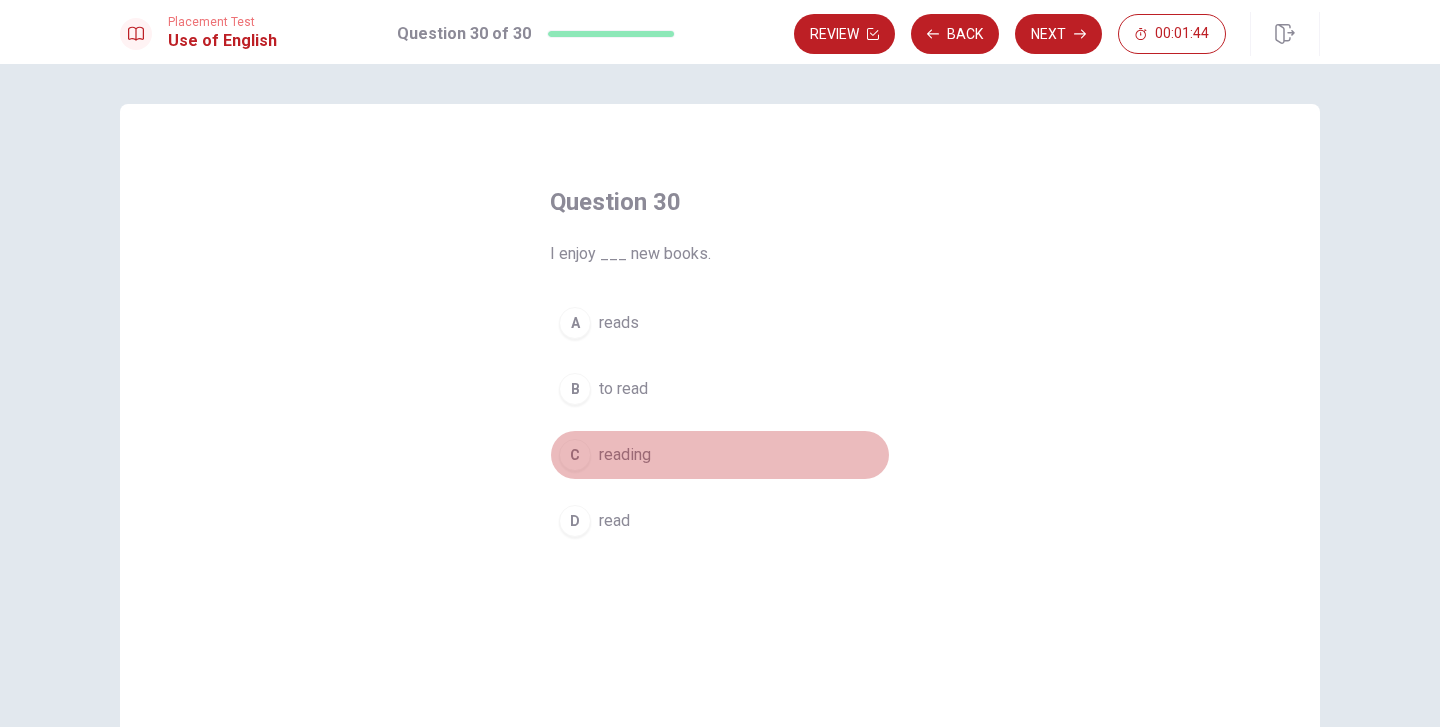 click on "reading" at bounding box center [625, 455] 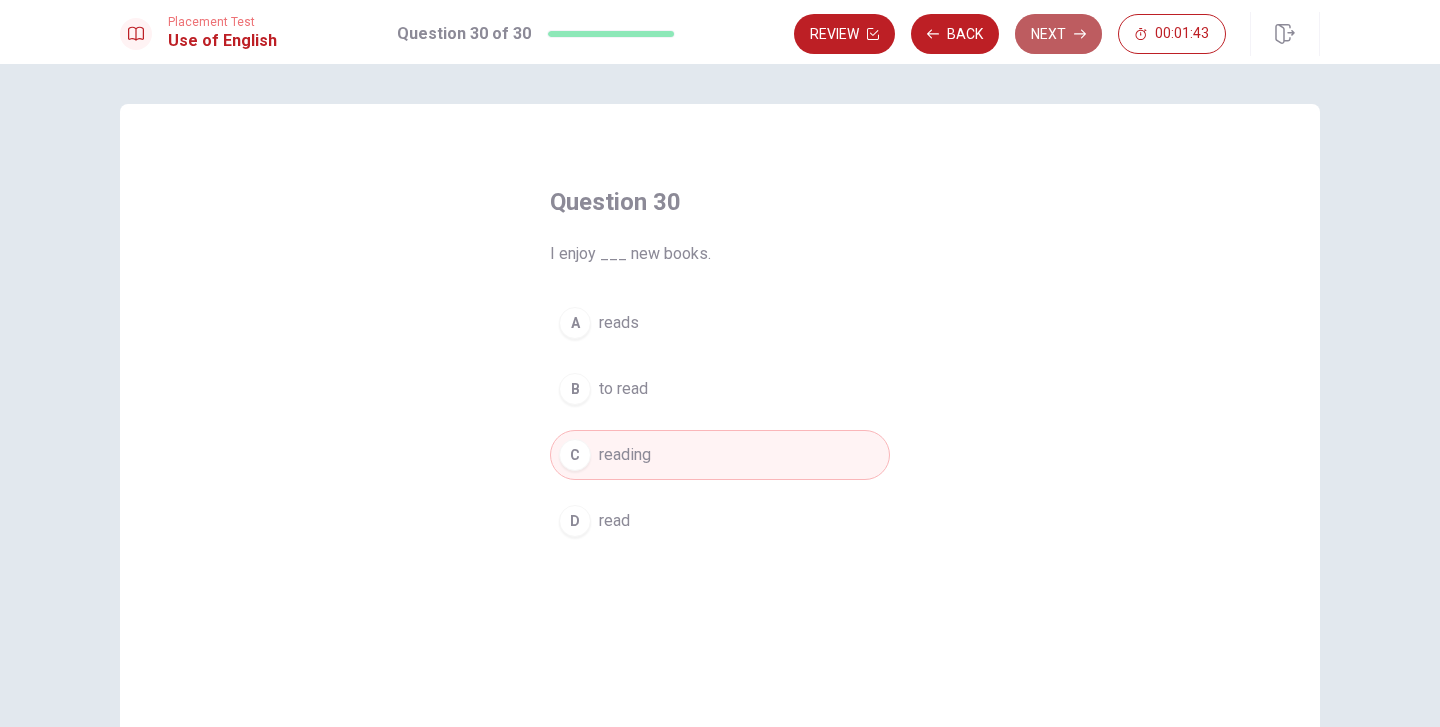 click on "Next" at bounding box center [1058, 34] 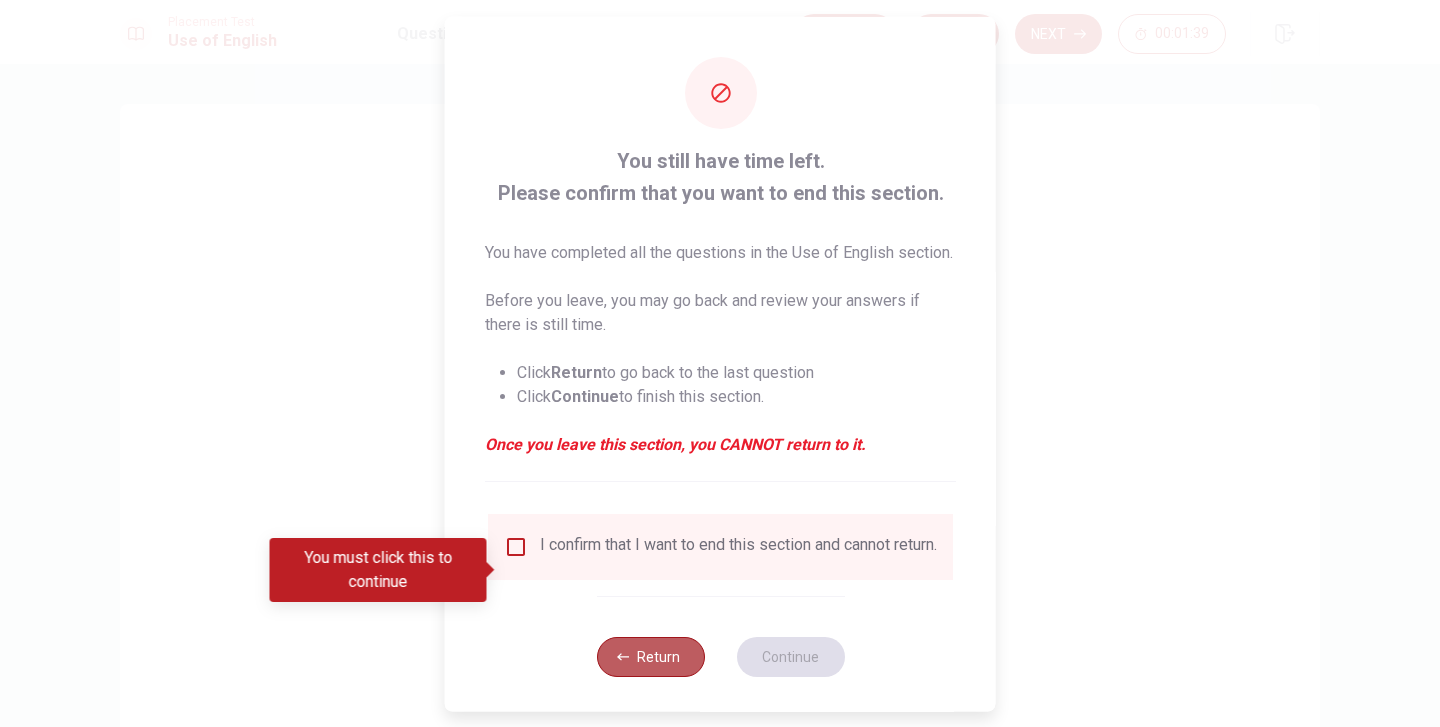 click on "Return" at bounding box center (650, 656) 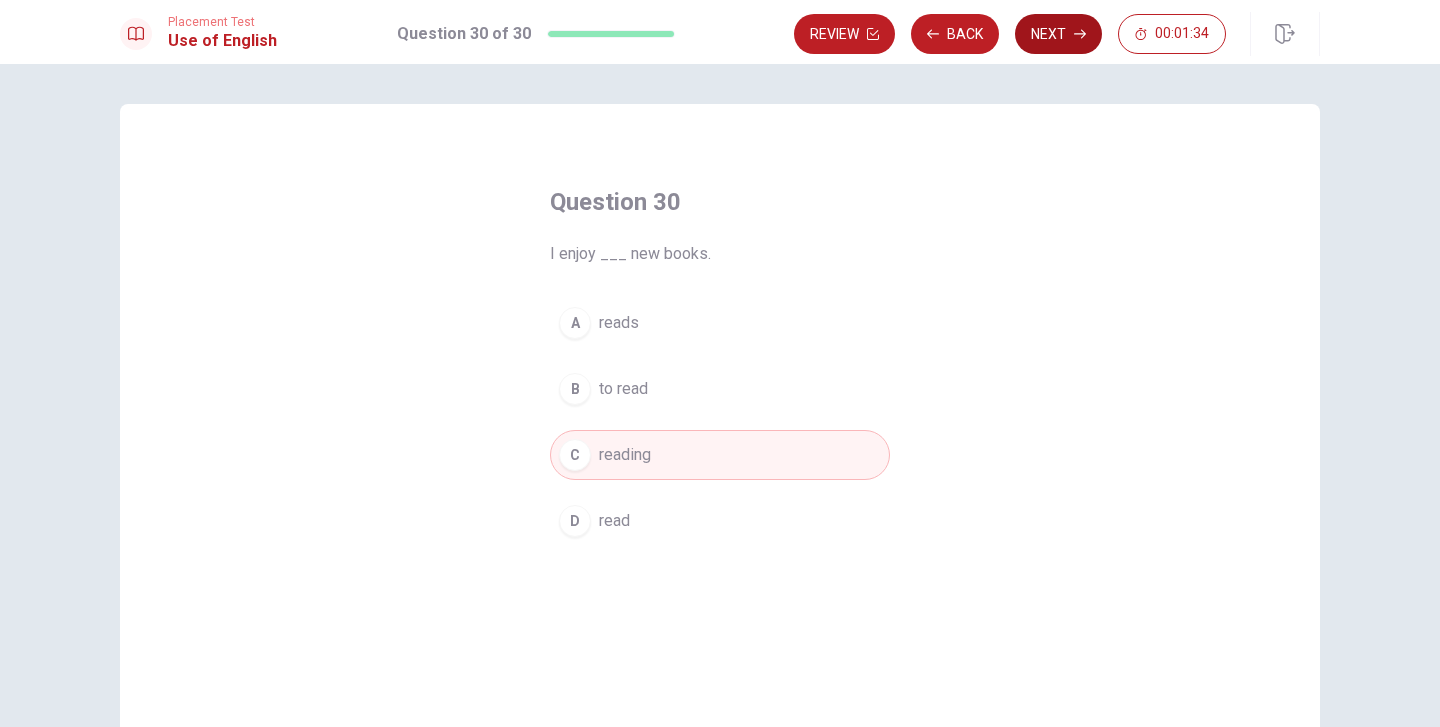 click on "Next" at bounding box center (1058, 34) 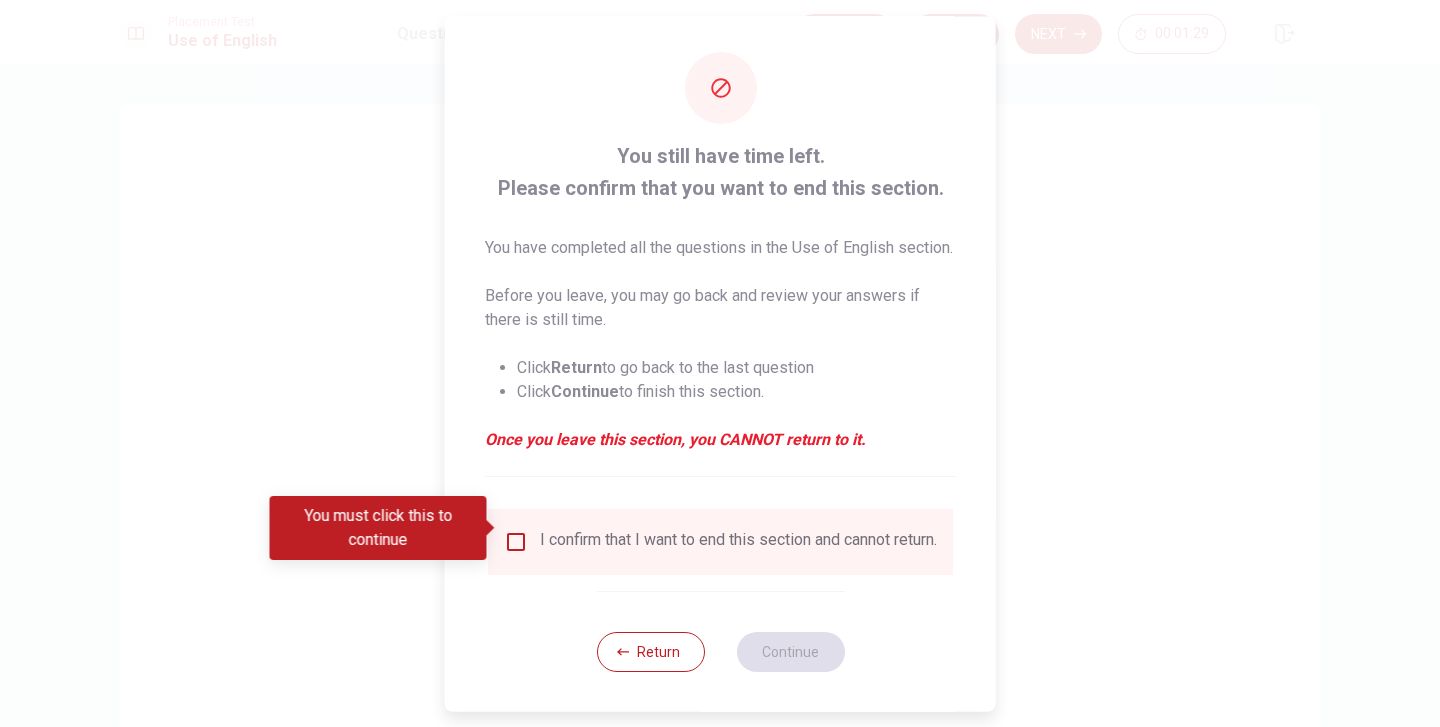 scroll, scrollTop: 42, scrollLeft: 0, axis: vertical 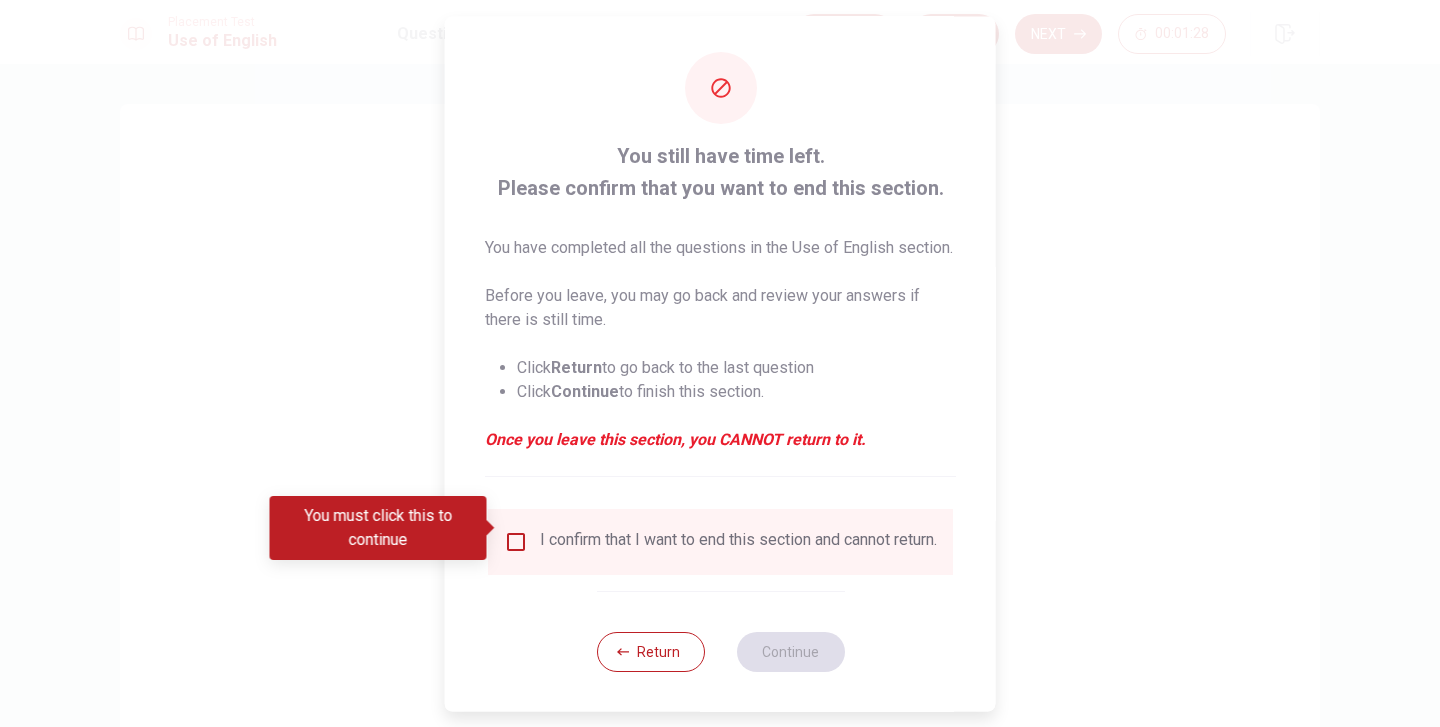 click at bounding box center [720, 363] 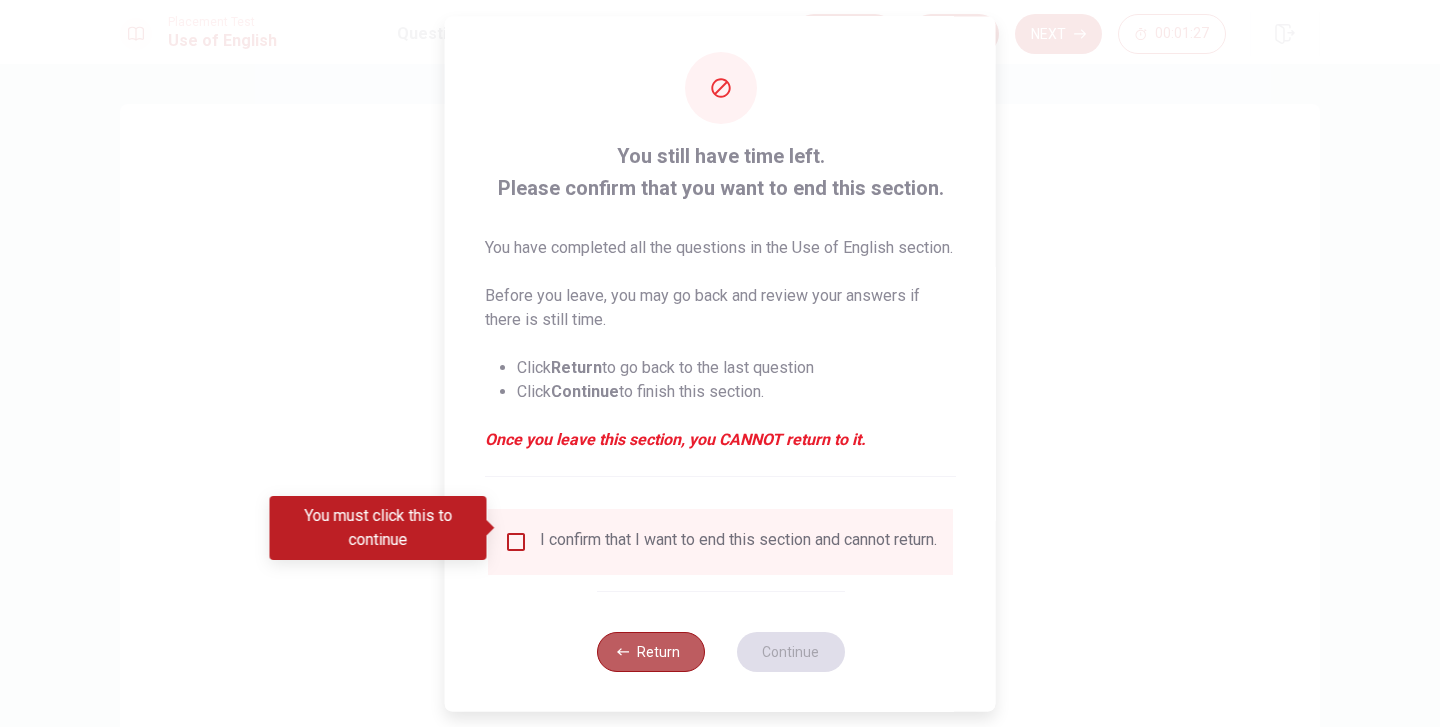 click on "Return" at bounding box center (650, 651) 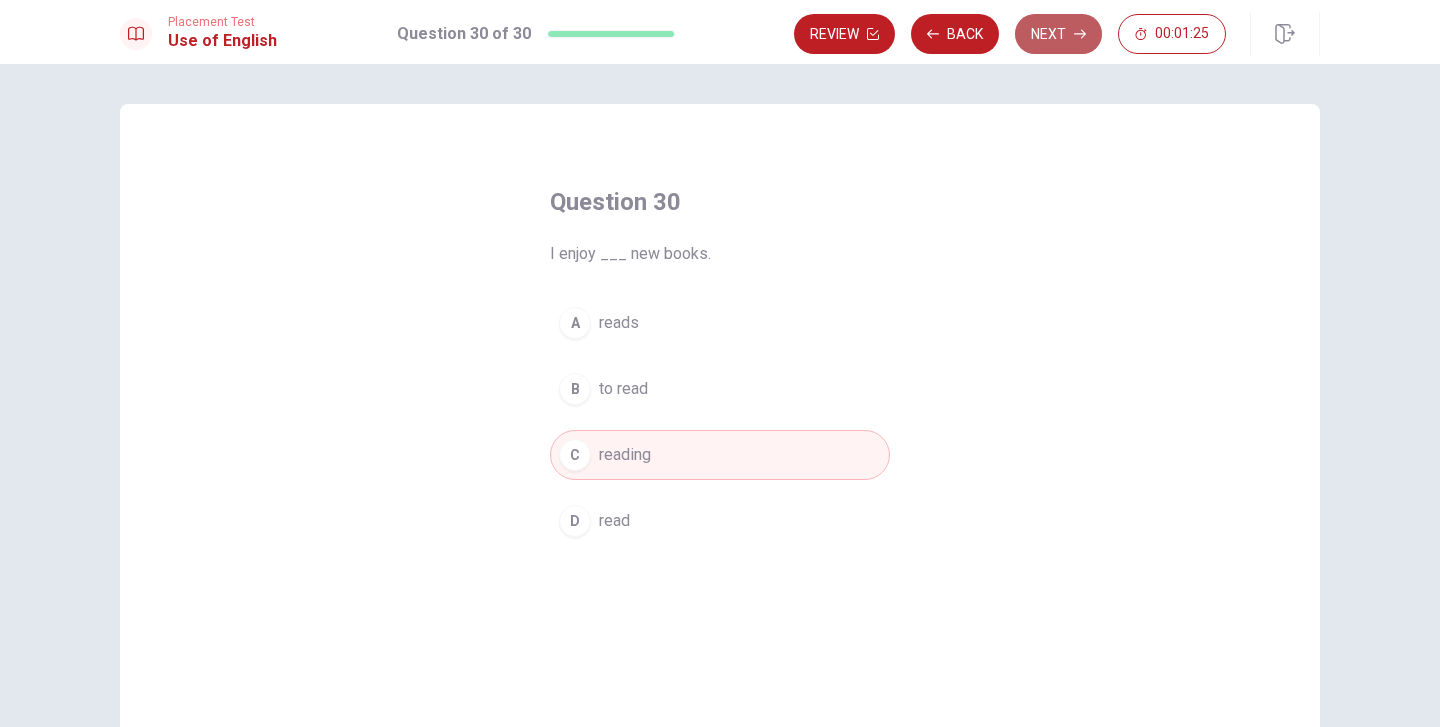 click on "Next" at bounding box center (1058, 34) 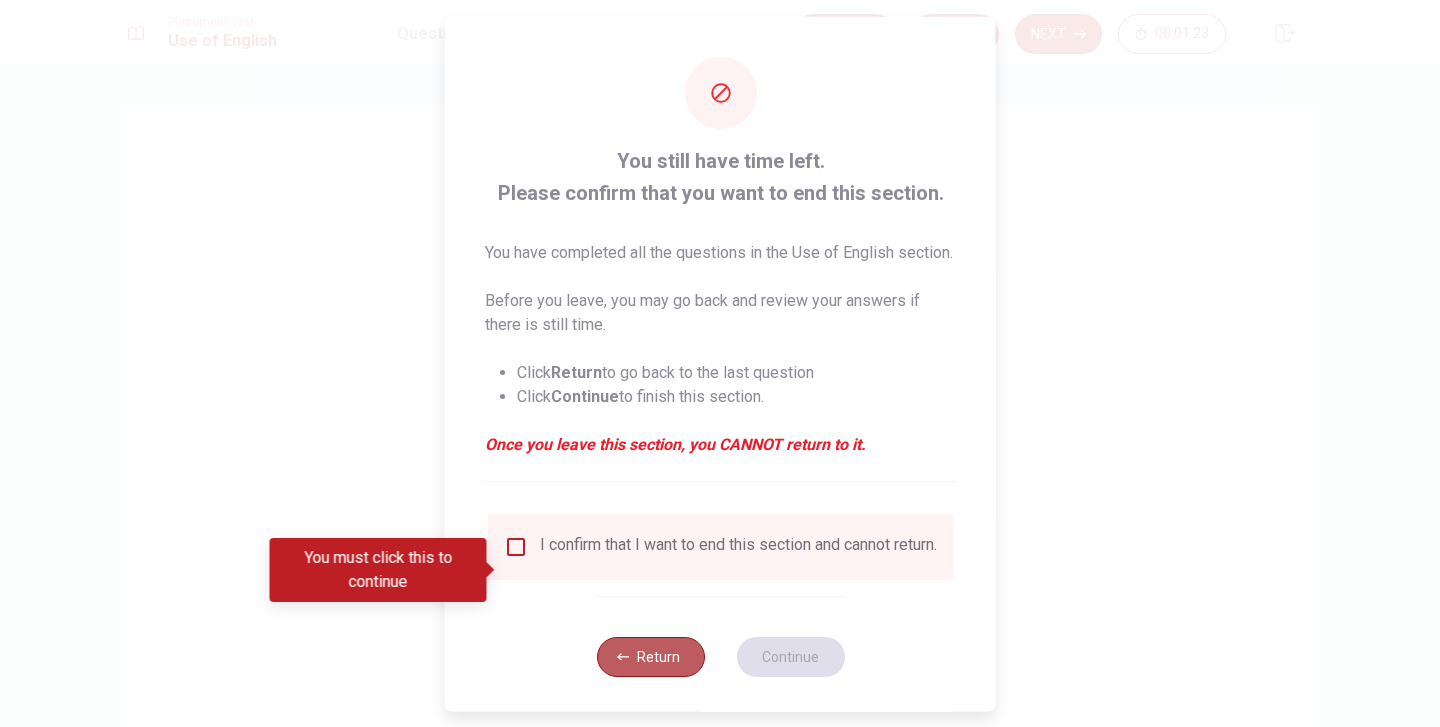 click on "Return" at bounding box center (650, 656) 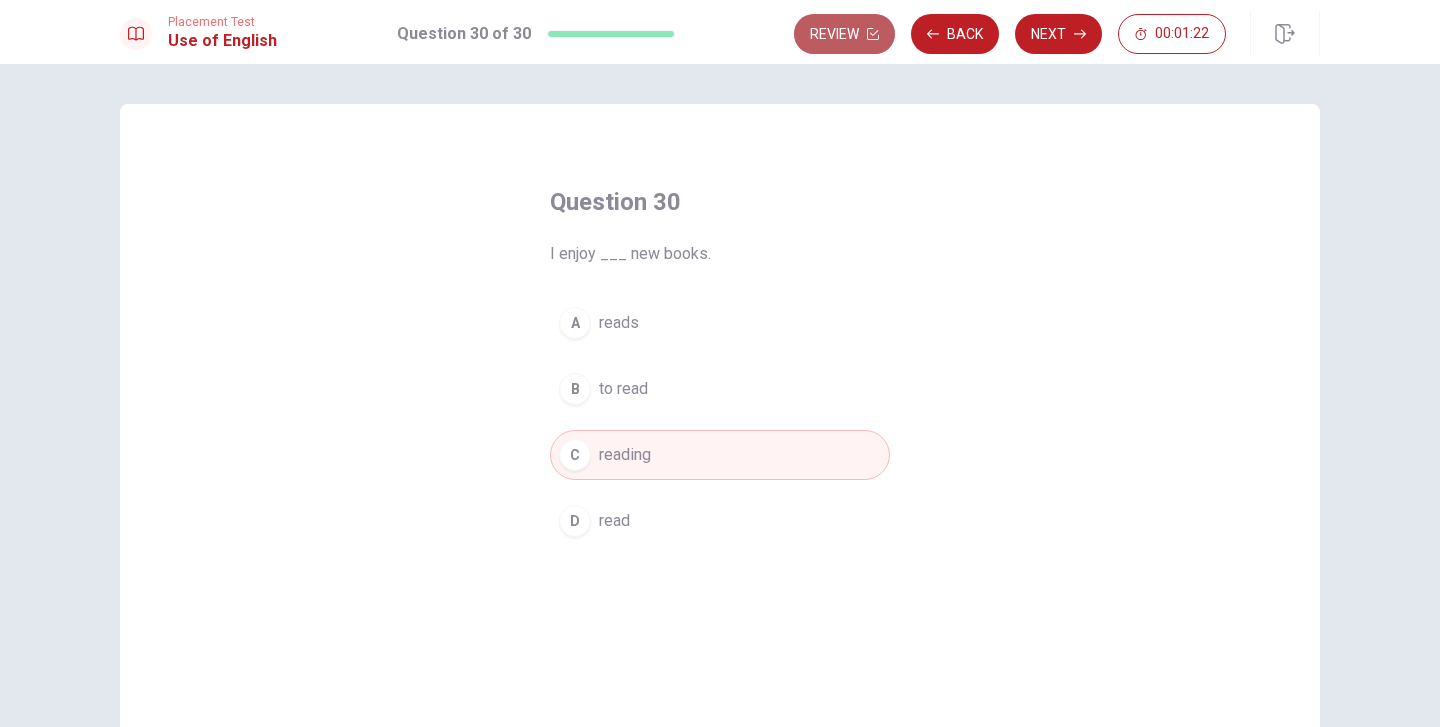 click on "Review" at bounding box center (844, 34) 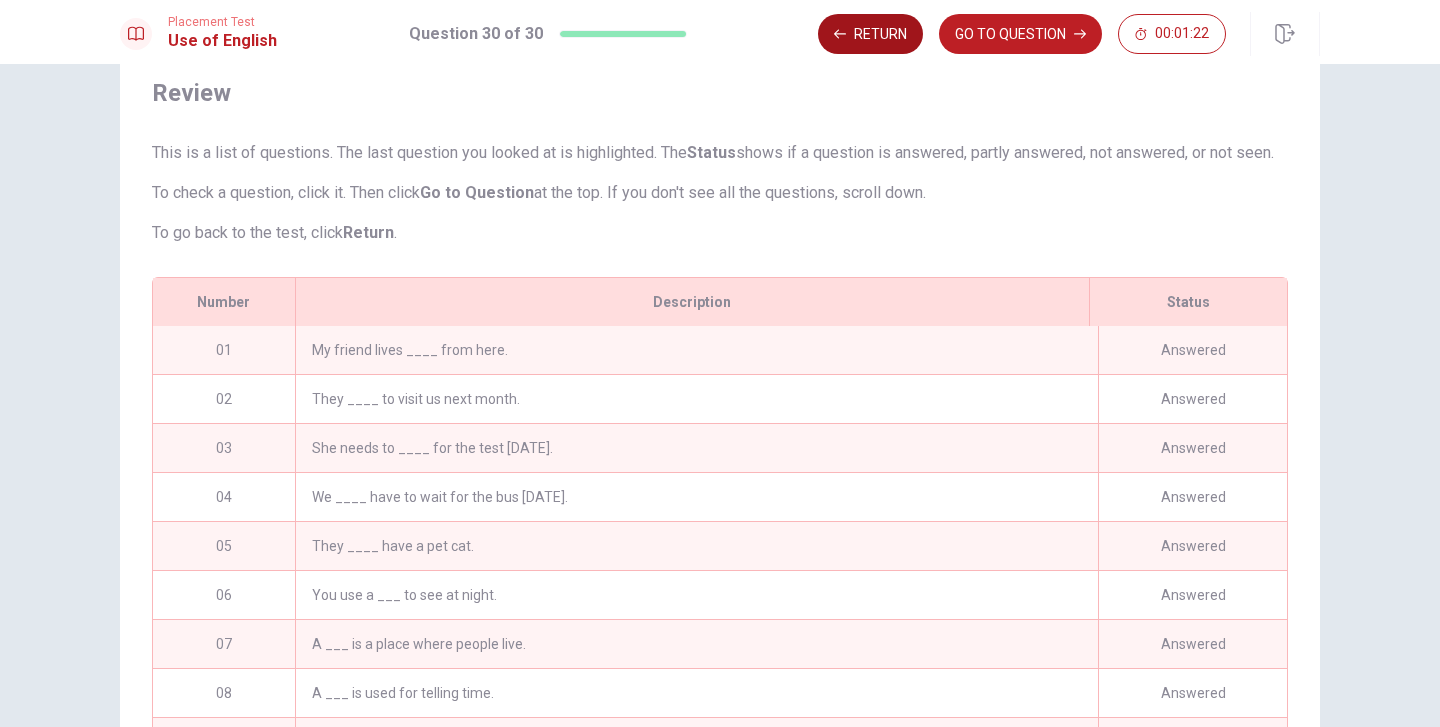 scroll, scrollTop: 220, scrollLeft: 0, axis: vertical 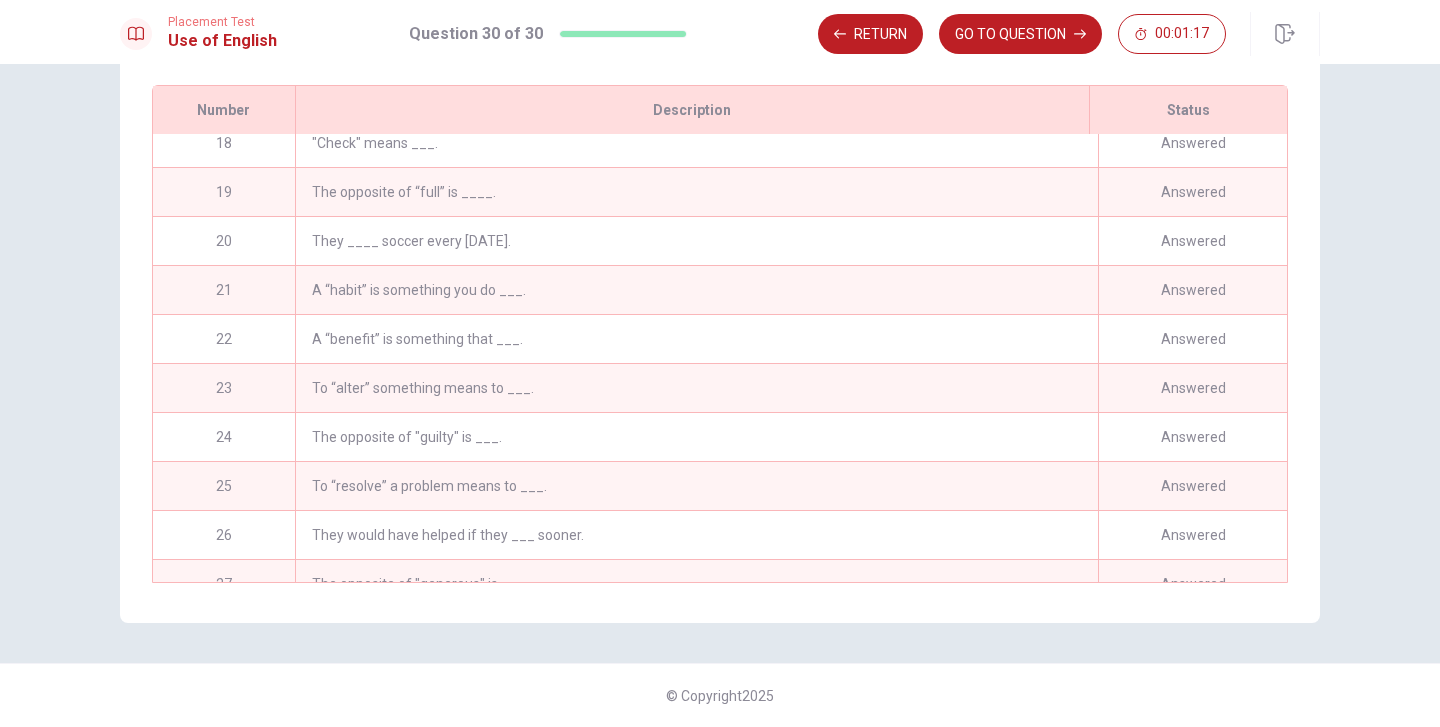 click on "A “habit” is something you do ___." at bounding box center [696, 290] 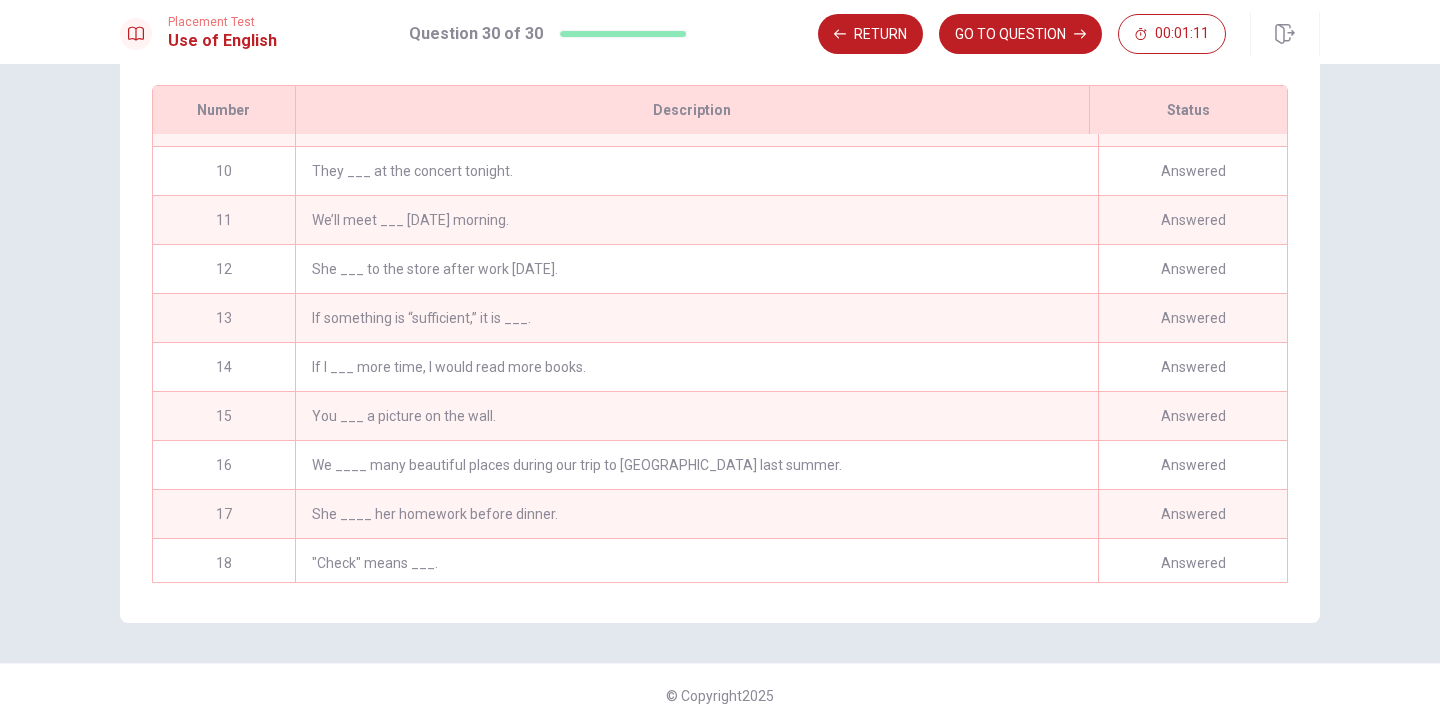 scroll, scrollTop: 432, scrollLeft: 0, axis: vertical 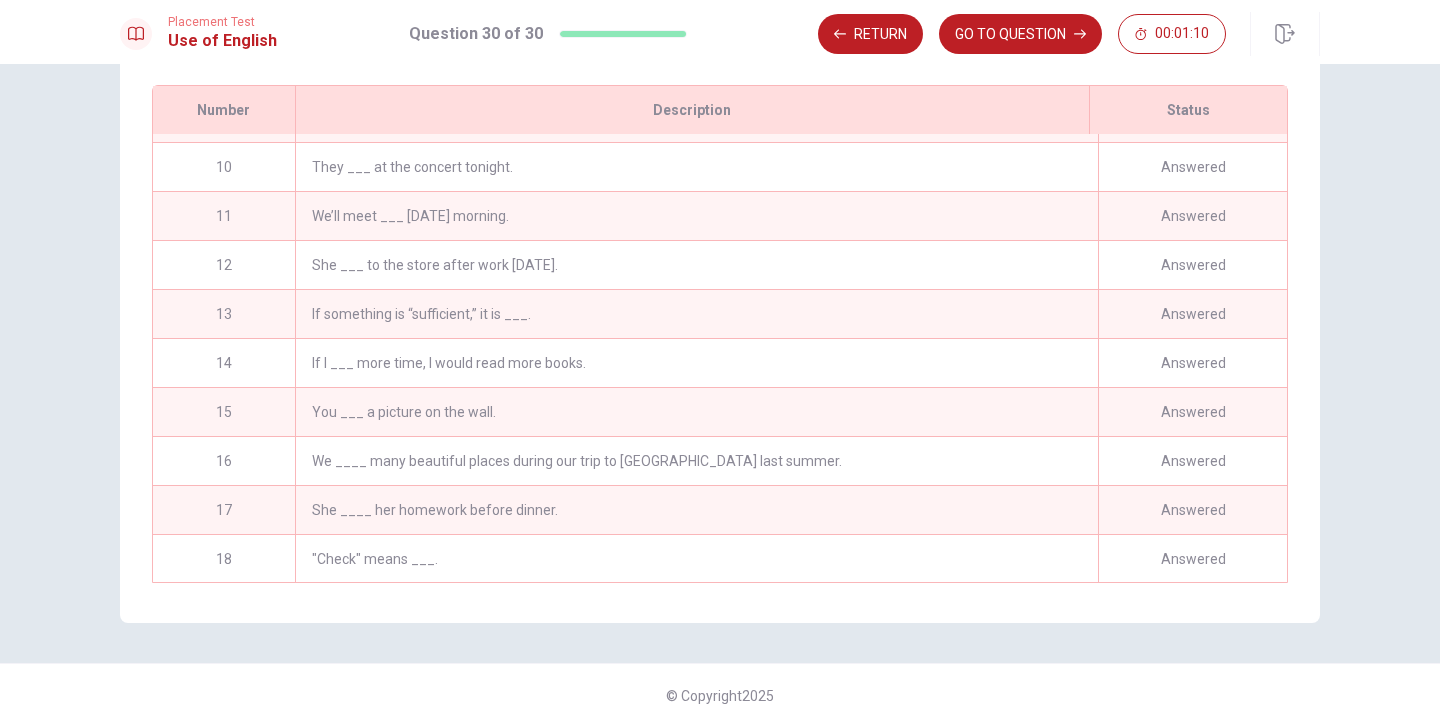 click on "We’ll meet ___ [DATE] morning." at bounding box center (696, 216) 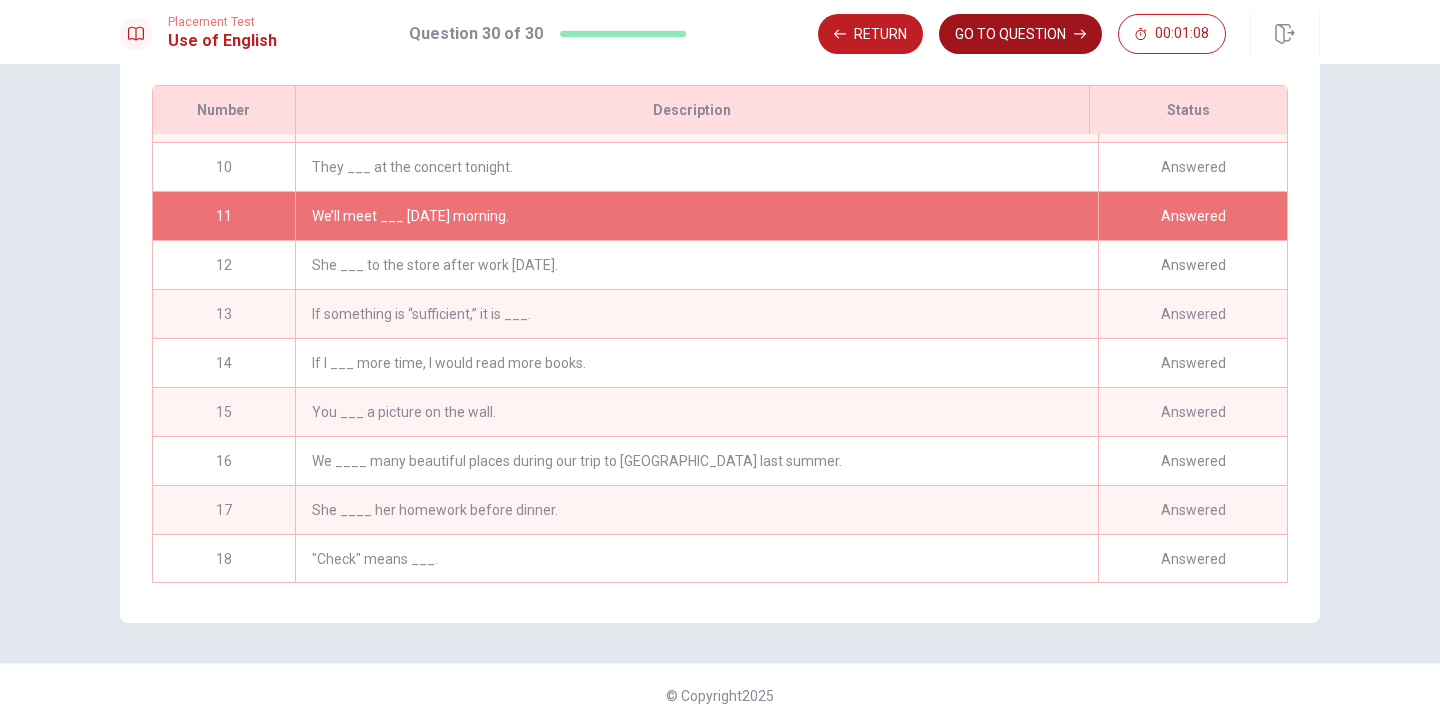 click on "GO TO QUESTION" at bounding box center [1020, 34] 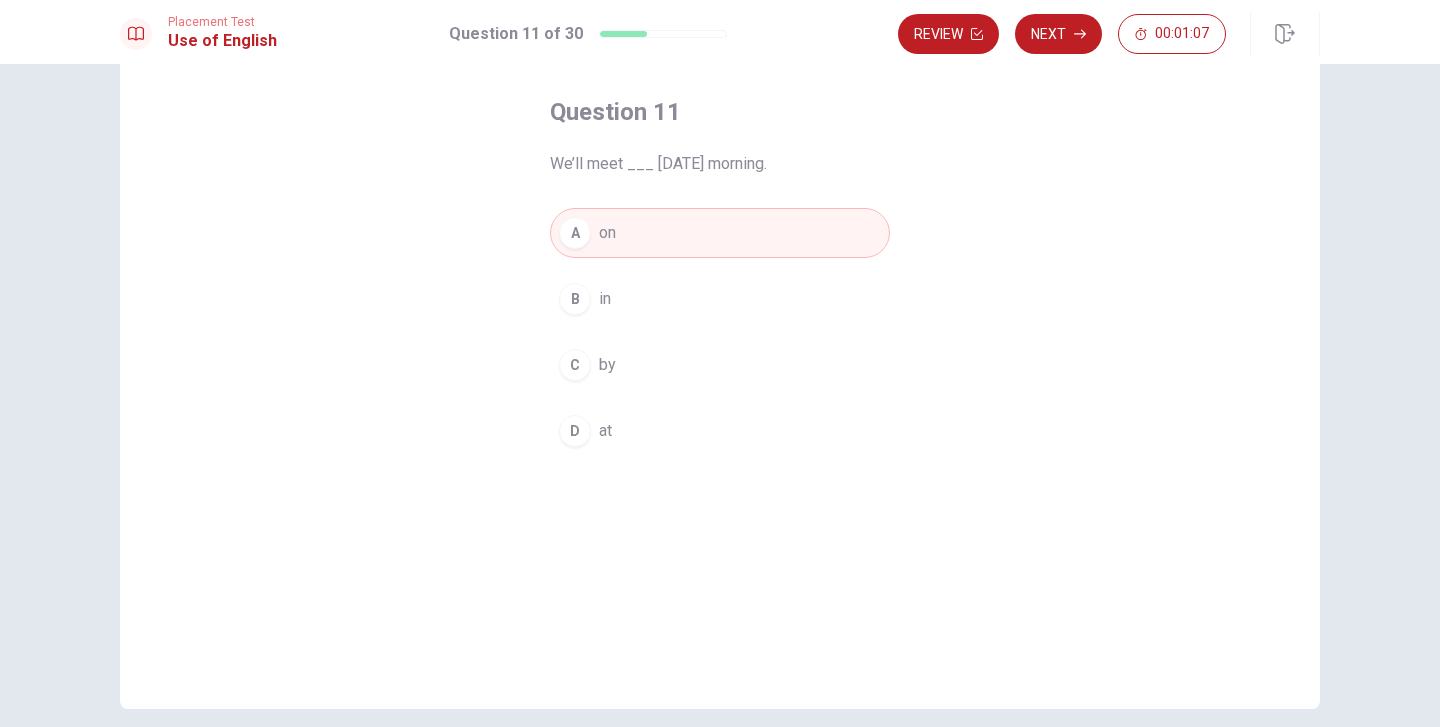 scroll, scrollTop: 91, scrollLeft: 0, axis: vertical 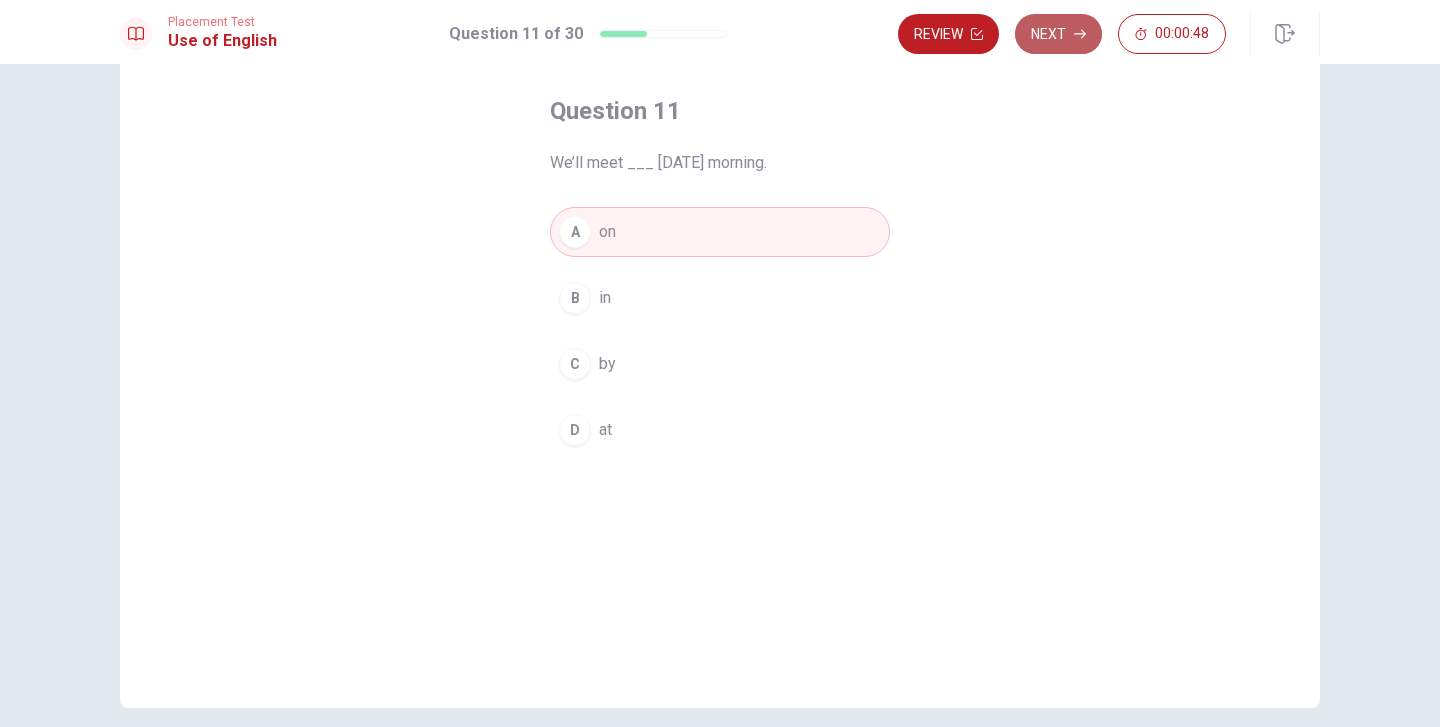 click on "Next" at bounding box center [1058, 34] 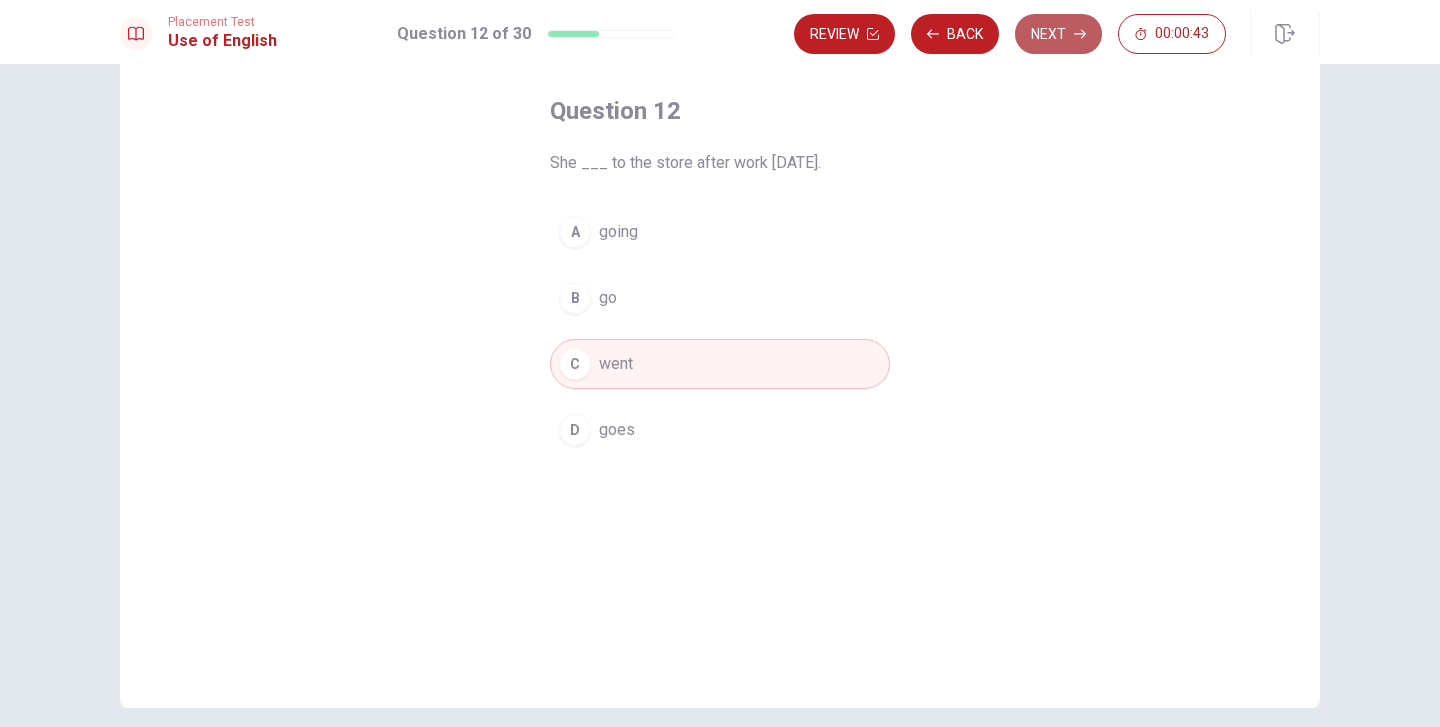 click on "Next" at bounding box center (1058, 34) 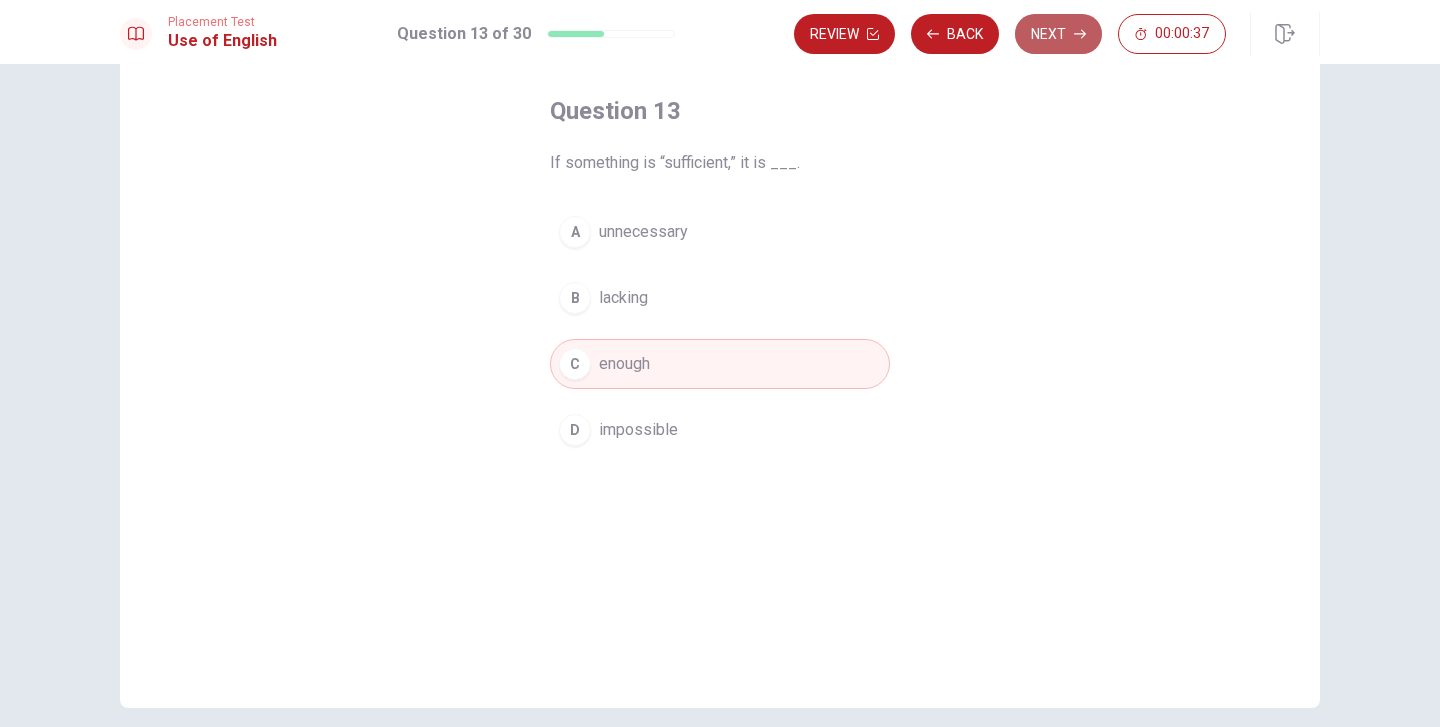 click on "Next" at bounding box center [1058, 34] 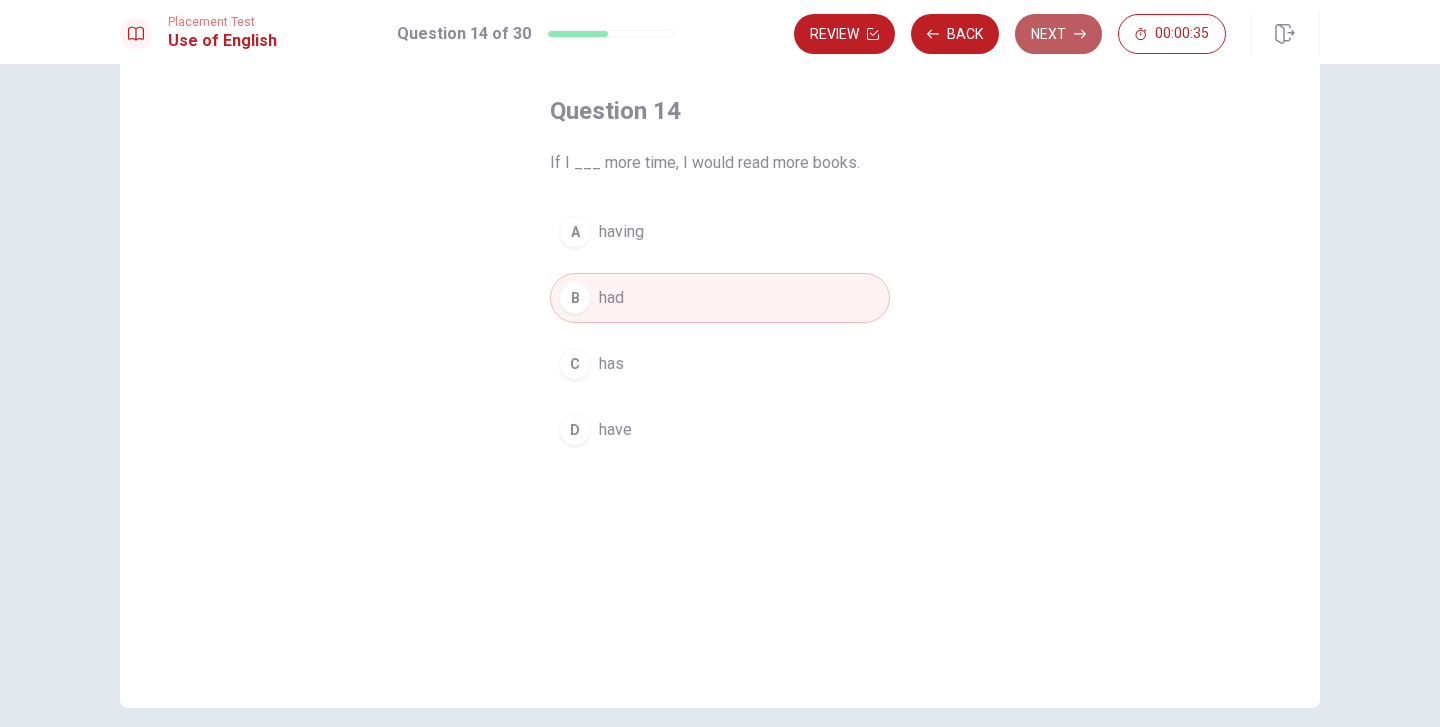 click on "Next" at bounding box center [1058, 34] 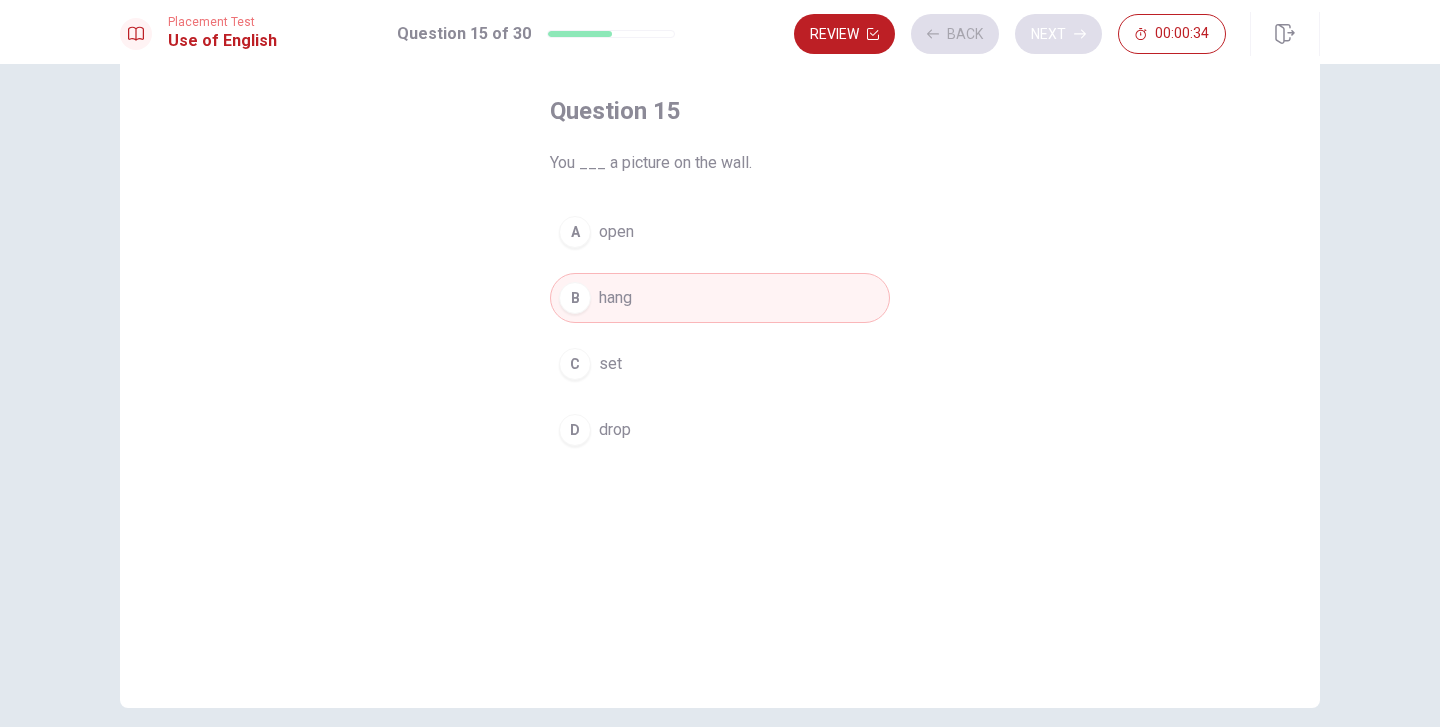 click on "Review Back Next 00:00:34" at bounding box center (1010, 34) 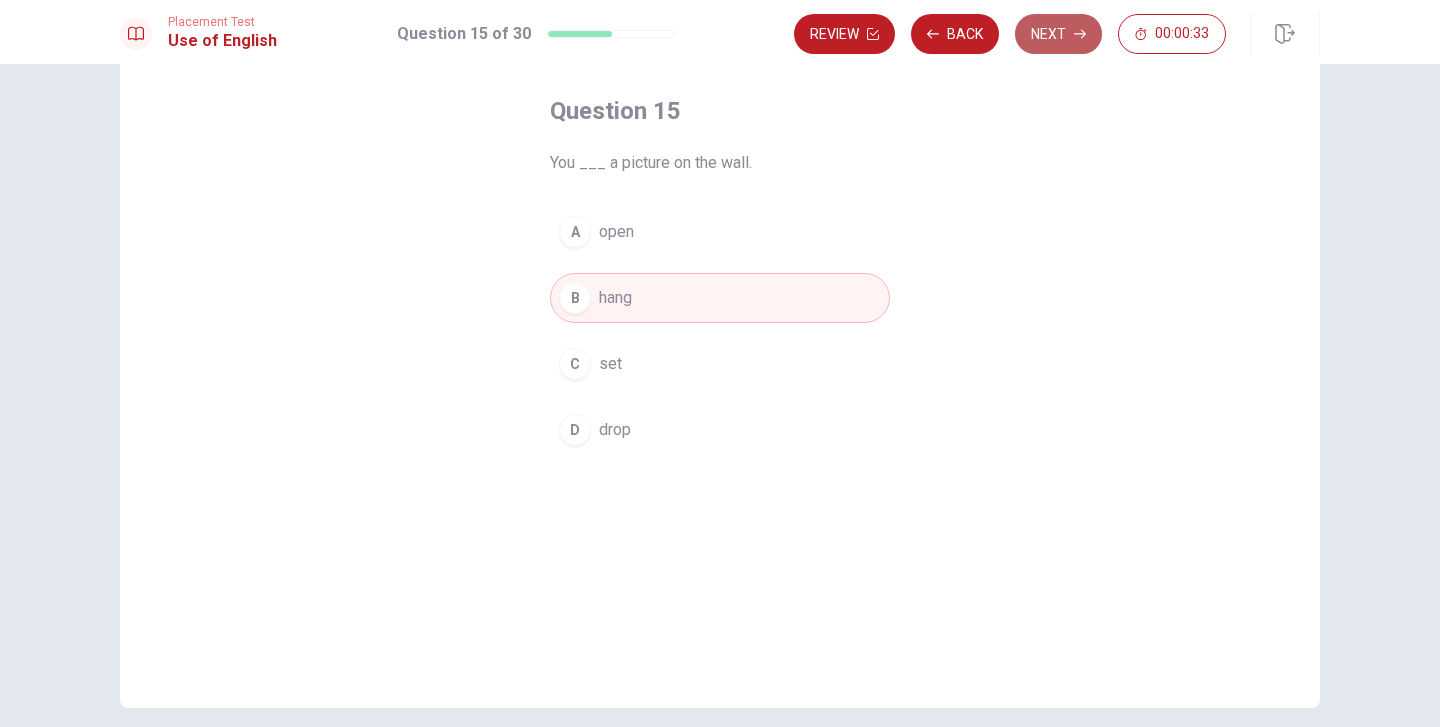click on "Next" at bounding box center (1058, 34) 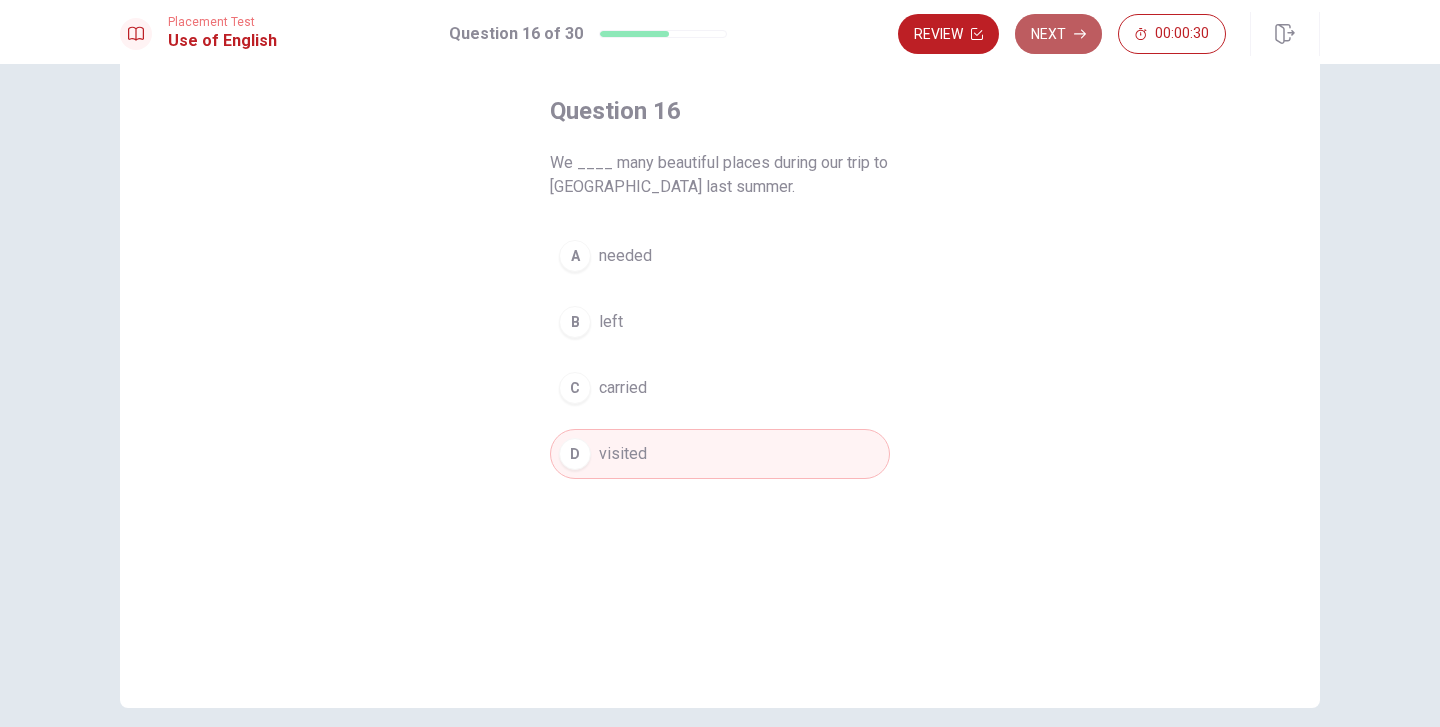 click on "Next" at bounding box center [1058, 34] 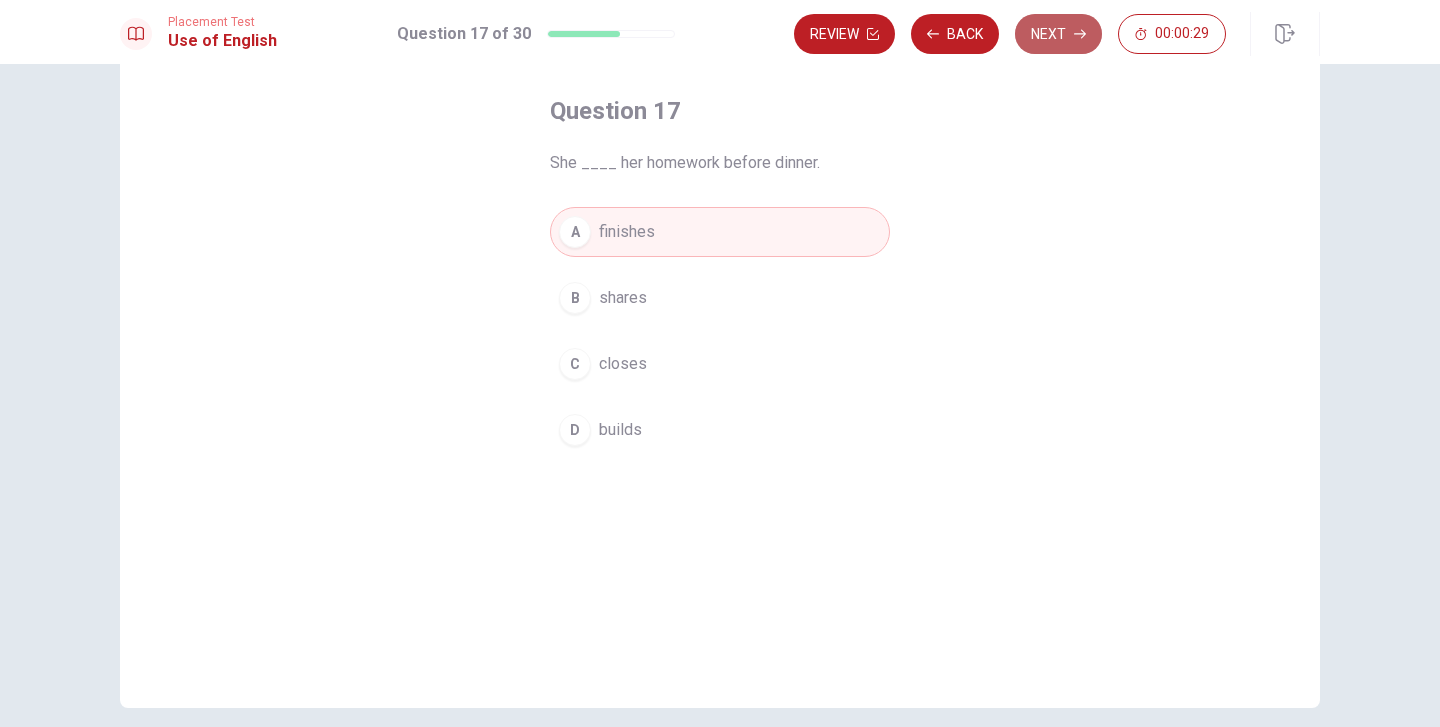 click on "Next" at bounding box center [1058, 34] 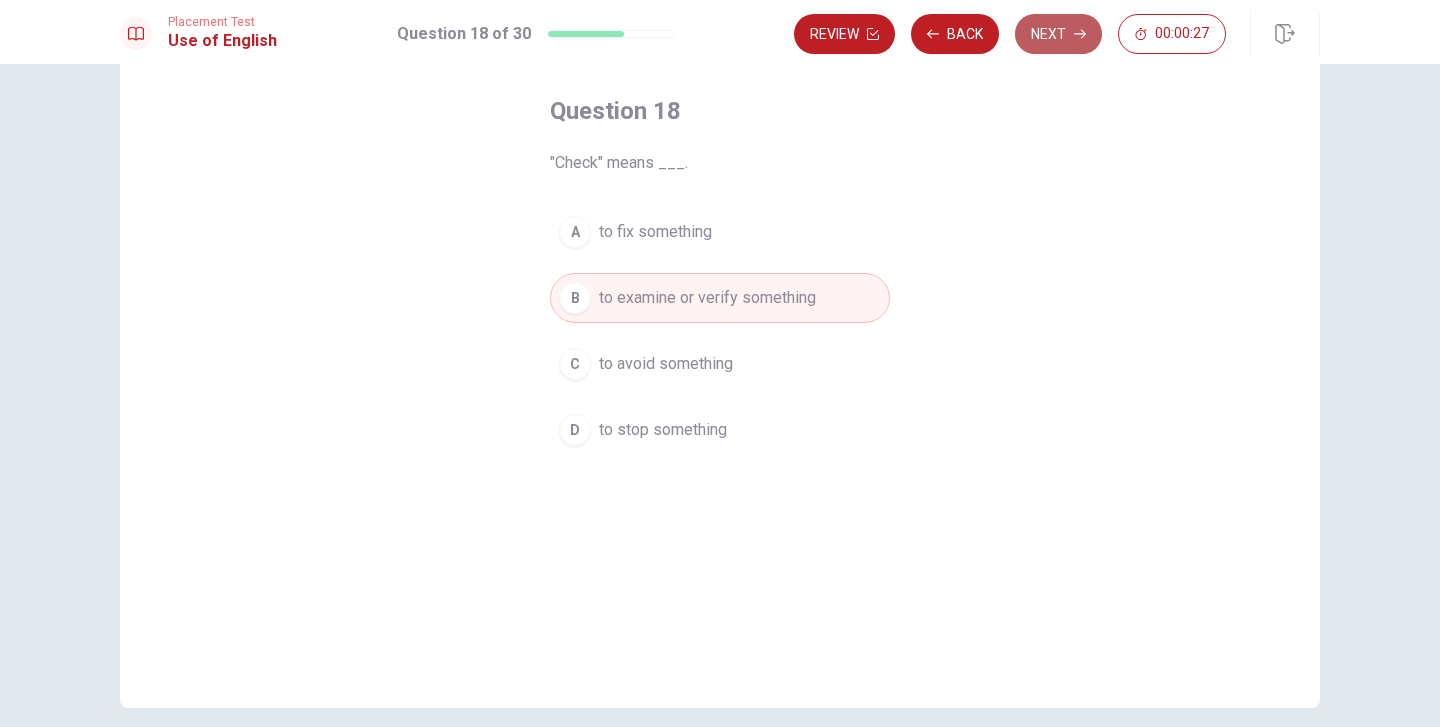 click on "Next" at bounding box center (1058, 34) 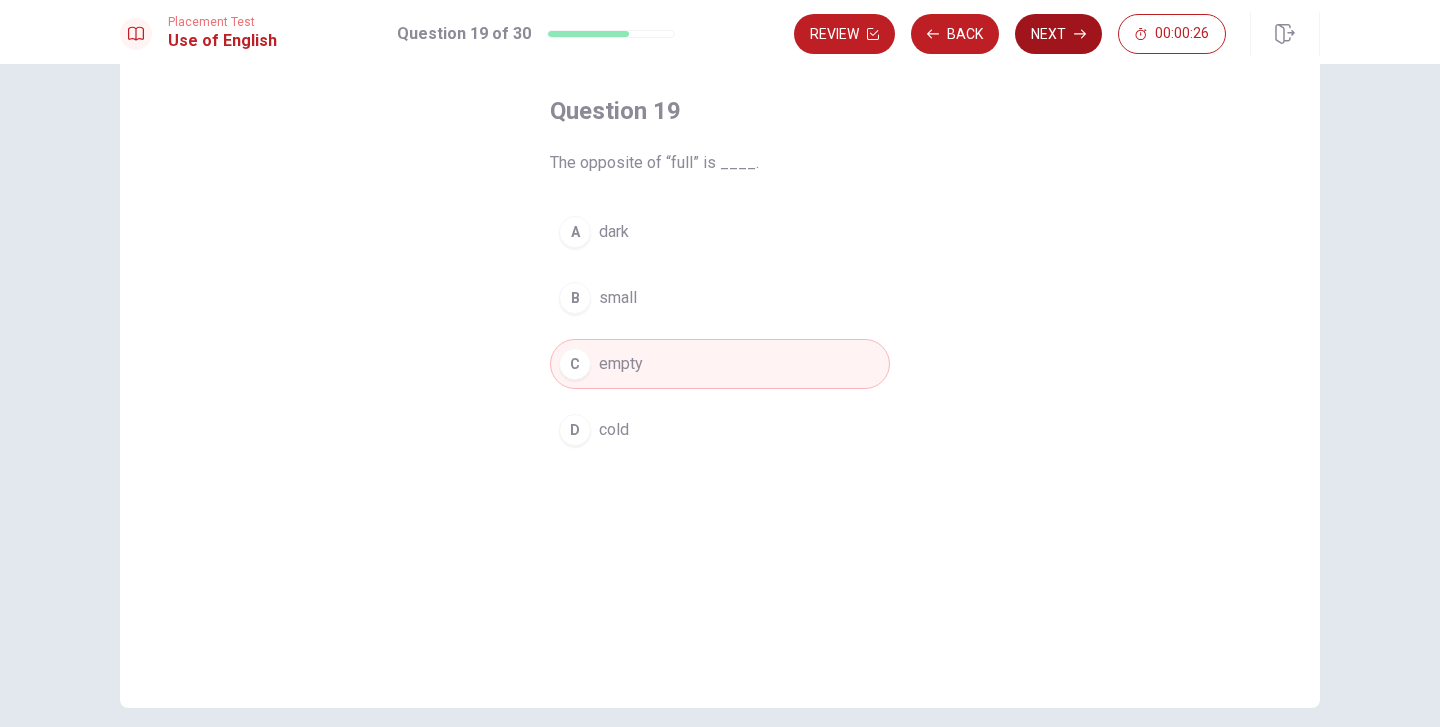 click on "Next" at bounding box center (1058, 34) 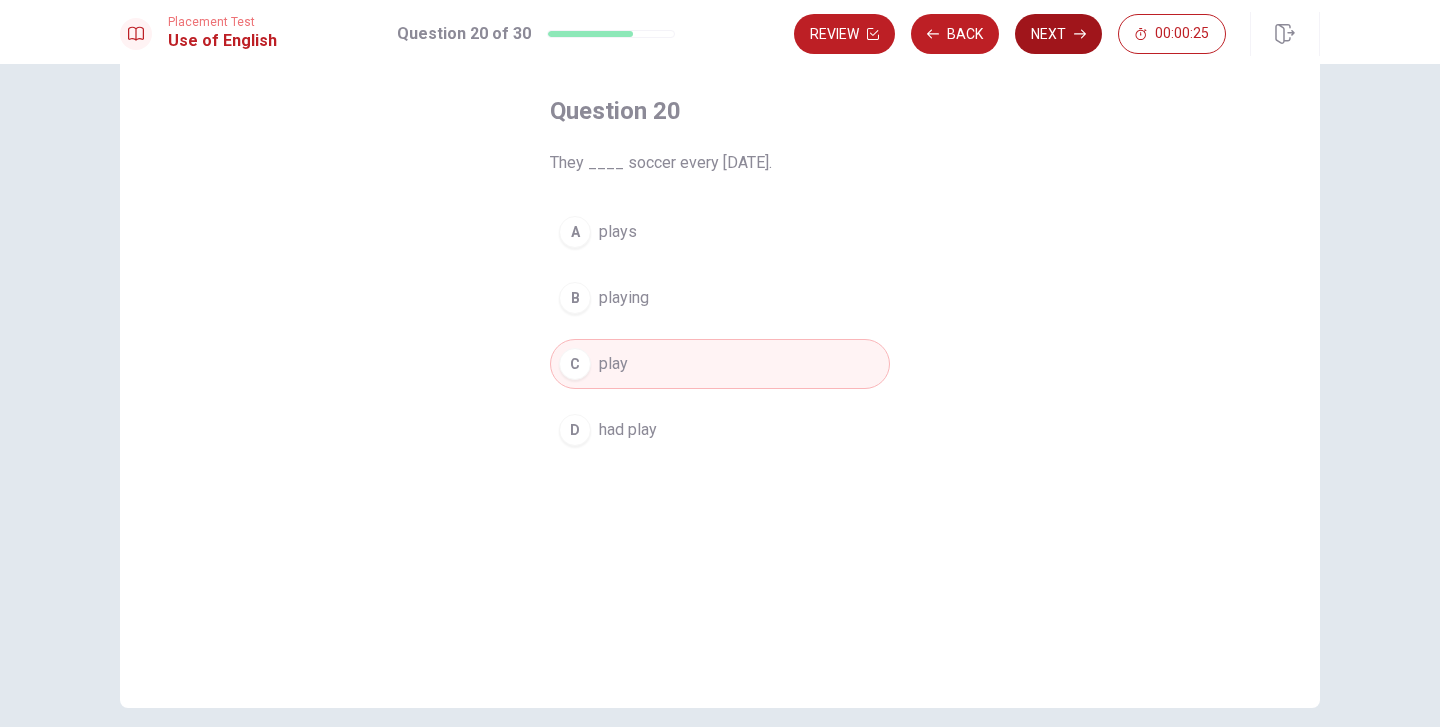 click on "Next" at bounding box center (1058, 34) 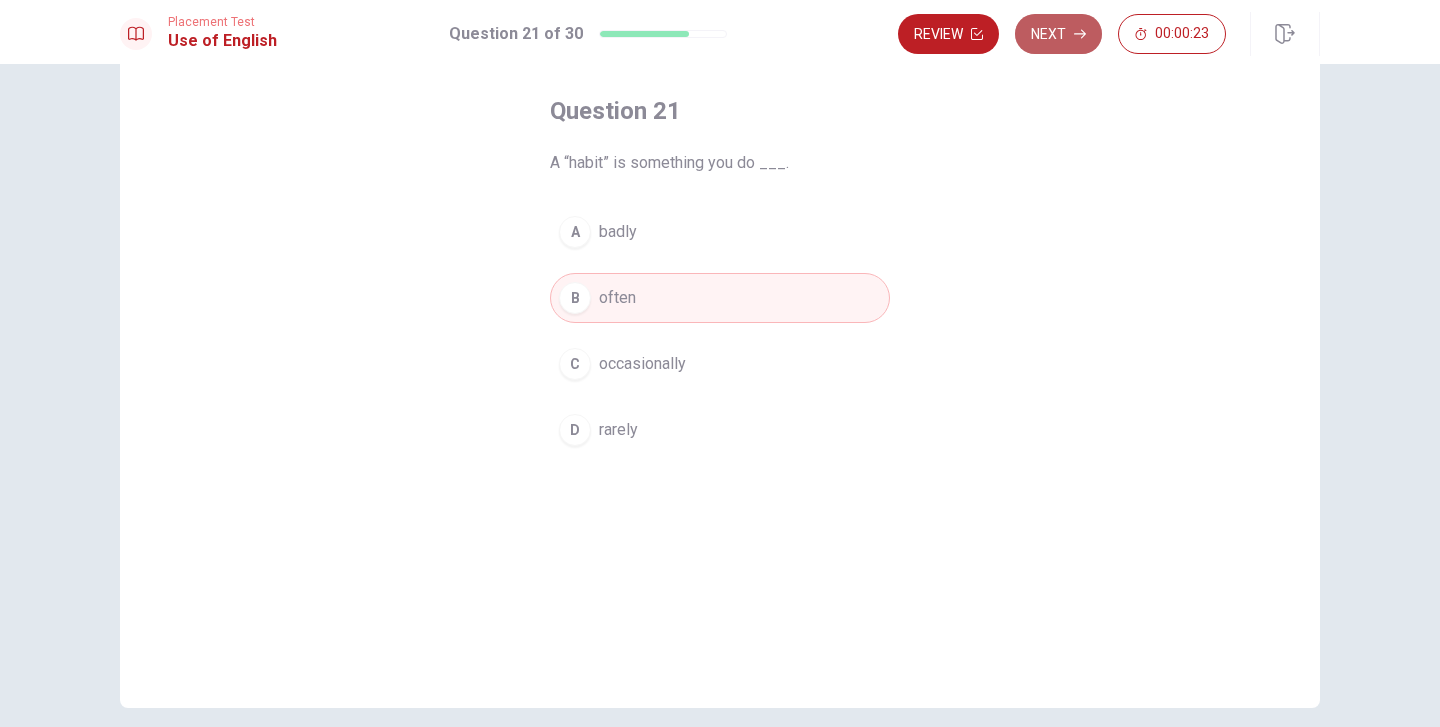 click on "Next" at bounding box center [1058, 34] 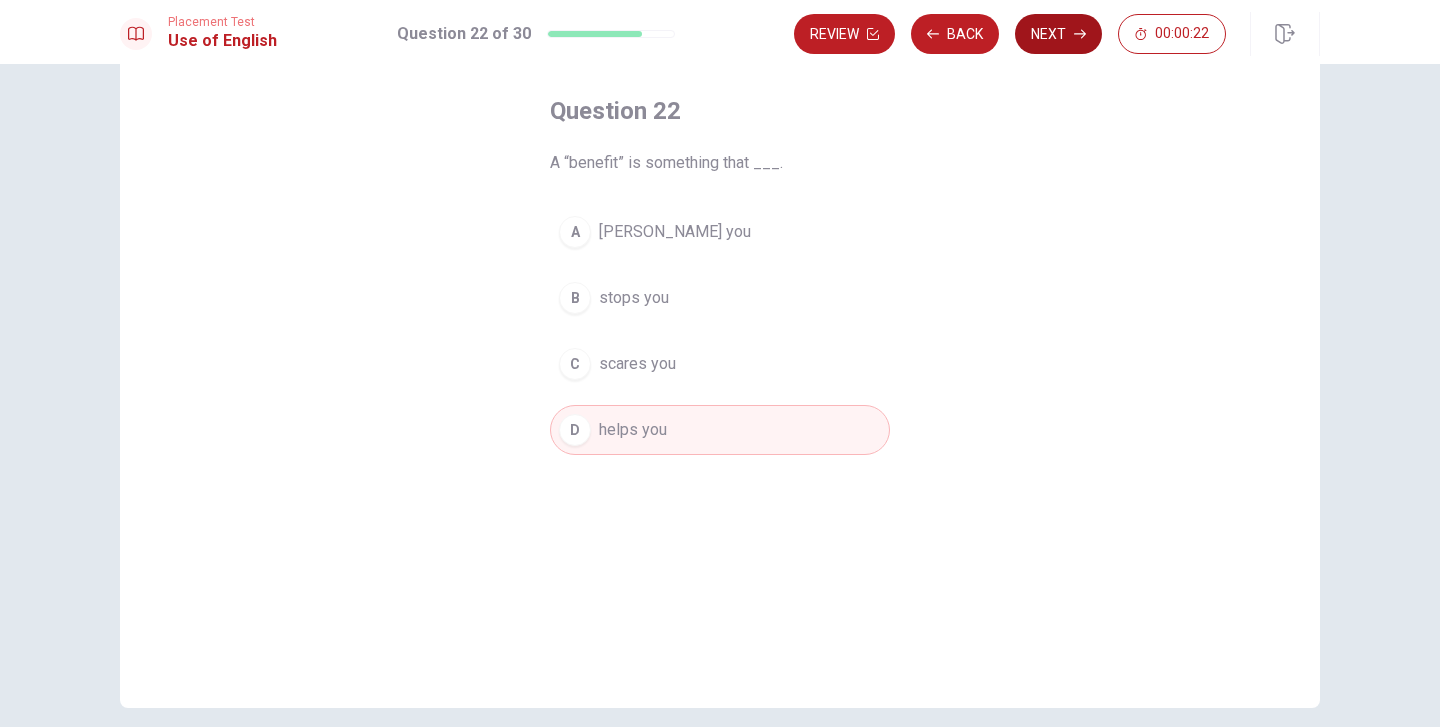 click on "Next" at bounding box center (1058, 34) 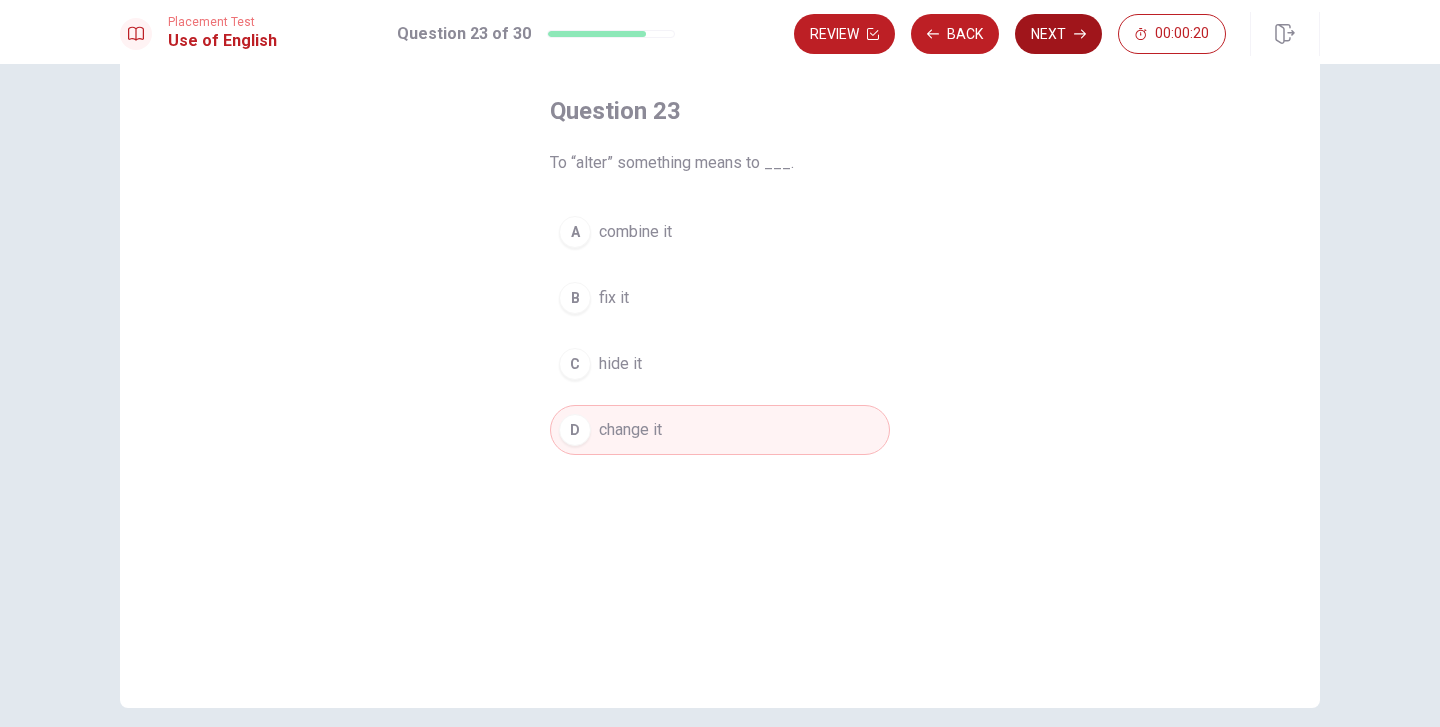 click on "Next" at bounding box center [1058, 34] 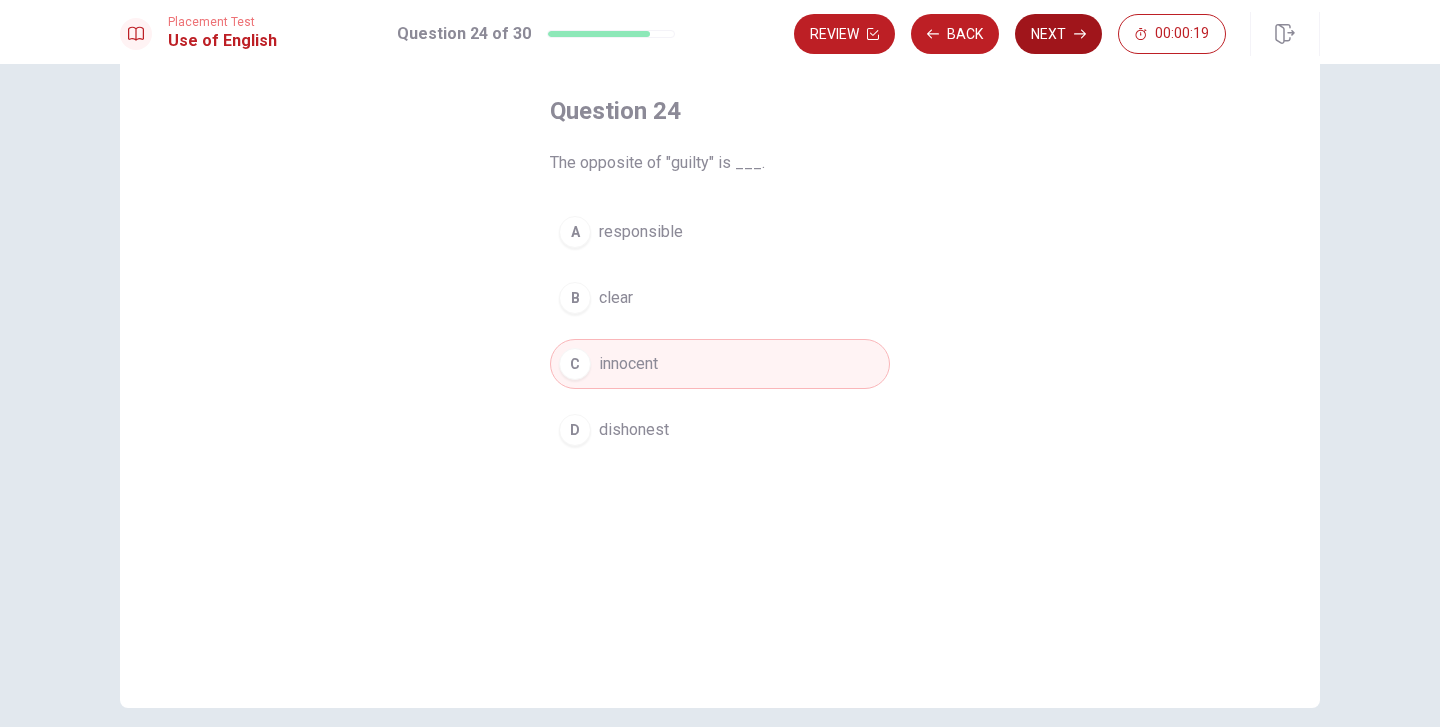 click on "Next" at bounding box center (1058, 34) 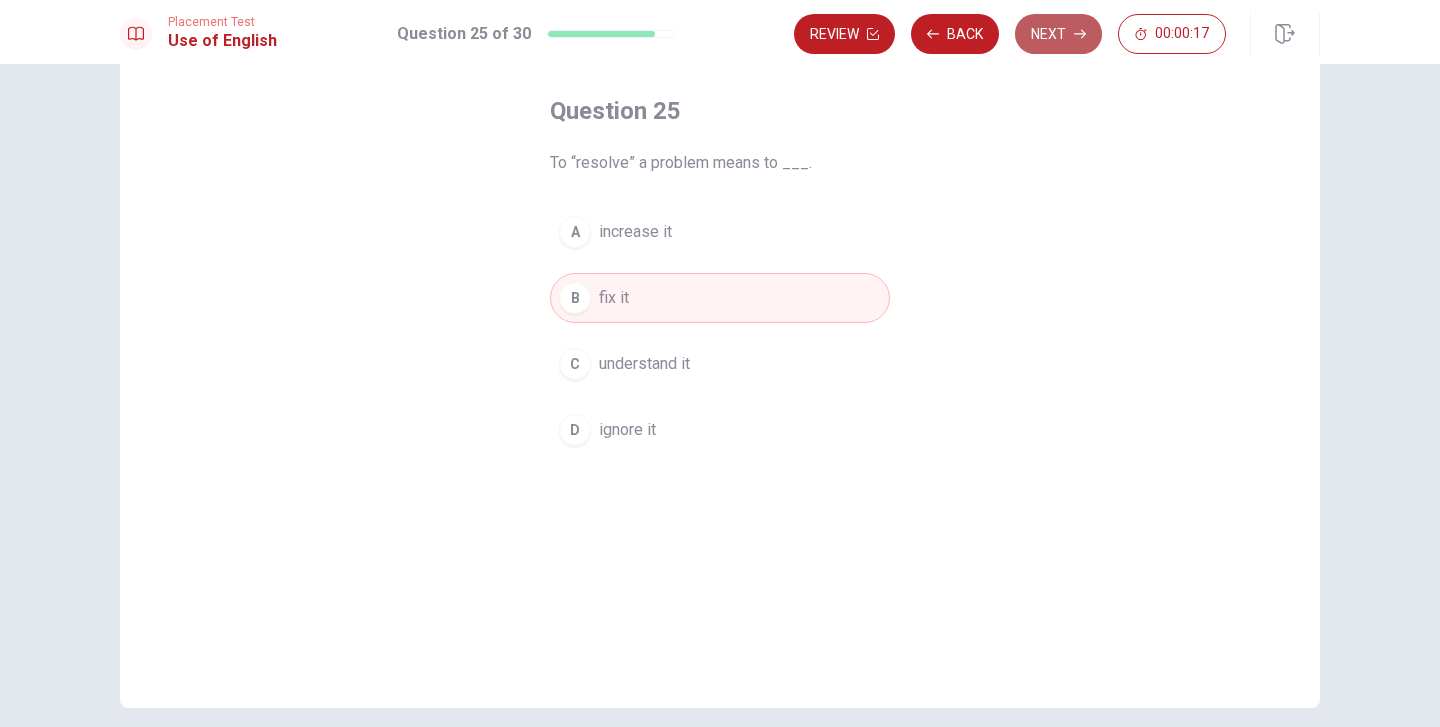 click on "Next" at bounding box center [1058, 34] 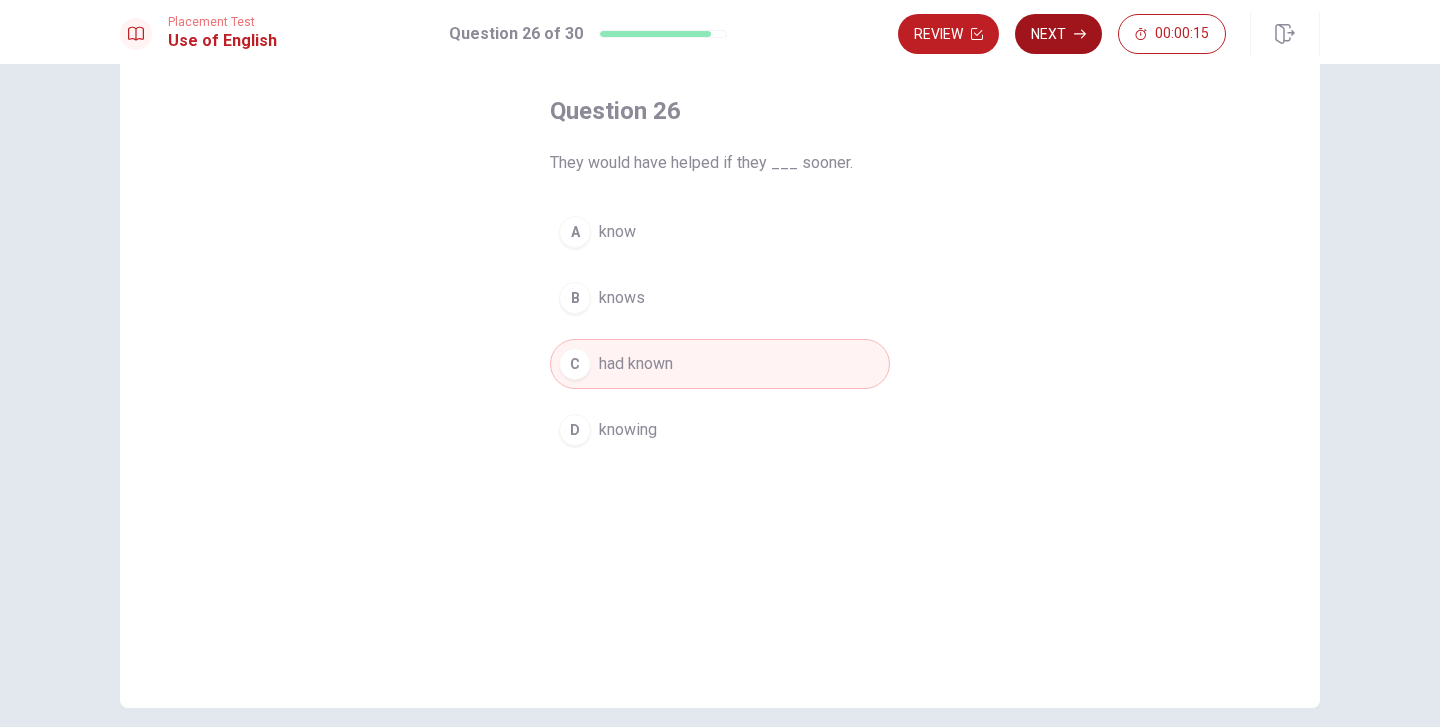 click on "Next" at bounding box center (1058, 34) 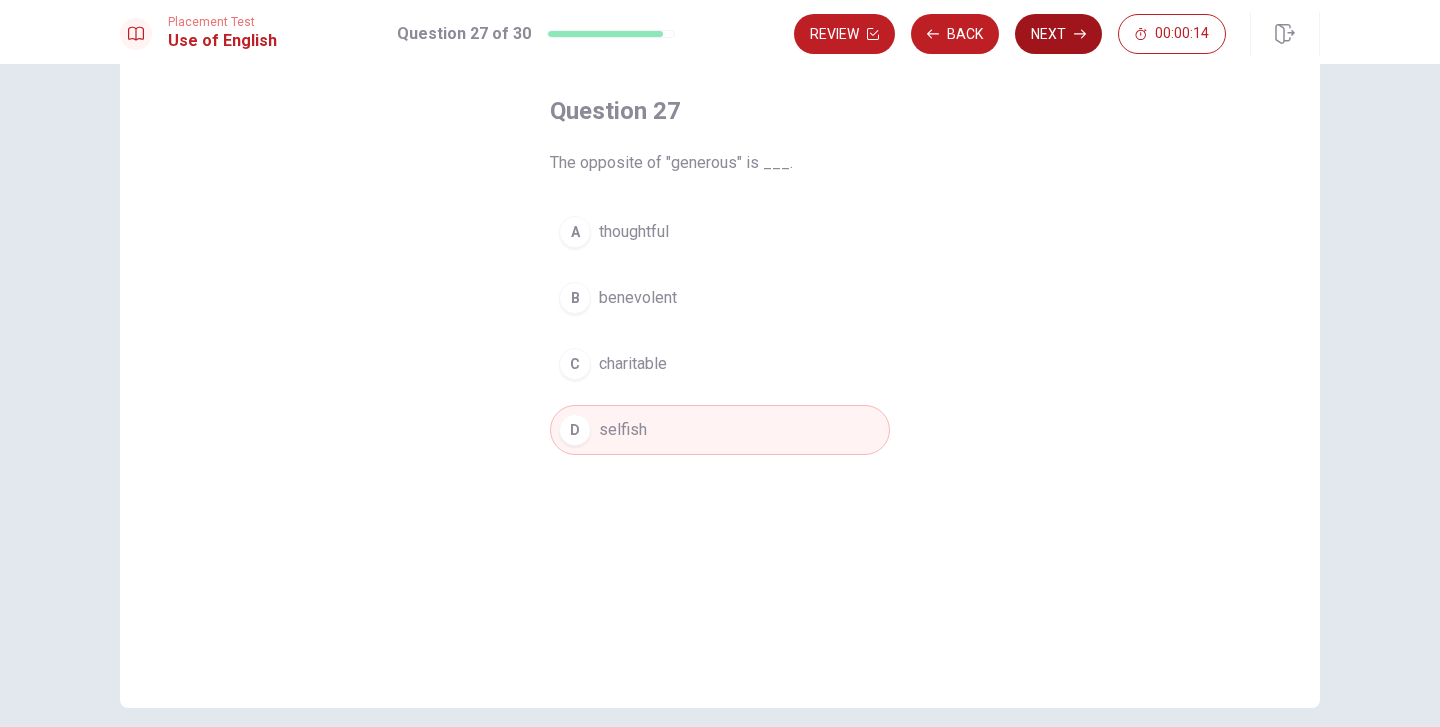 click on "Next" at bounding box center [1058, 34] 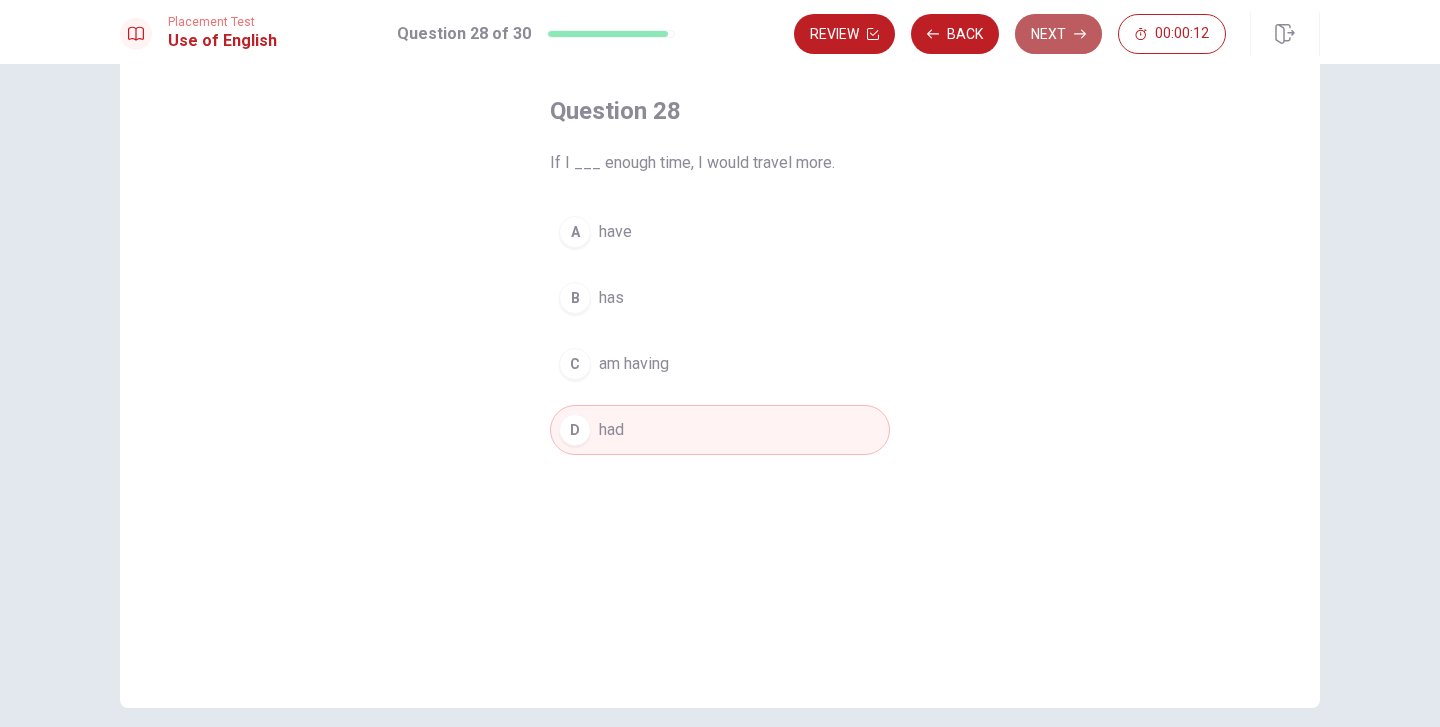 click on "Next" at bounding box center [1058, 34] 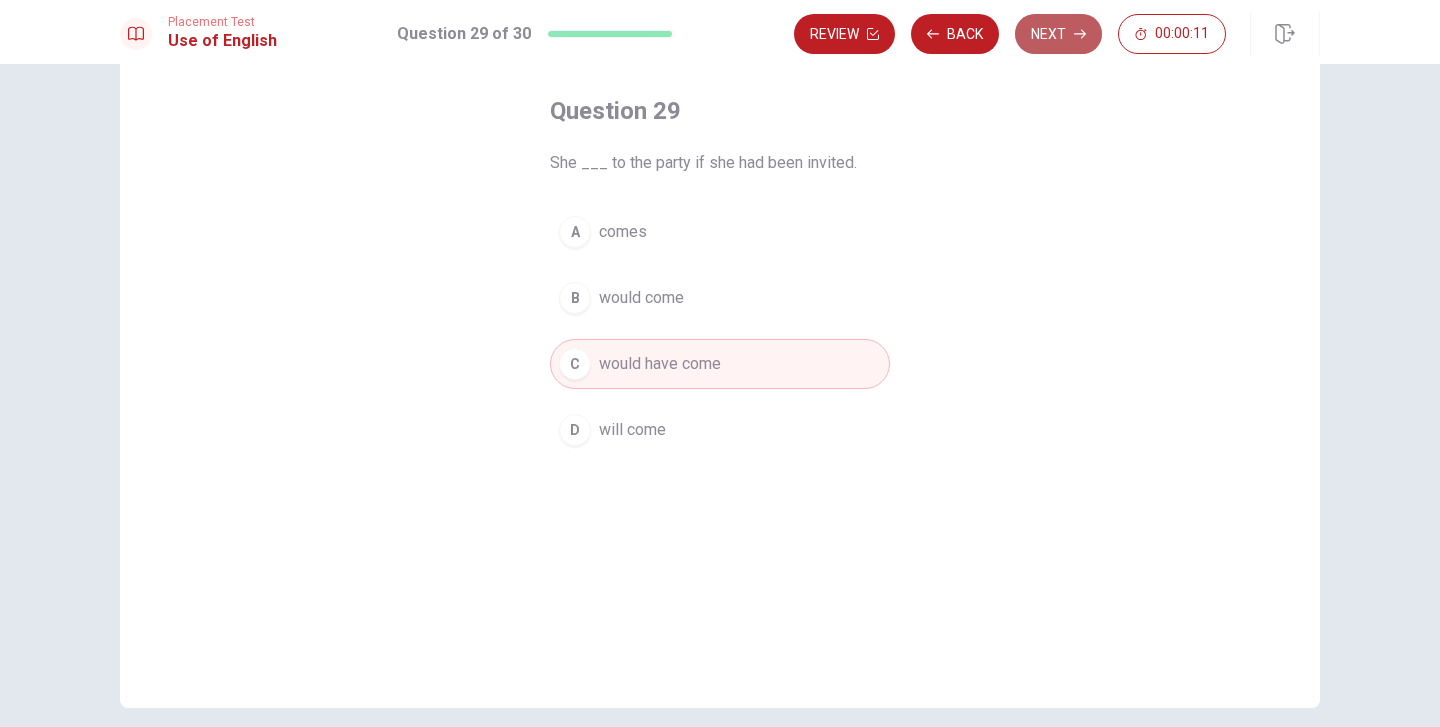 click on "Next" at bounding box center [1058, 34] 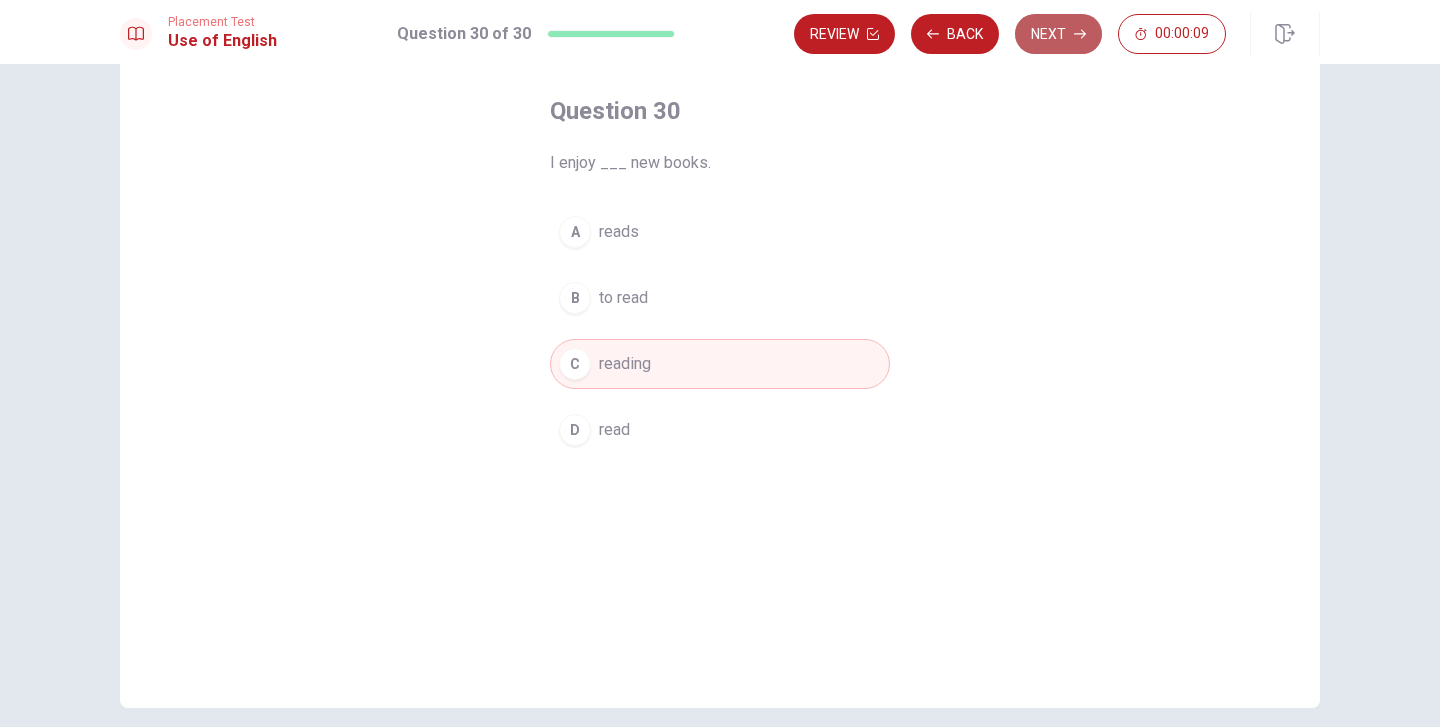 click on "Next" at bounding box center [1058, 34] 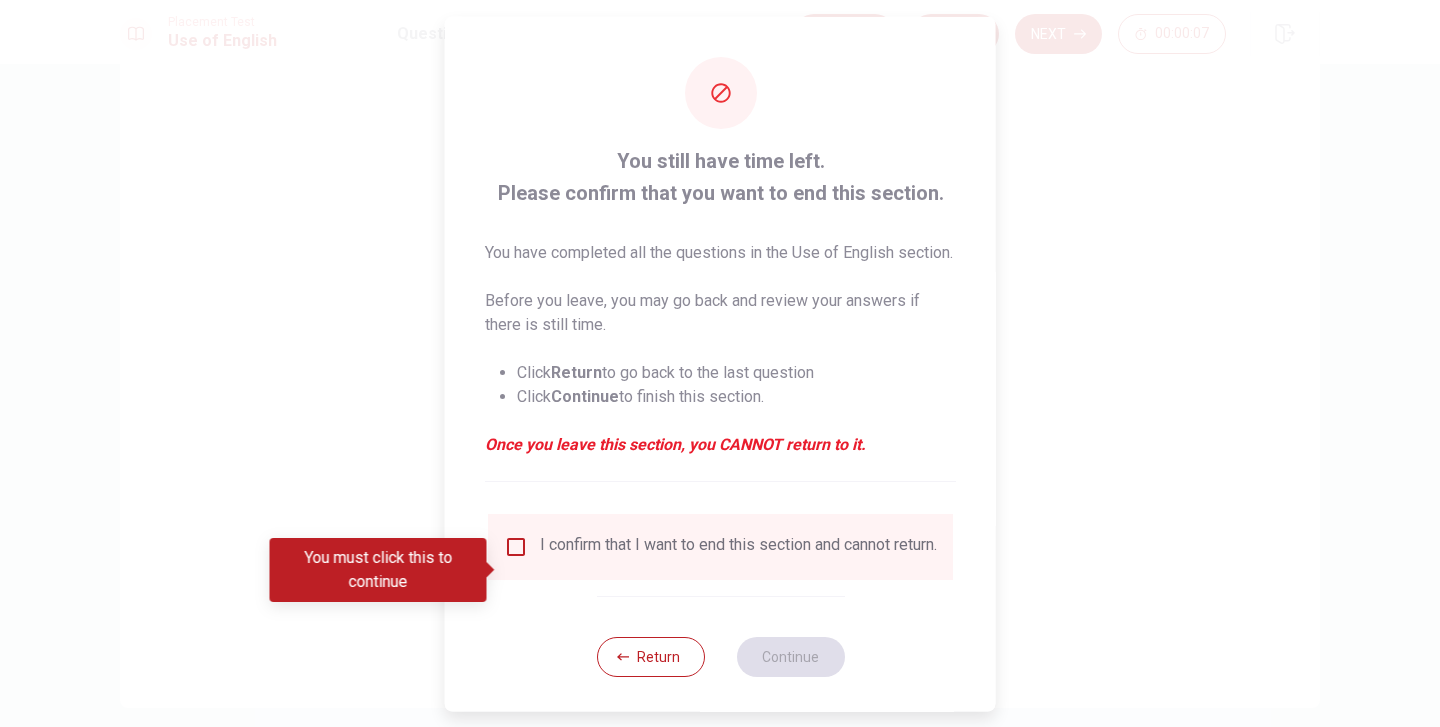 click on "I confirm that I want to end this section and cannot return." at bounding box center (720, 546) 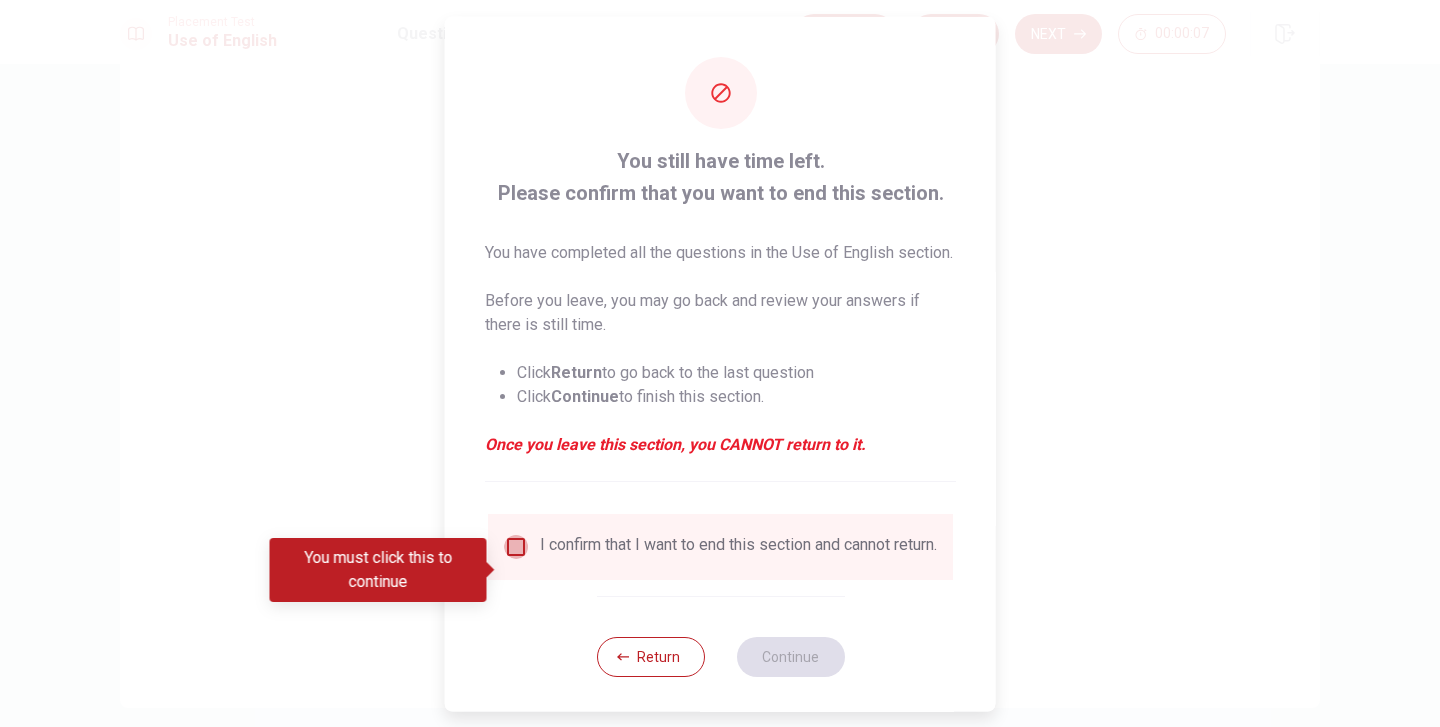 click at bounding box center [516, 546] 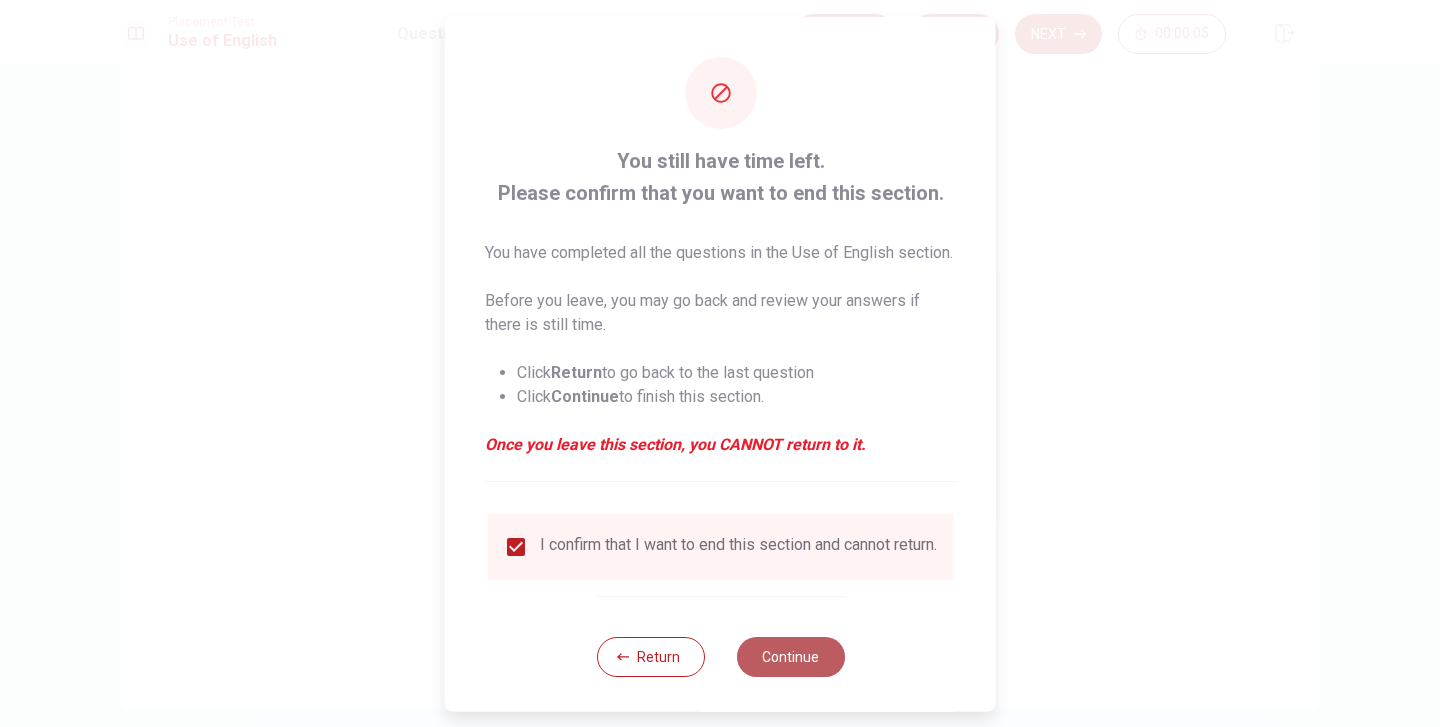 click on "Continue" at bounding box center [790, 656] 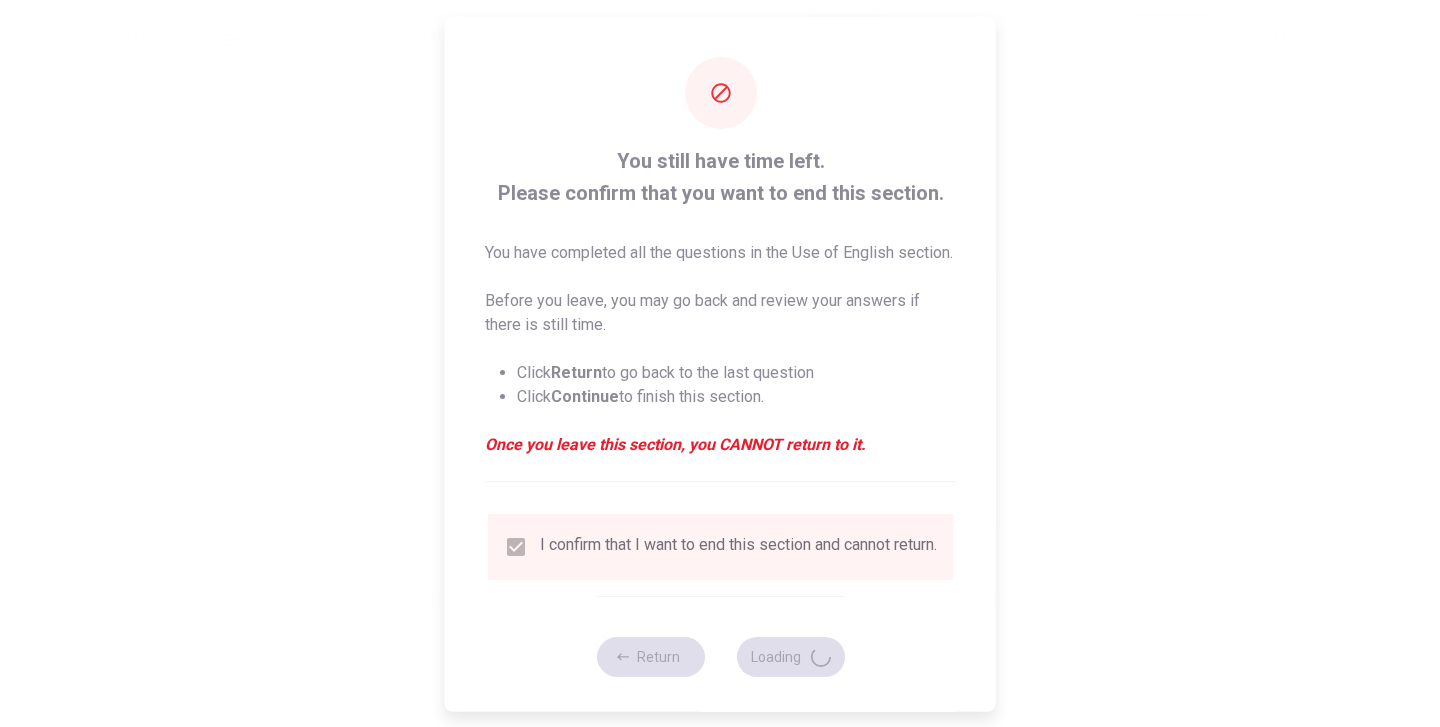 scroll, scrollTop: 0, scrollLeft: 0, axis: both 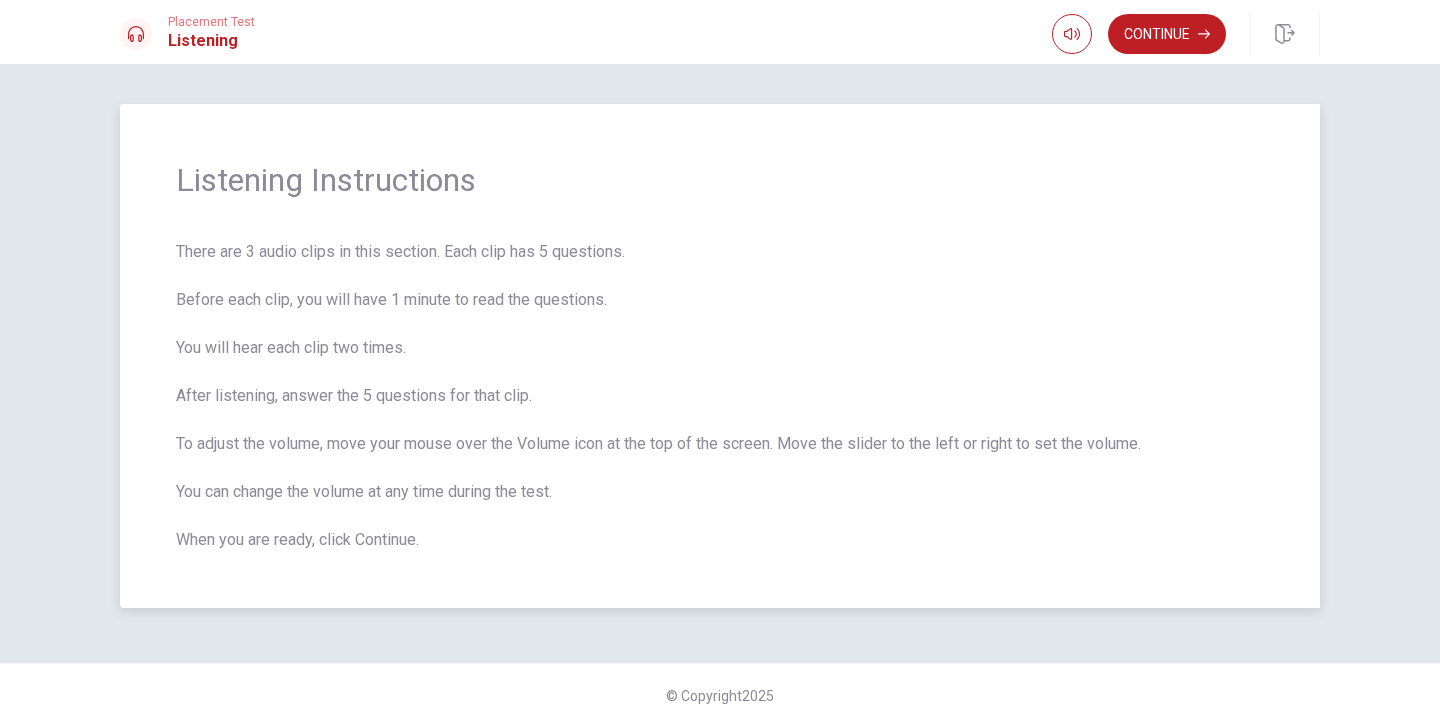 drag, startPoint x: 451, startPoint y: 254, endPoint x: 632, endPoint y: 249, distance: 181.06905 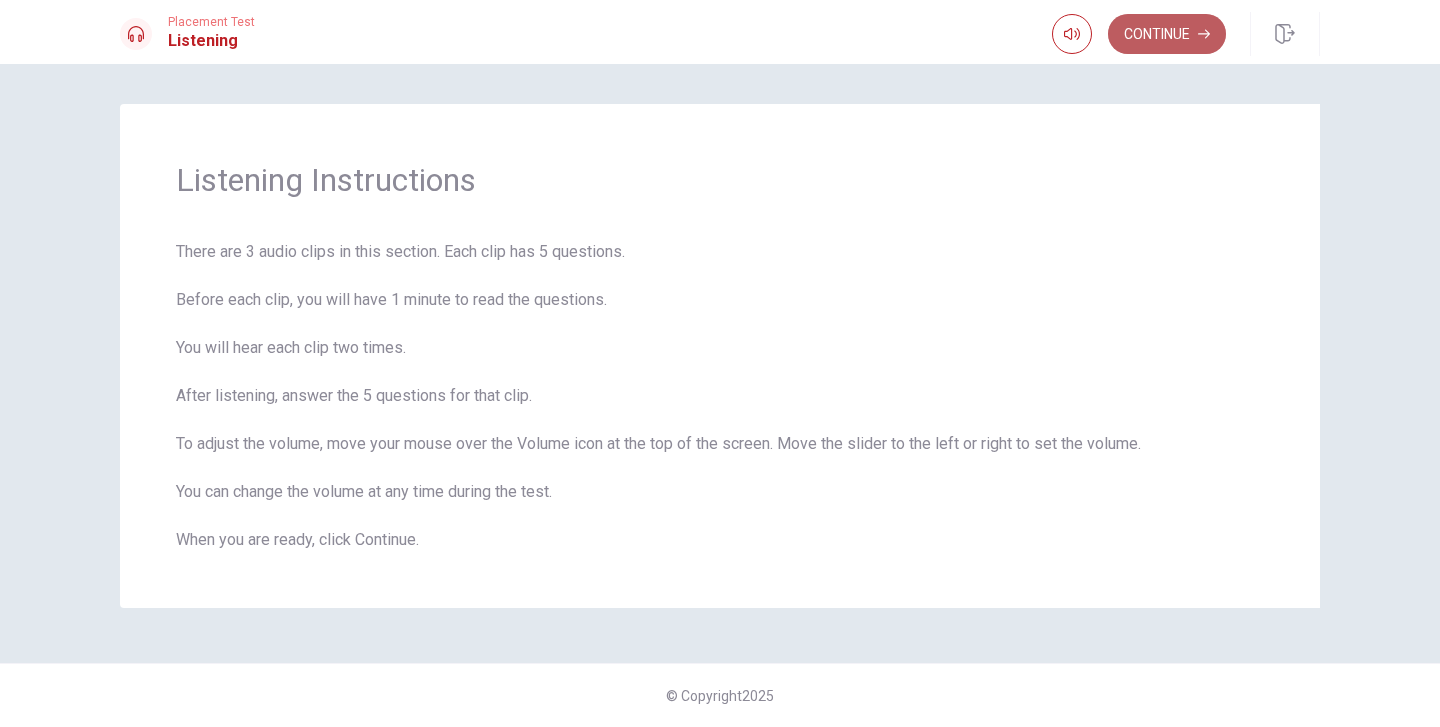 click on "Continue" at bounding box center [1167, 34] 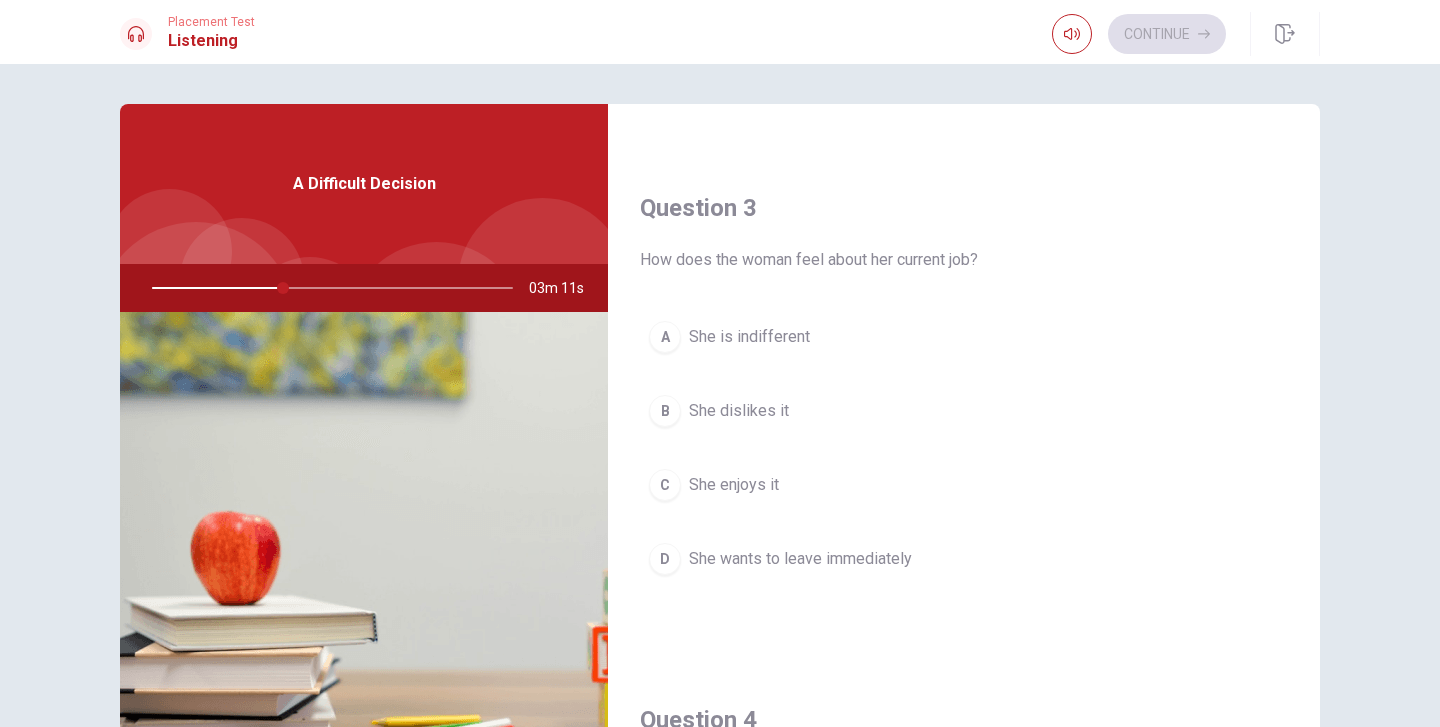 scroll, scrollTop: 977, scrollLeft: 0, axis: vertical 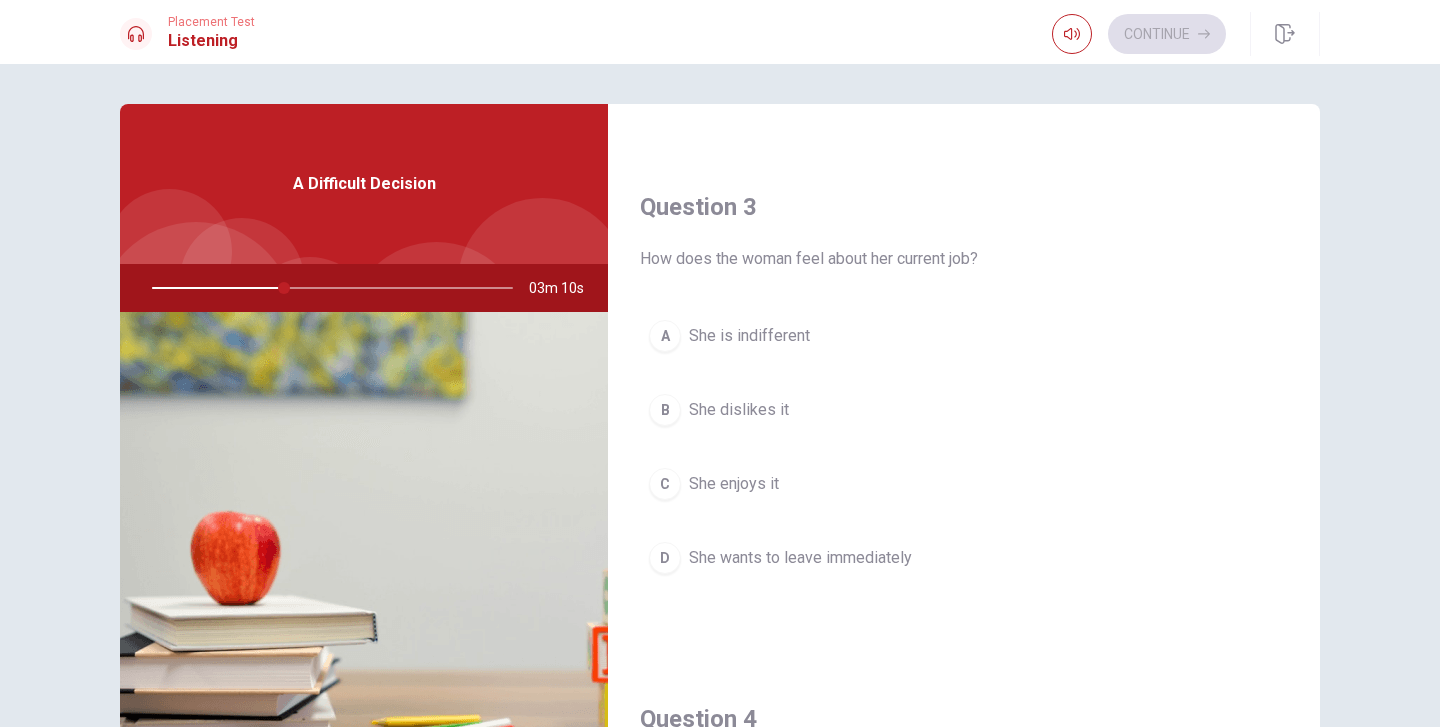 click on "She enjoys it" at bounding box center (734, 484) 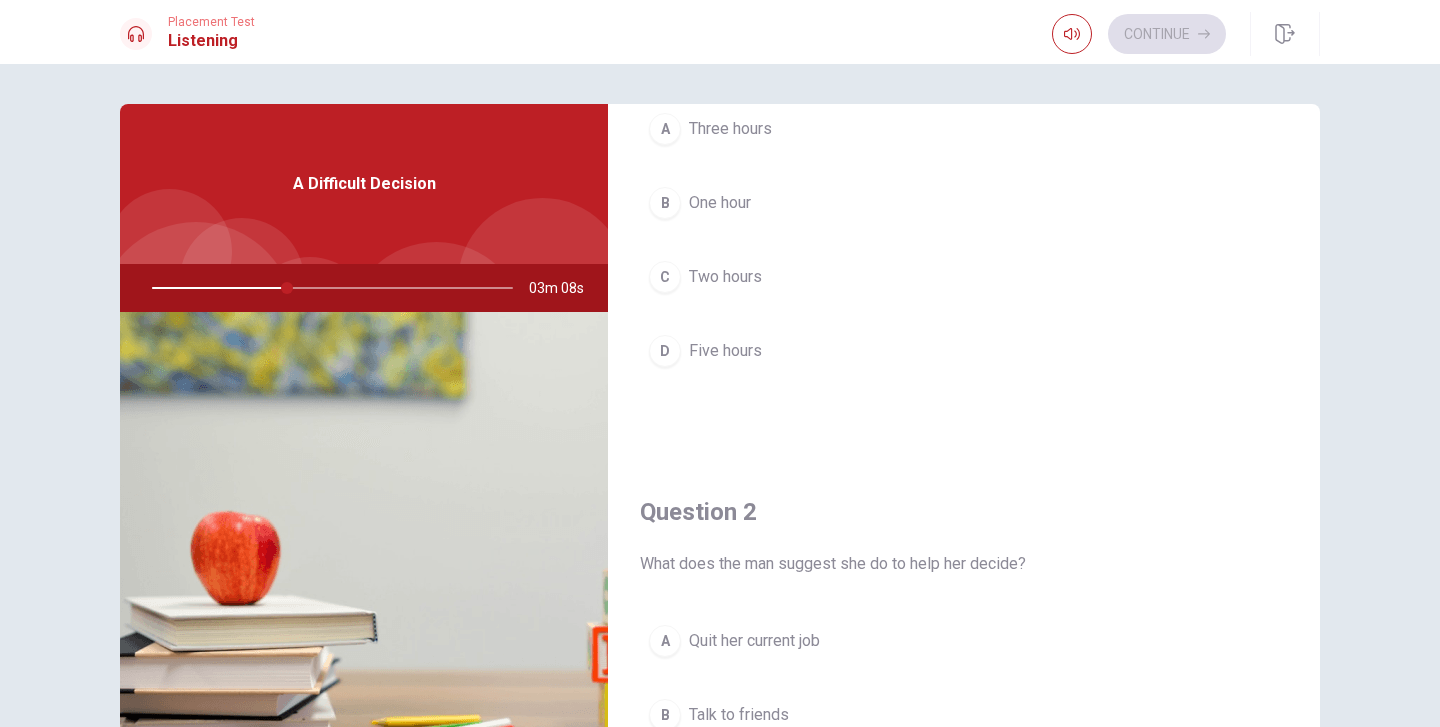 scroll, scrollTop: 0, scrollLeft: 0, axis: both 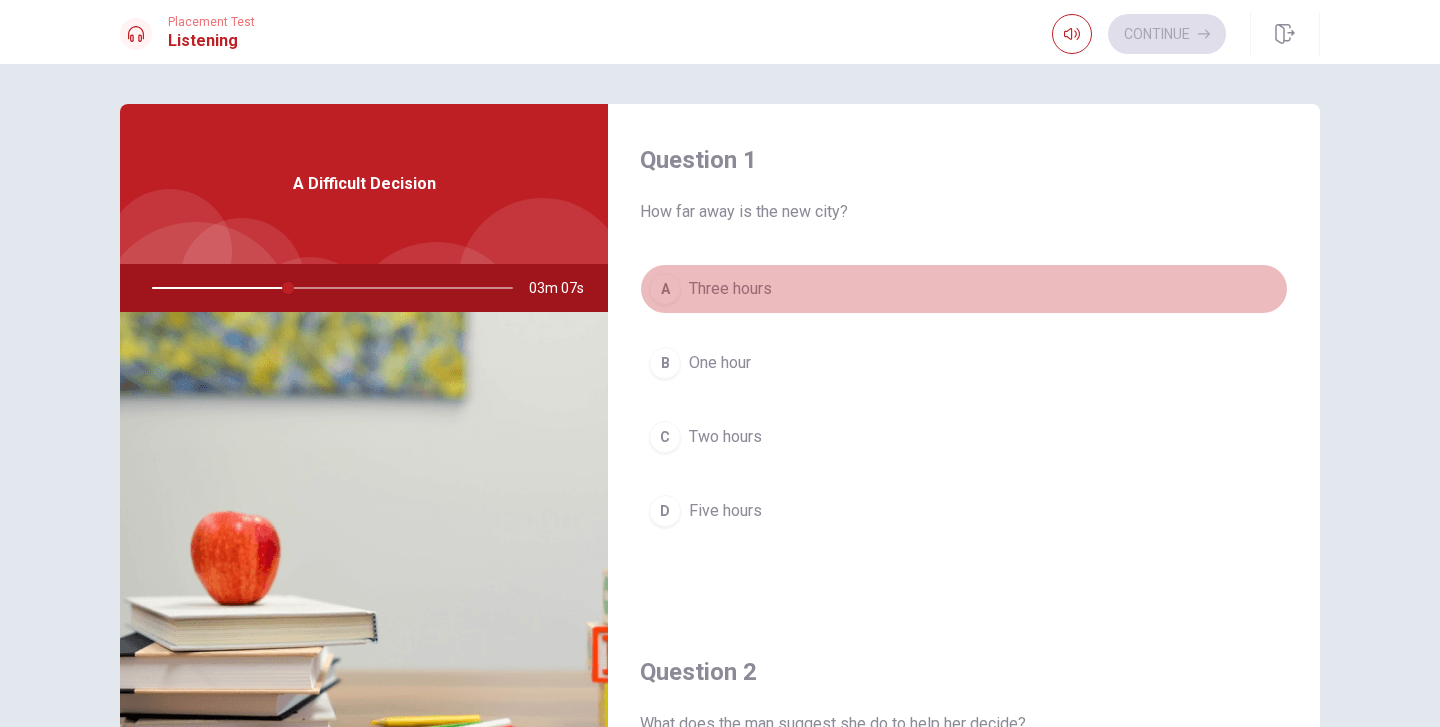click on "Three hours" at bounding box center (730, 289) 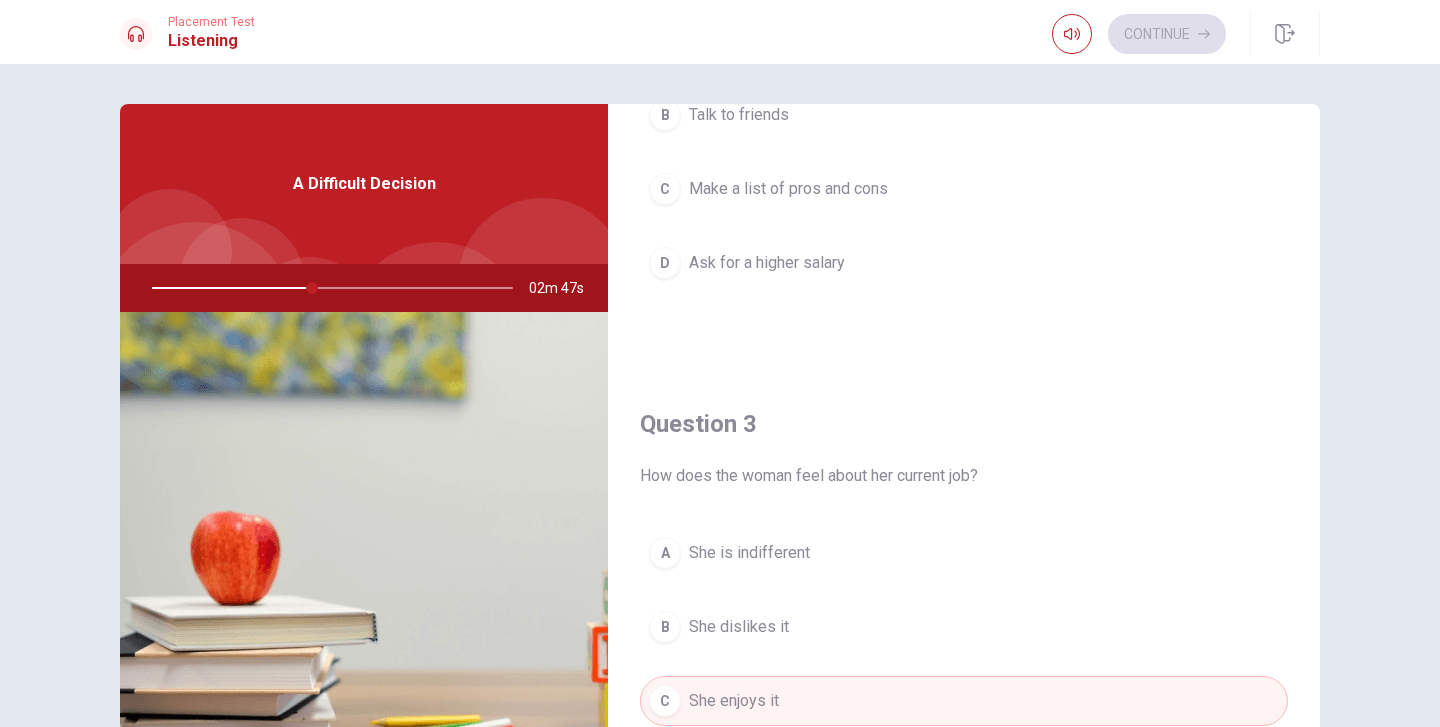 scroll, scrollTop: 729, scrollLeft: 0, axis: vertical 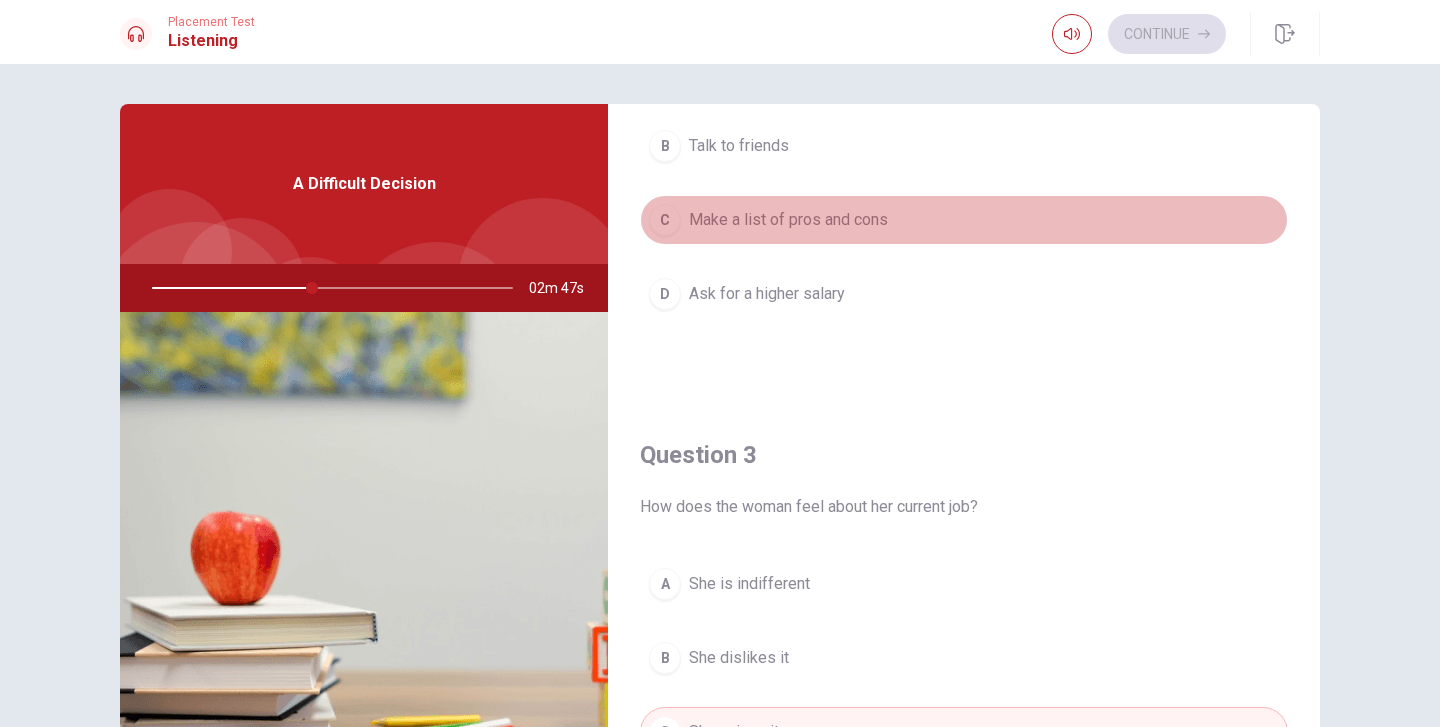 click on "Make a list of pros and cons" at bounding box center [788, 220] 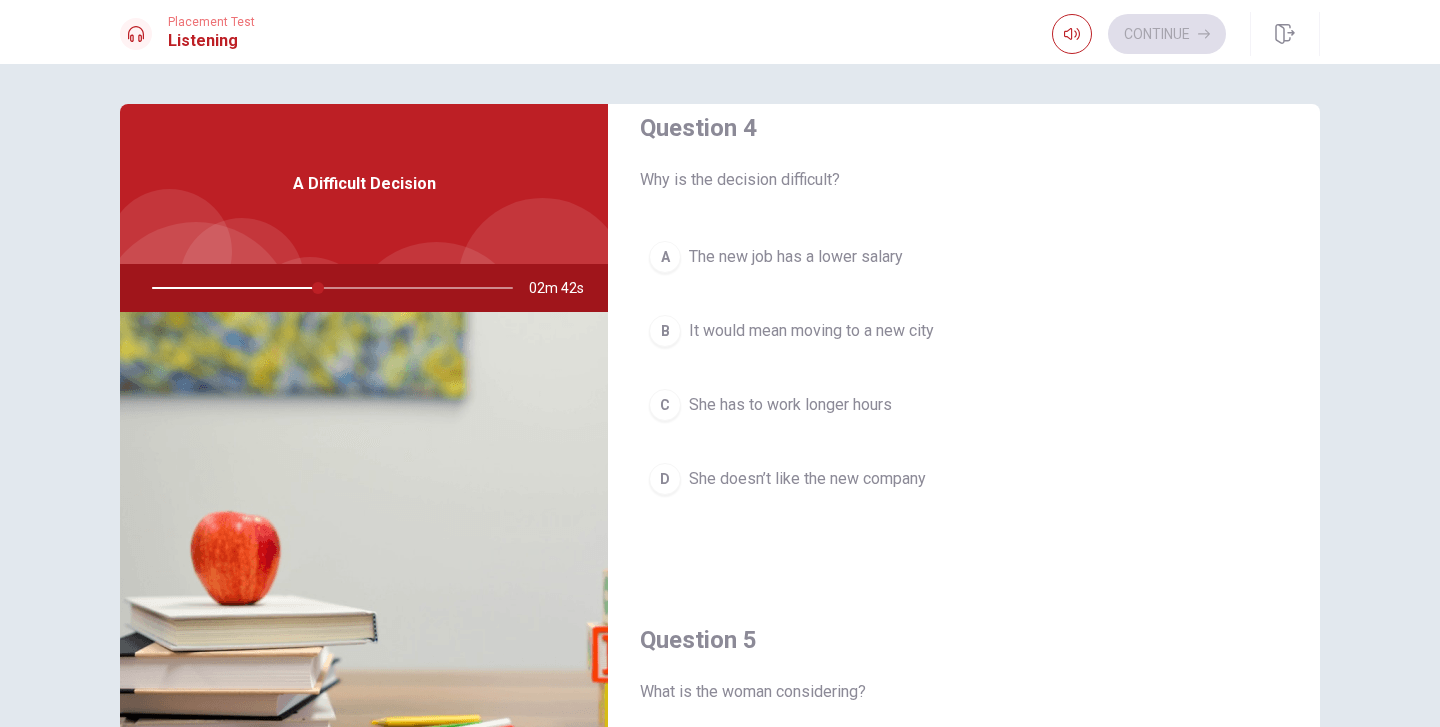 scroll, scrollTop: 1567, scrollLeft: 0, axis: vertical 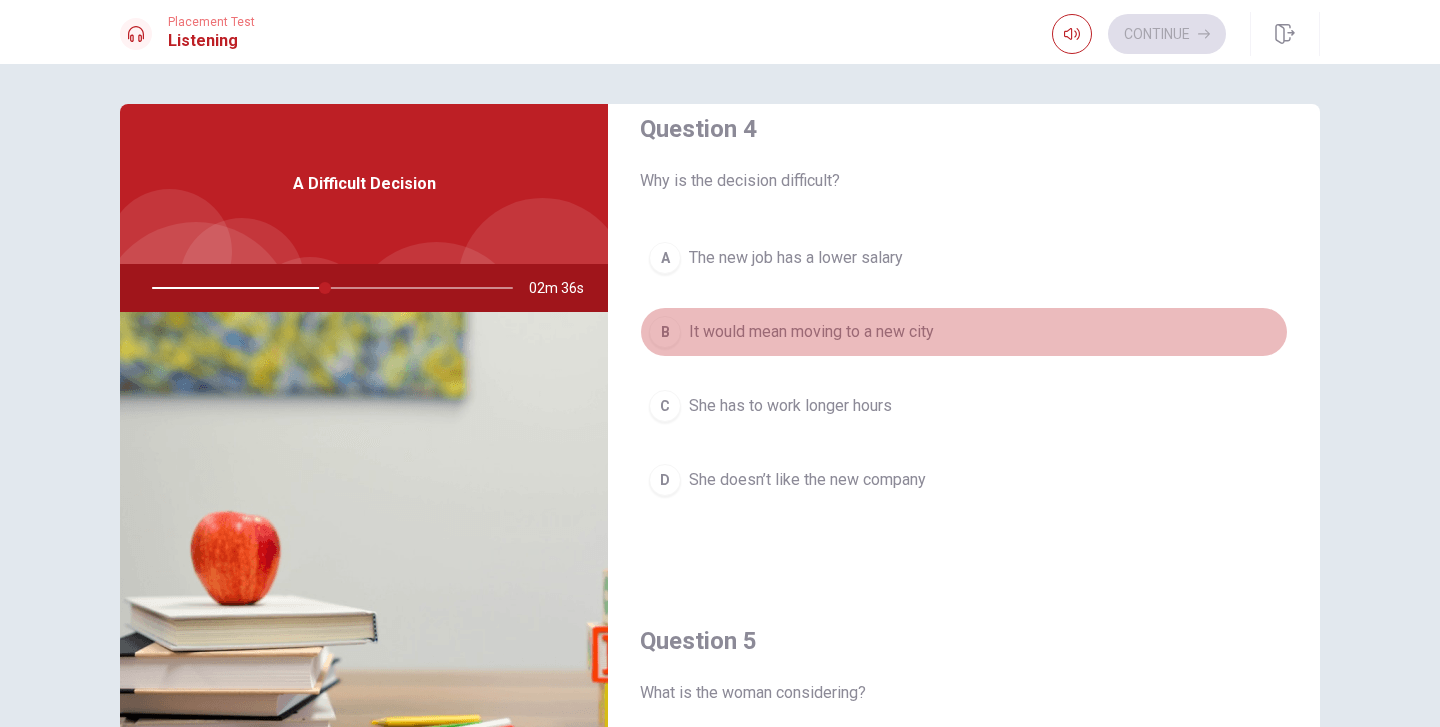 click on "It would mean moving to a new city" at bounding box center (811, 332) 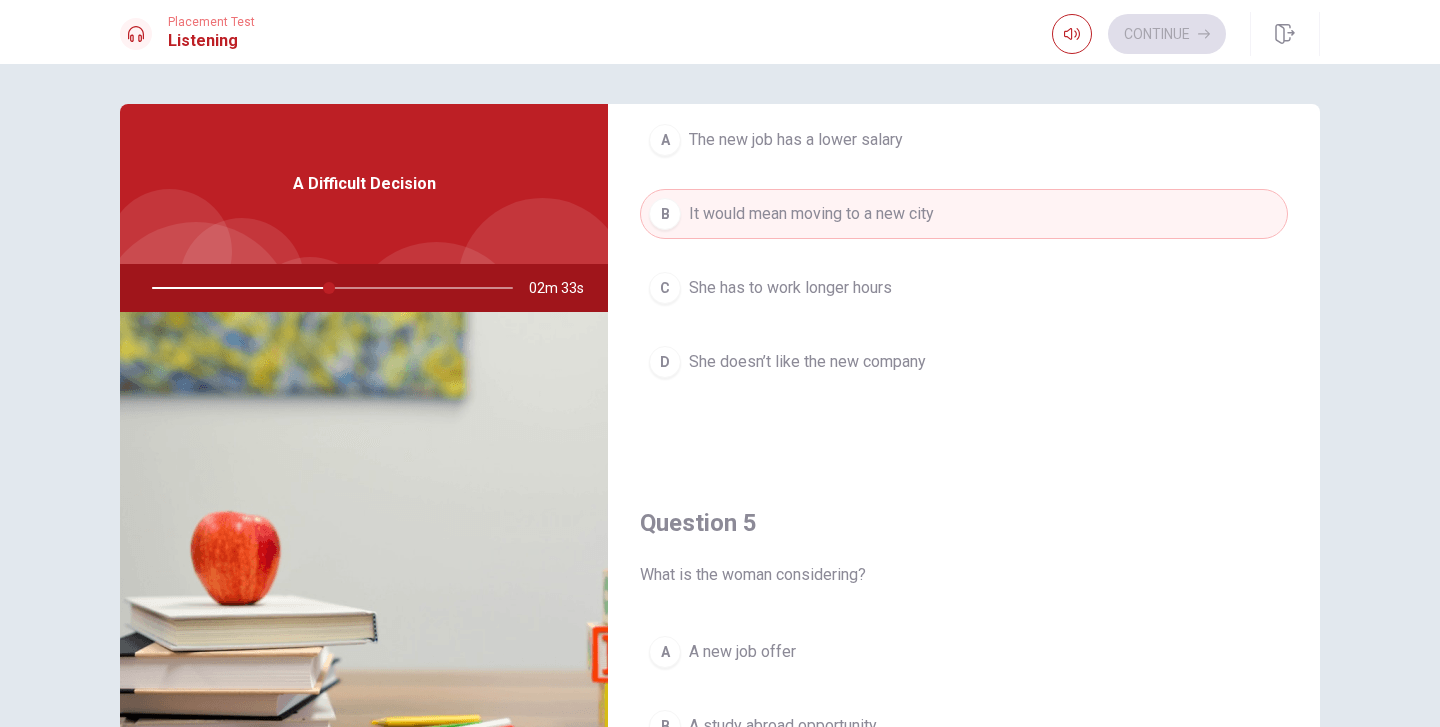 scroll, scrollTop: 1865, scrollLeft: 0, axis: vertical 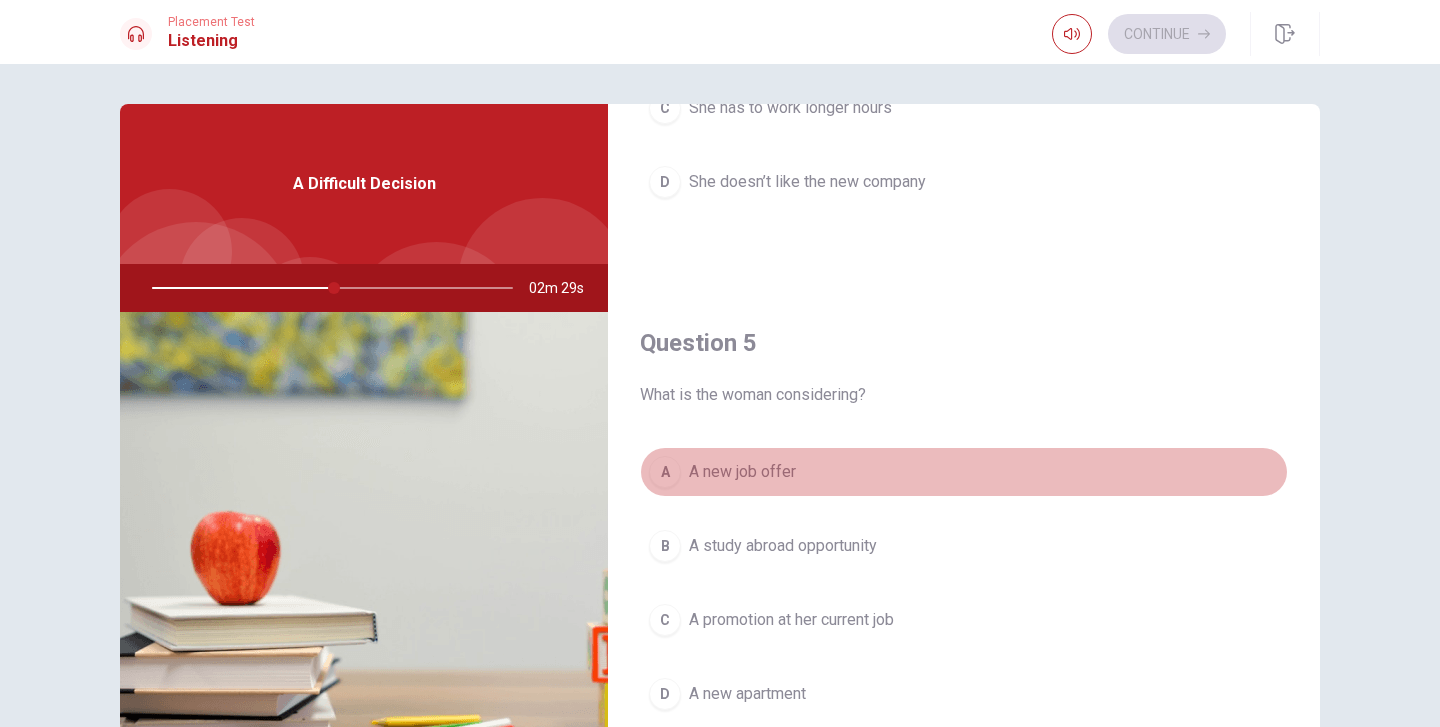 click on "A new job offer" at bounding box center (742, 472) 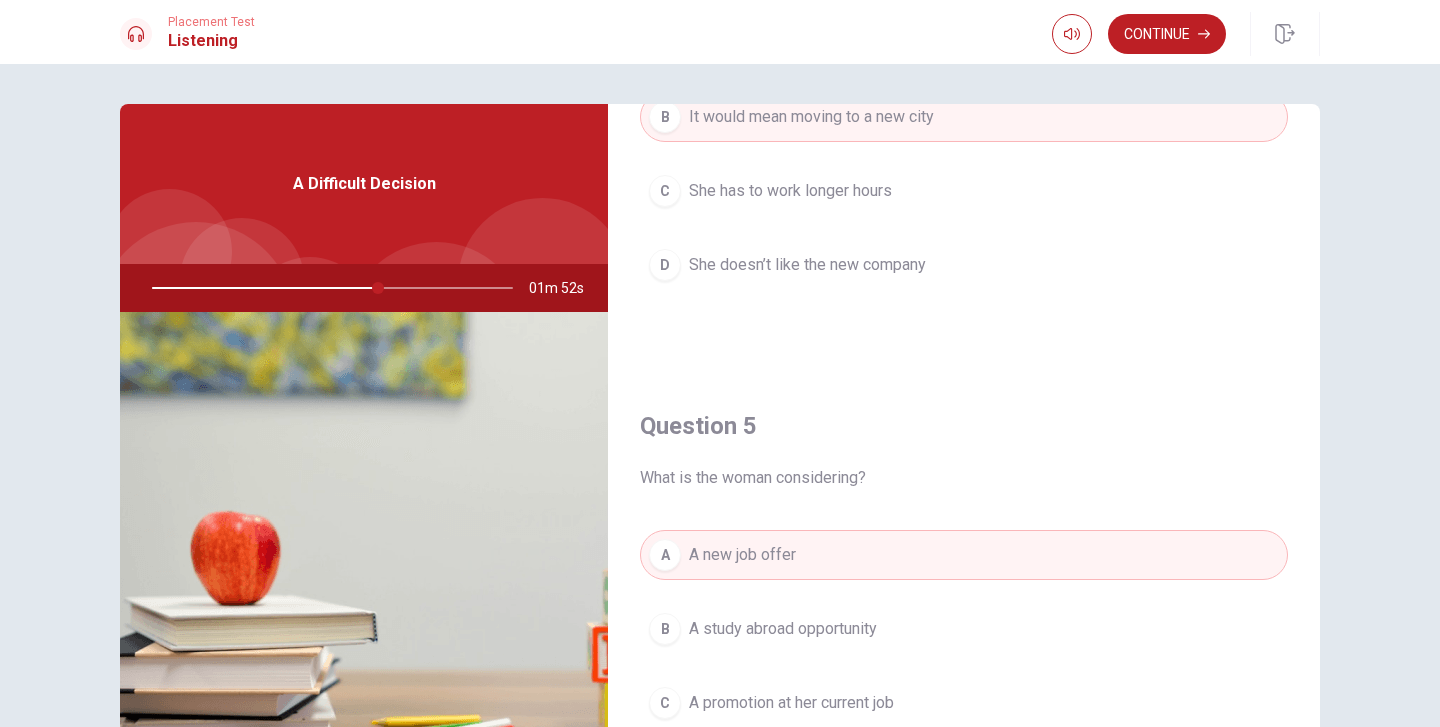scroll, scrollTop: 1865, scrollLeft: 0, axis: vertical 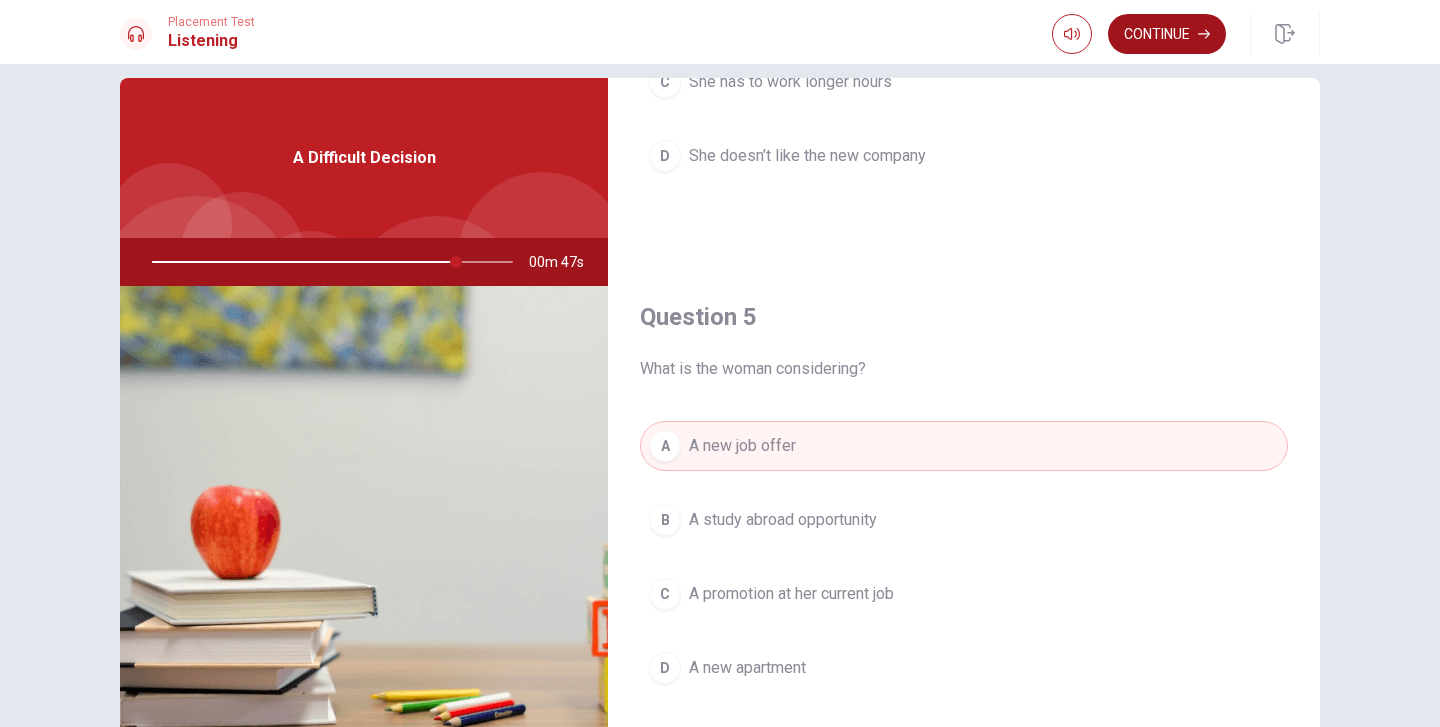 click on "Continue" at bounding box center [1167, 34] 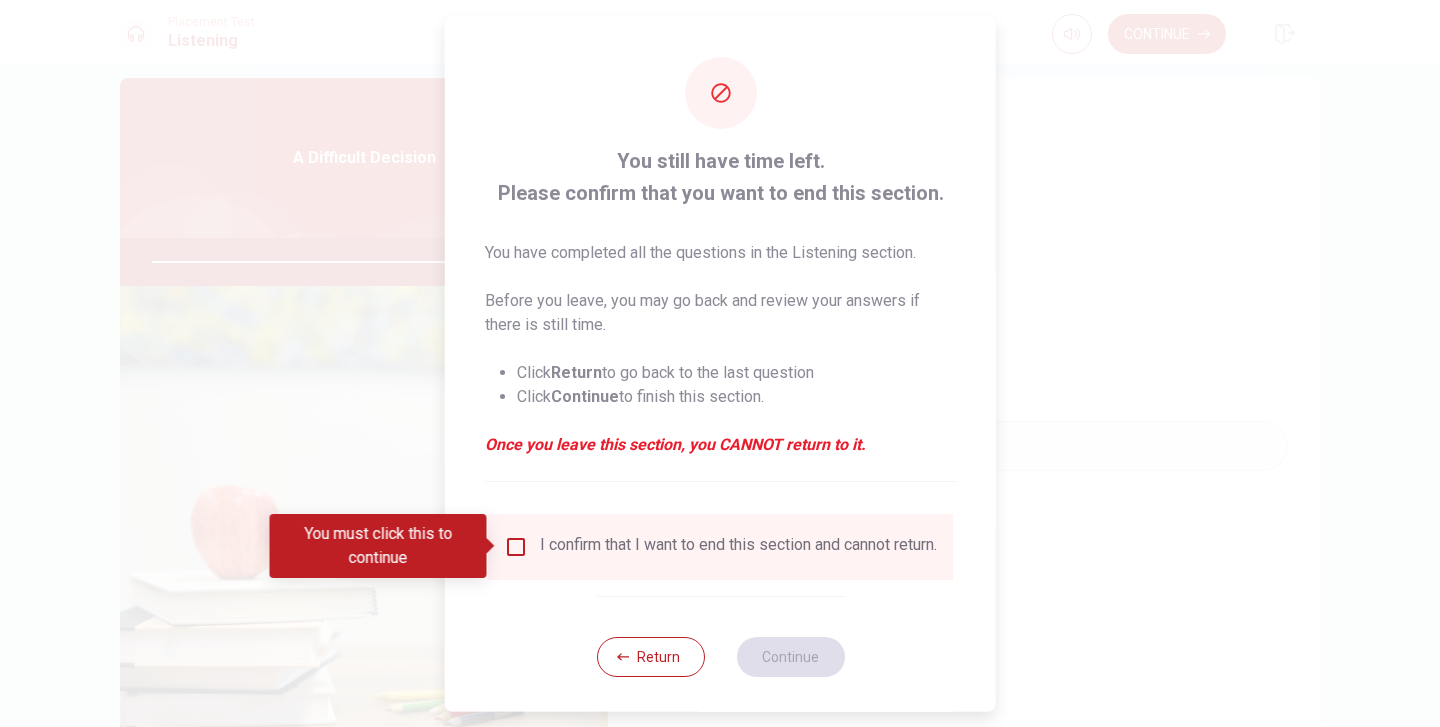 click at bounding box center [516, 546] 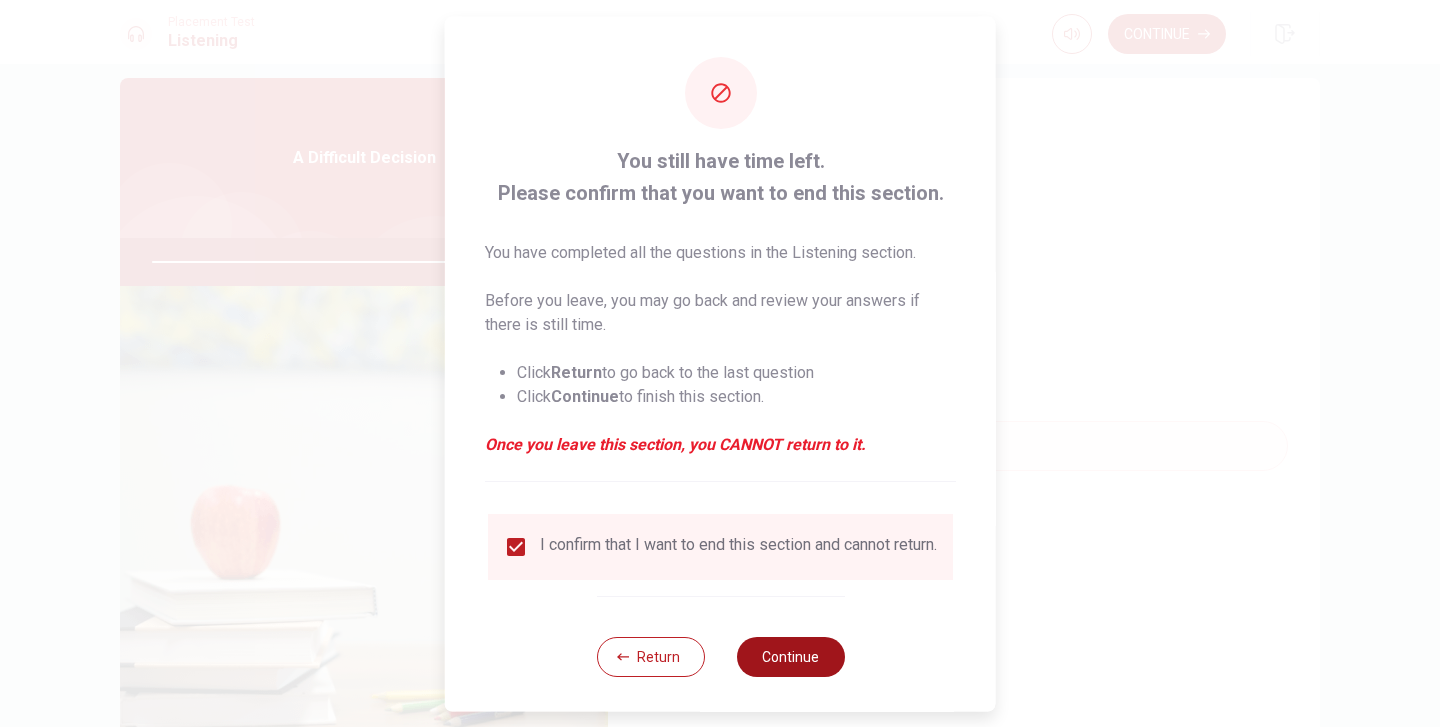 click on "Continue" at bounding box center [790, 656] 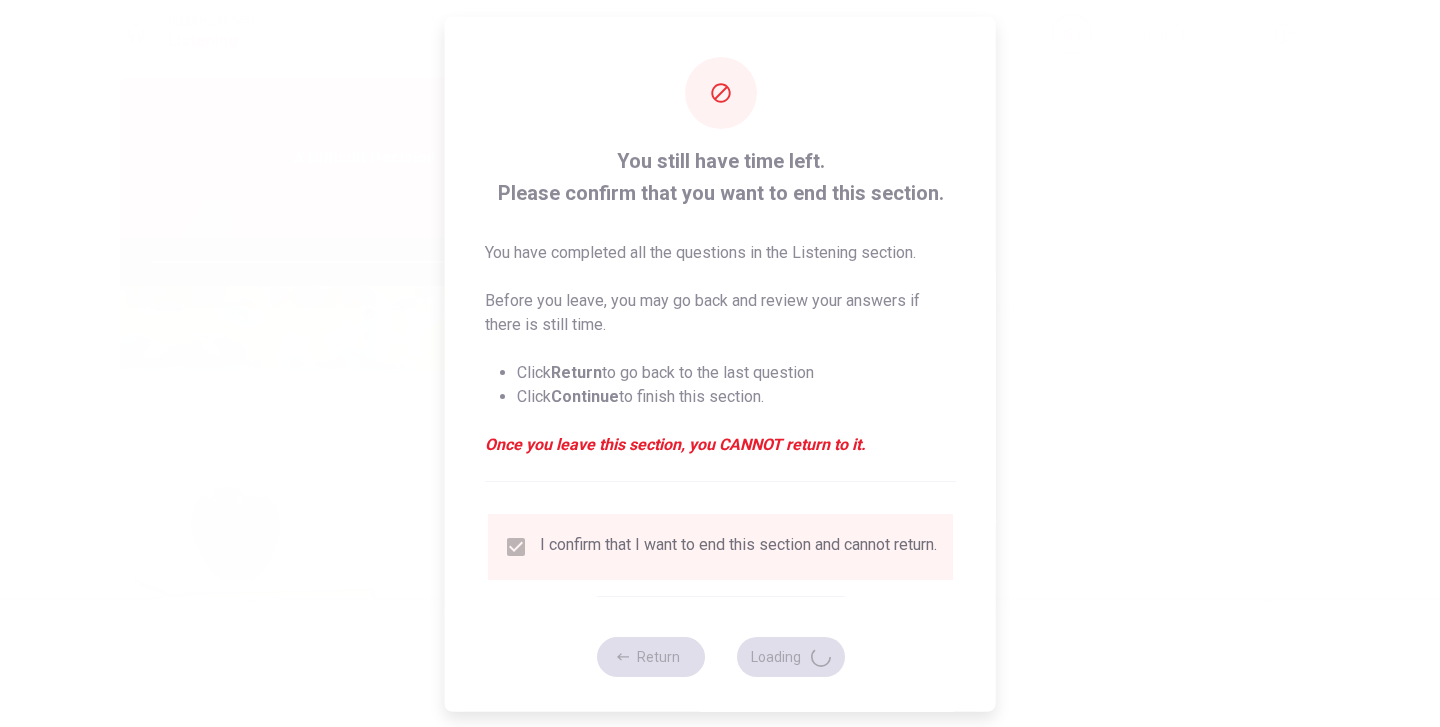 type on "86" 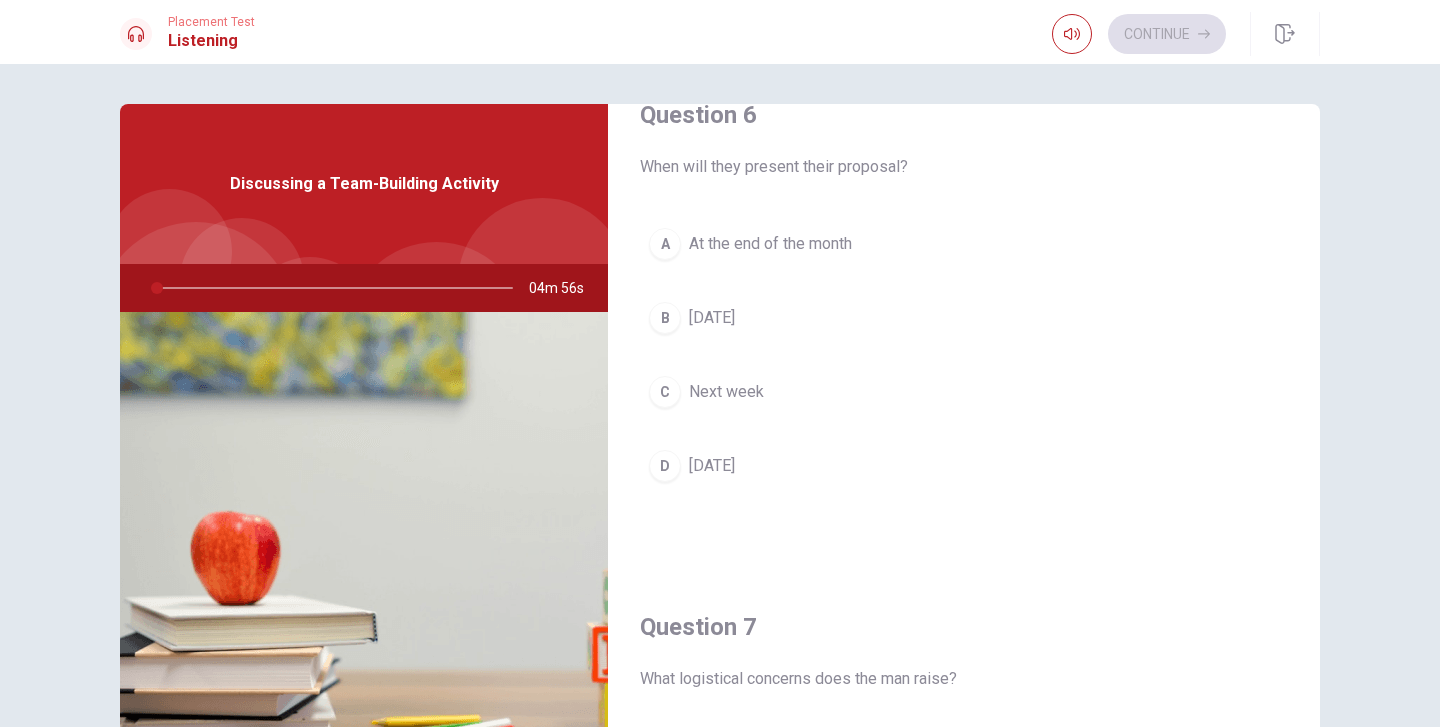 scroll, scrollTop: 35, scrollLeft: 0, axis: vertical 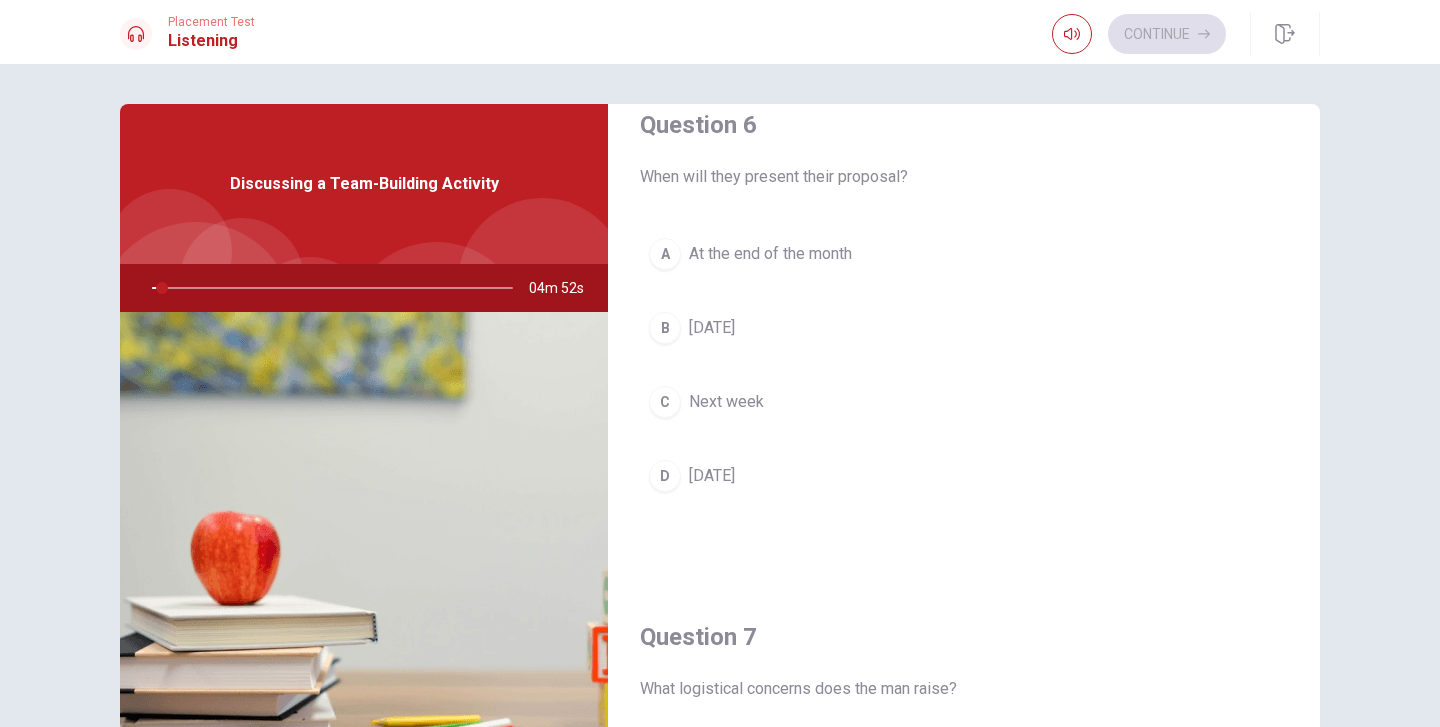 drag, startPoint x: 654, startPoint y: 181, endPoint x: 721, endPoint y: 181, distance: 67 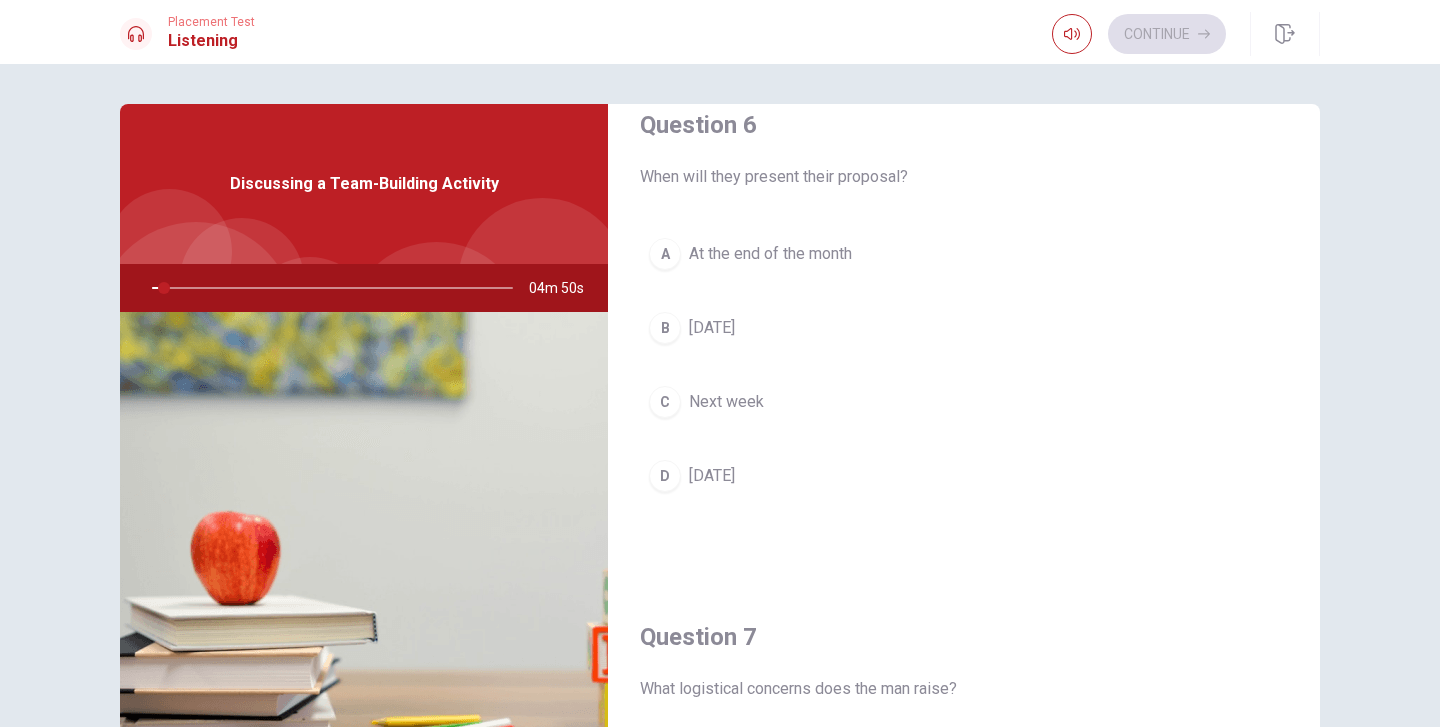 drag, startPoint x: 721, startPoint y: 181, endPoint x: 835, endPoint y: 179, distance: 114.01754 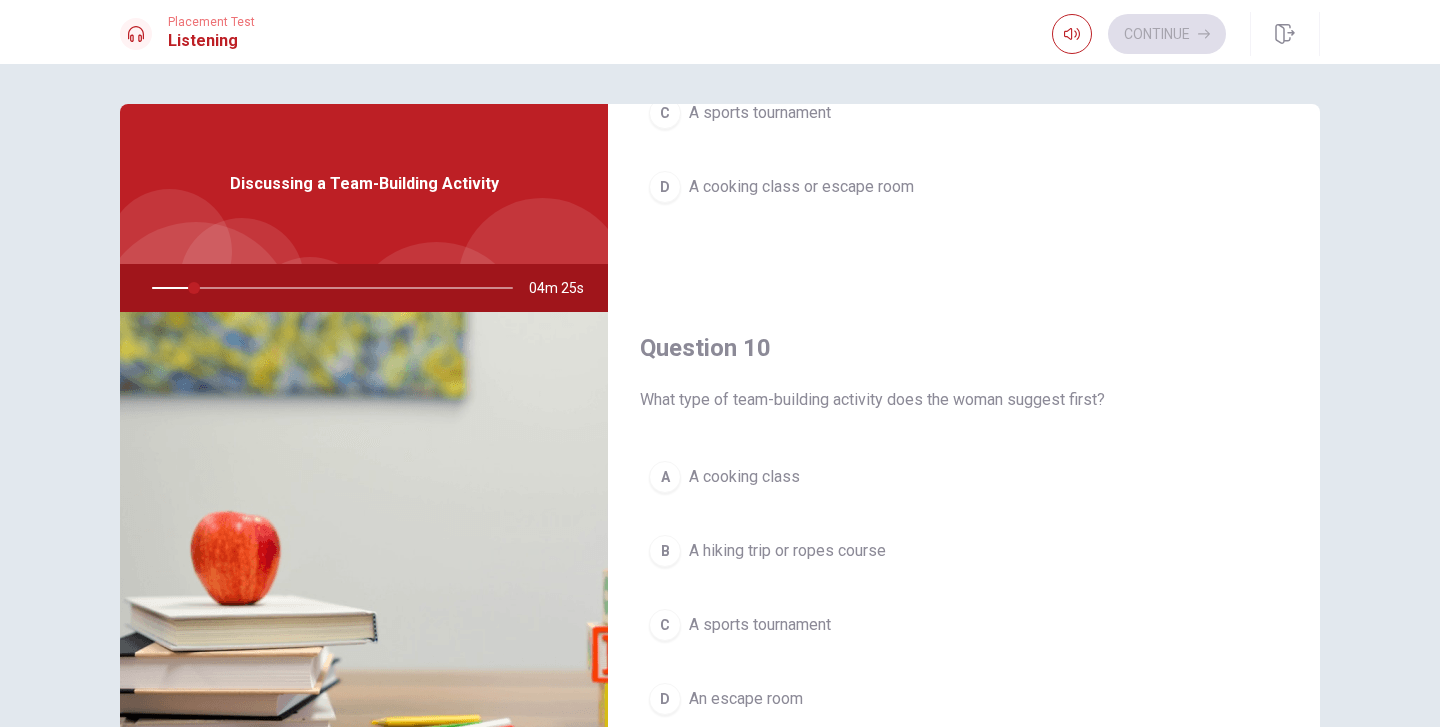 scroll, scrollTop: 1865, scrollLeft: 0, axis: vertical 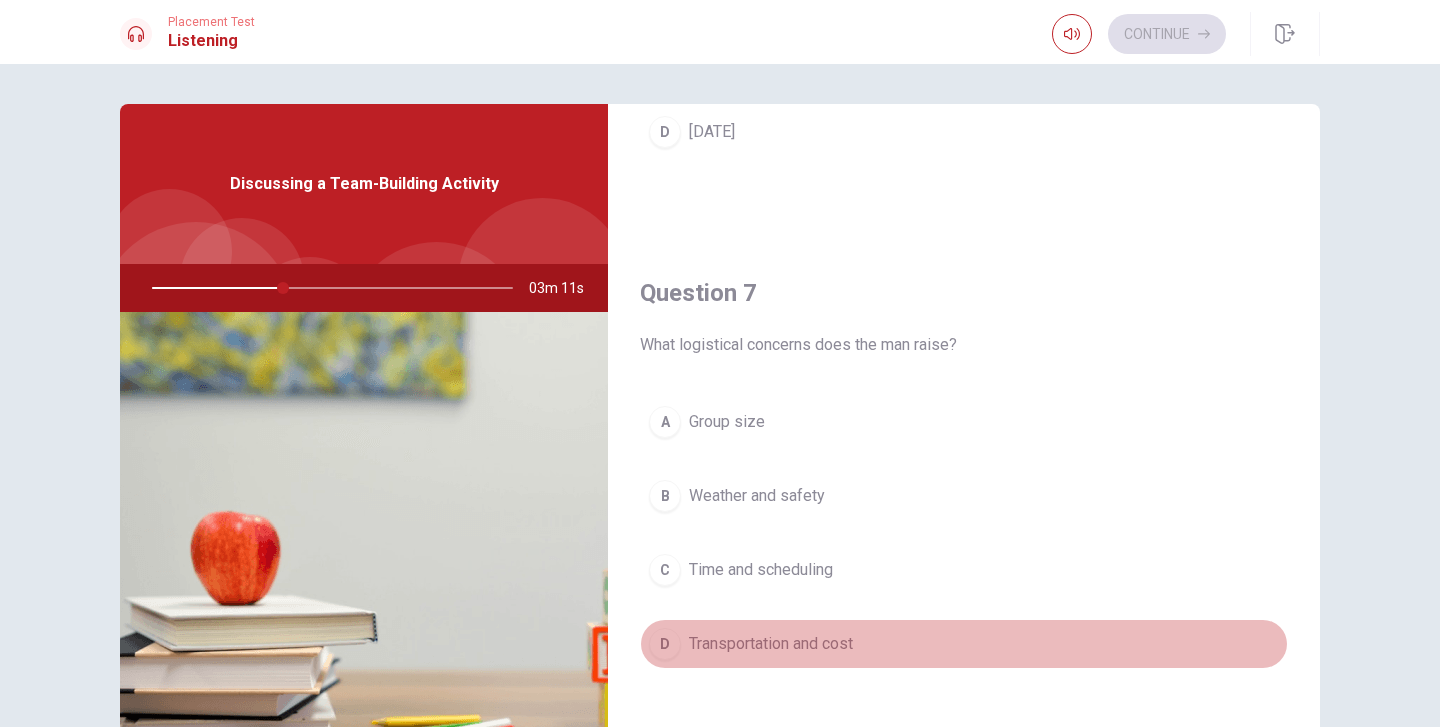 click on "D Transportation and cost" at bounding box center [964, 644] 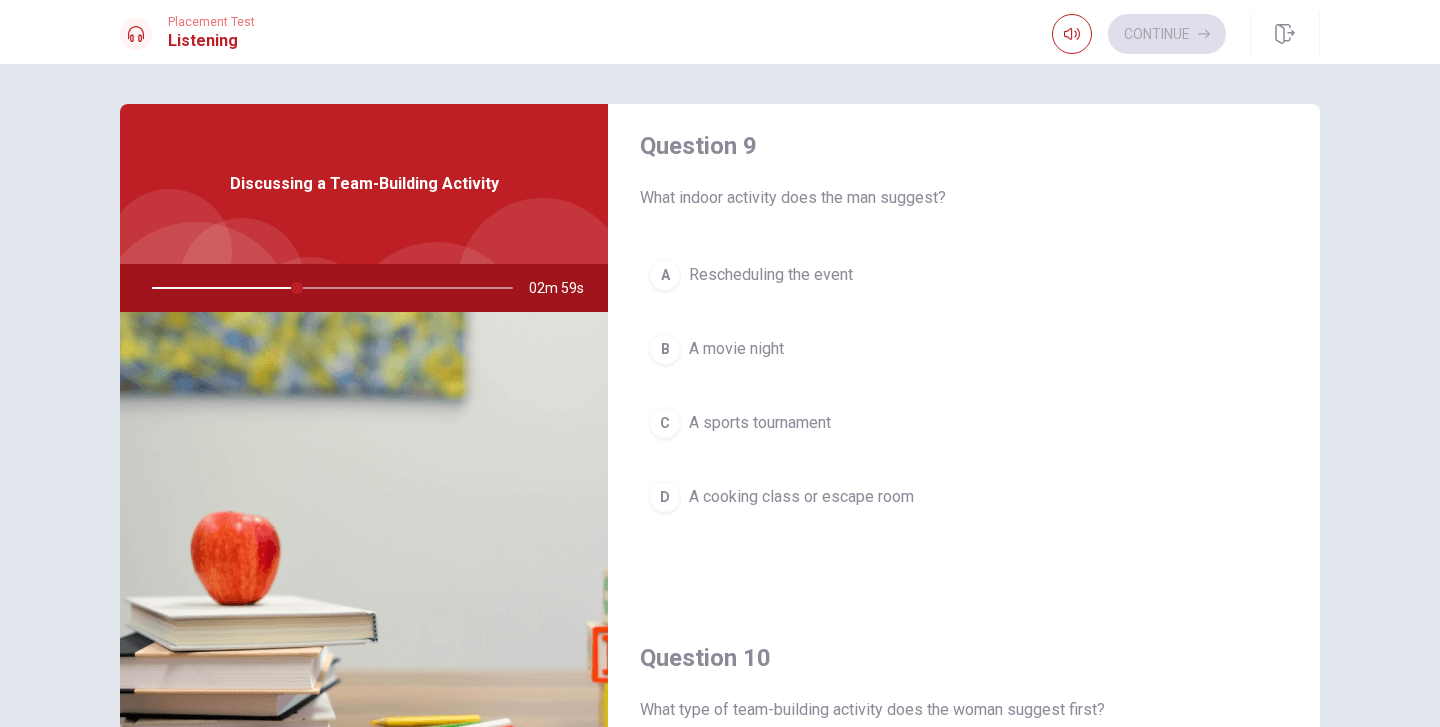 scroll, scrollTop: 1546, scrollLeft: 0, axis: vertical 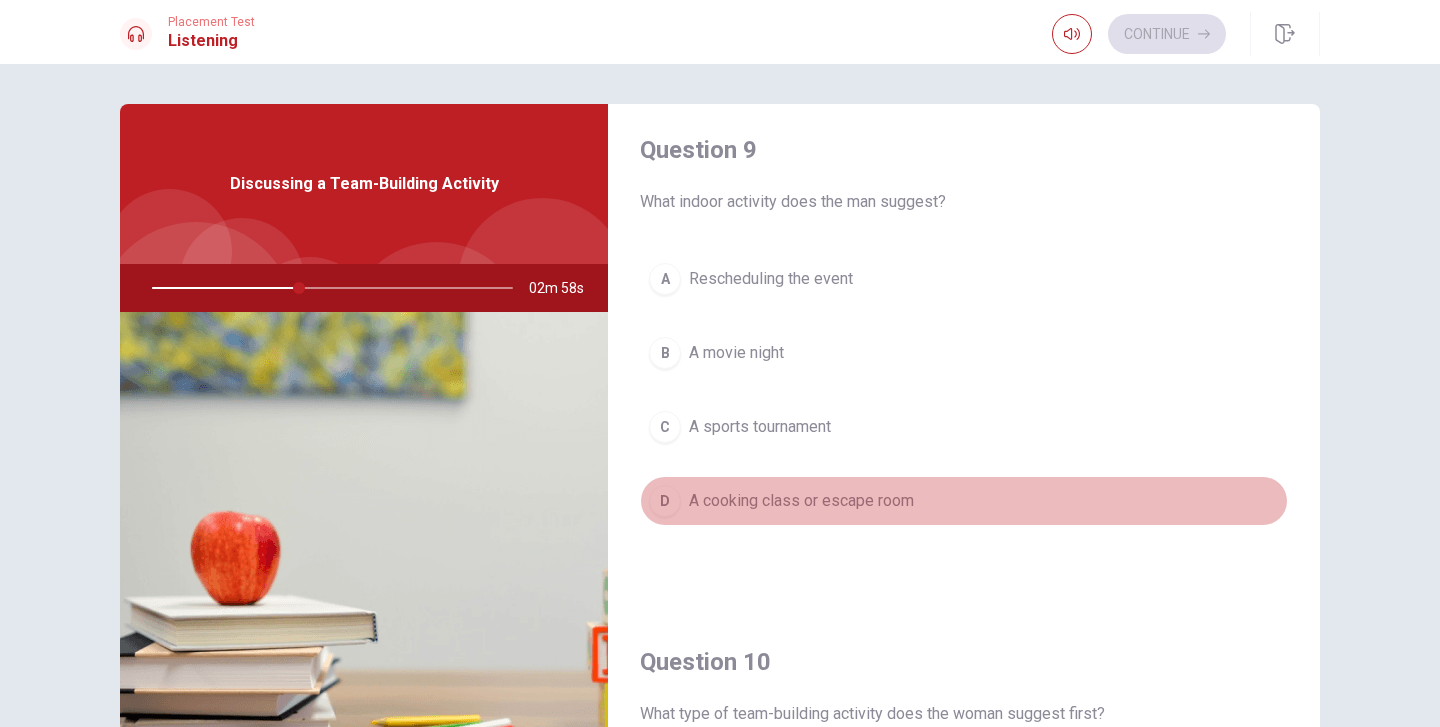 click on "A cooking class or escape room" at bounding box center (801, 501) 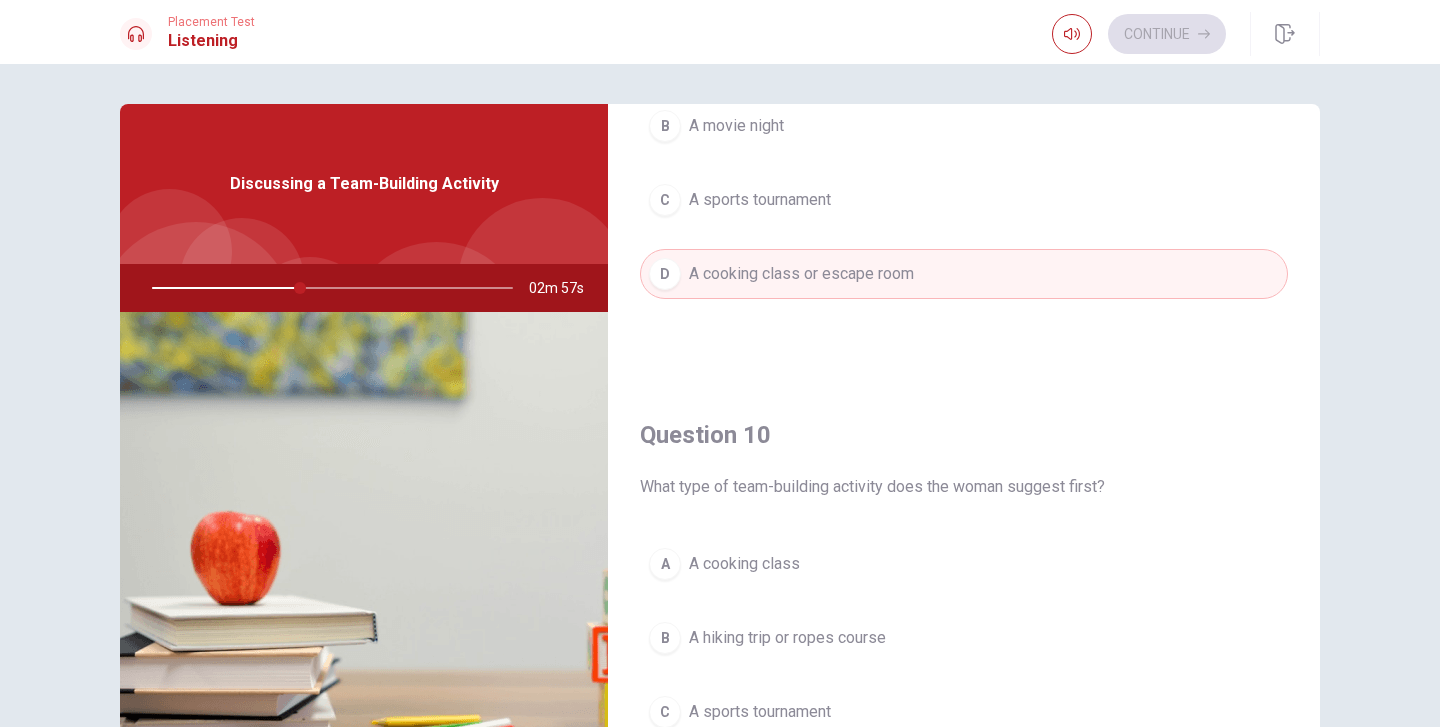 scroll, scrollTop: 1865, scrollLeft: 0, axis: vertical 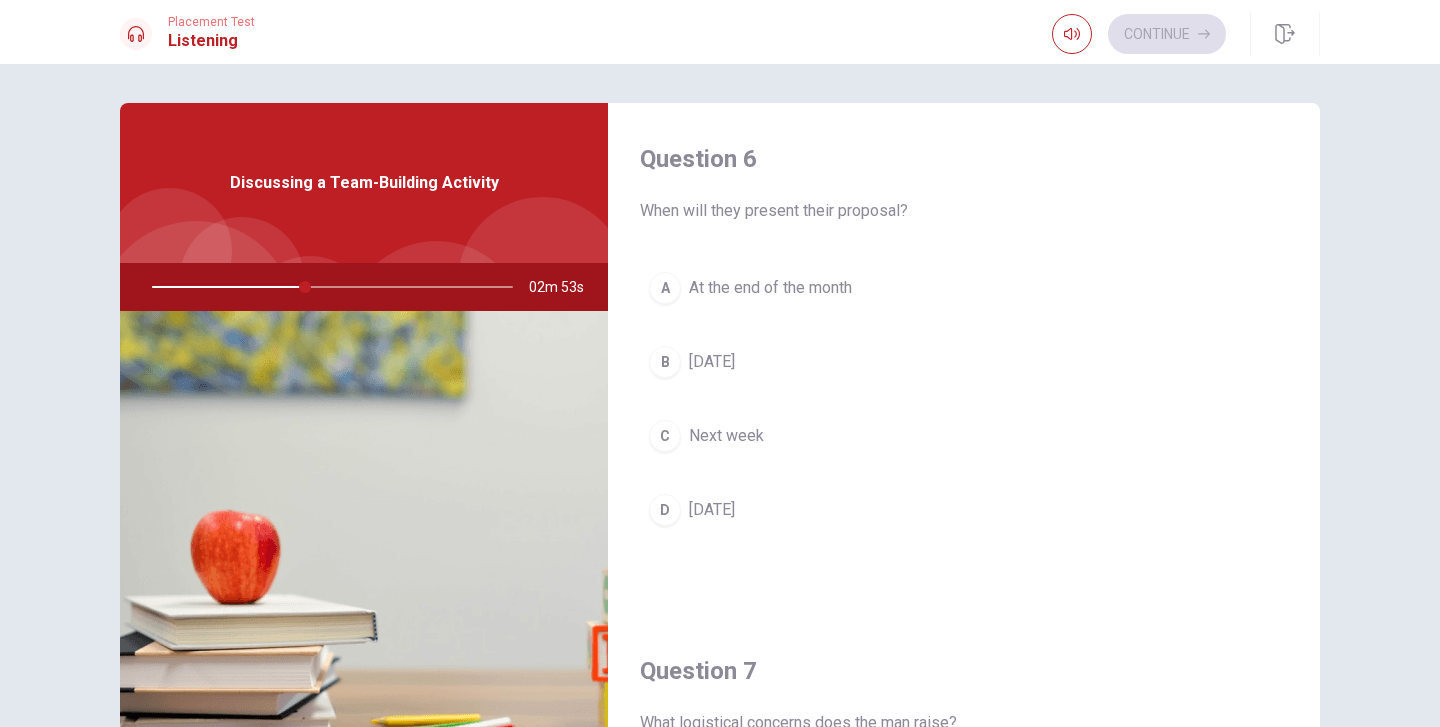 click on "C Next week" at bounding box center (964, 436) 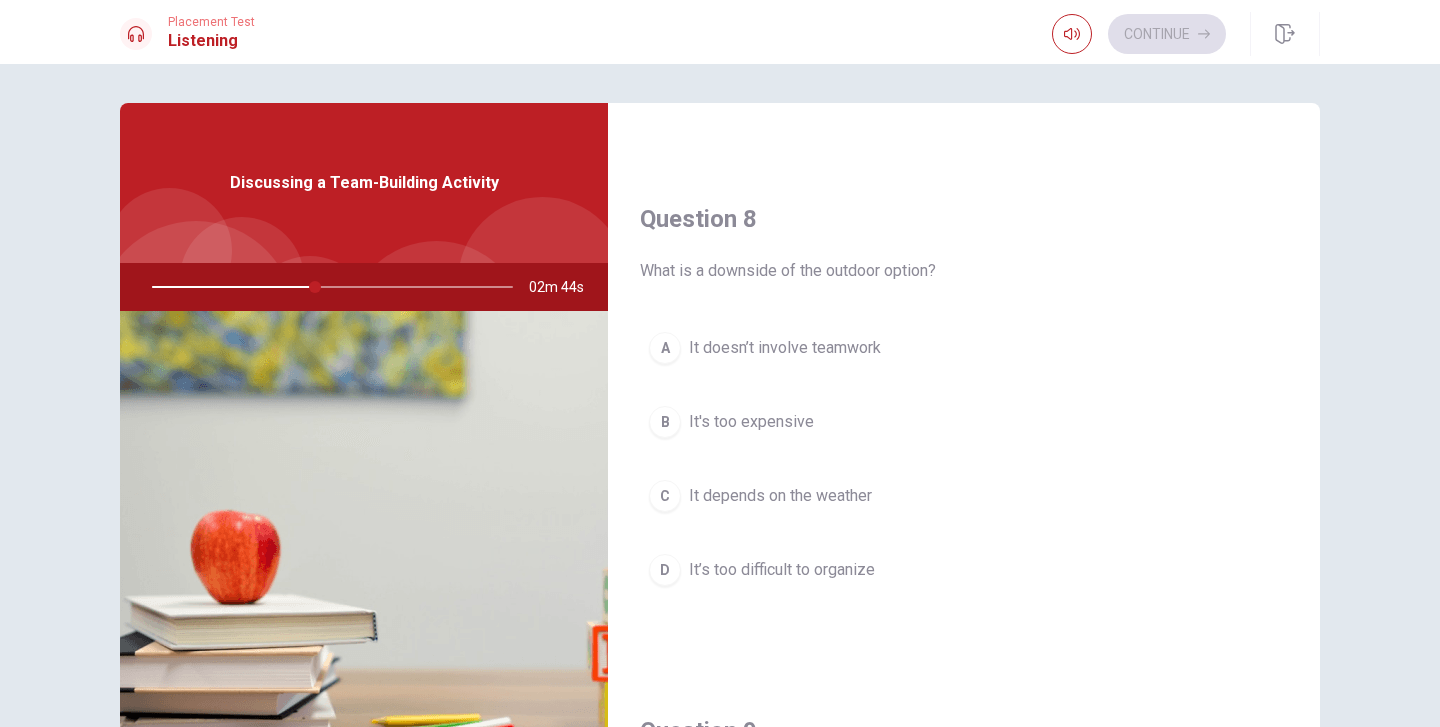 scroll, scrollTop: 978, scrollLeft: 0, axis: vertical 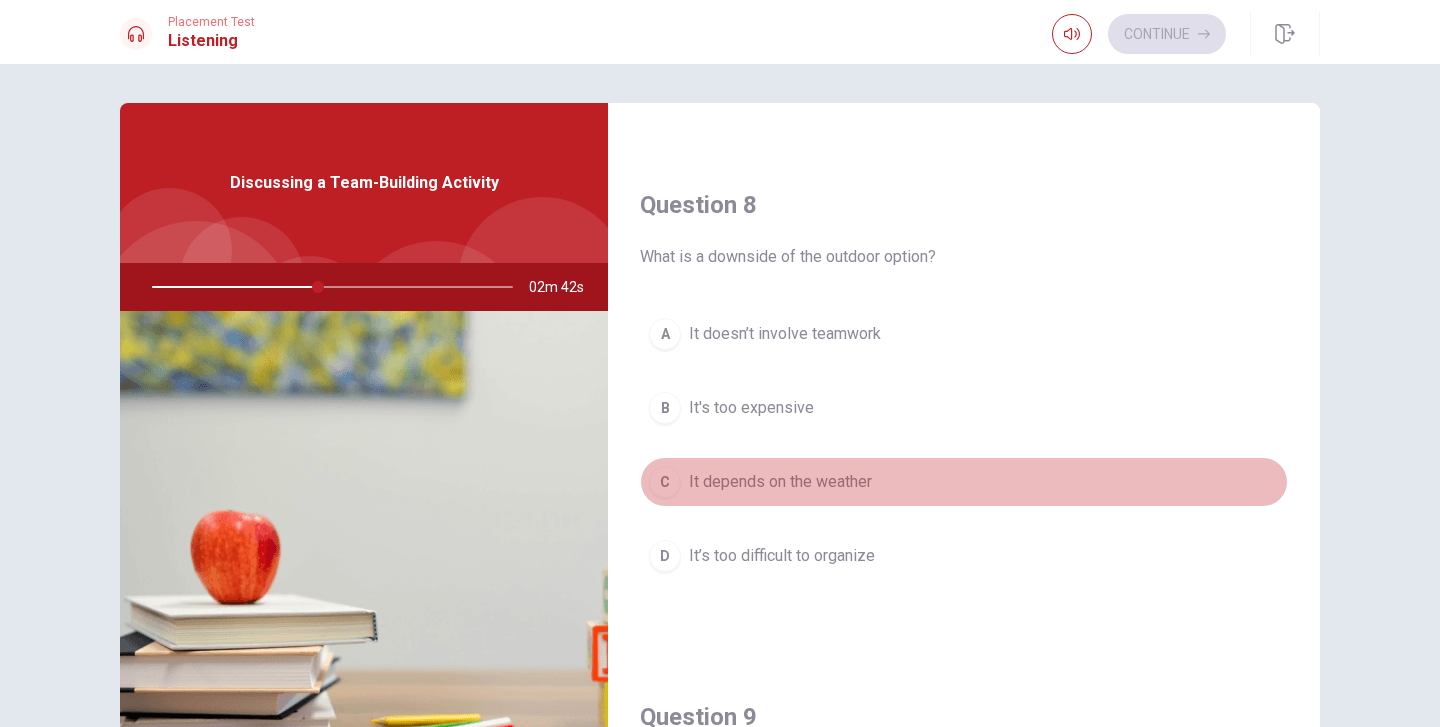 click on "It depends on the weather" at bounding box center (780, 482) 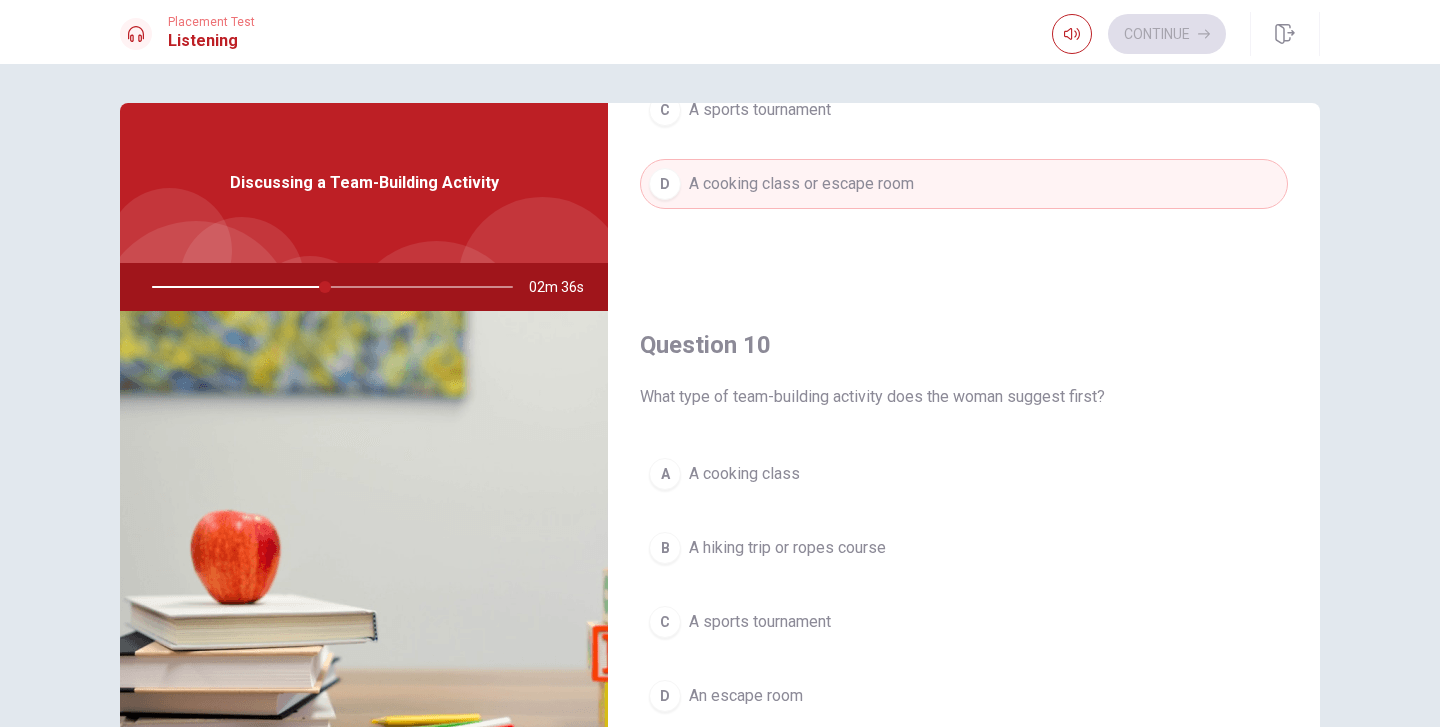 scroll, scrollTop: 1865, scrollLeft: 0, axis: vertical 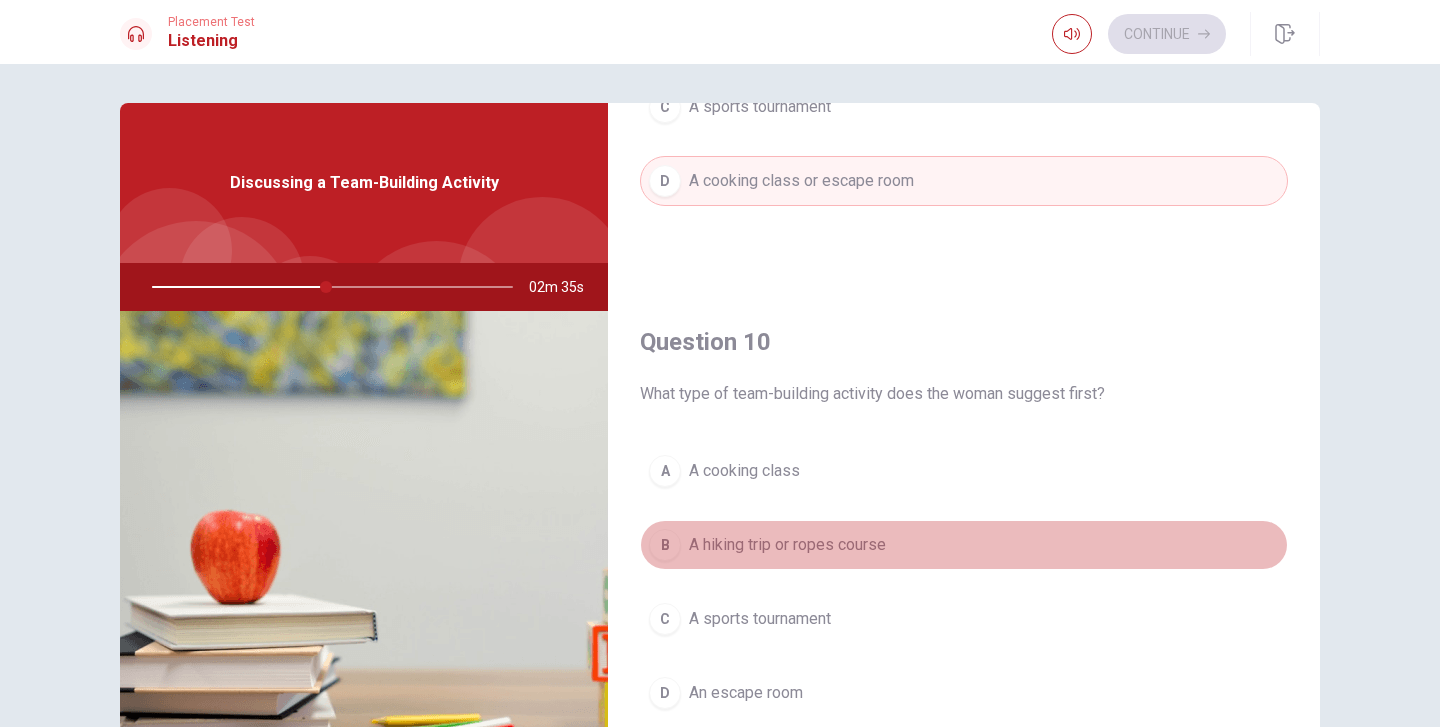 click on "A hiking trip or ropes course" at bounding box center [787, 545] 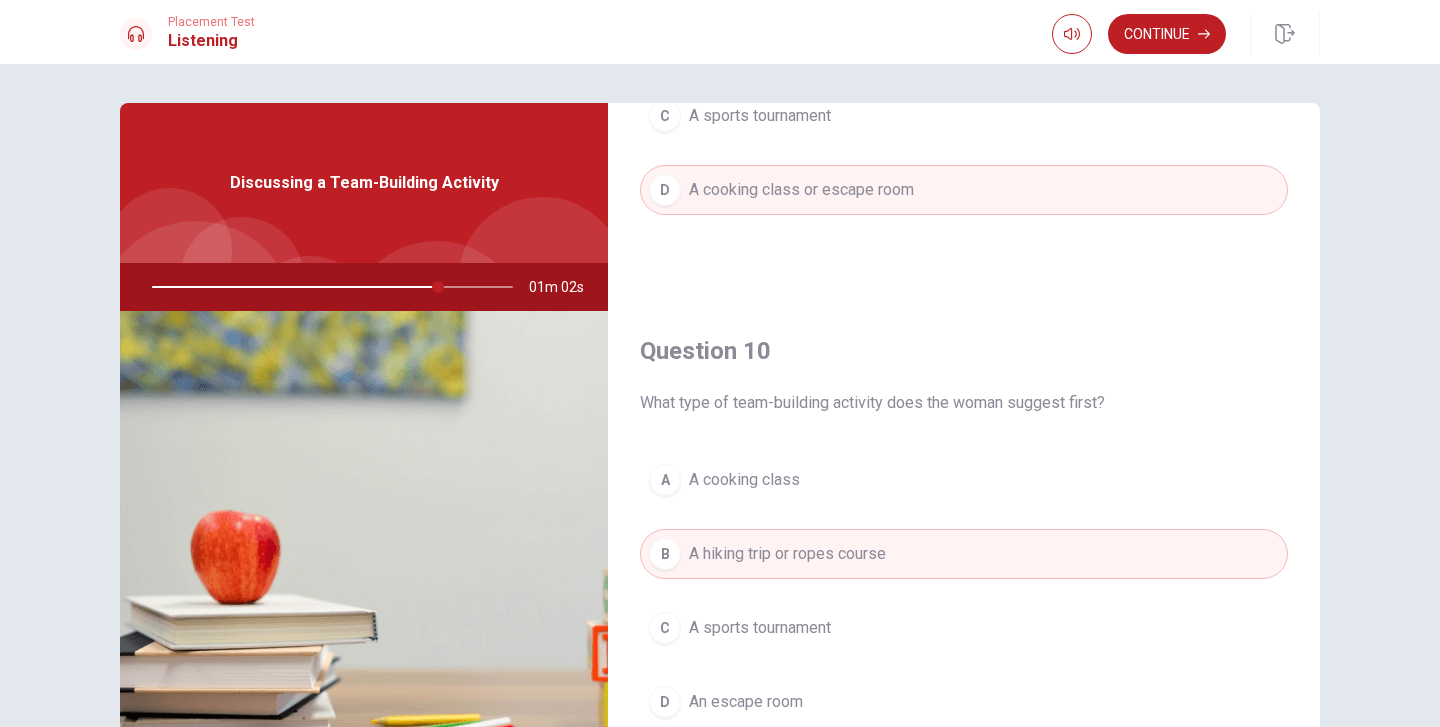 scroll, scrollTop: 1865, scrollLeft: 0, axis: vertical 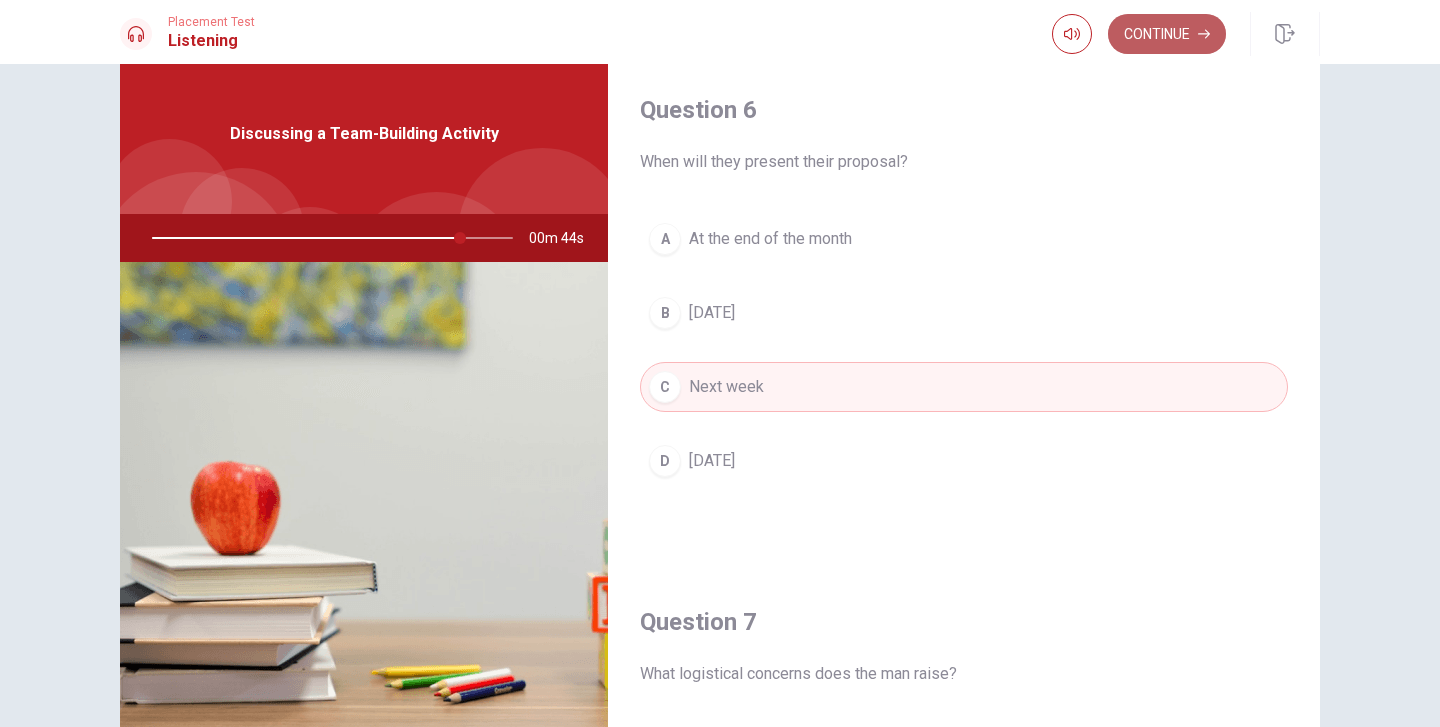 click on "Continue" at bounding box center [1167, 34] 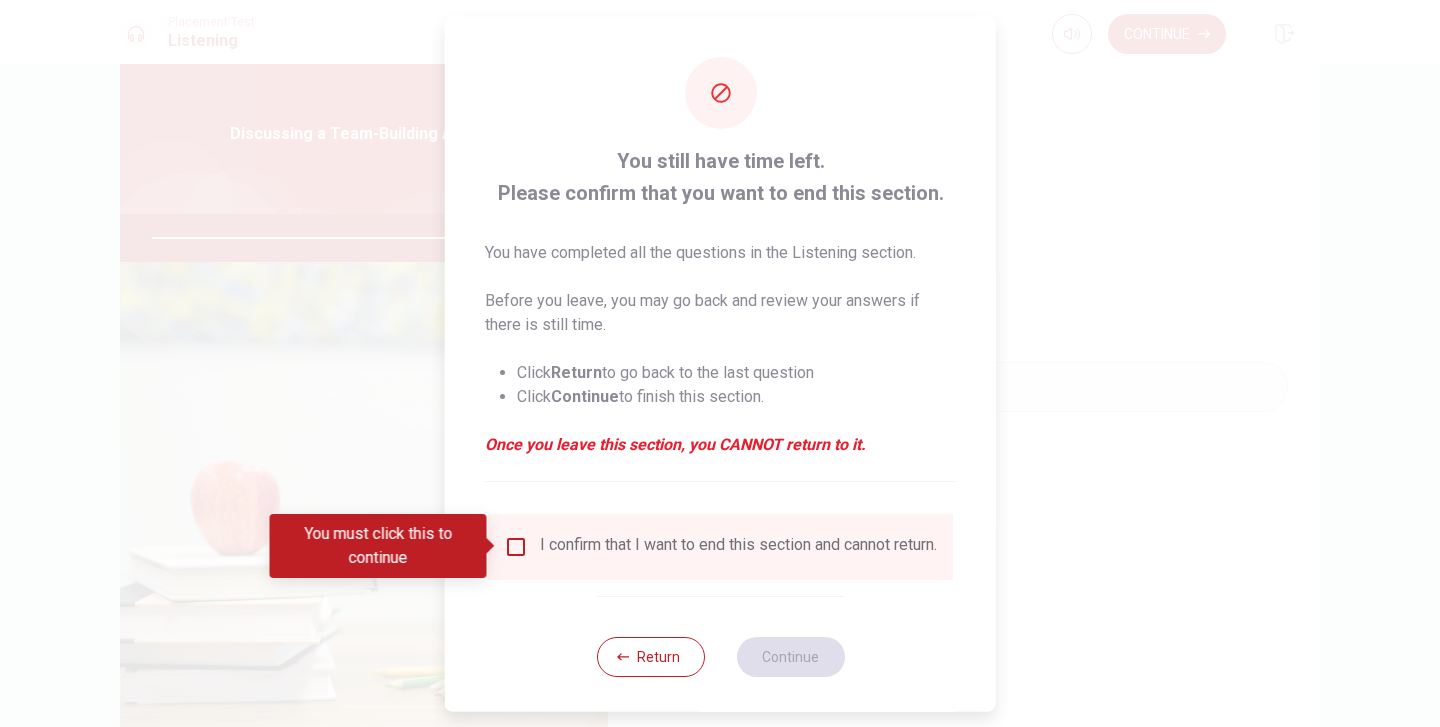 click at bounding box center (516, 546) 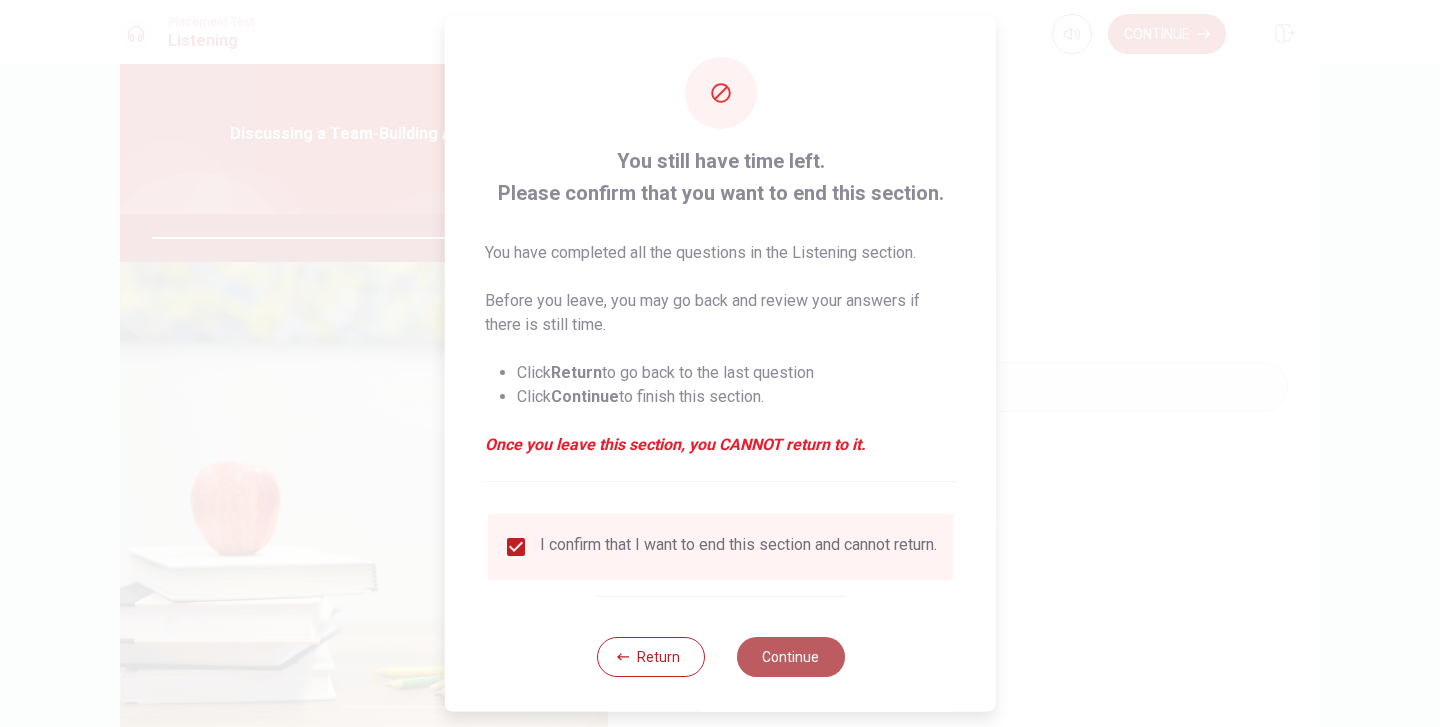 click on "Continue" at bounding box center [790, 656] 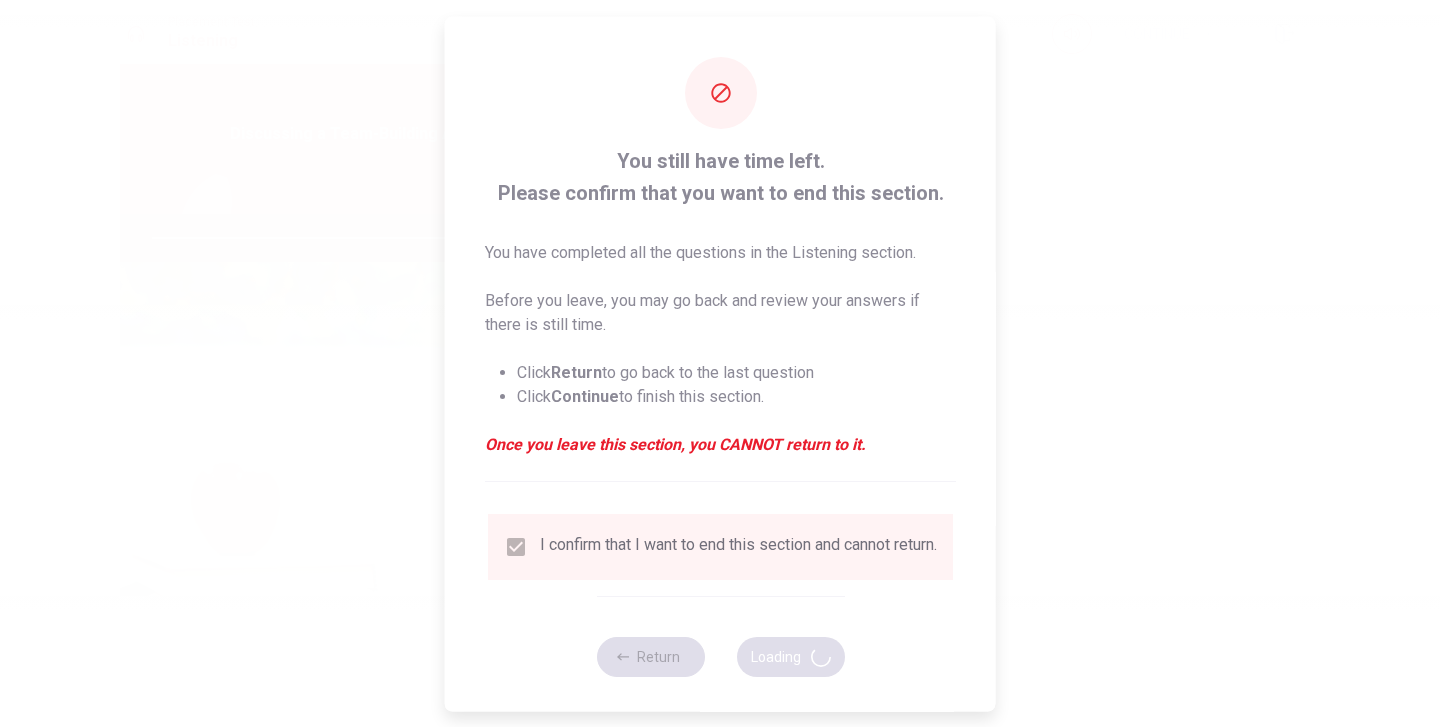 type on "87" 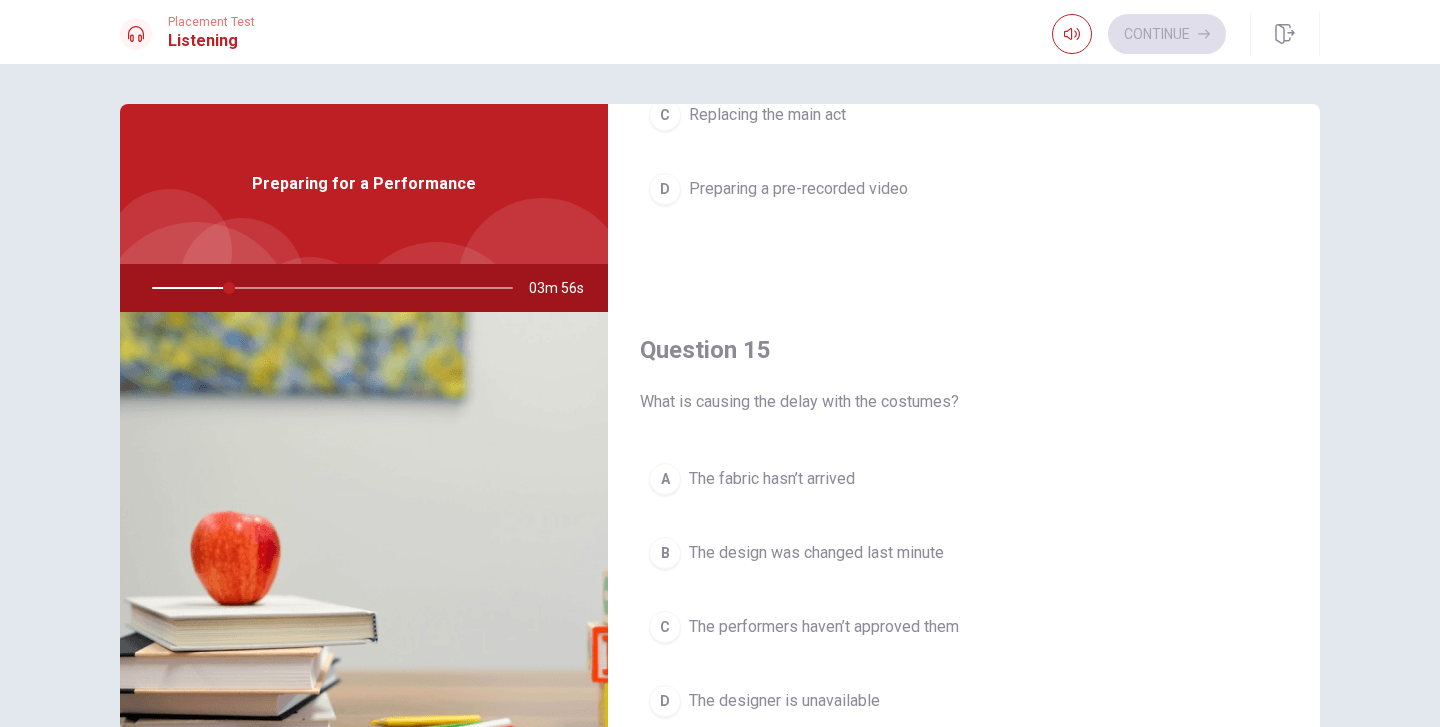 scroll, scrollTop: 1865, scrollLeft: 0, axis: vertical 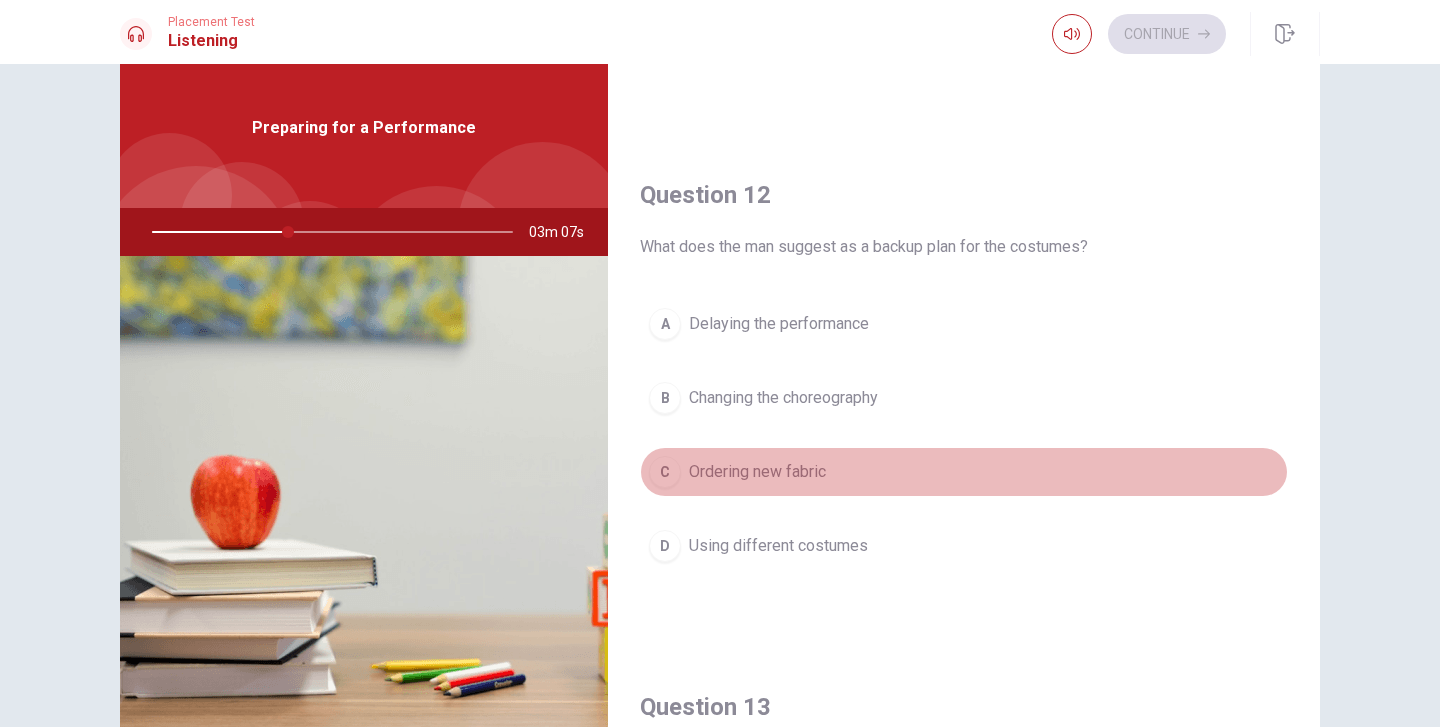 click on "Ordering new fabric" at bounding box center (757, 472) 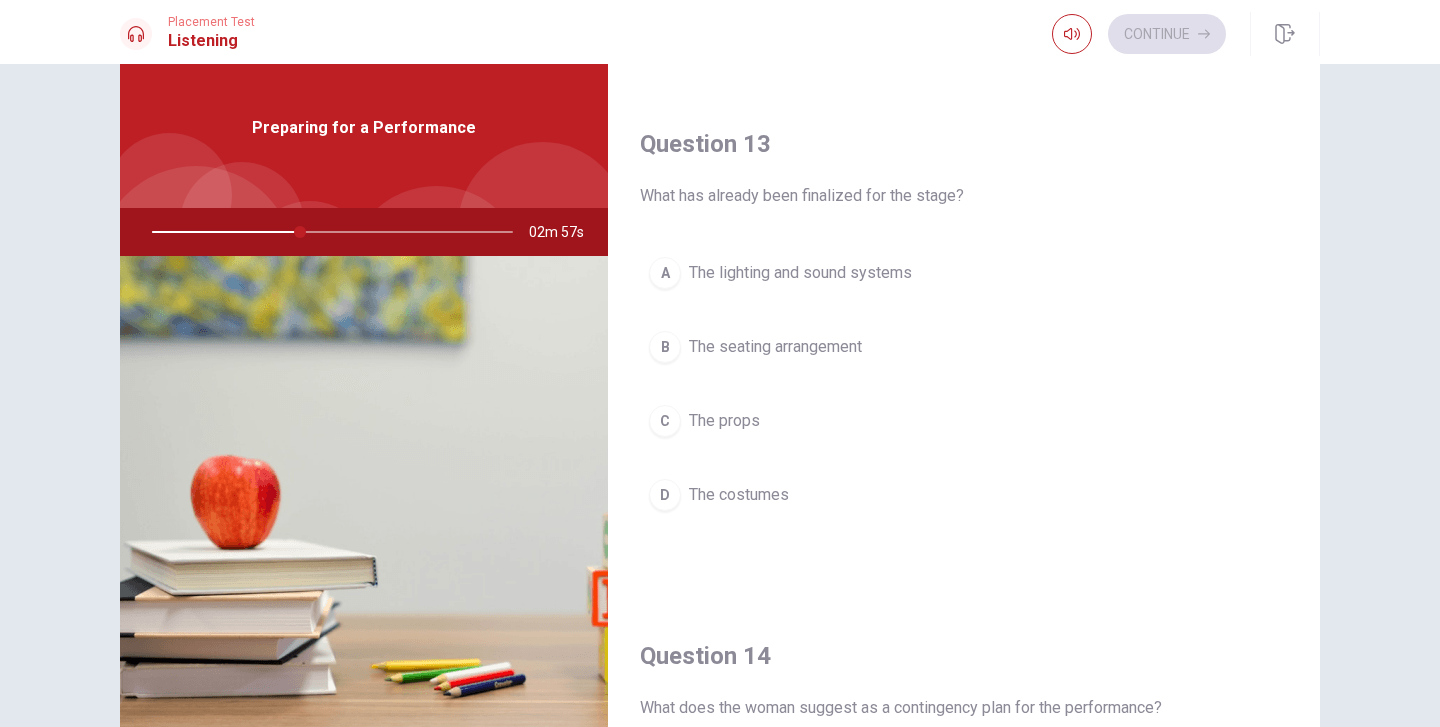 scroll, scrollTop: 989, scrollLeft: 0, axis: vertical 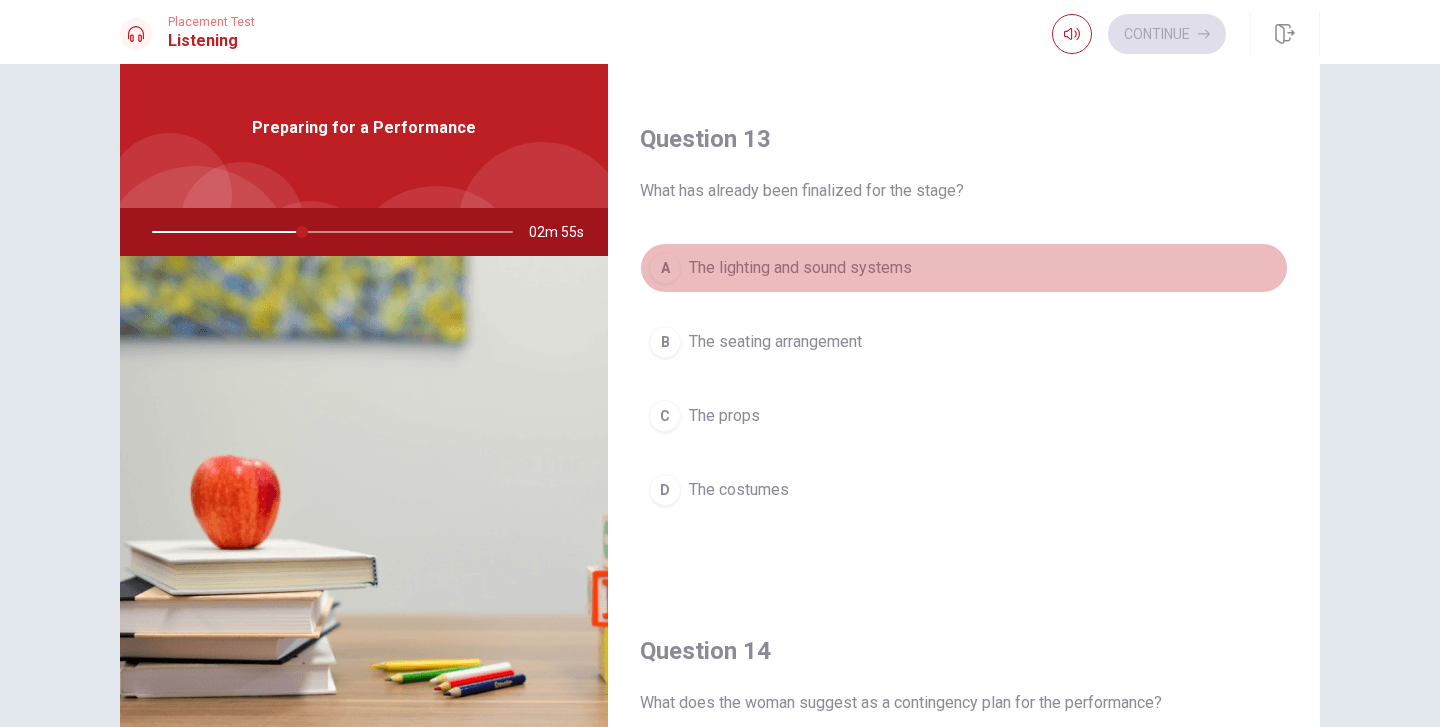 click on "The lighting and sound systems" at bounding box center [800, 268] 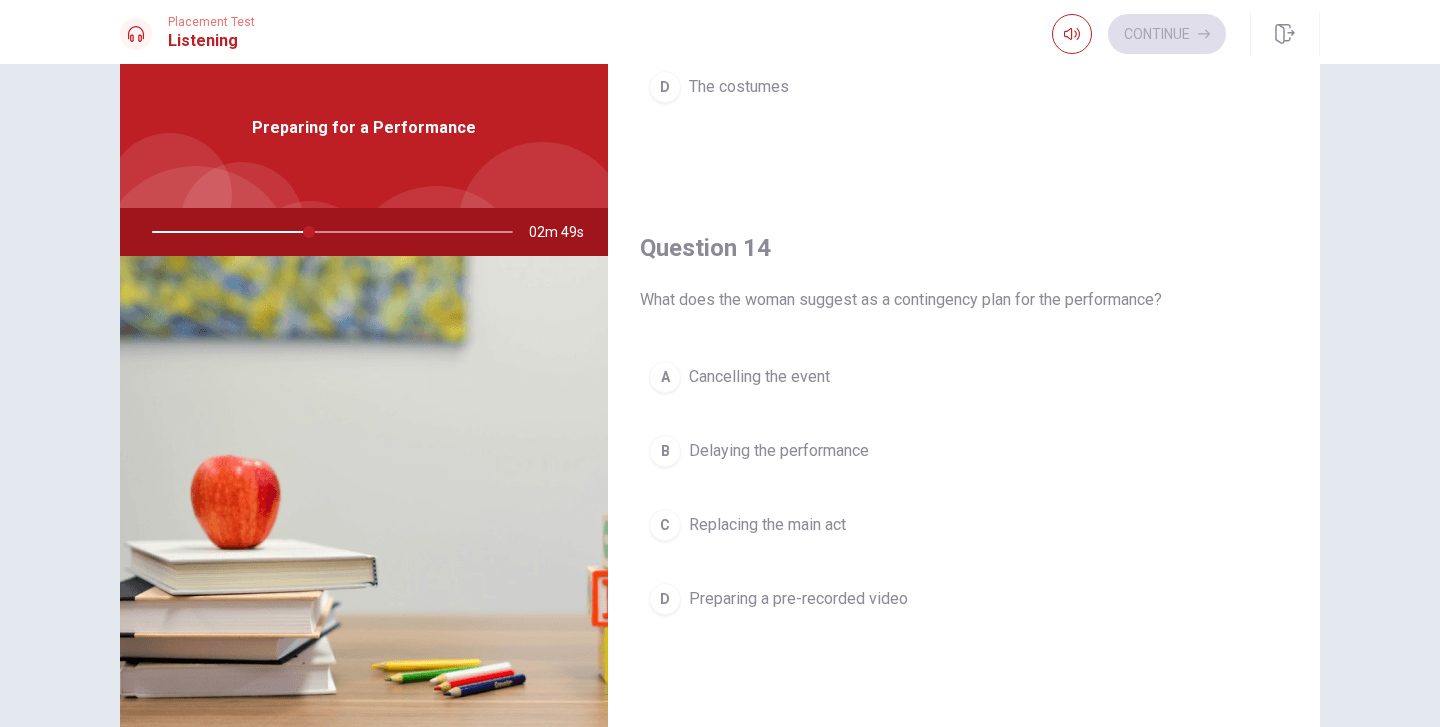 scroll, scrollTop: 1391, scrollLeft: 0, axis: vertical 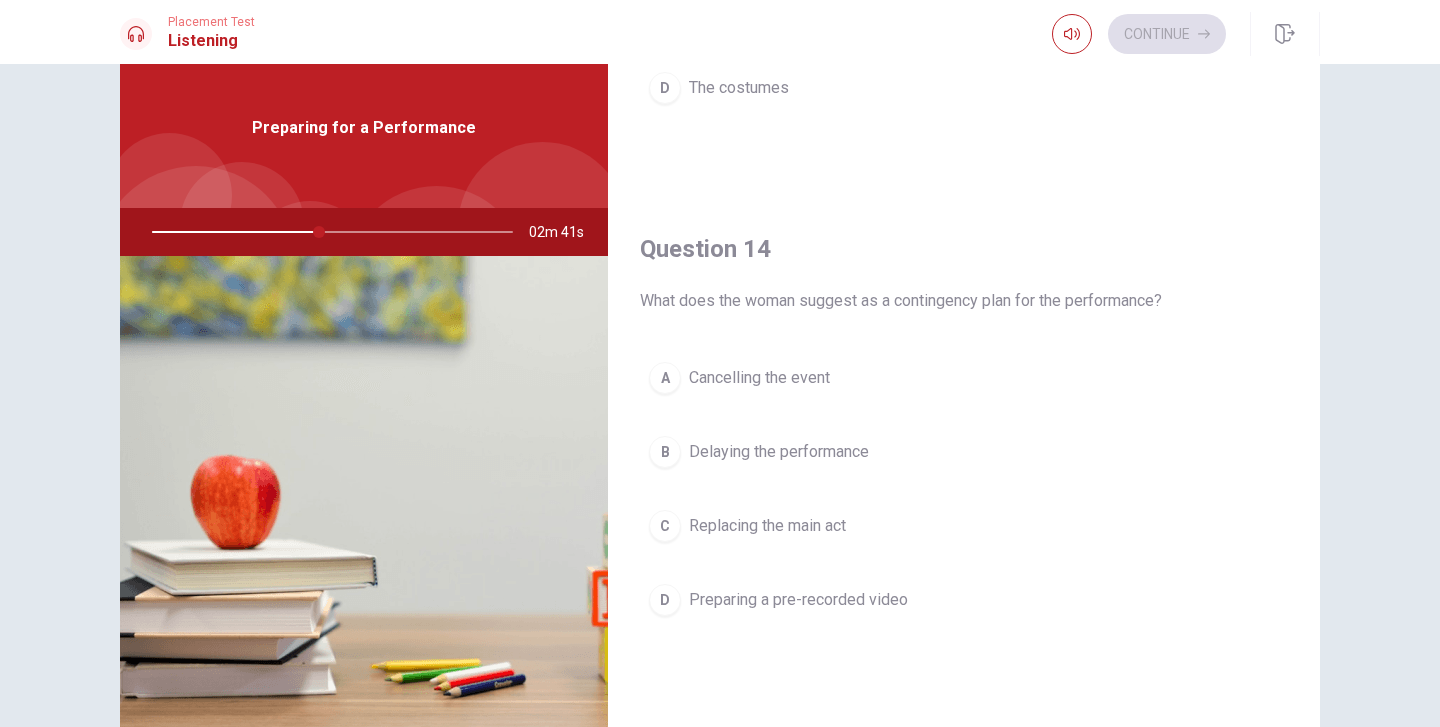 click on "Preparing a pre-recorded video" at bounding box center [798, 600] 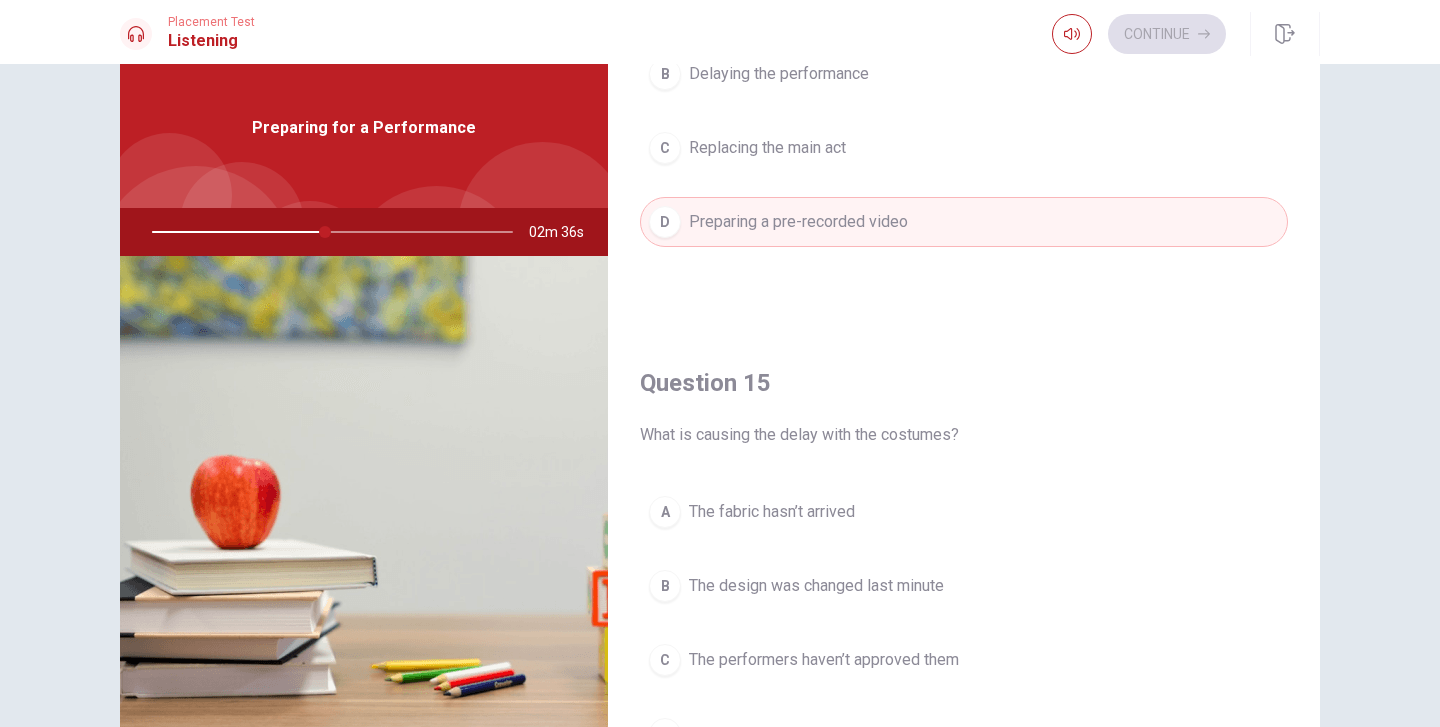 click on "A The fabric hasn’t arrived" at bounding box center (964, 512) 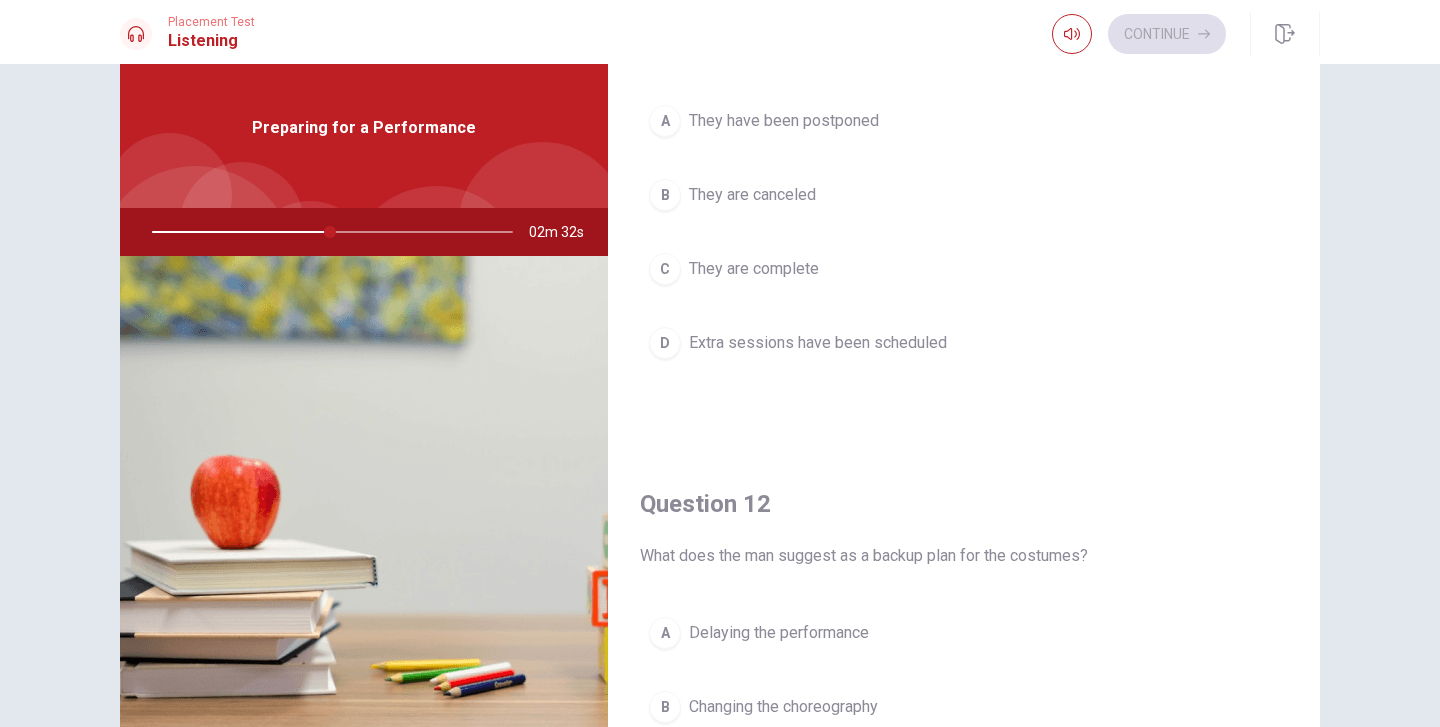 scroll, scrollTop: 0, scrollLeft: 0, axis: both 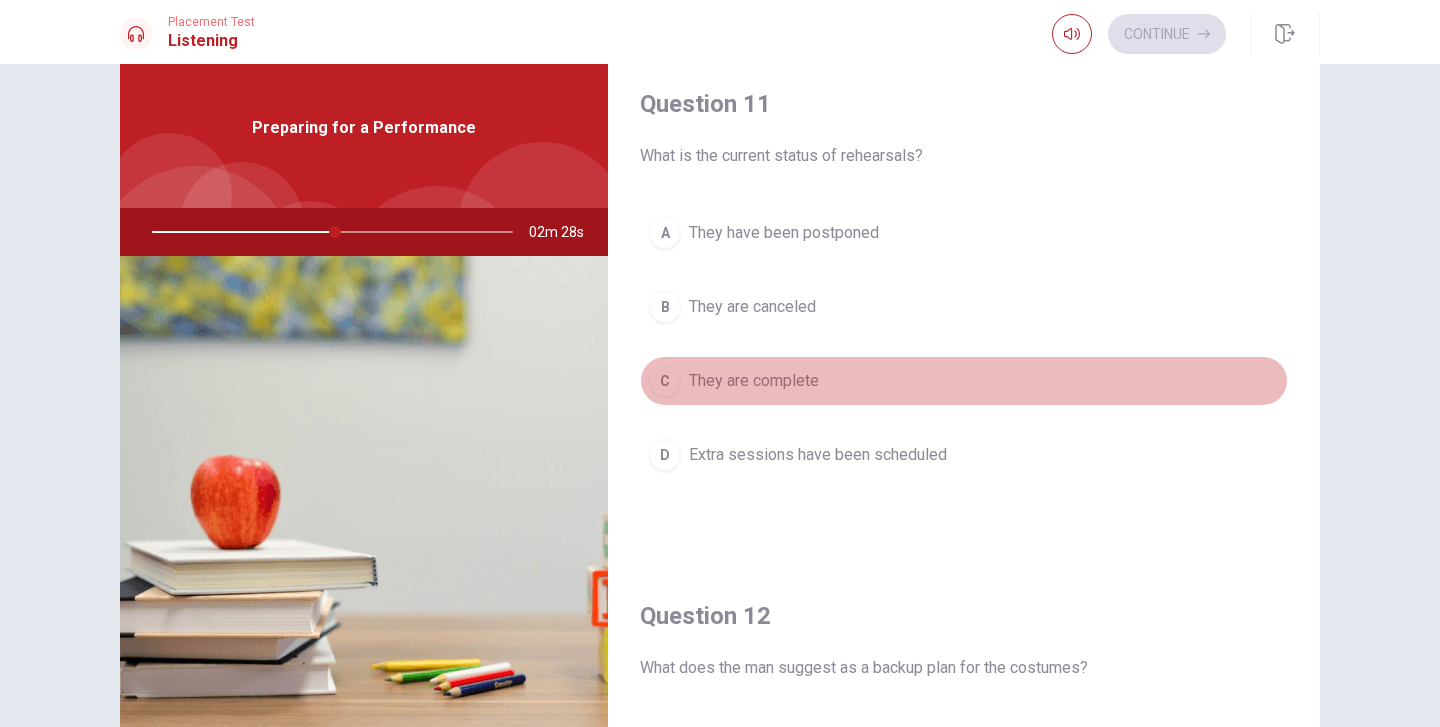 click on "C They are complete" at bounding box center (964, 381) 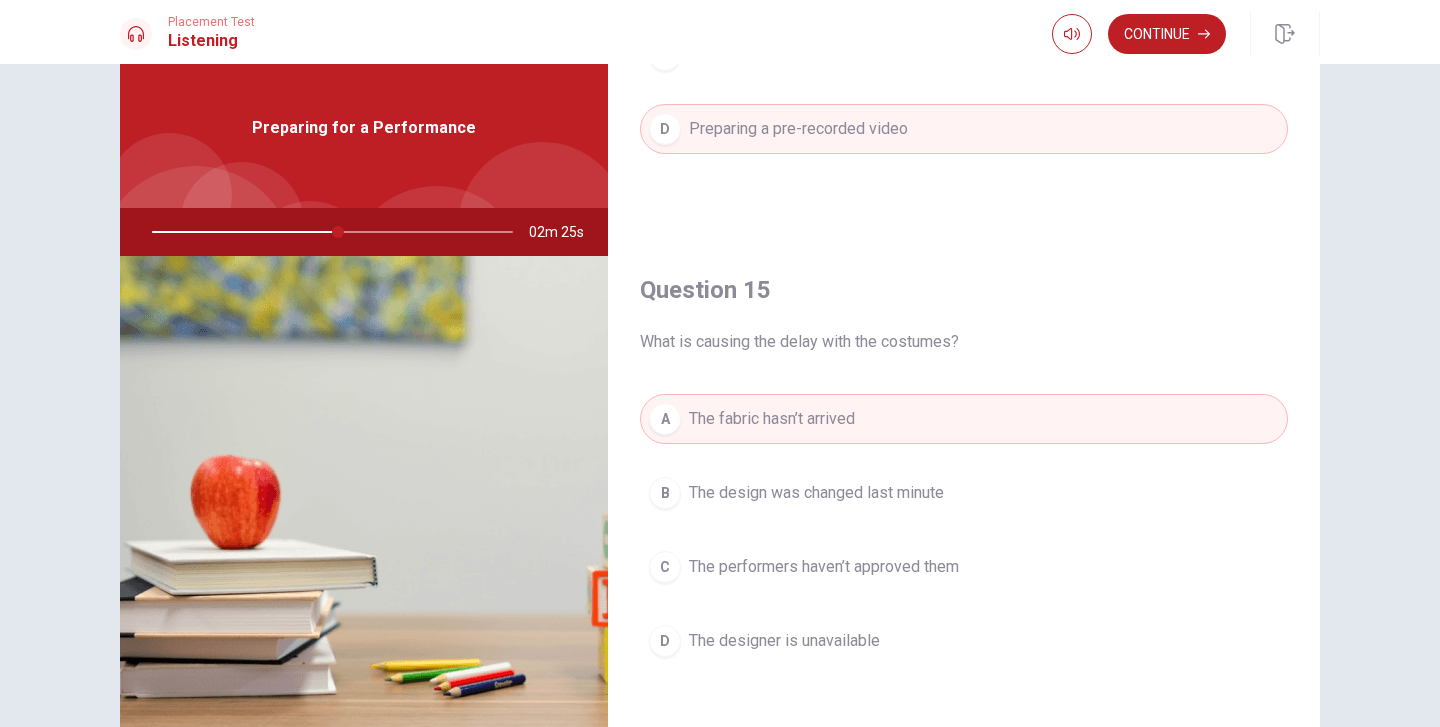 scroll, scrollTop: 1865, scrollLeft: 0, axis: vertical 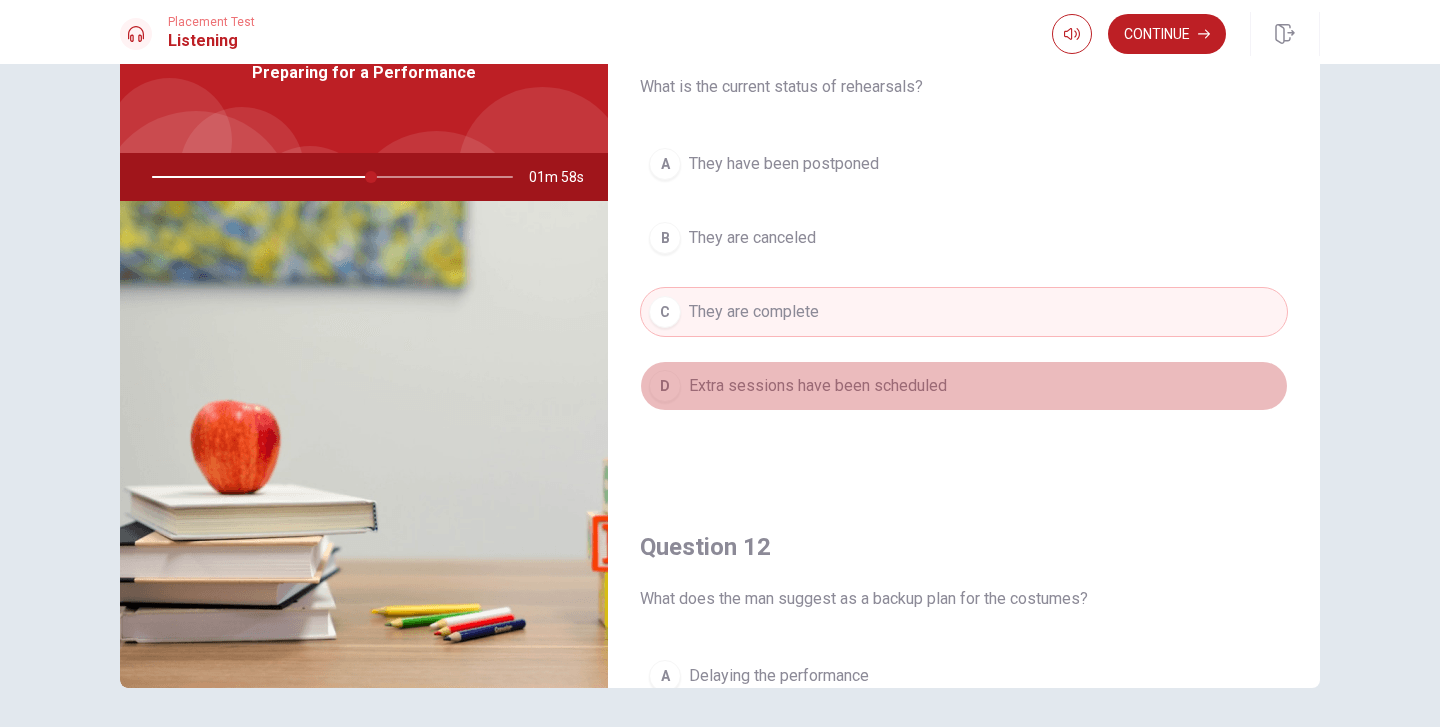 click on "Extra sessions have been scheduled" at bounding box center [818, 386] 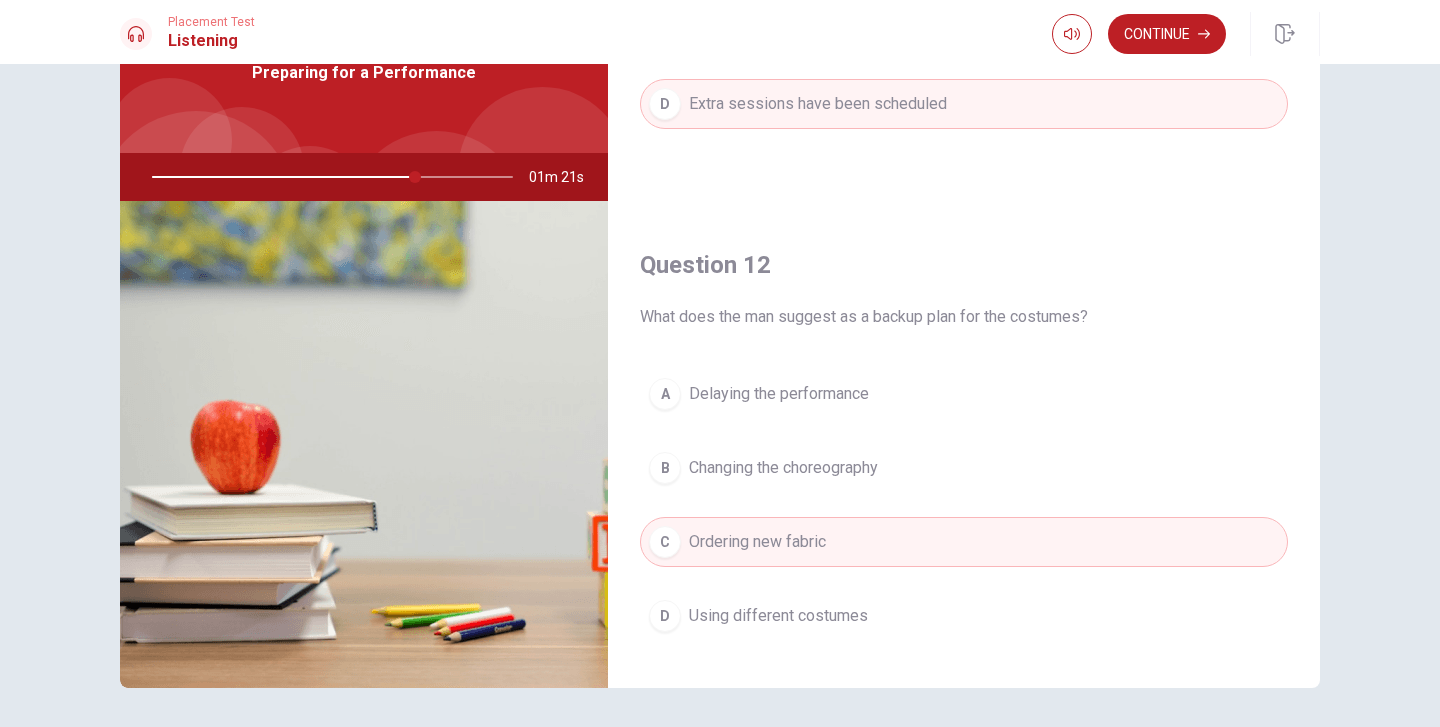 scroll, scrollTop: 294, scrollLeft: 0, axis: vertical 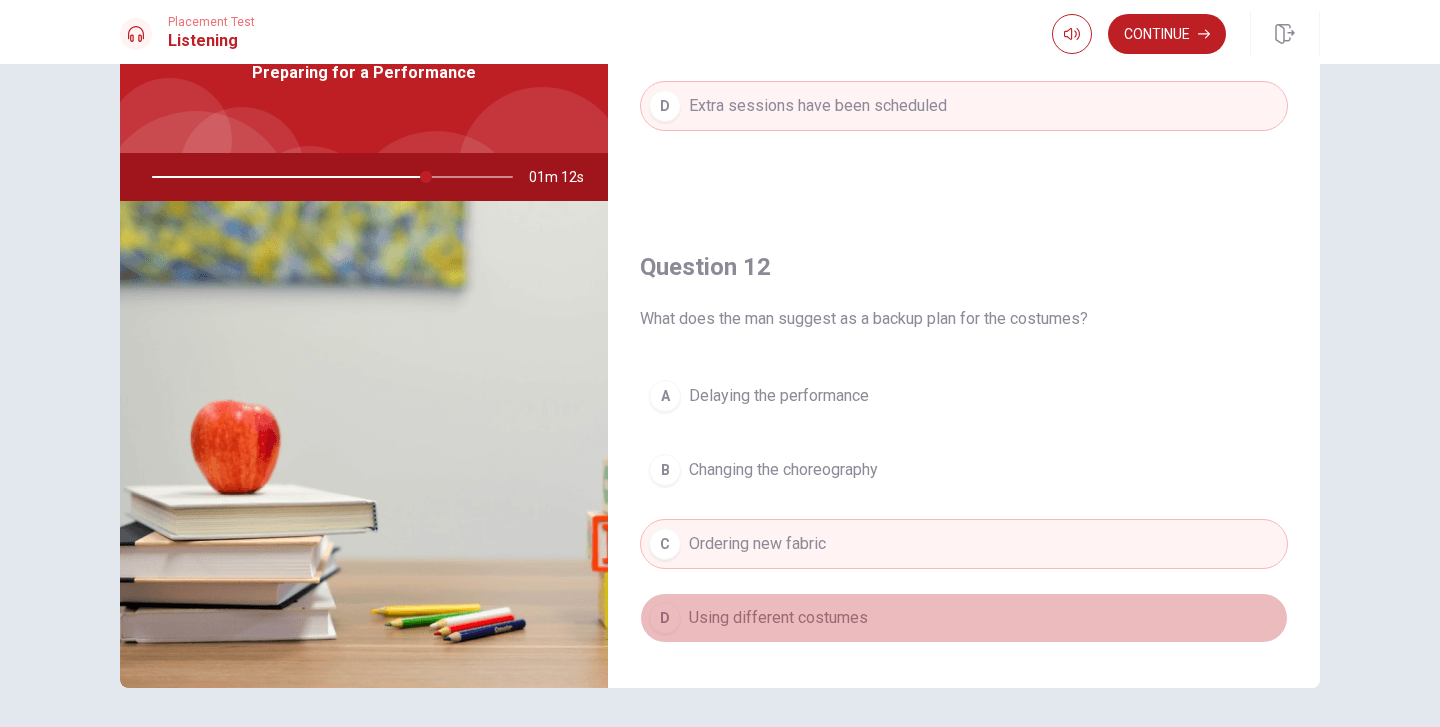 click on "Using different costumes" at bounding box center (778, 618) 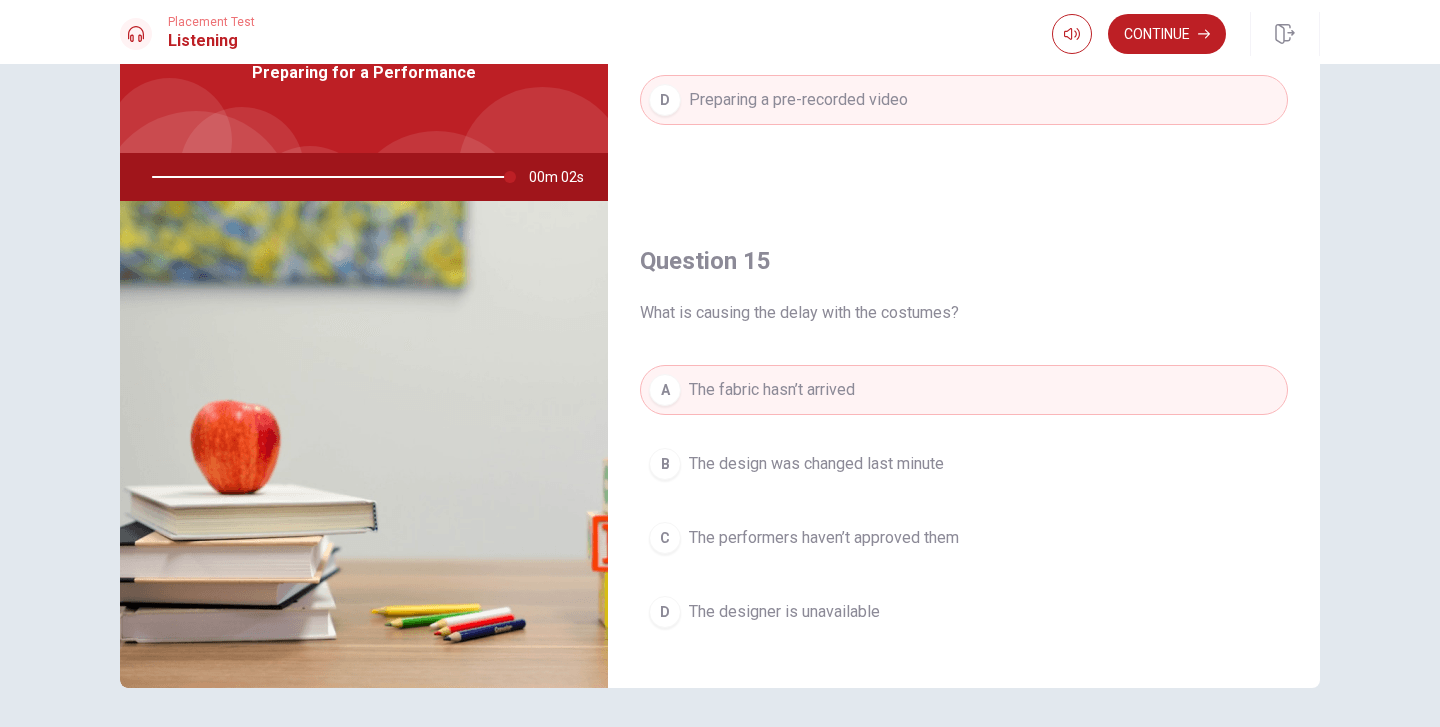 scroll, scrollTop: 1865, scrollLeft: 0, axis: vertical 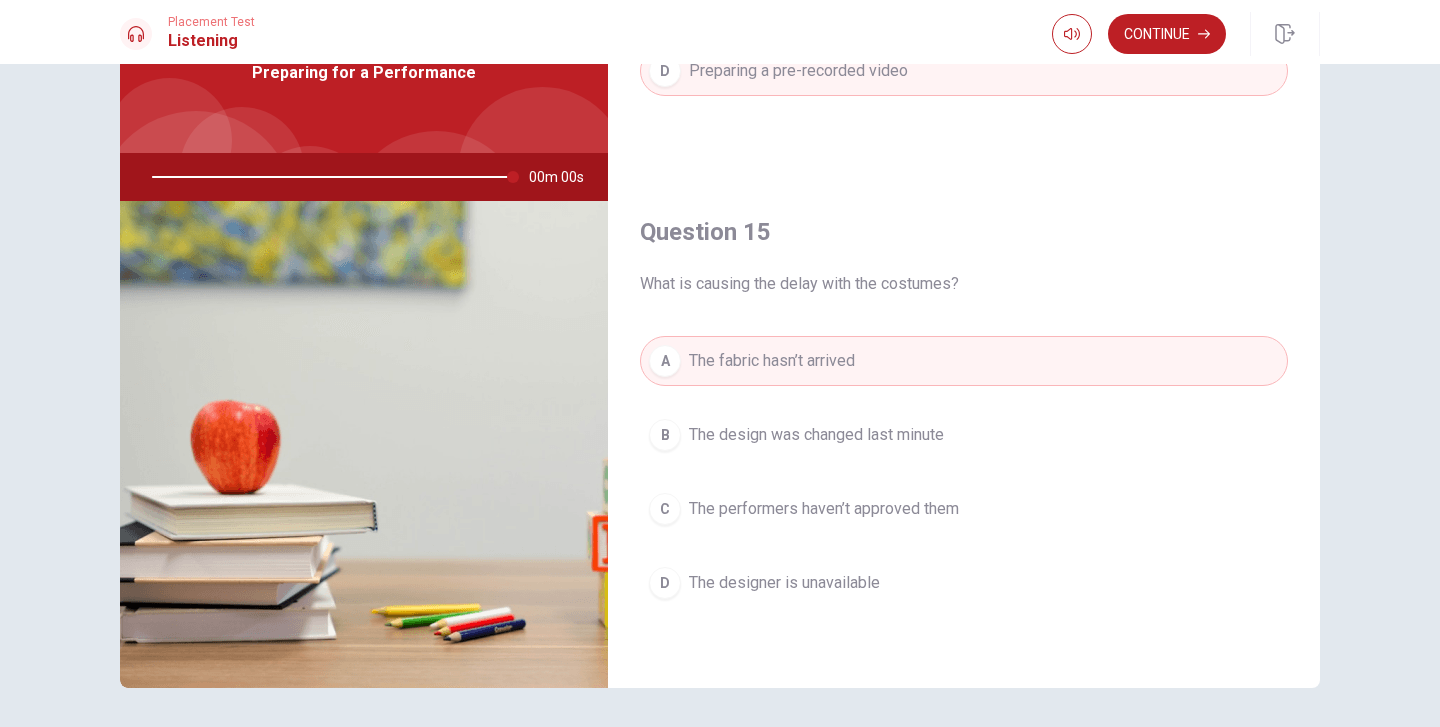 type on "0" 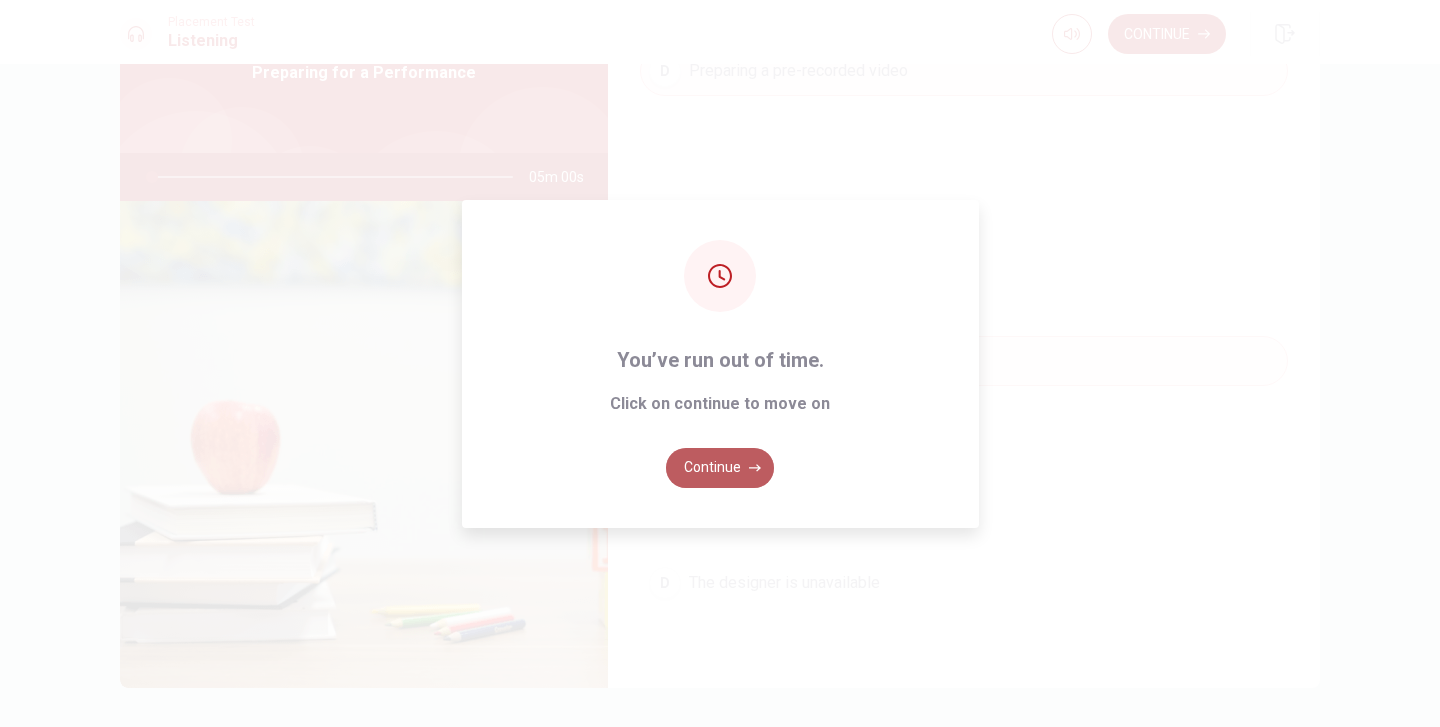 click on "Continue" at bounding box center (720, 468) 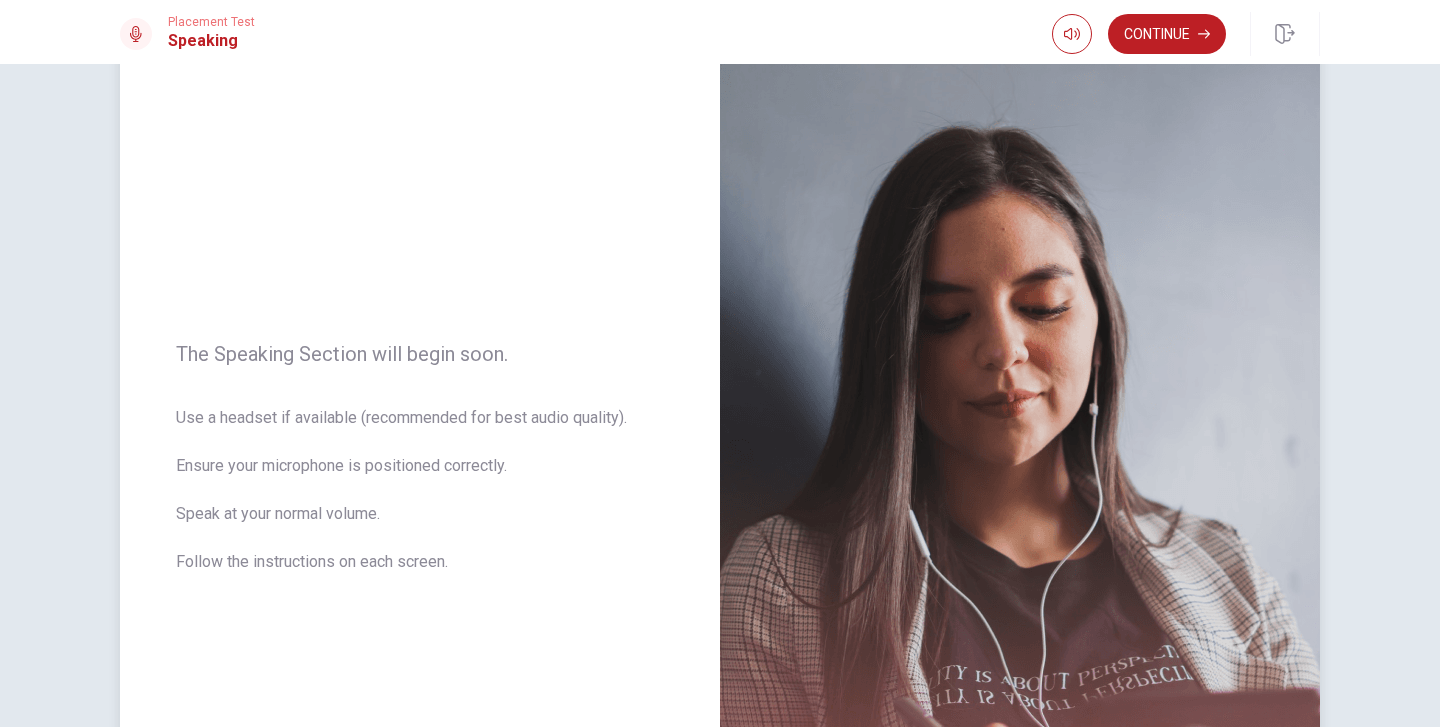 scroll, scrollTop: 0, scrollLeft: 0, axis: both 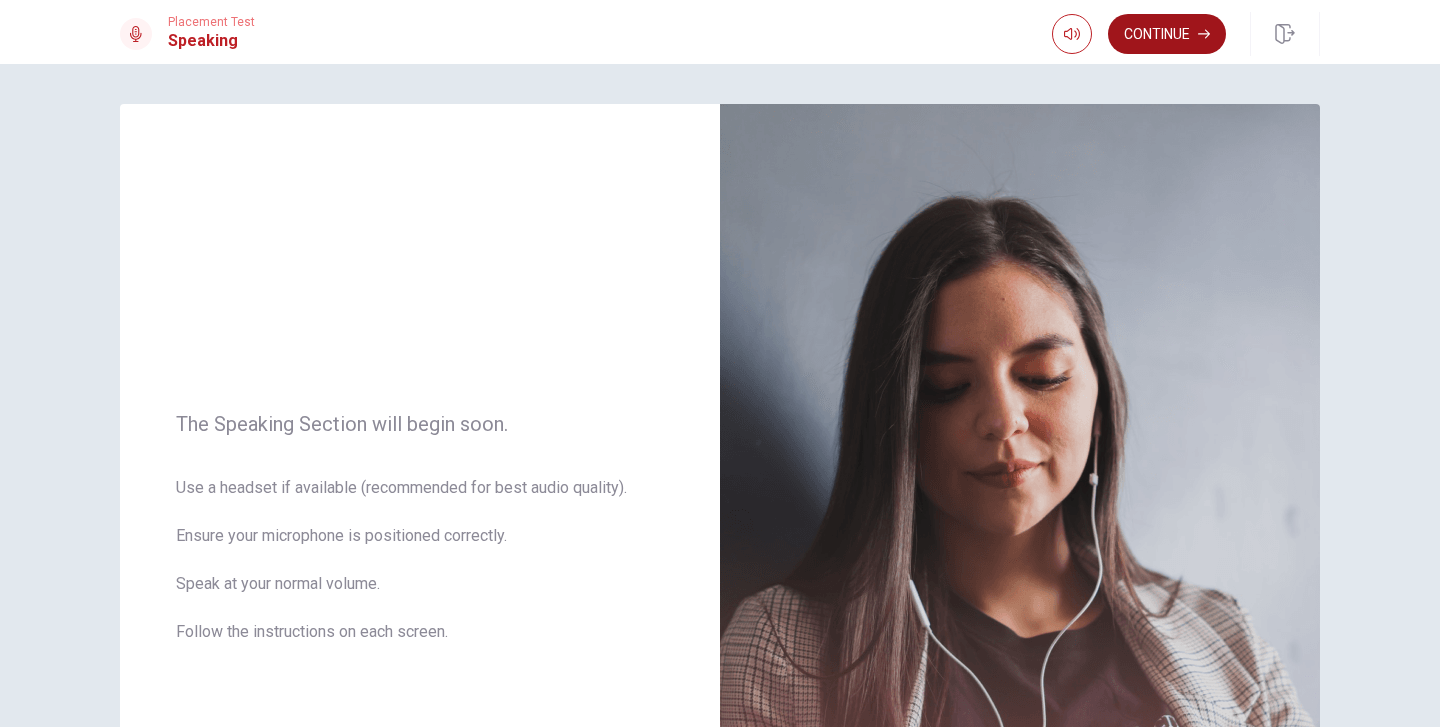 click 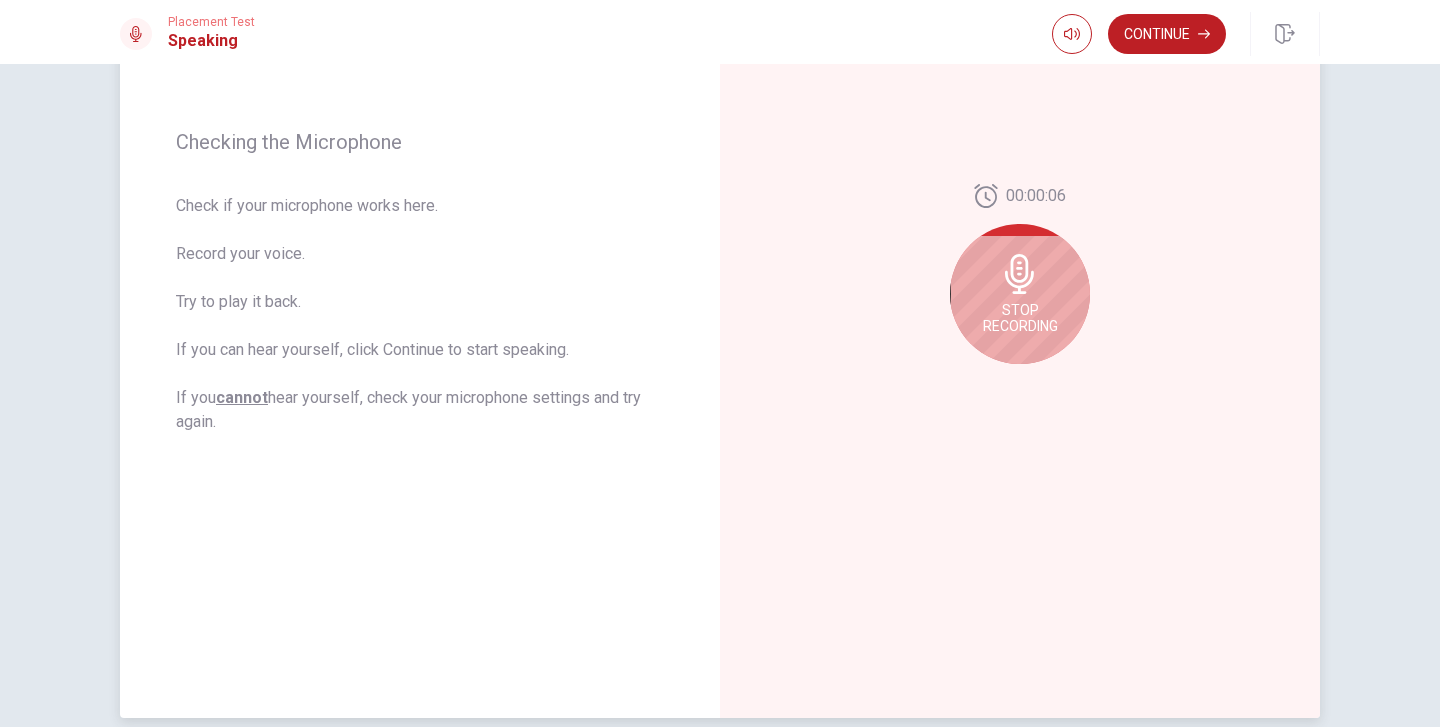 scroll, scrollTop: 270, scrollLeft: 0, axis: vertical 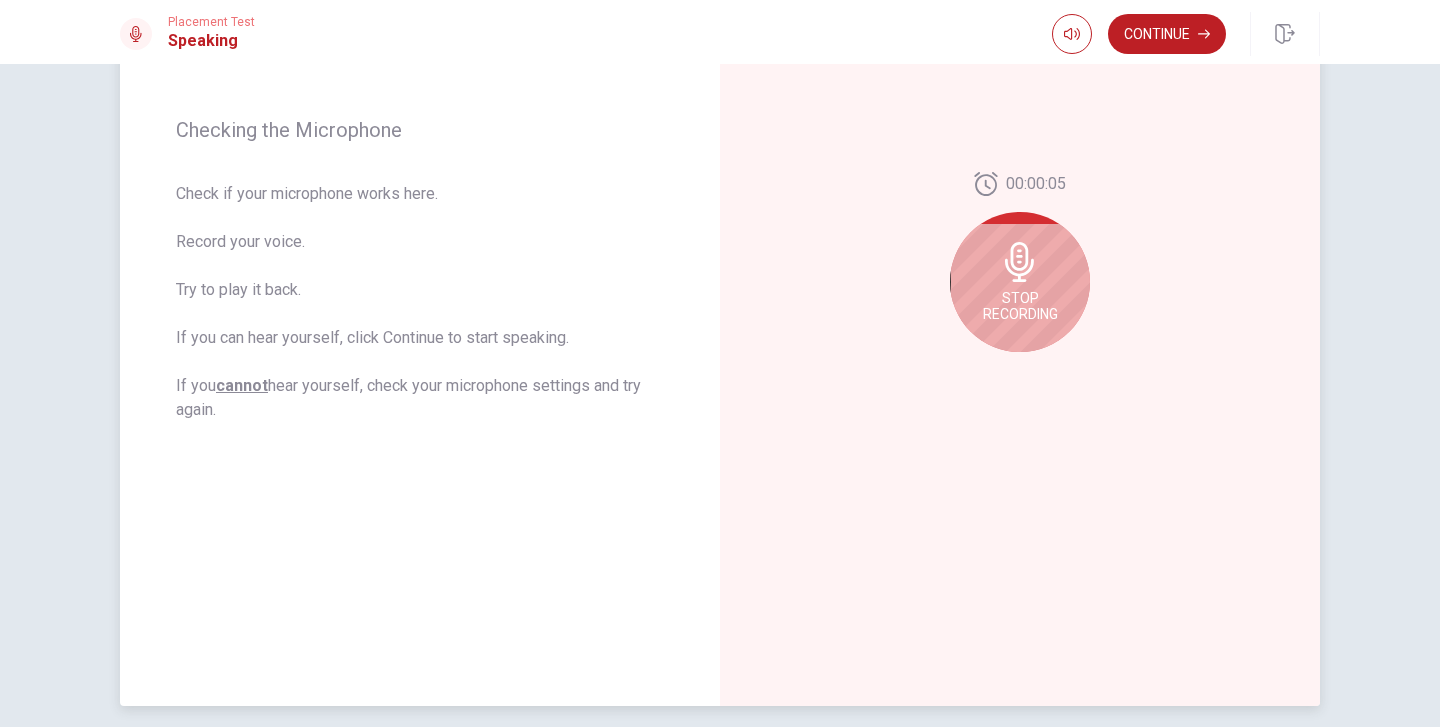click on "Stop   Recording" at bounding box center [1020, 306] 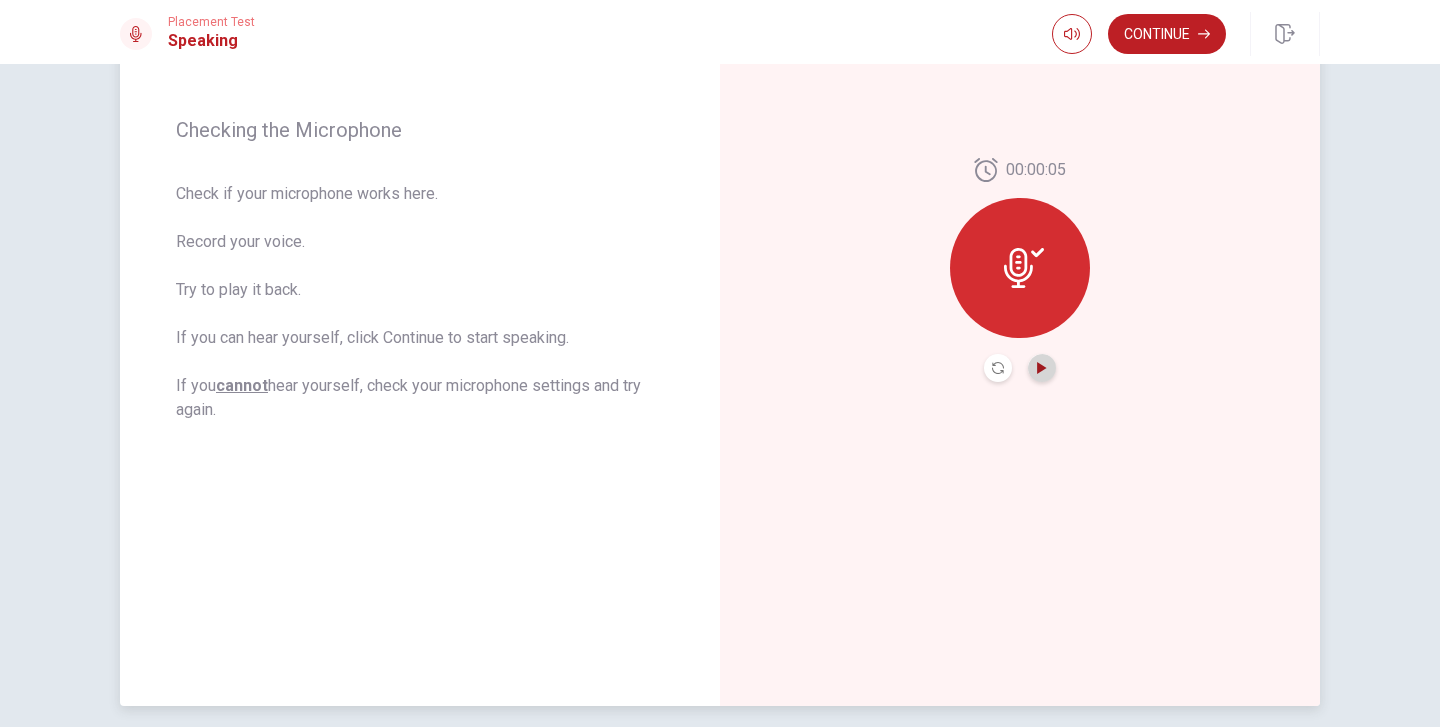 click 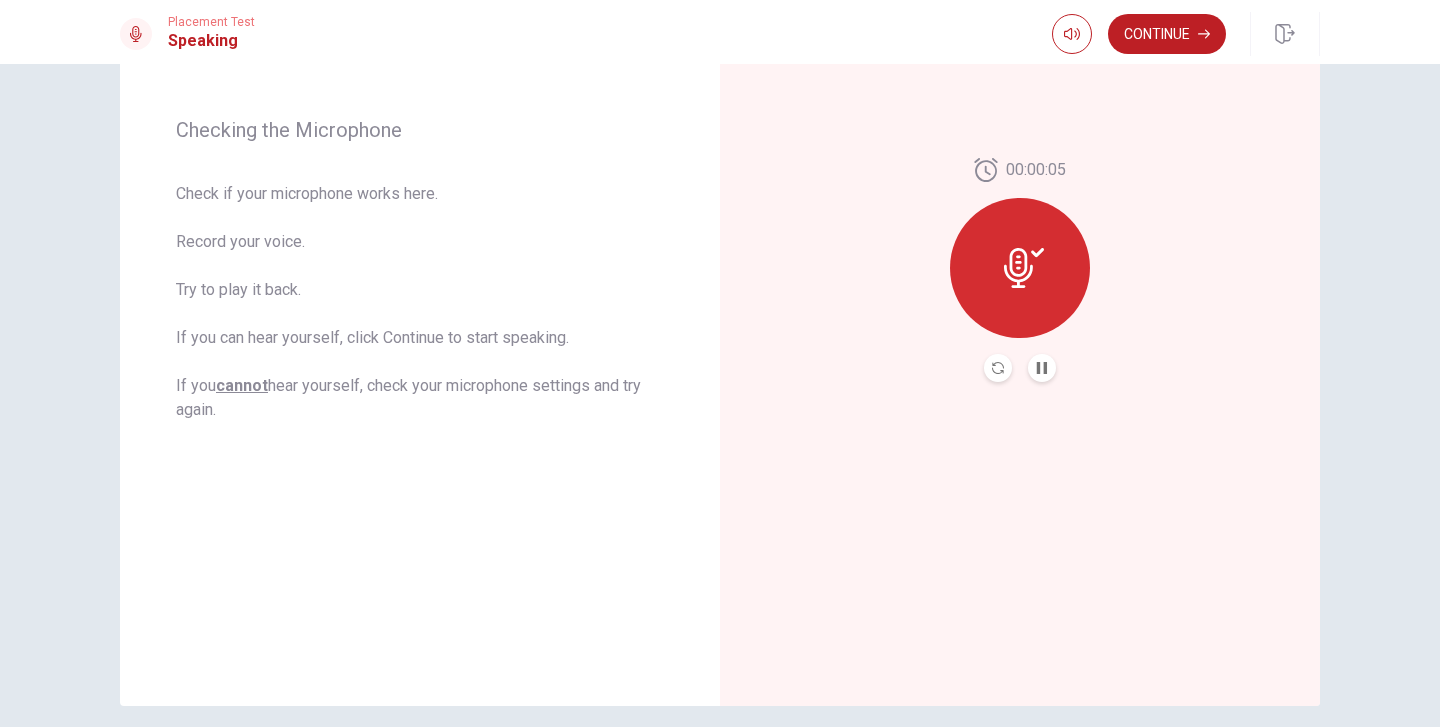click 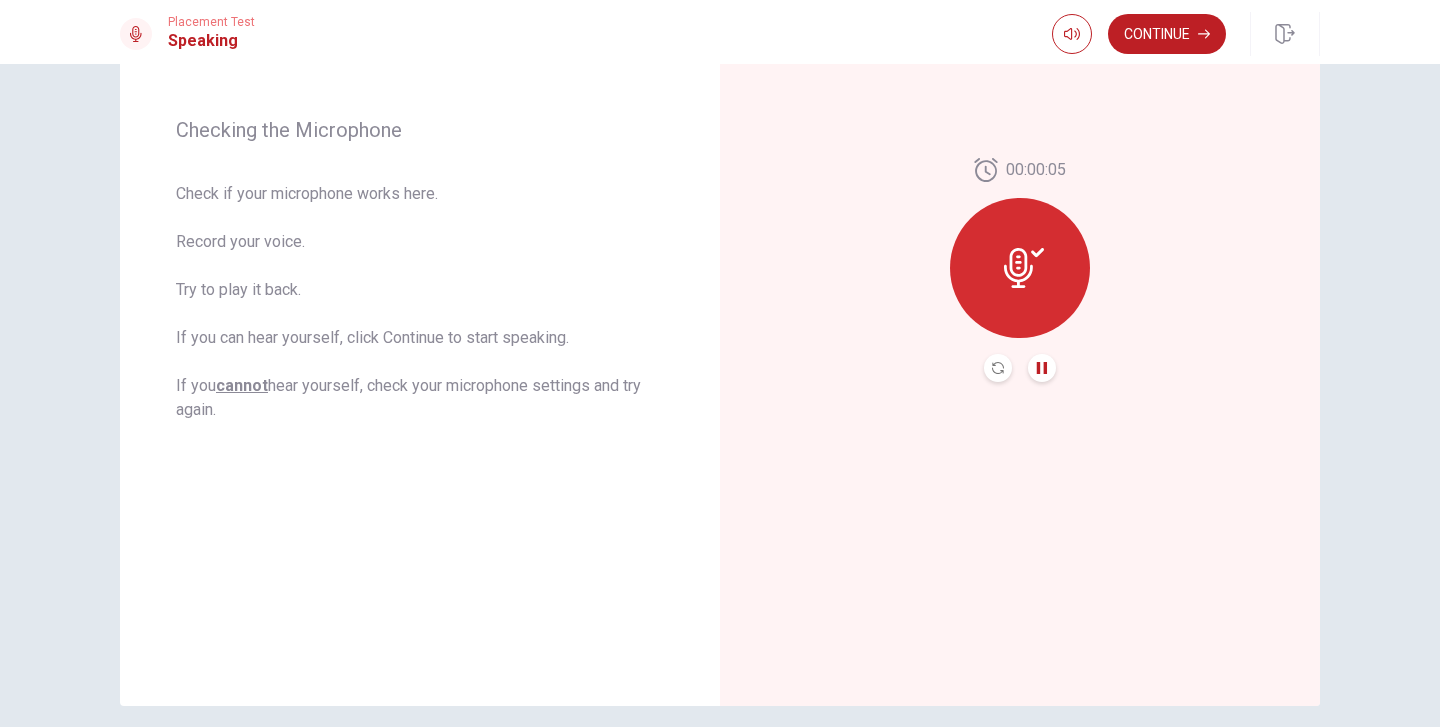 click 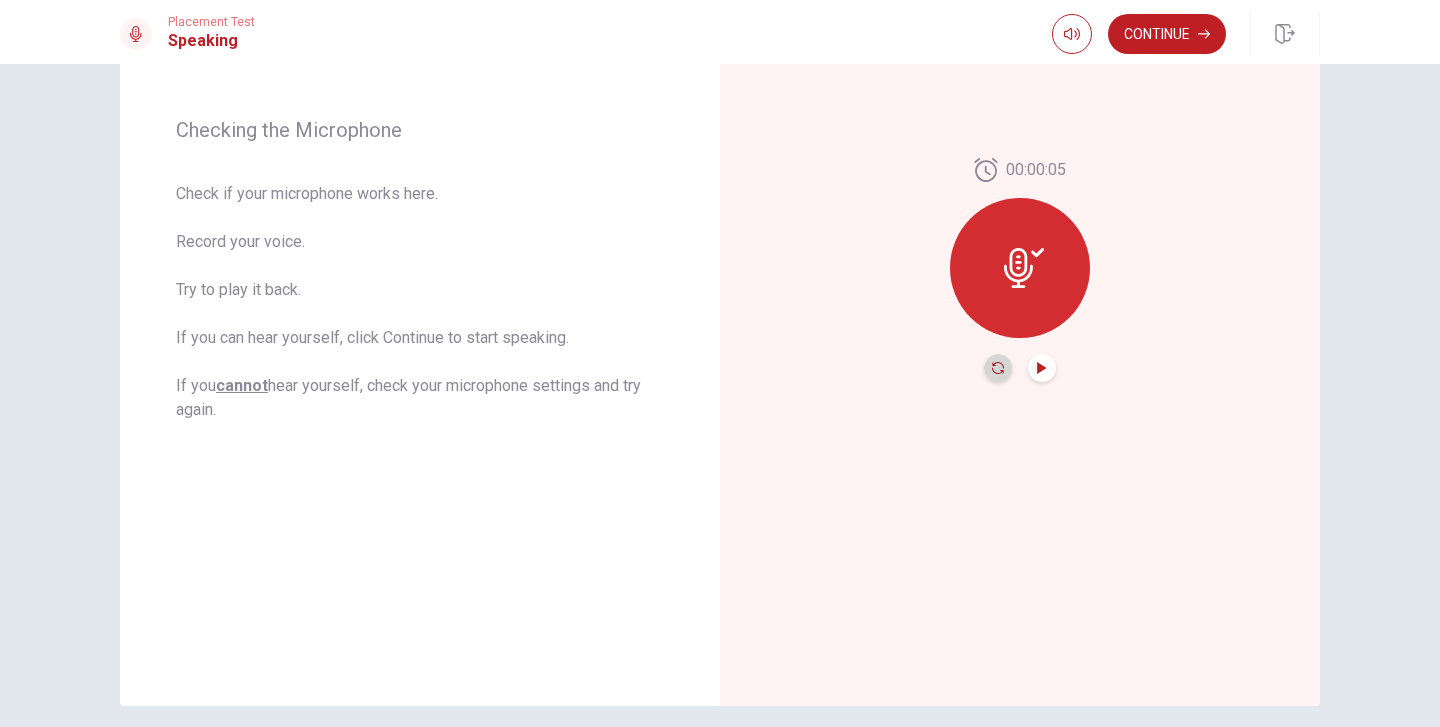 click 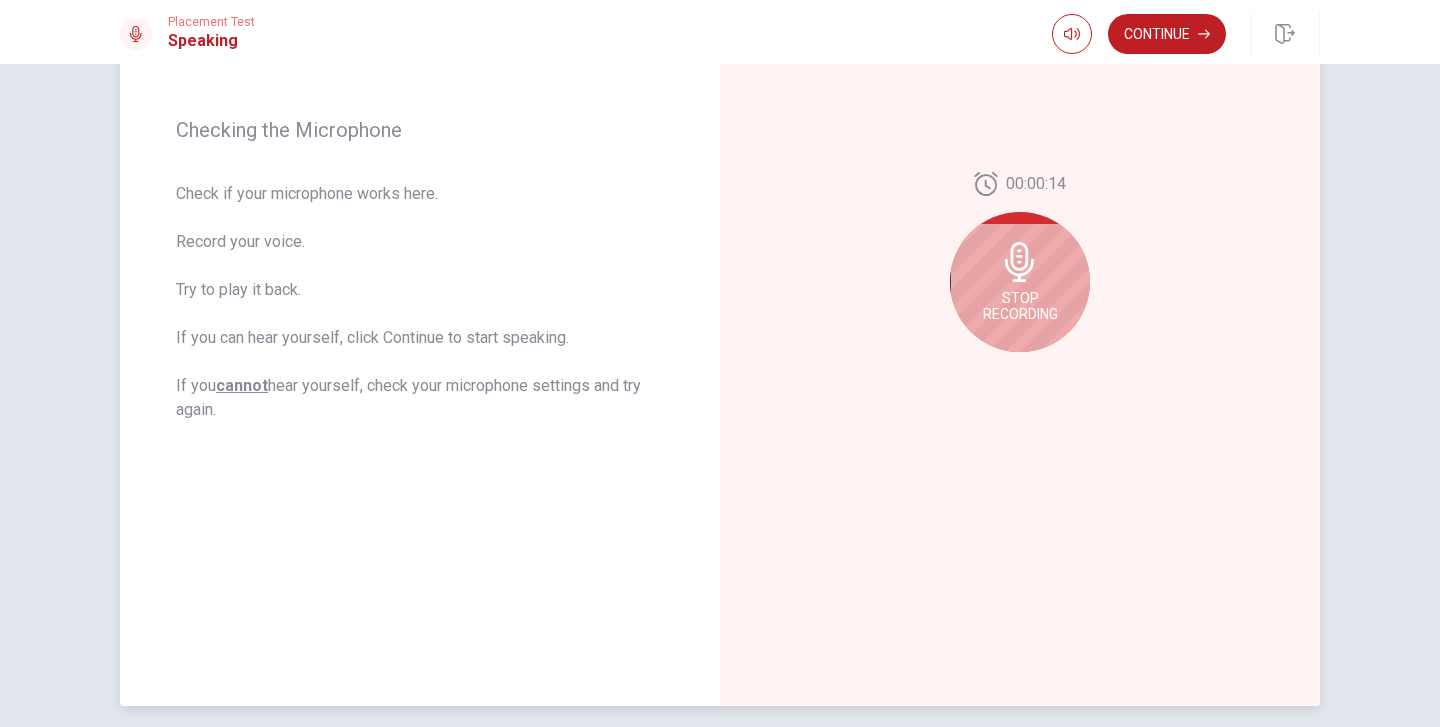 click on "Stop   Recording" at bounding box center (1020, 306) 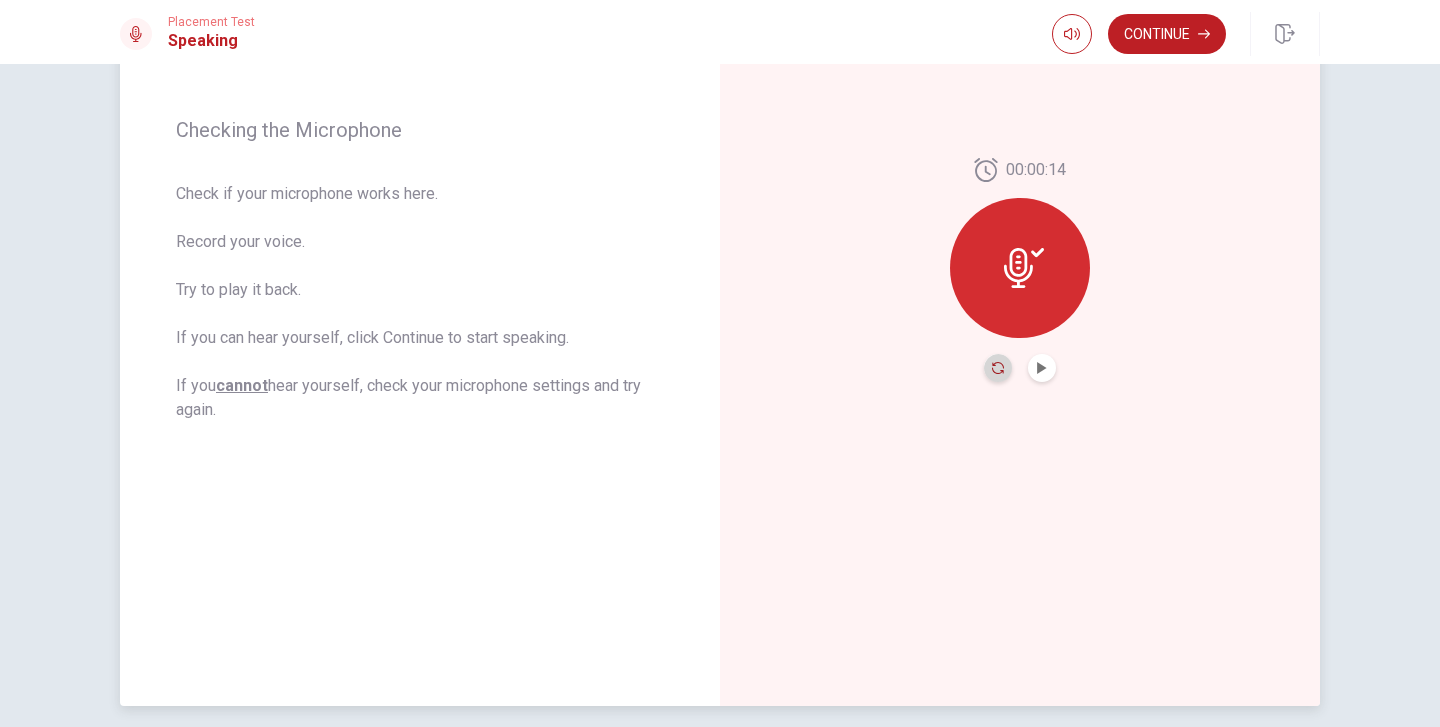 click 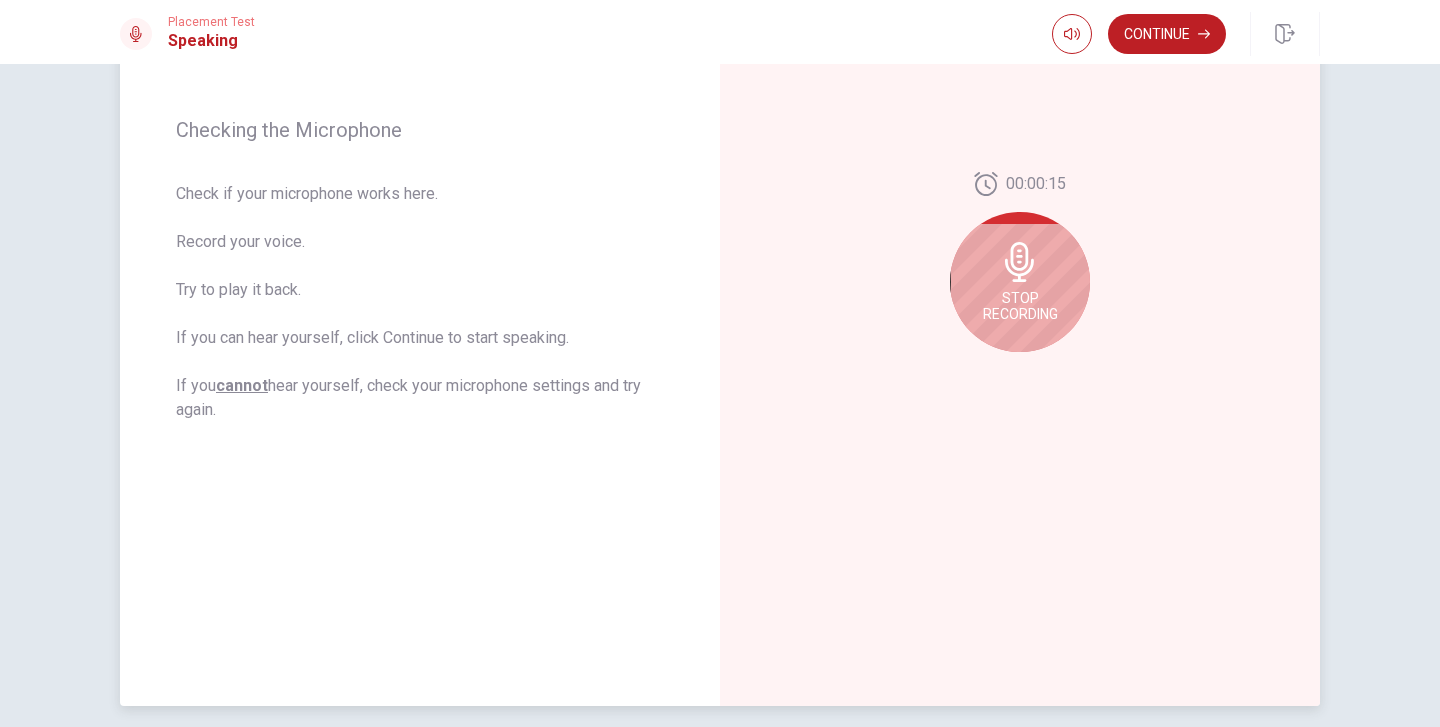 click on "Stop   Recording" at bounding box center [1020, 306] 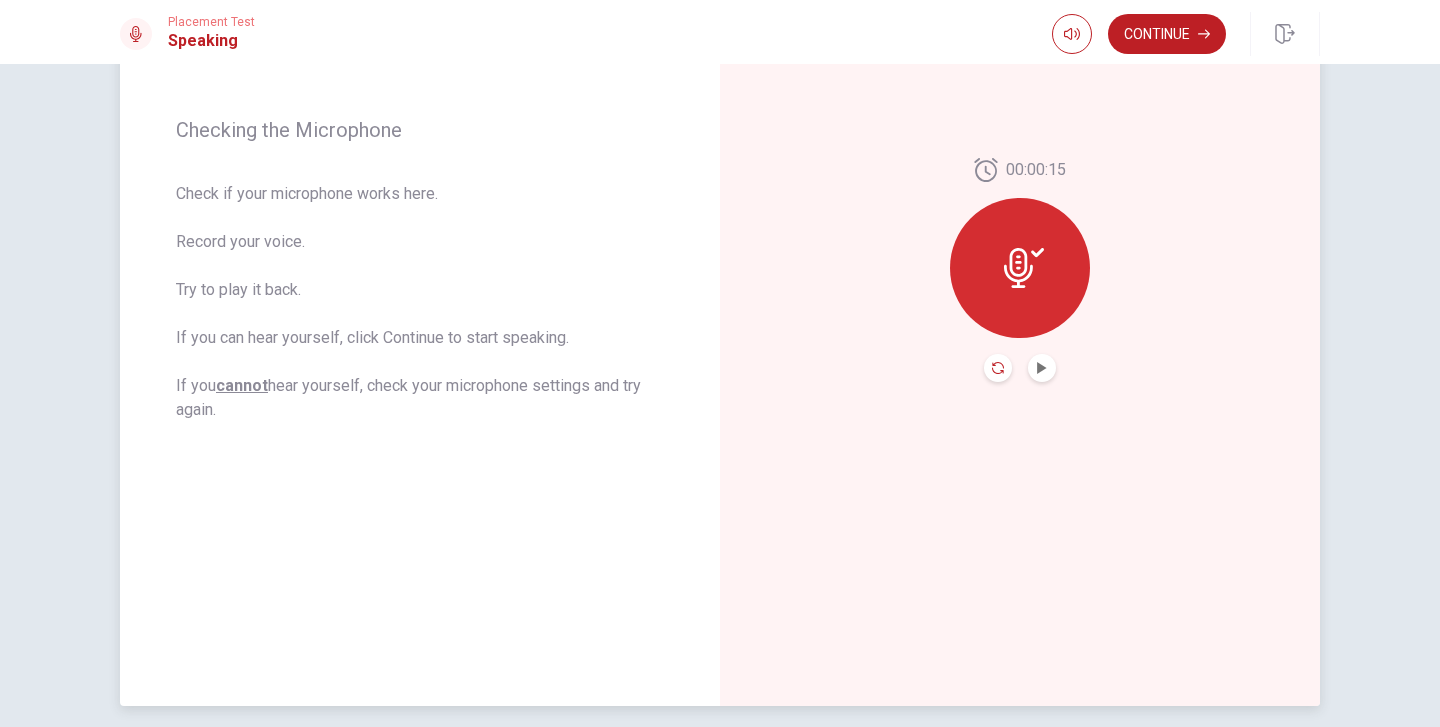 click 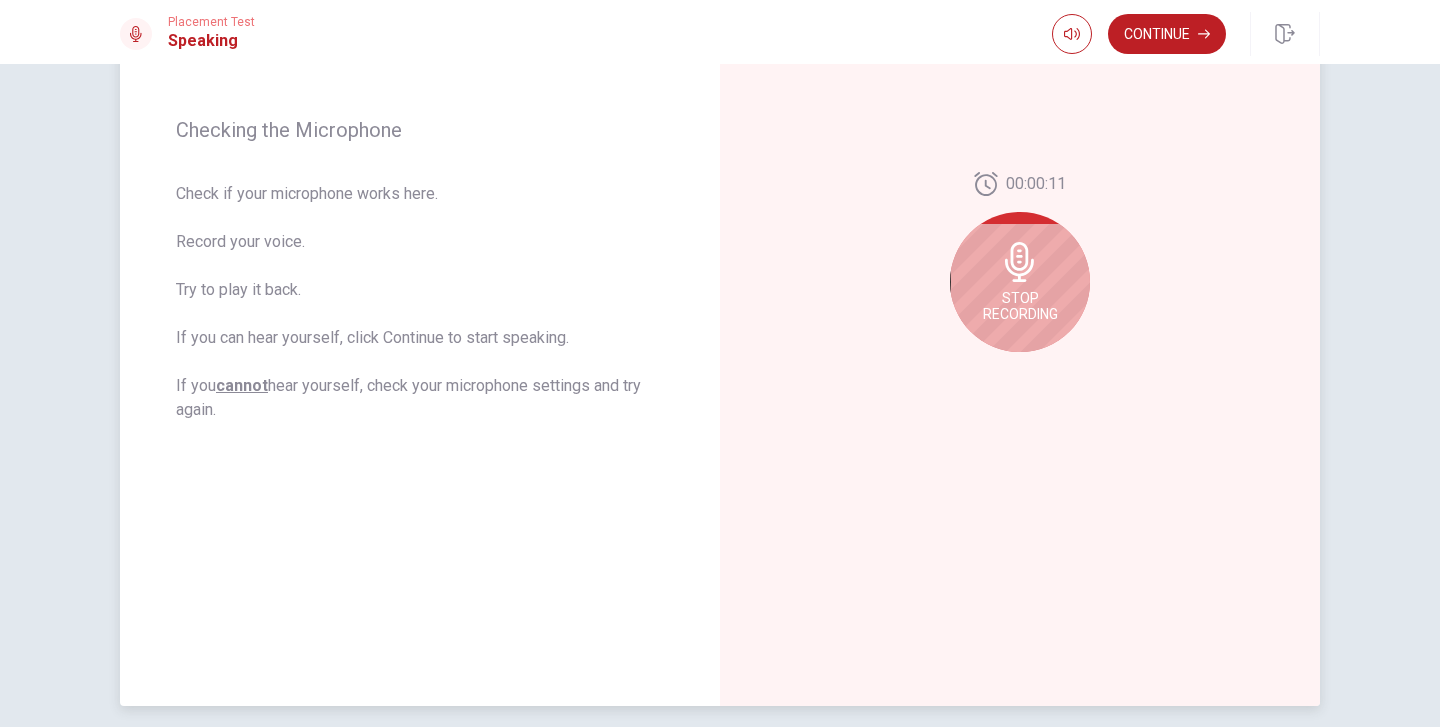 click on "Stop   Recording" at bounding box center (1020, 282) 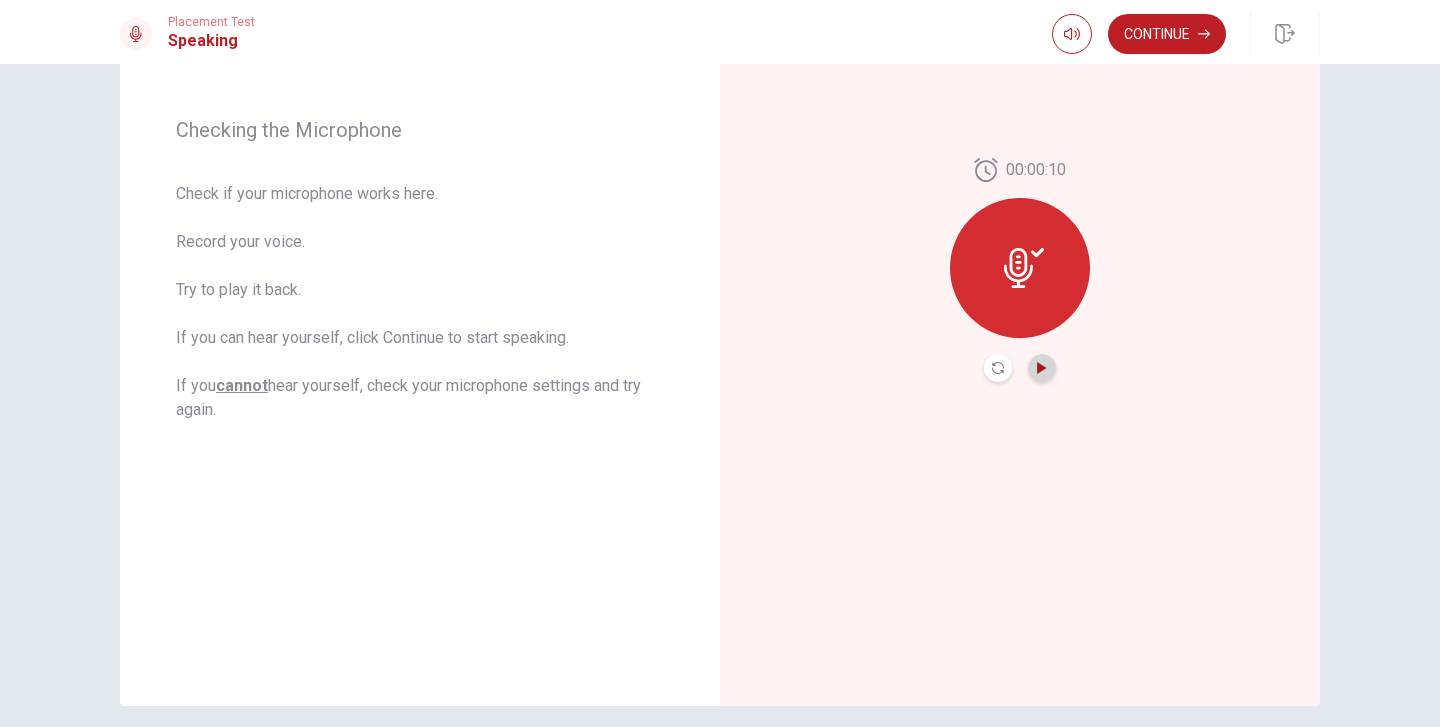 click 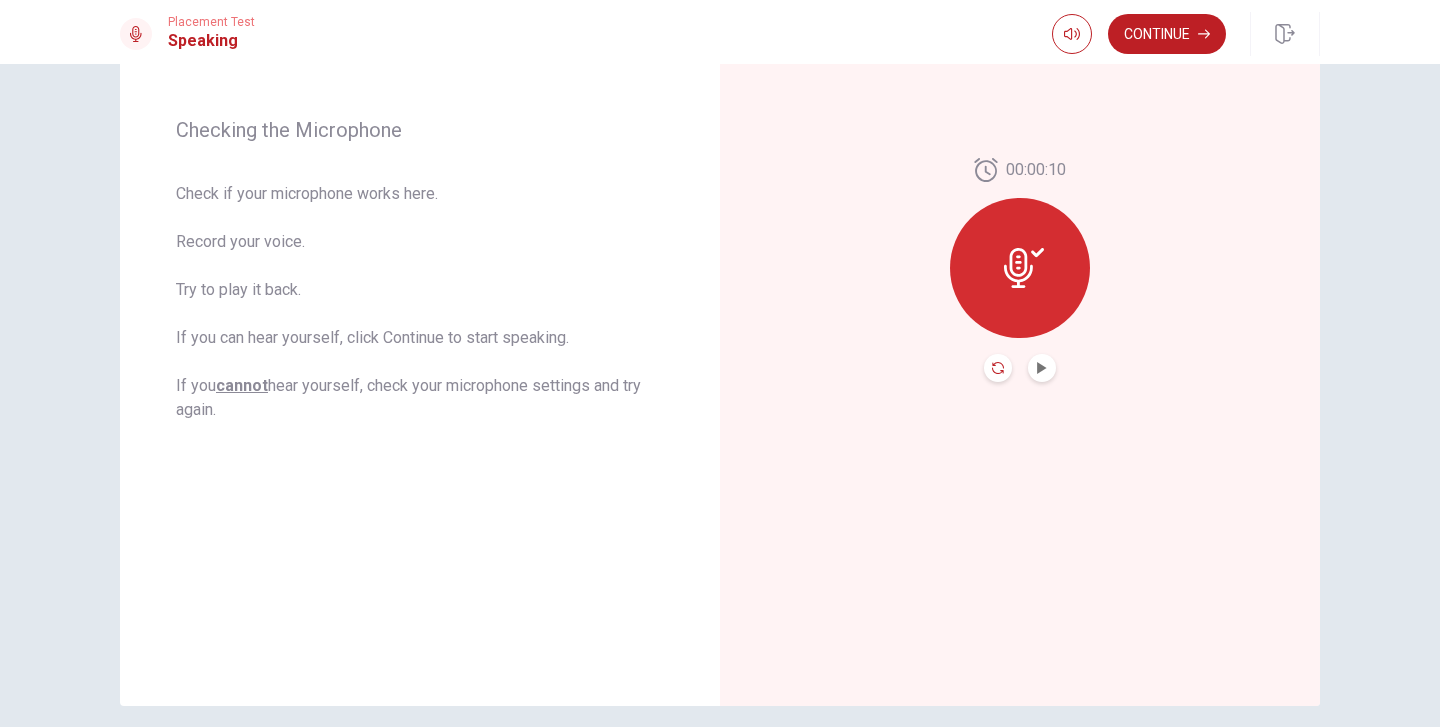 click 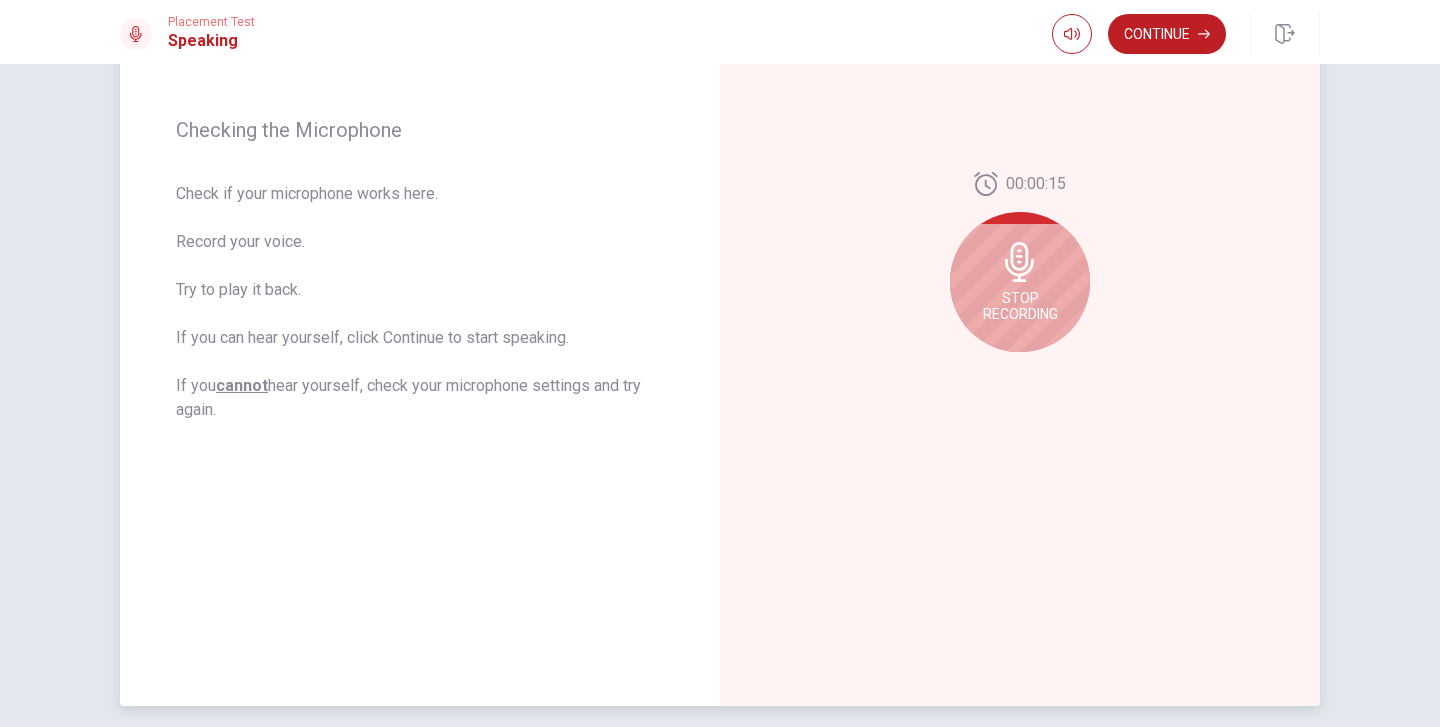 click on "Stop   Recording" at bounding box center (1020, 306) 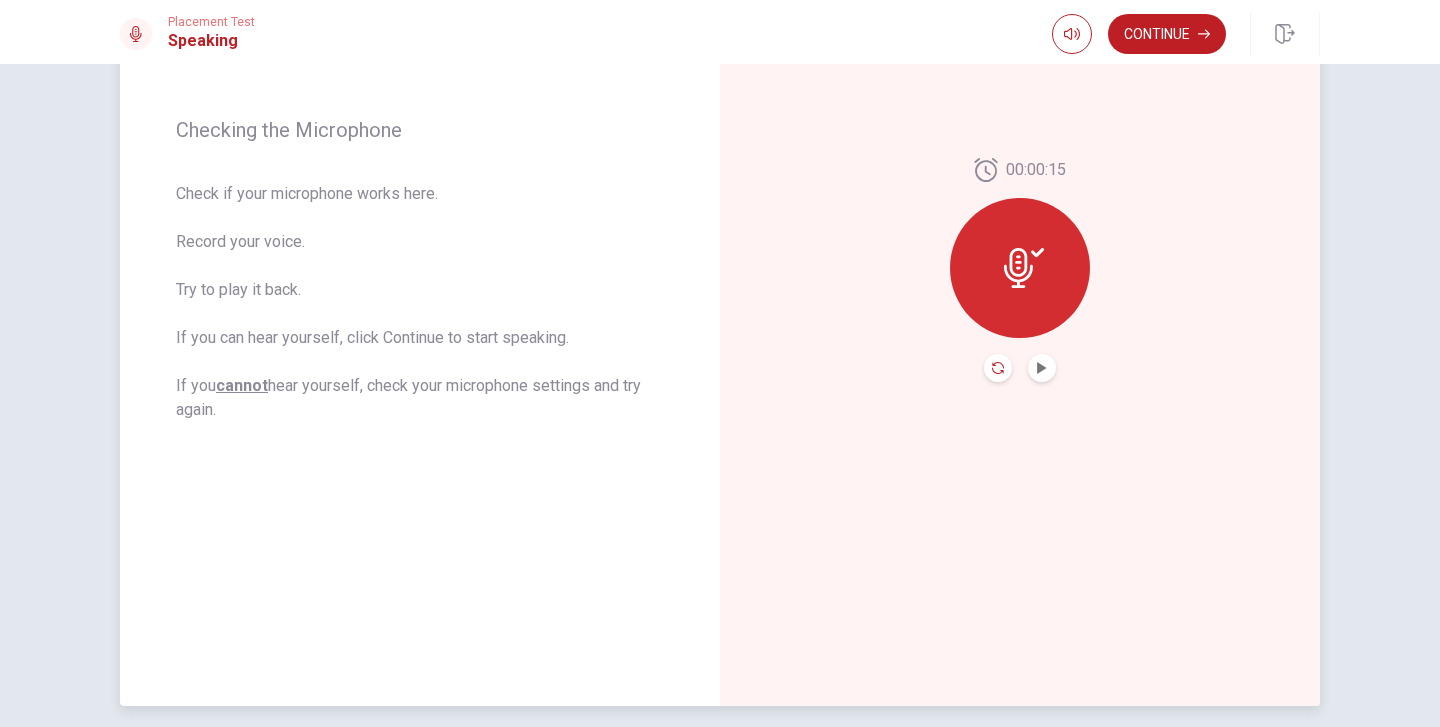click 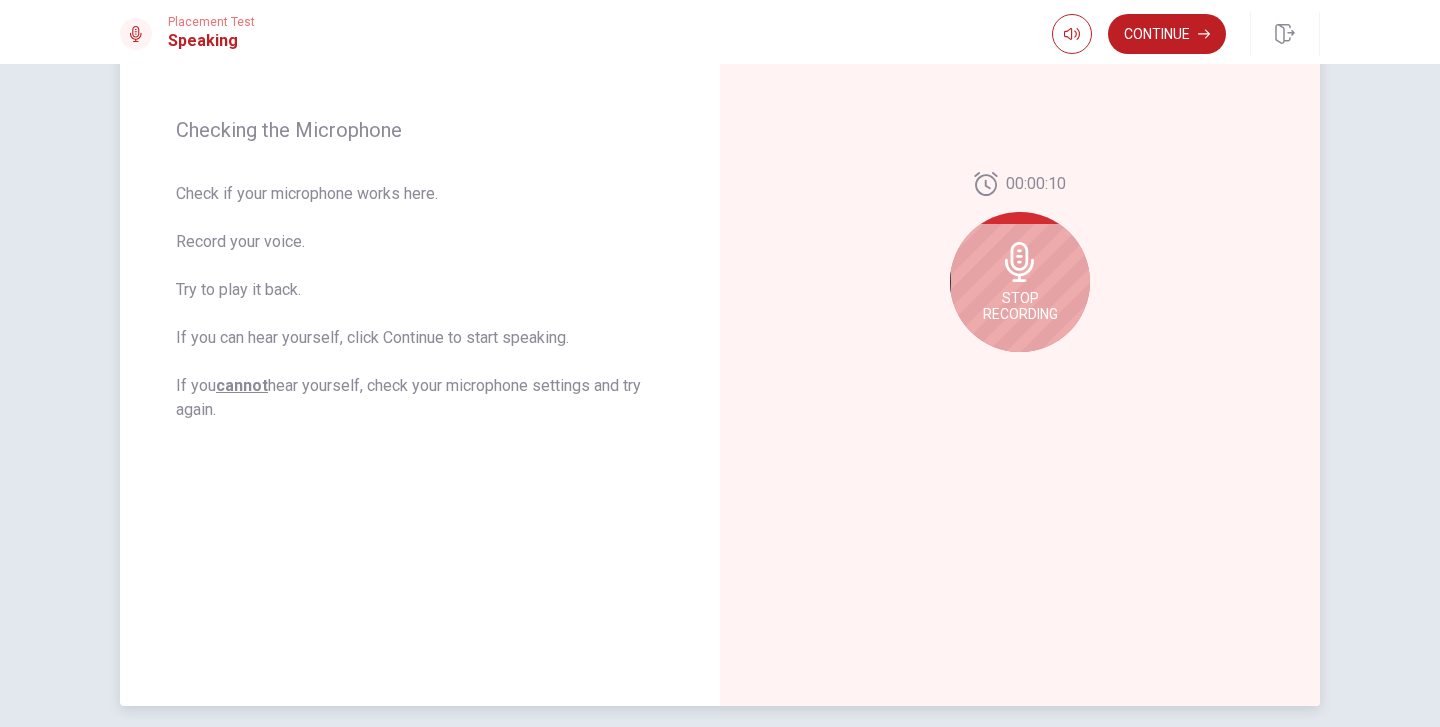 click on "Stop   Recording" at bounding box center (1020, 282) 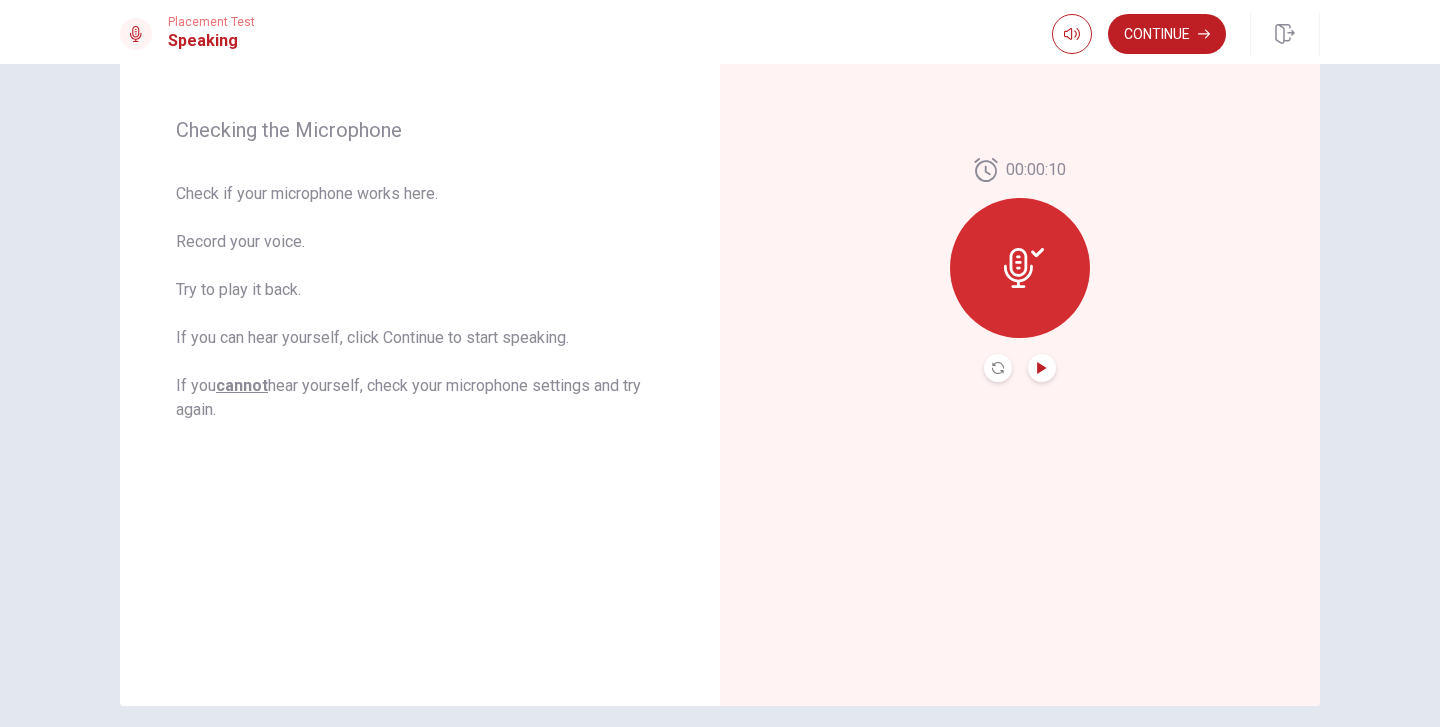 click 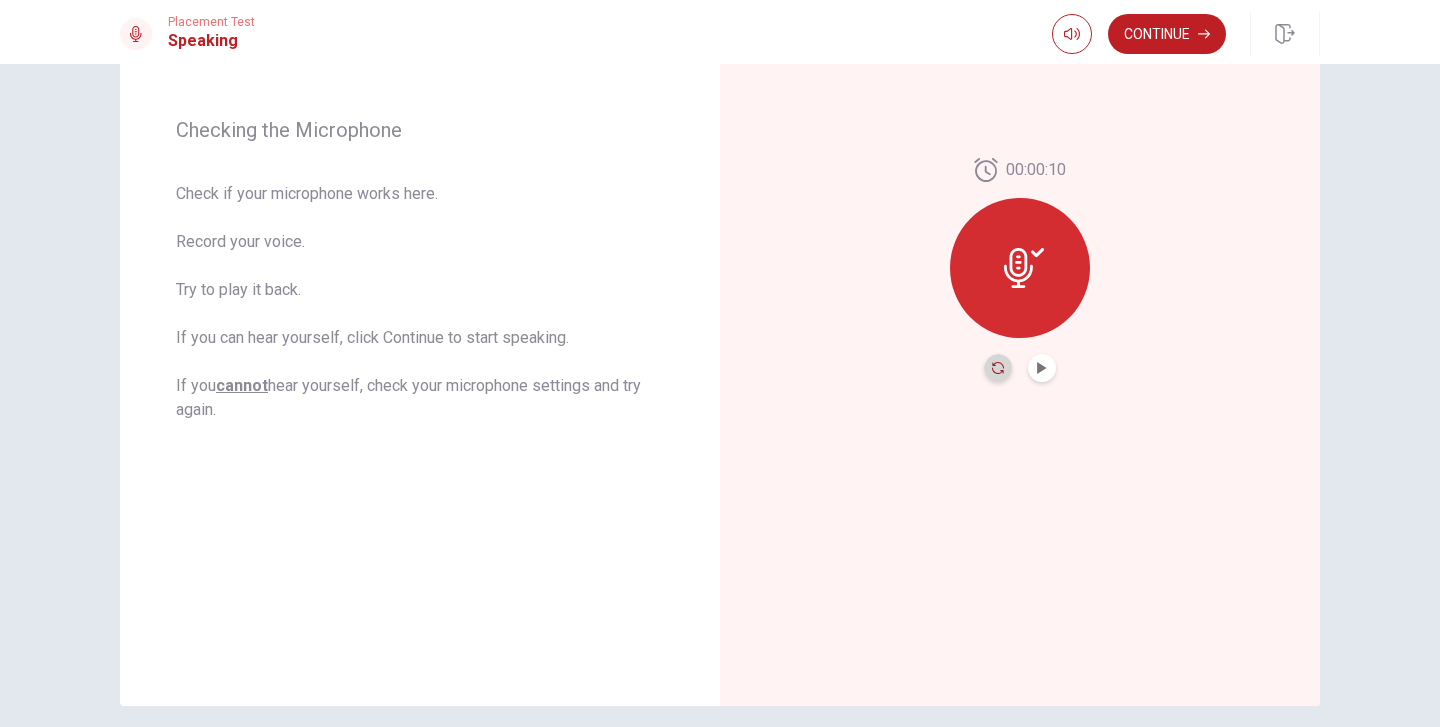 click 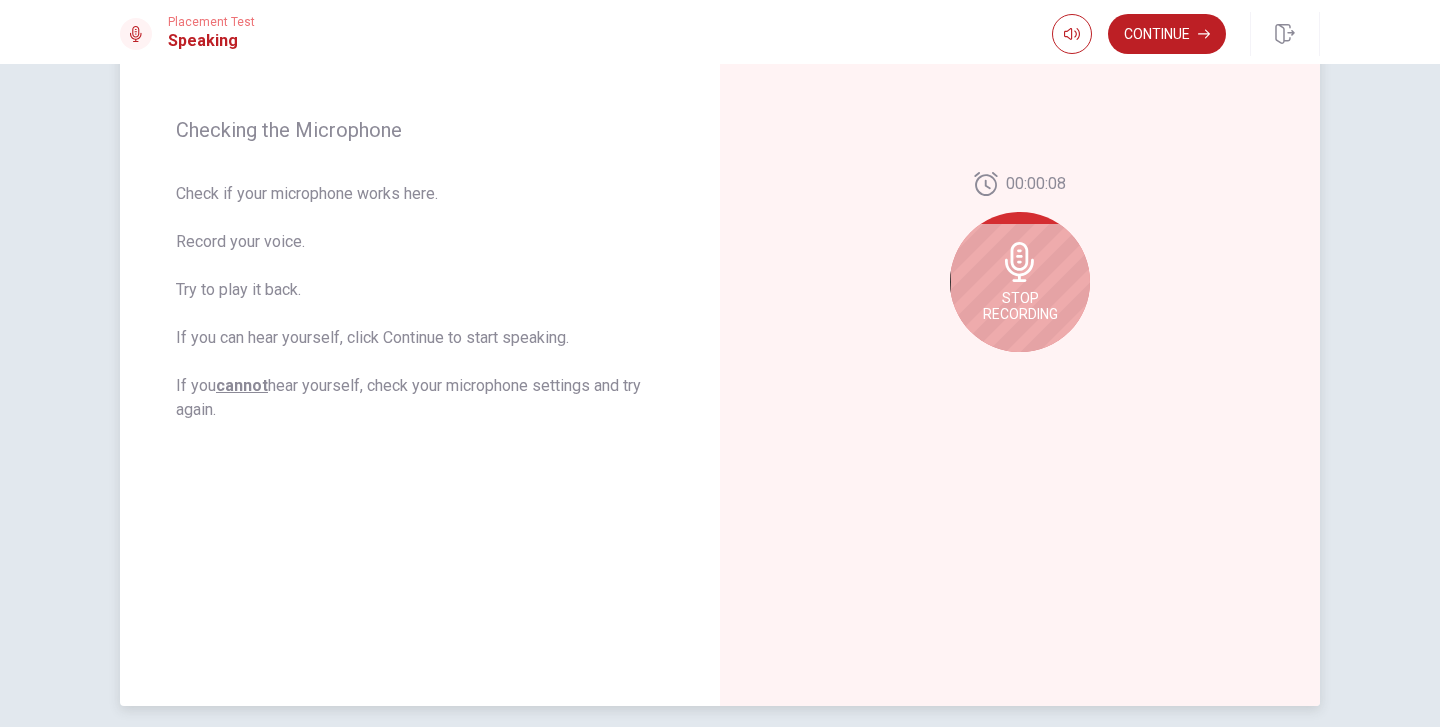 click on "Stop   Recording" at bounding box center (1020, 282) 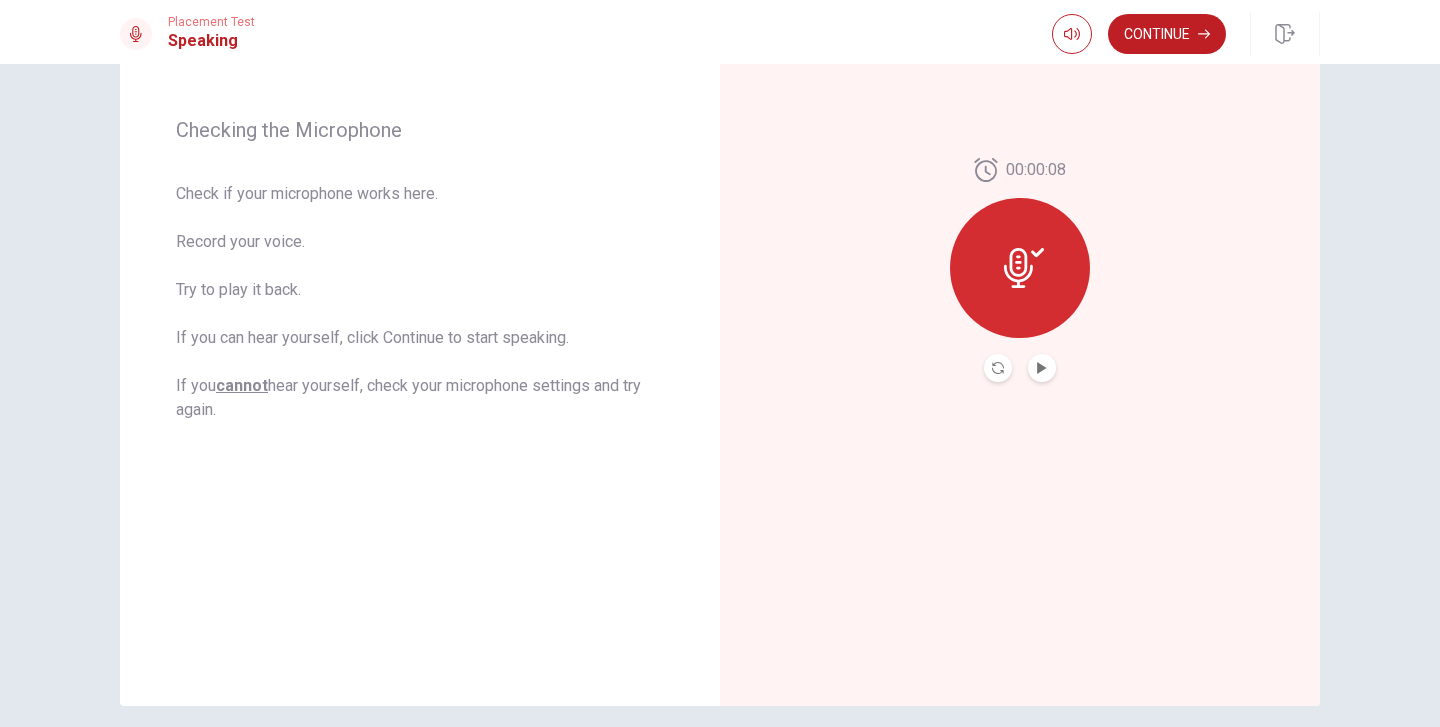 click at bounding box center [1042, 368] 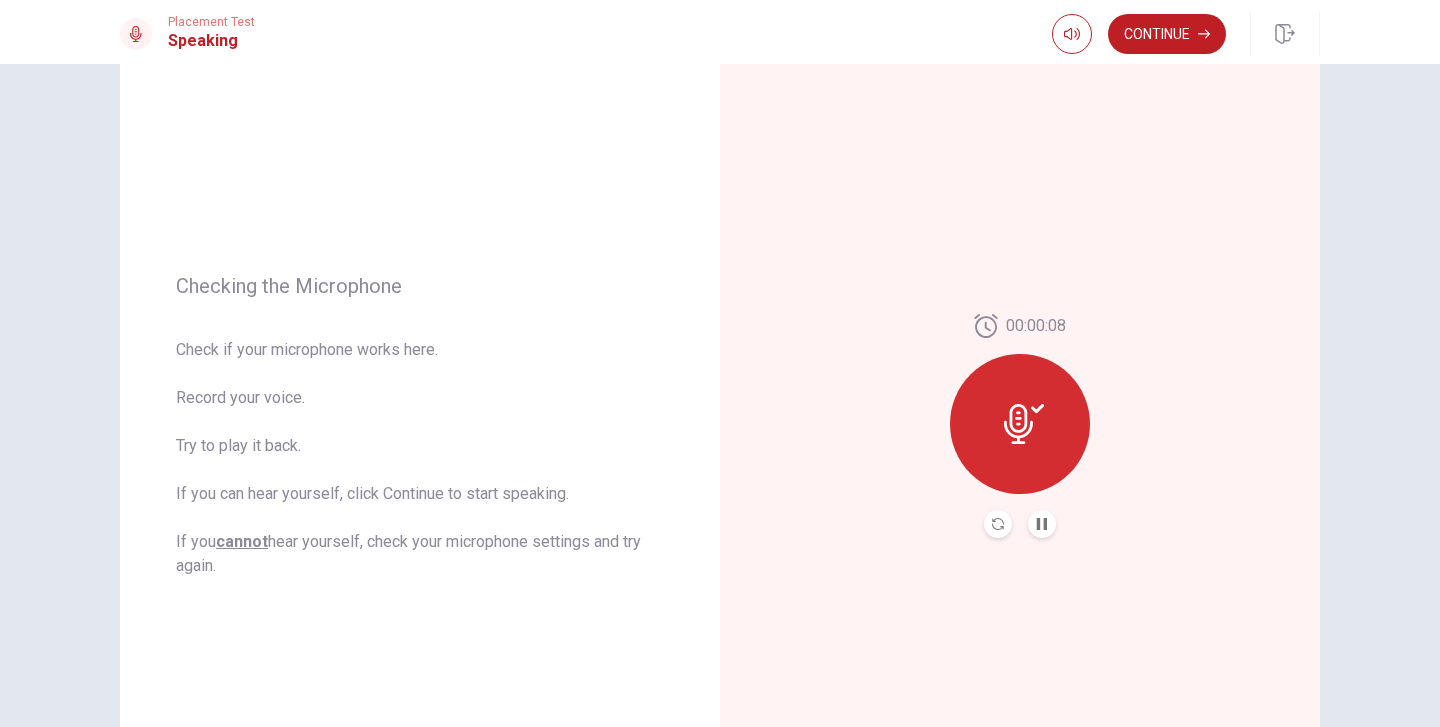 scroll, scrollTop: 147, scrollLeft: 0, axis: vertical 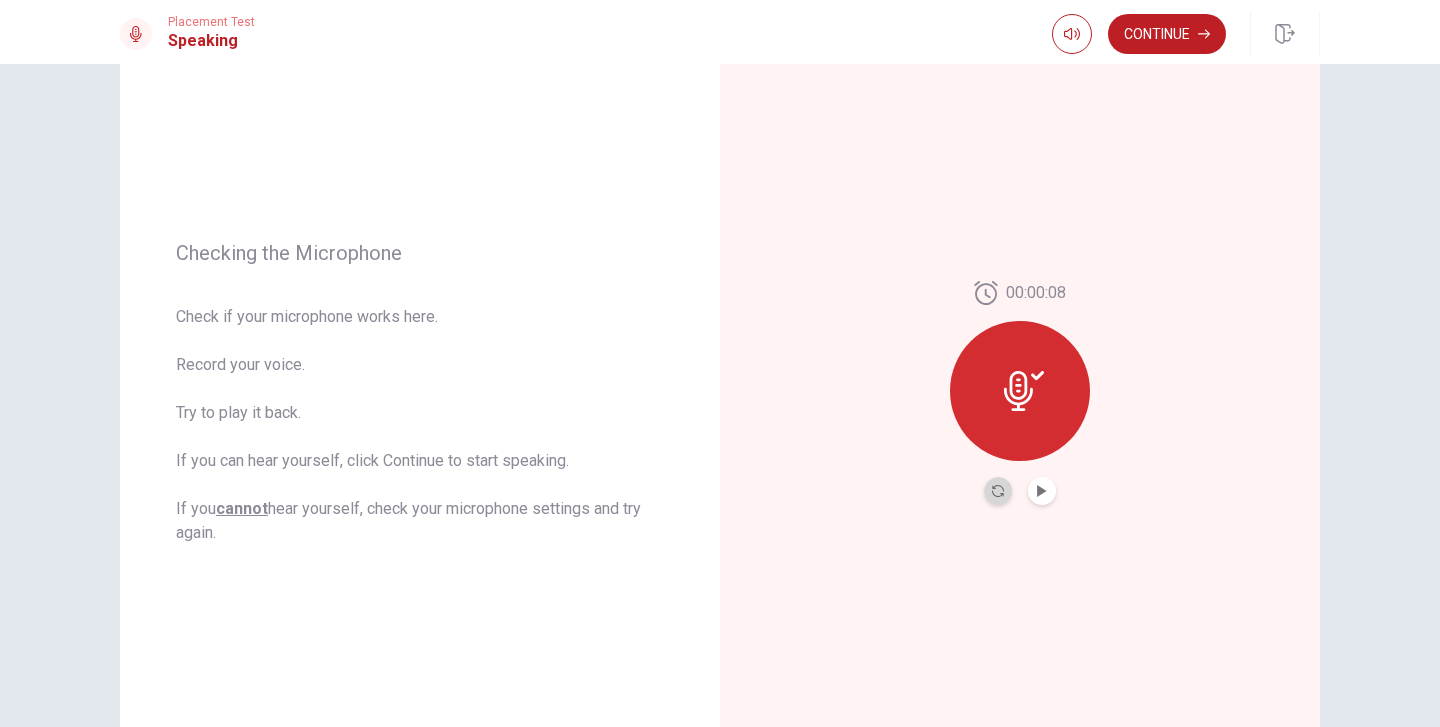 click at bounding box center (998, 491) 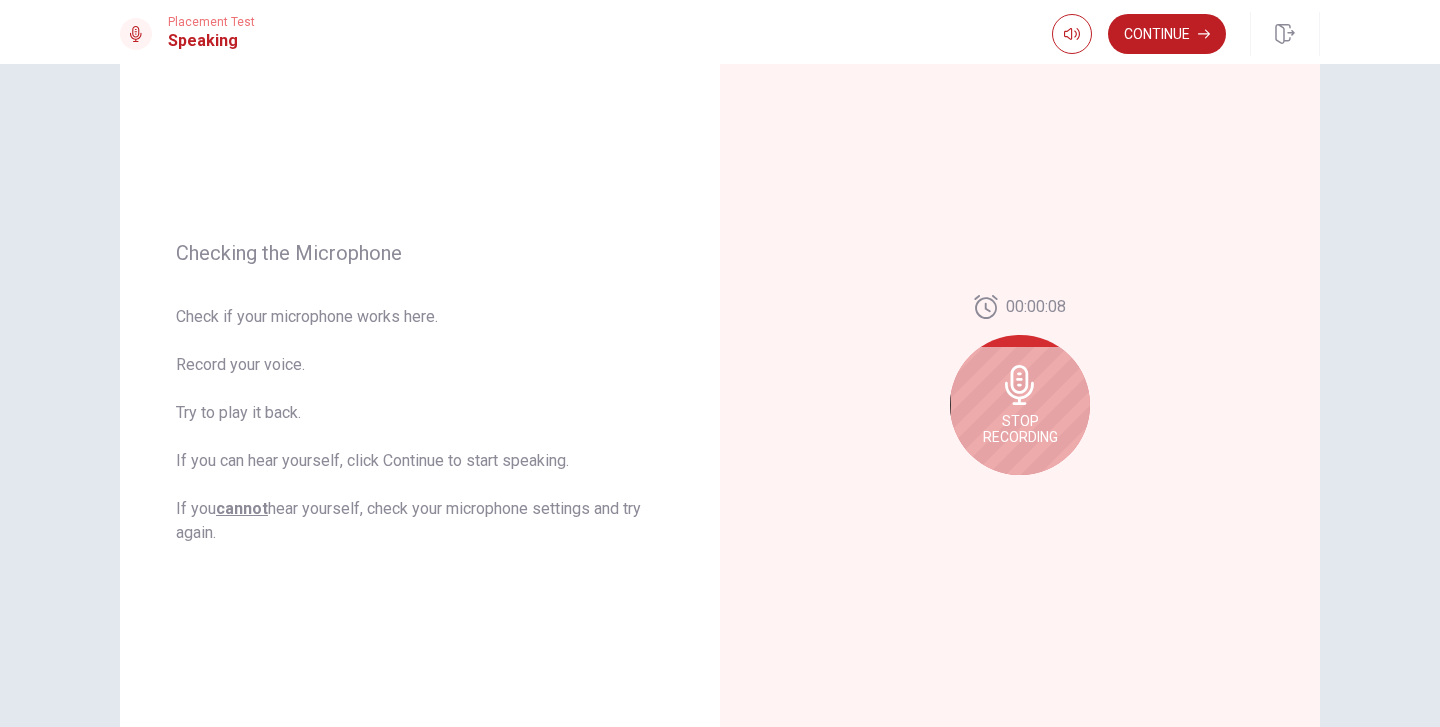 click on "Stop   Recording" at bounding box center [1020, 429] 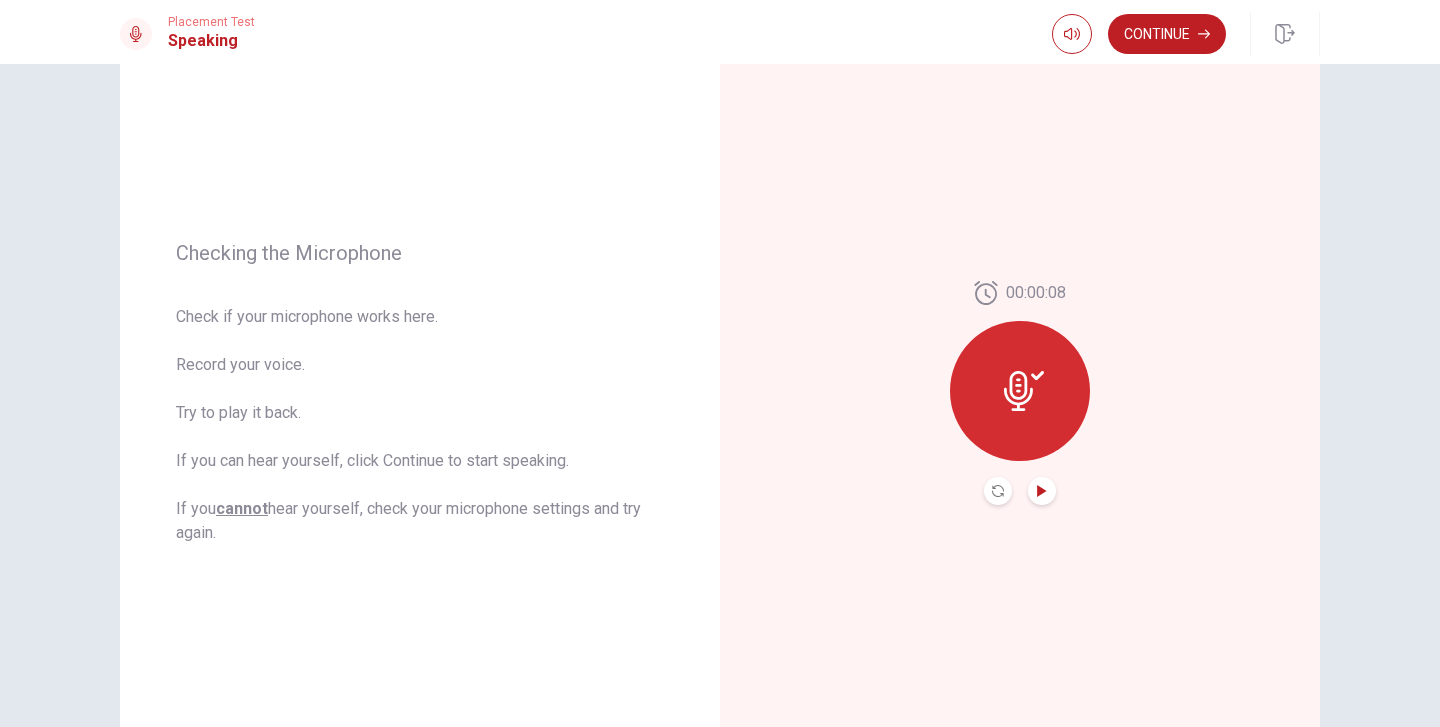 click 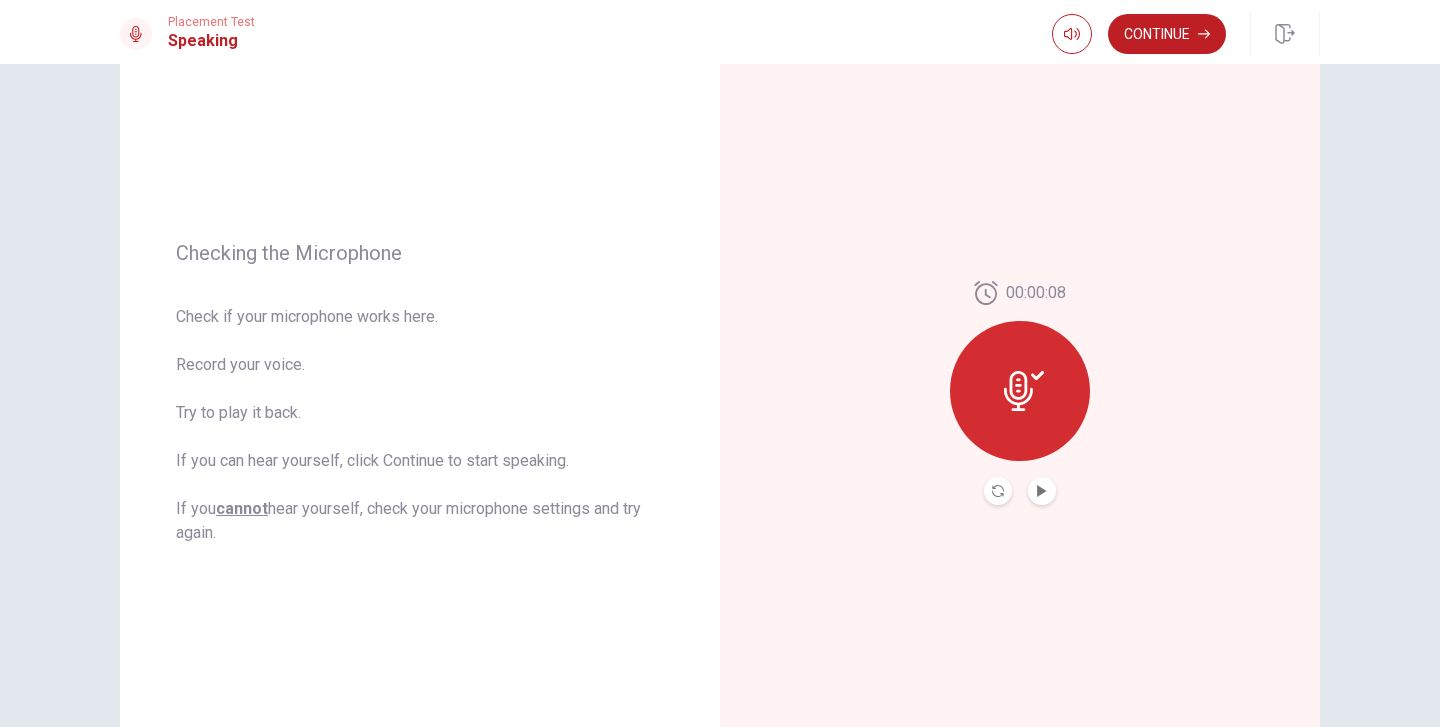 click on "00:00:08" at bounding box center (1020, 393) 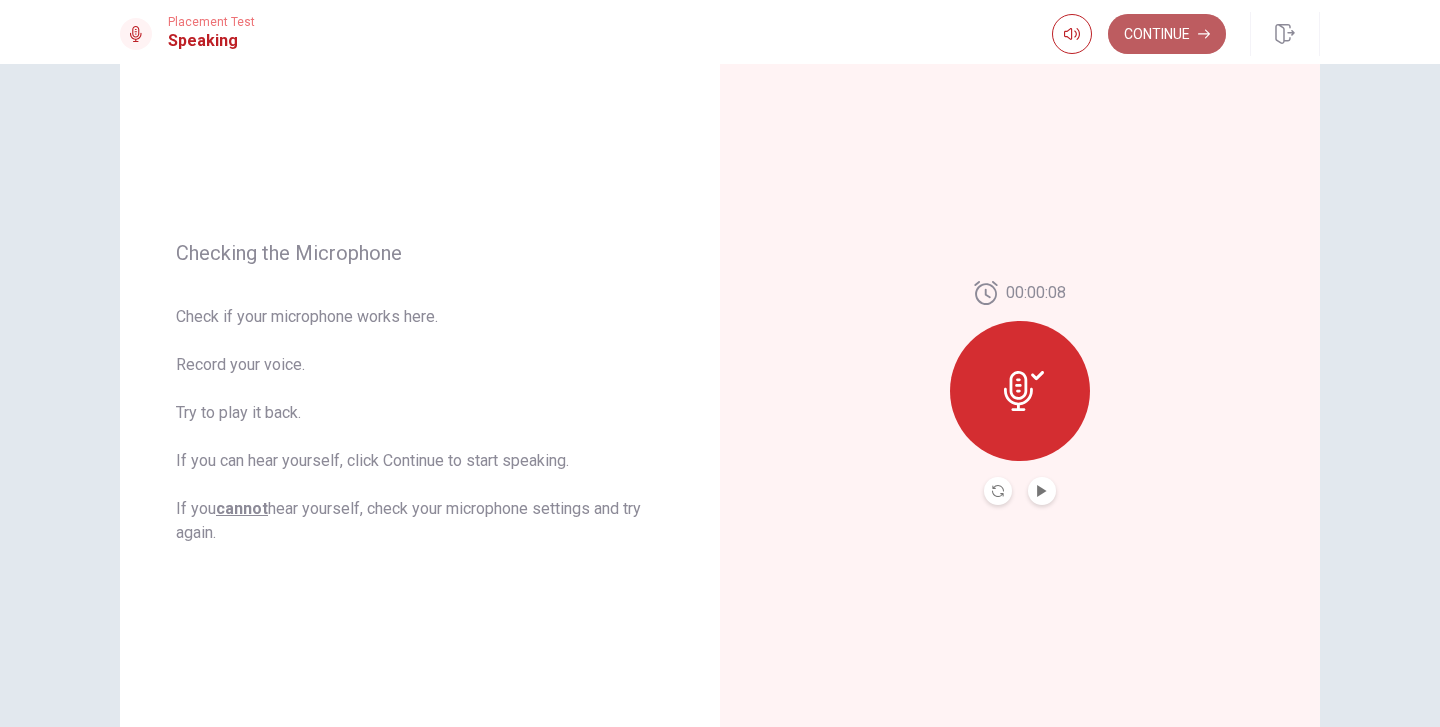 click on "Continue" at bounding box center [1167, 34] 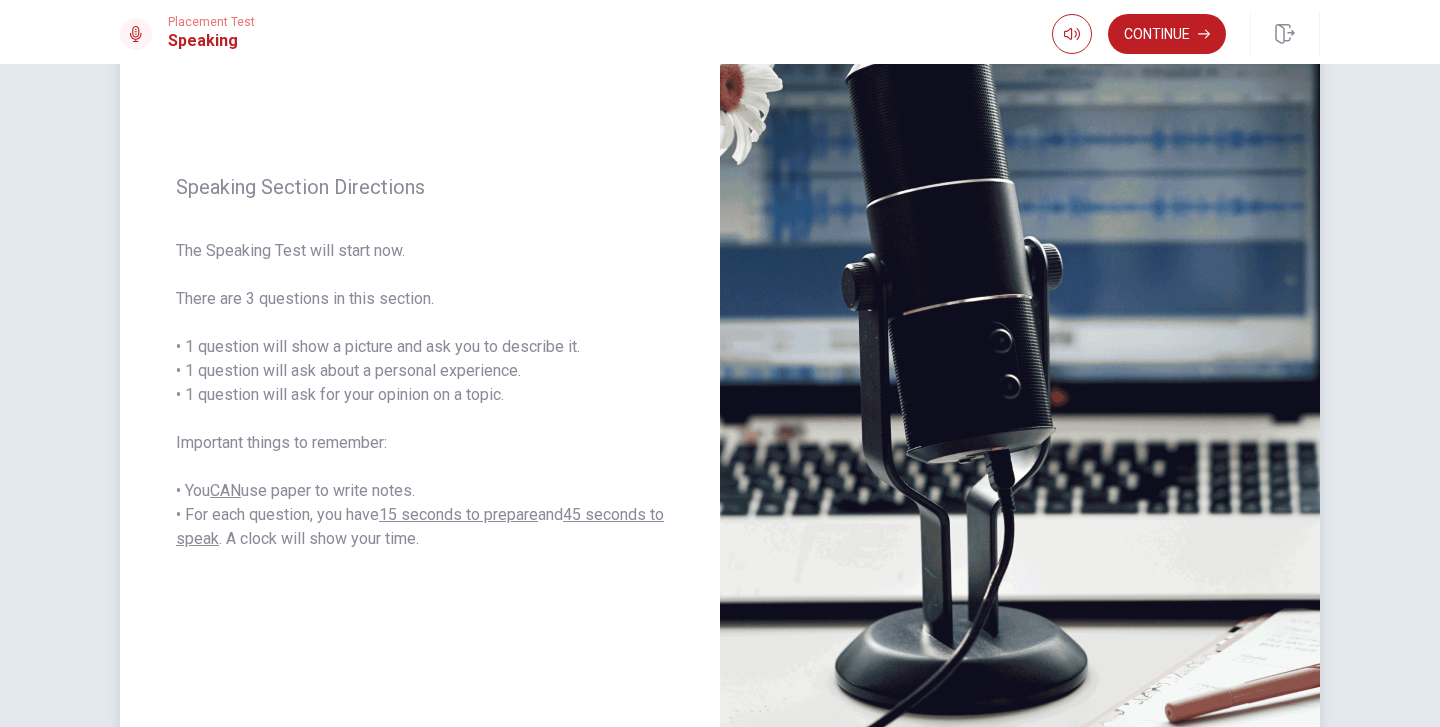 scroll, scrollTop: 175, scrollLeft: 0, axis: vertical 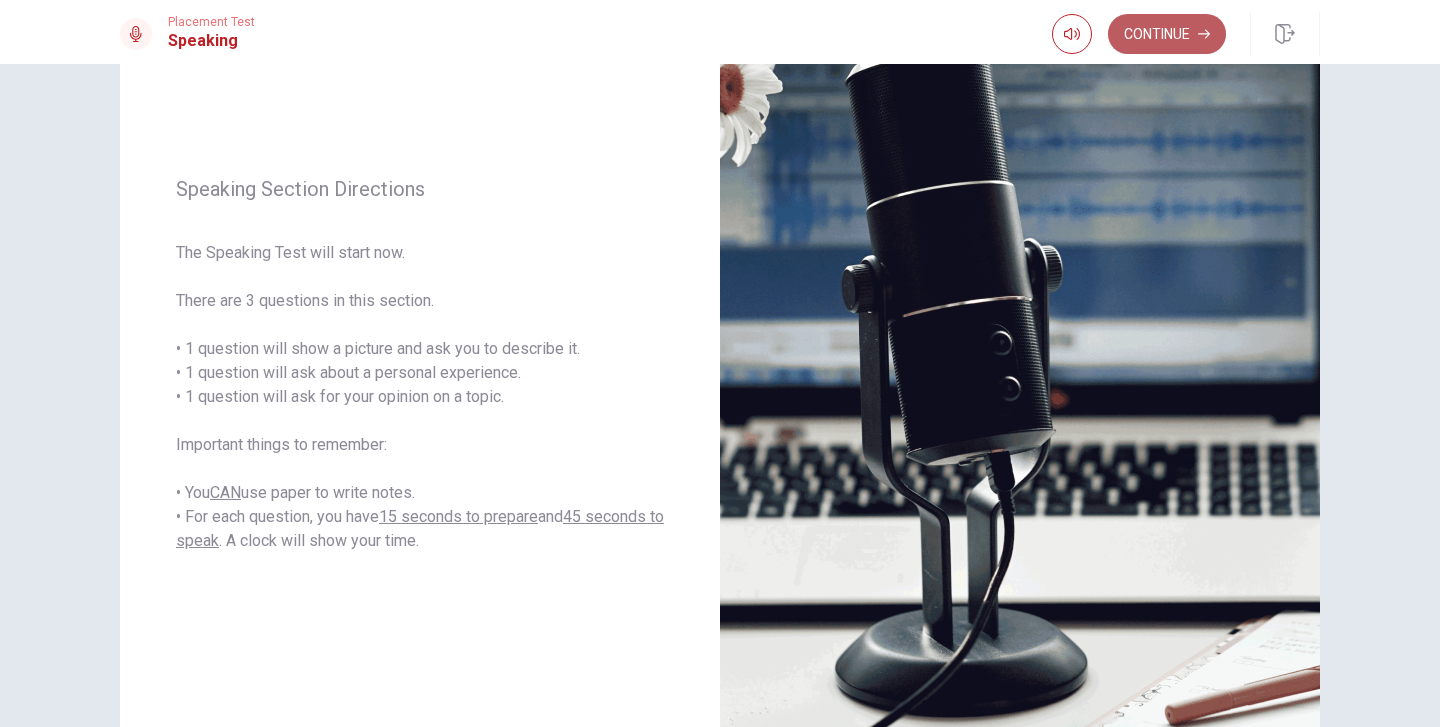 click on "Continue" at bounding box center (1167, 34) 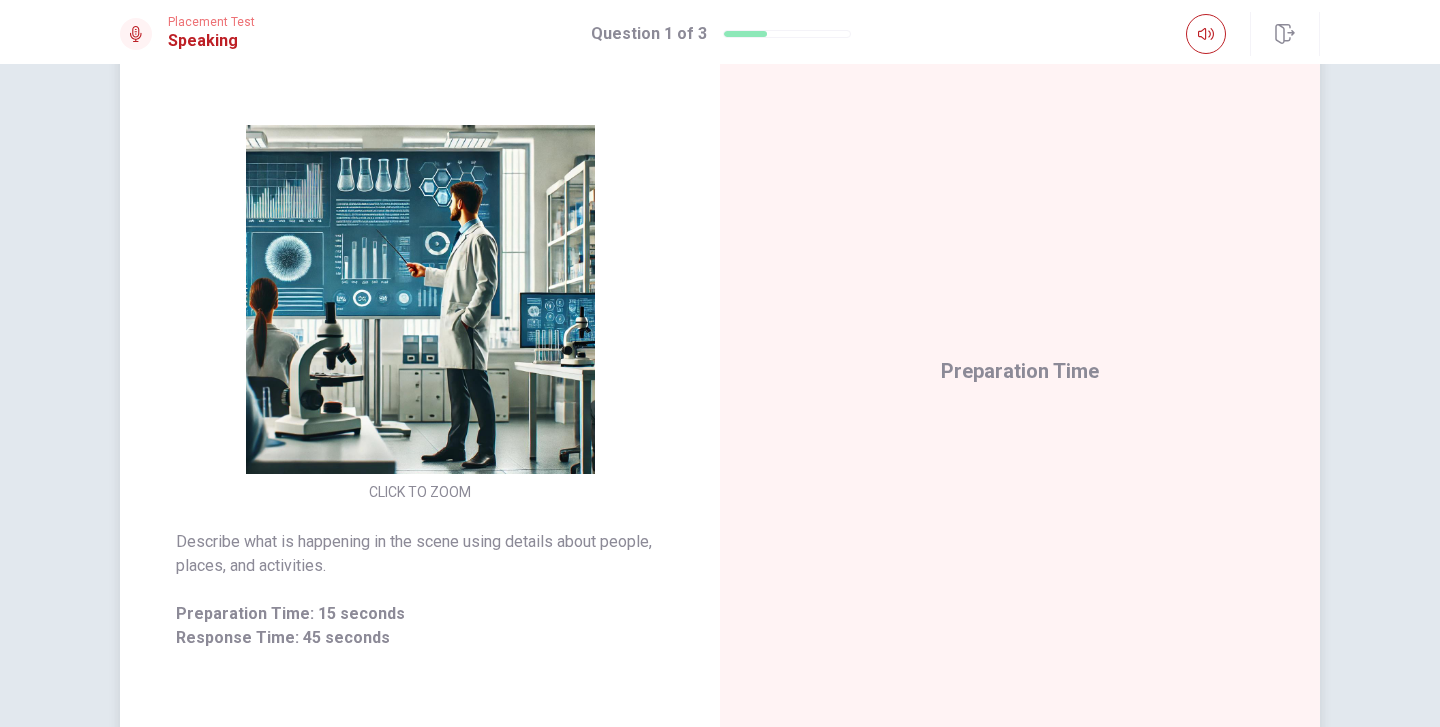 scroll, scrollTop: 167, scrollLeft: 0, axis: vertical 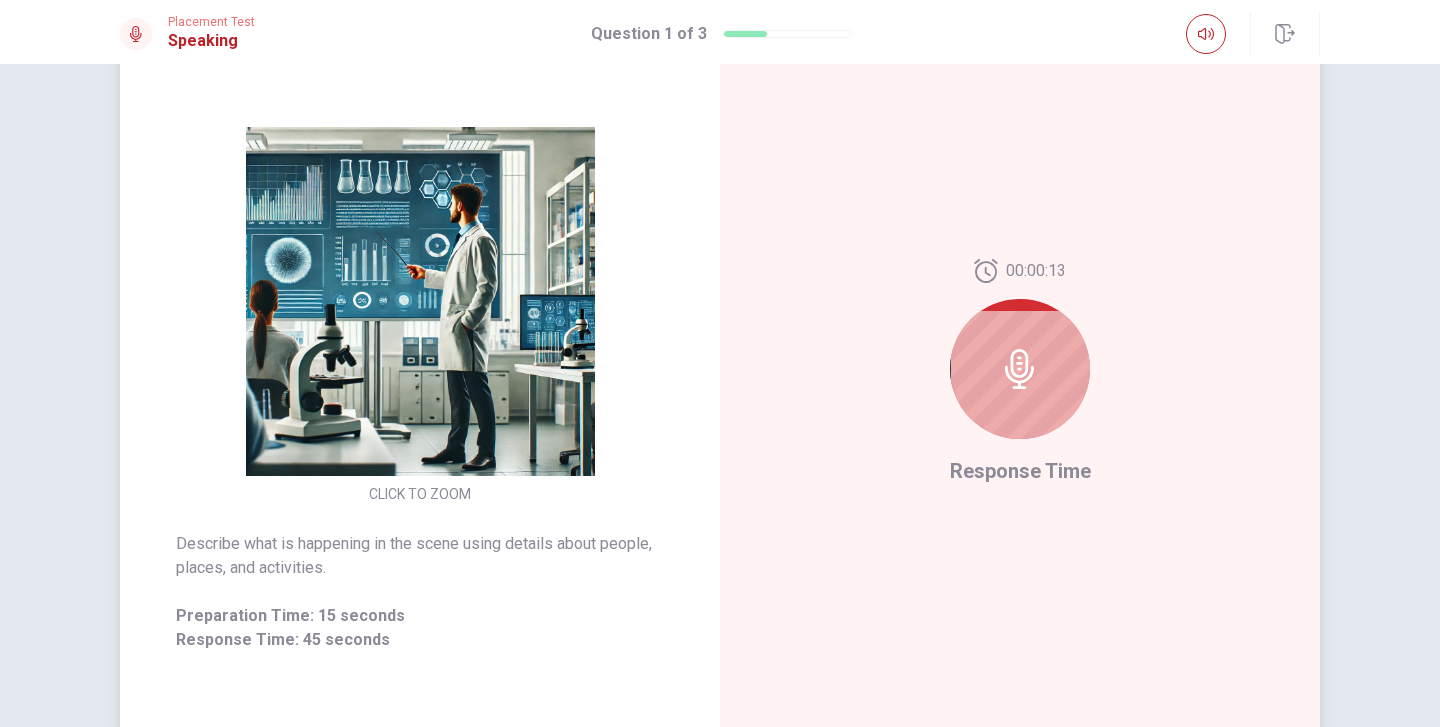 click at bounding box center (1020, 369) 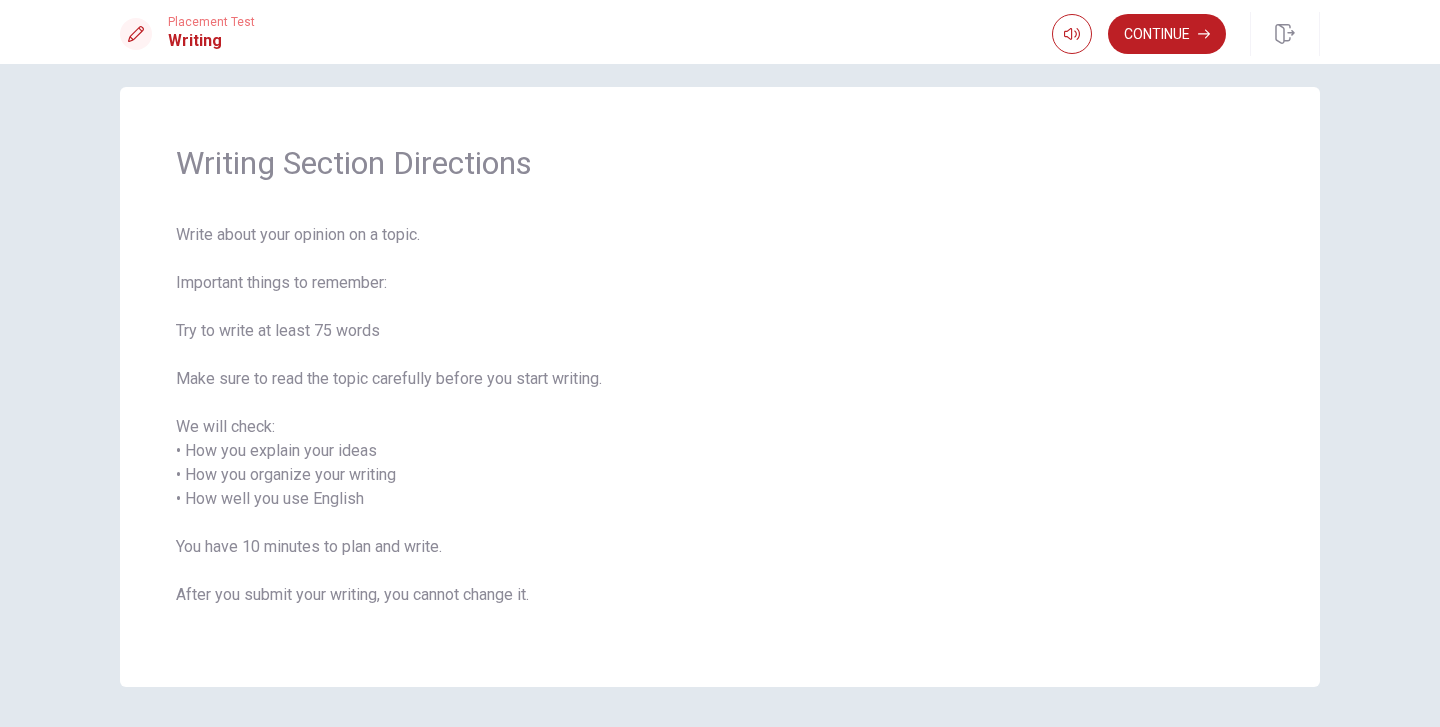 scroll, scrollTop: 14, scrollLeft: 0, axis: vertical 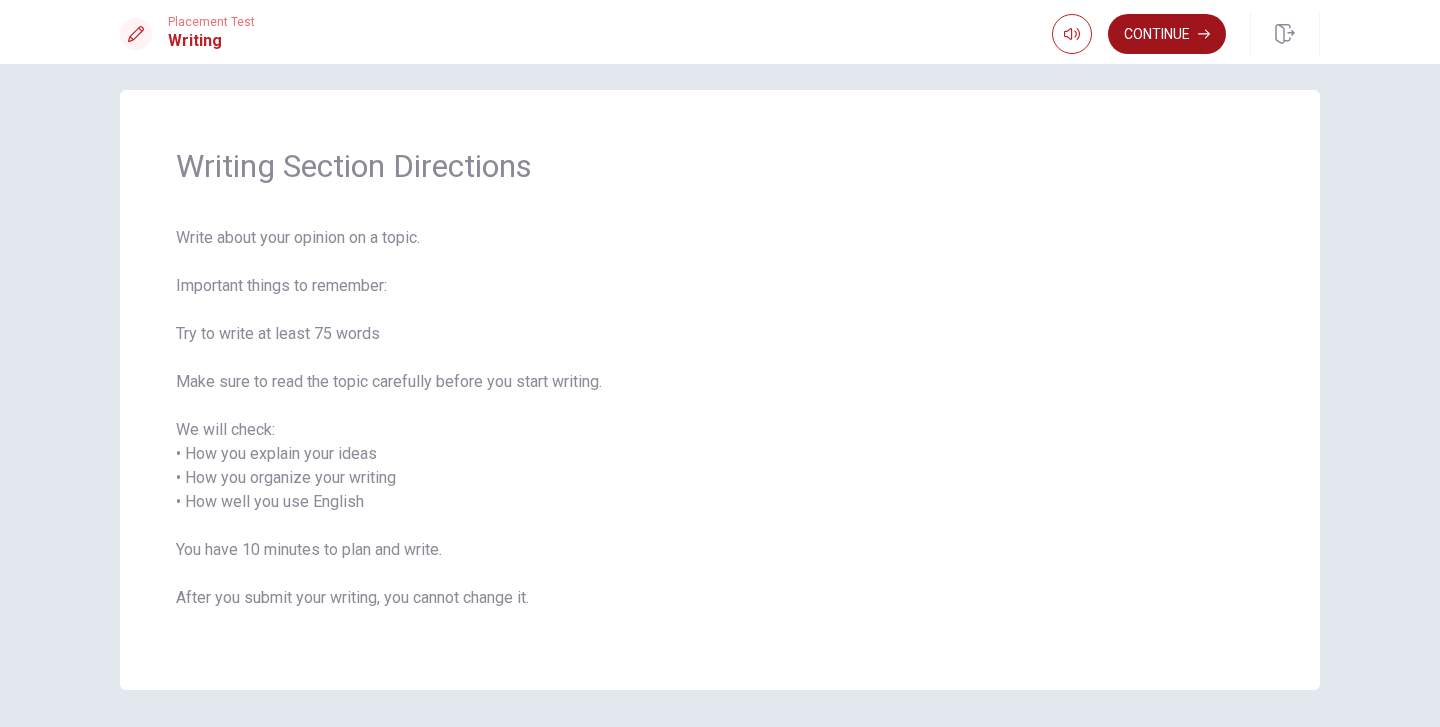 click on "Continue" at bounding box center (1167, 34) 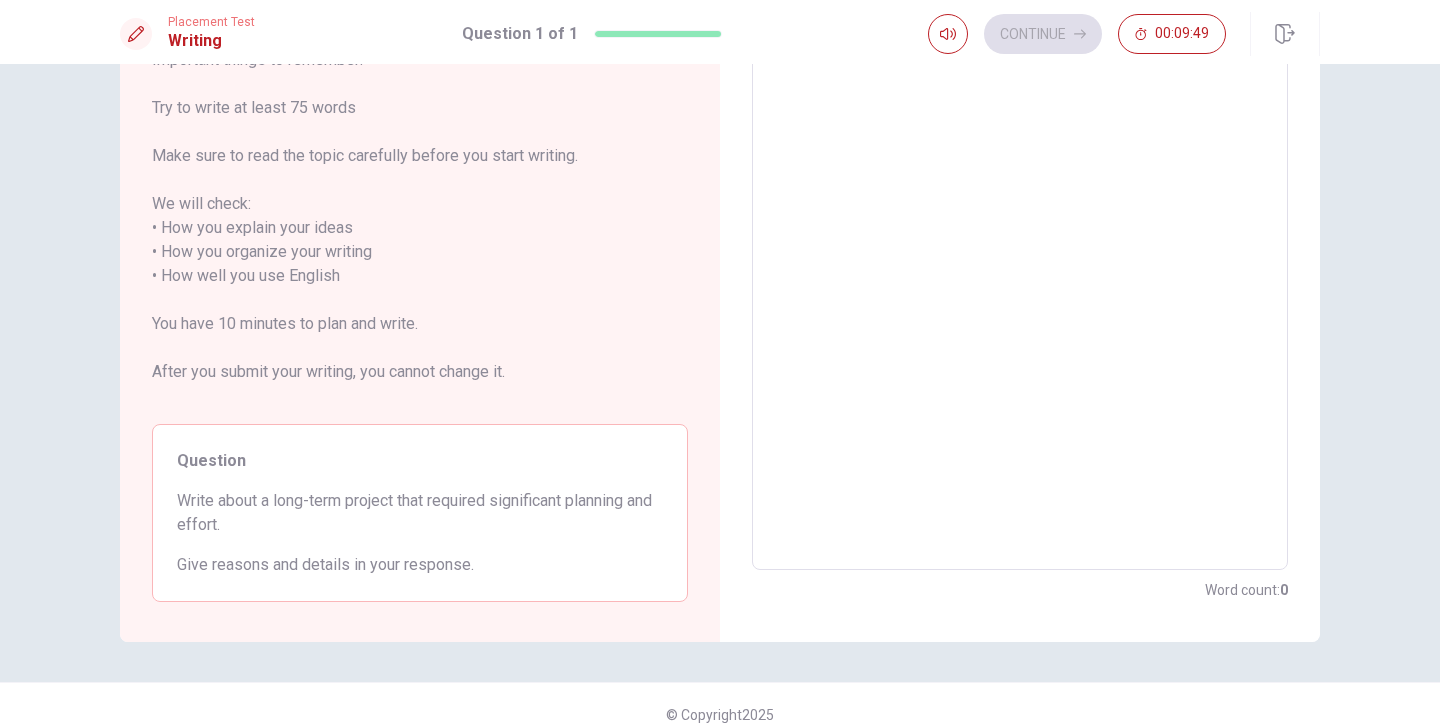scroll, scrollTop: 190, scrollLeft: 0, axis: vertical 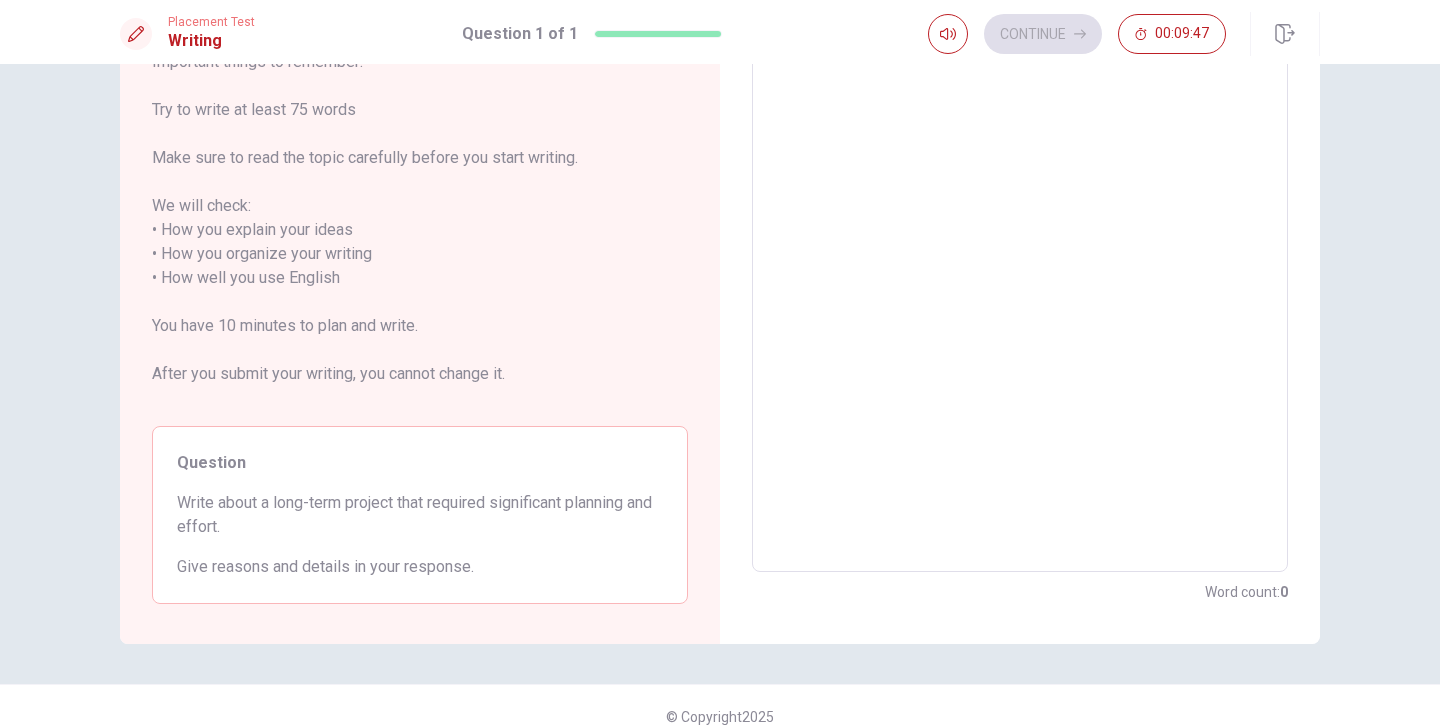 drag, startPoint x: 272, startPoint y: 508, endPoint x: 369, endPoint y: 503, distance: 97.128784 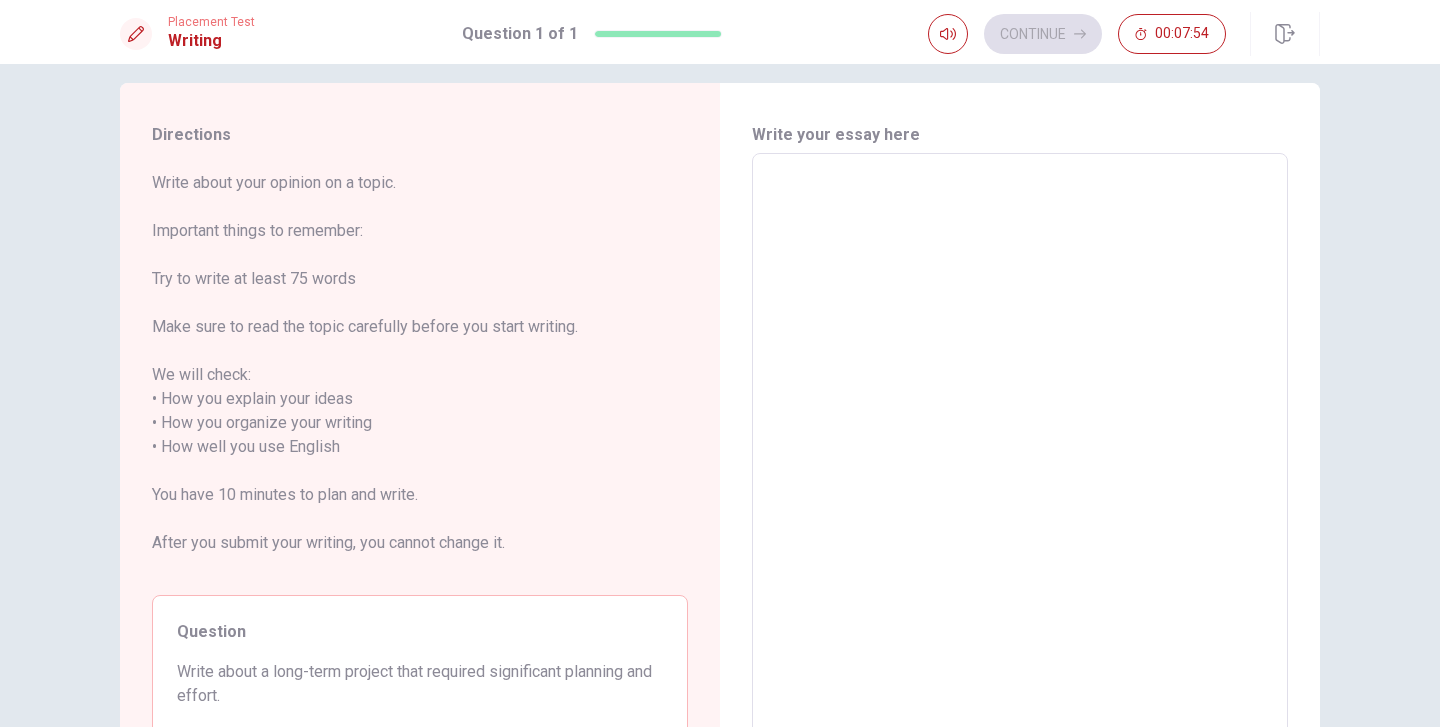 scroll, scrollTop: 24, scrollLeft: 0, axis: vertical 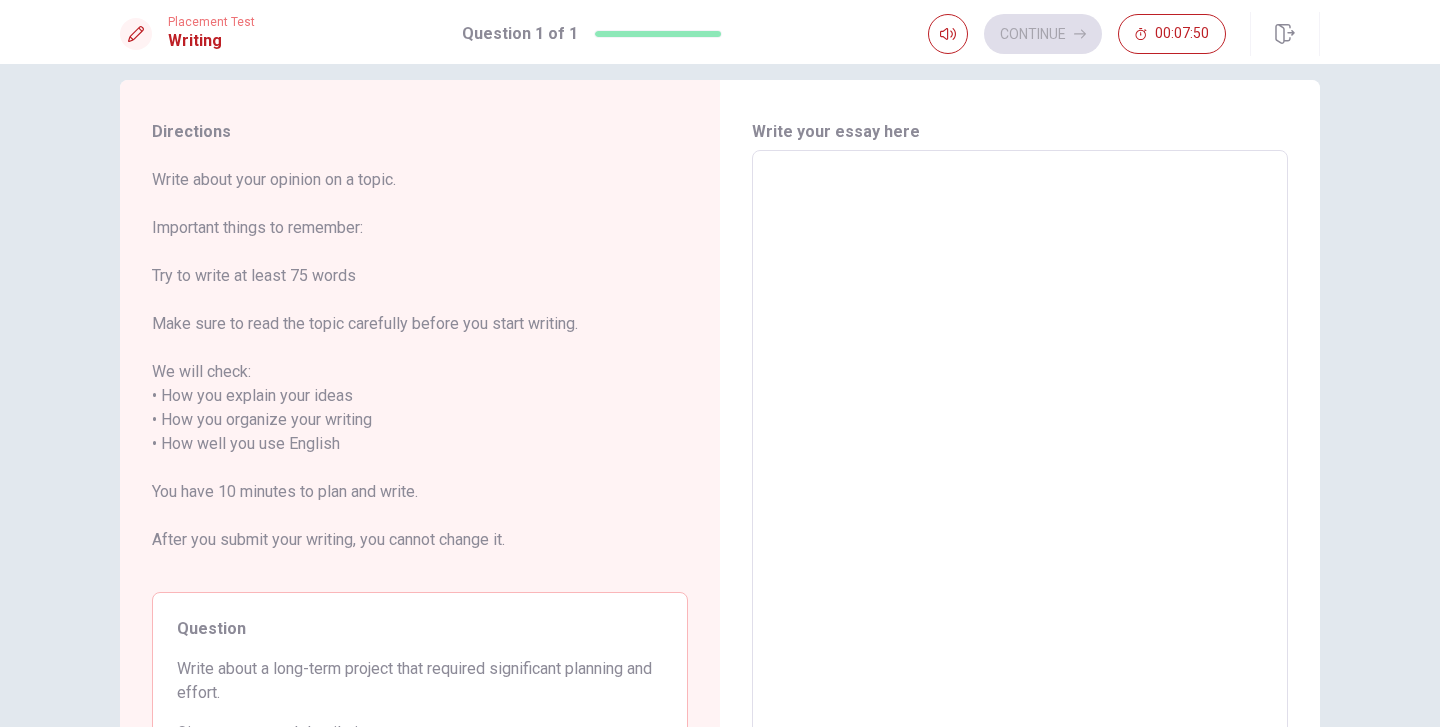 click at bounding box center [1020, 444] 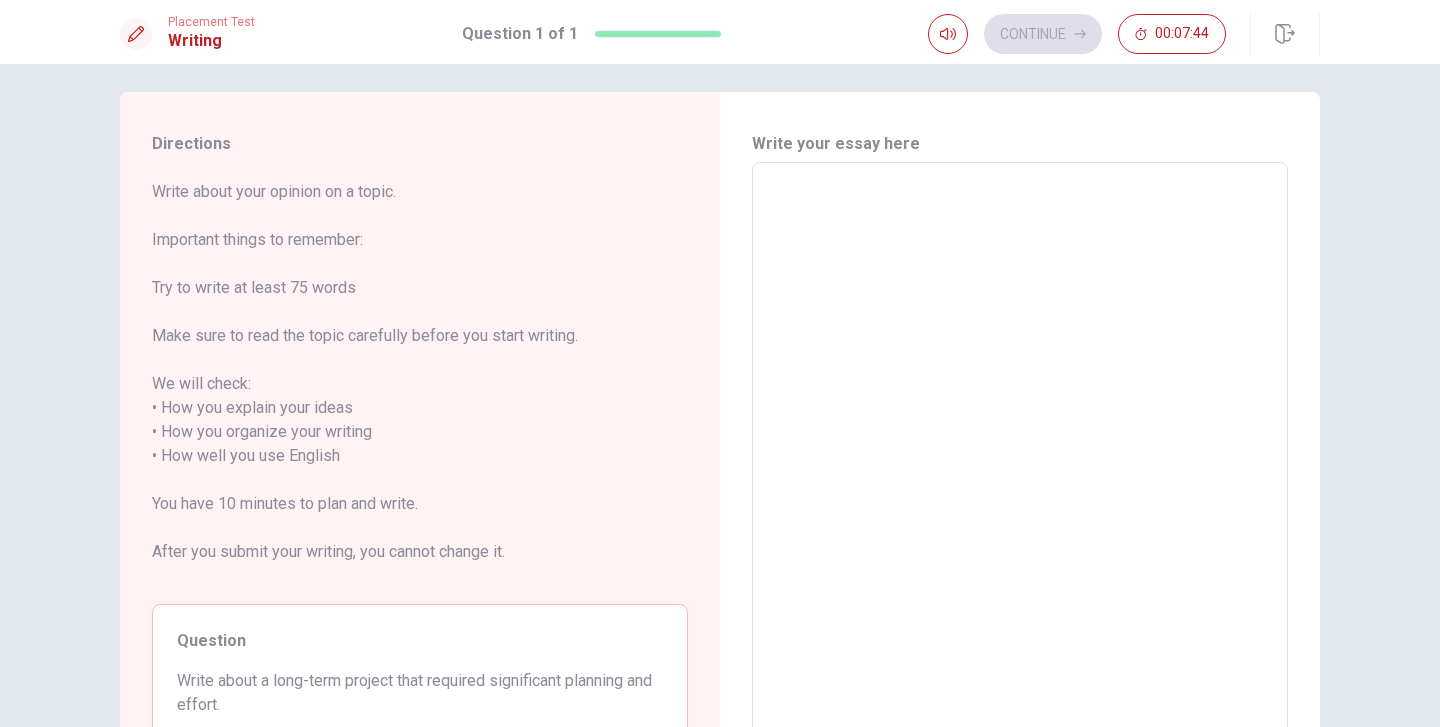 scroll, scrollTop: 0, scrollLeft: 0, axis: both 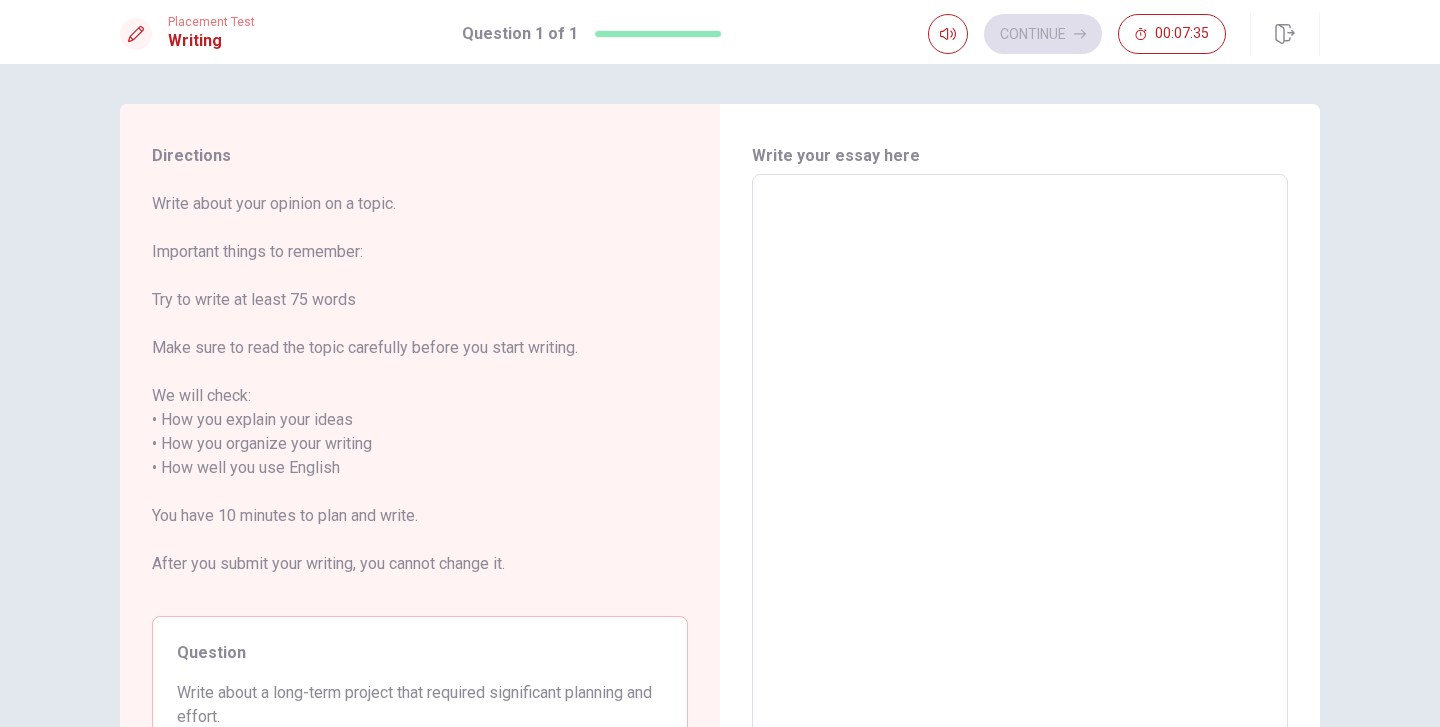 type 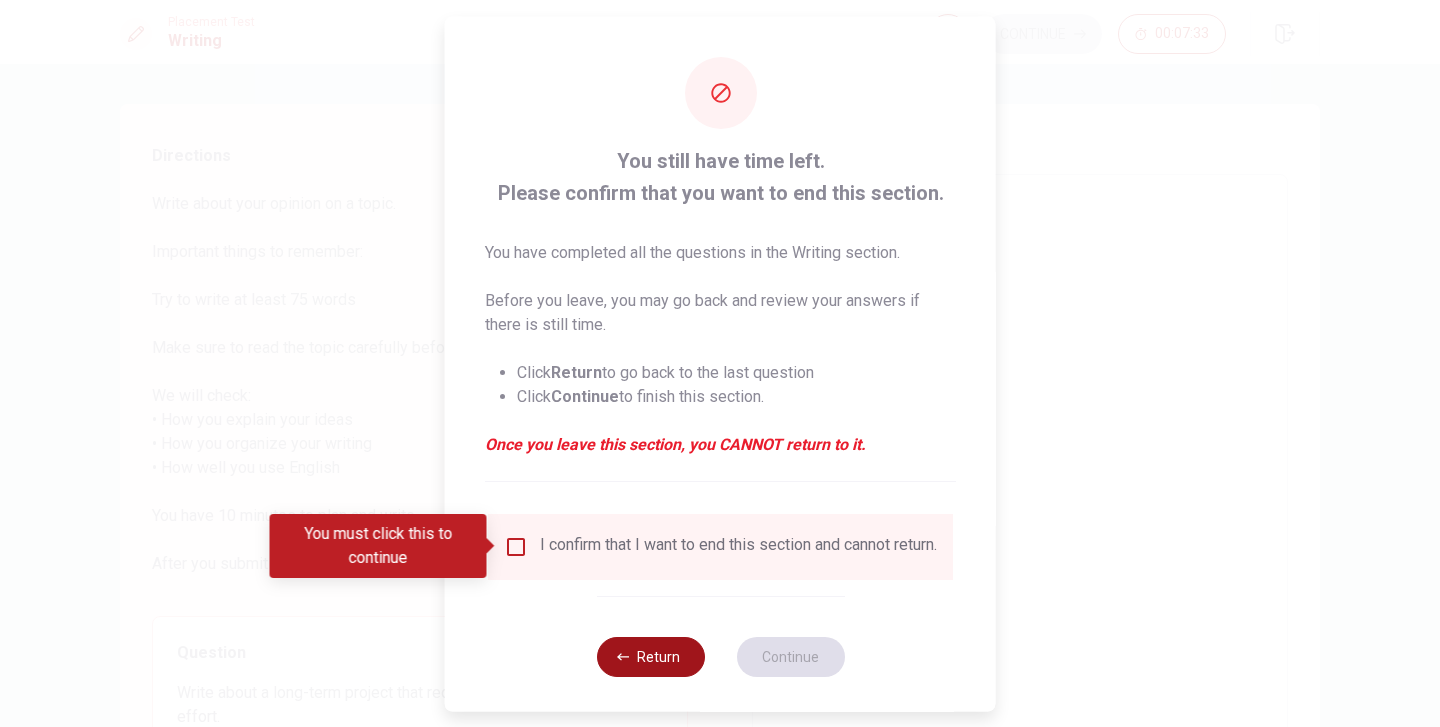 click on "Return" at bounding box center [650, 656] 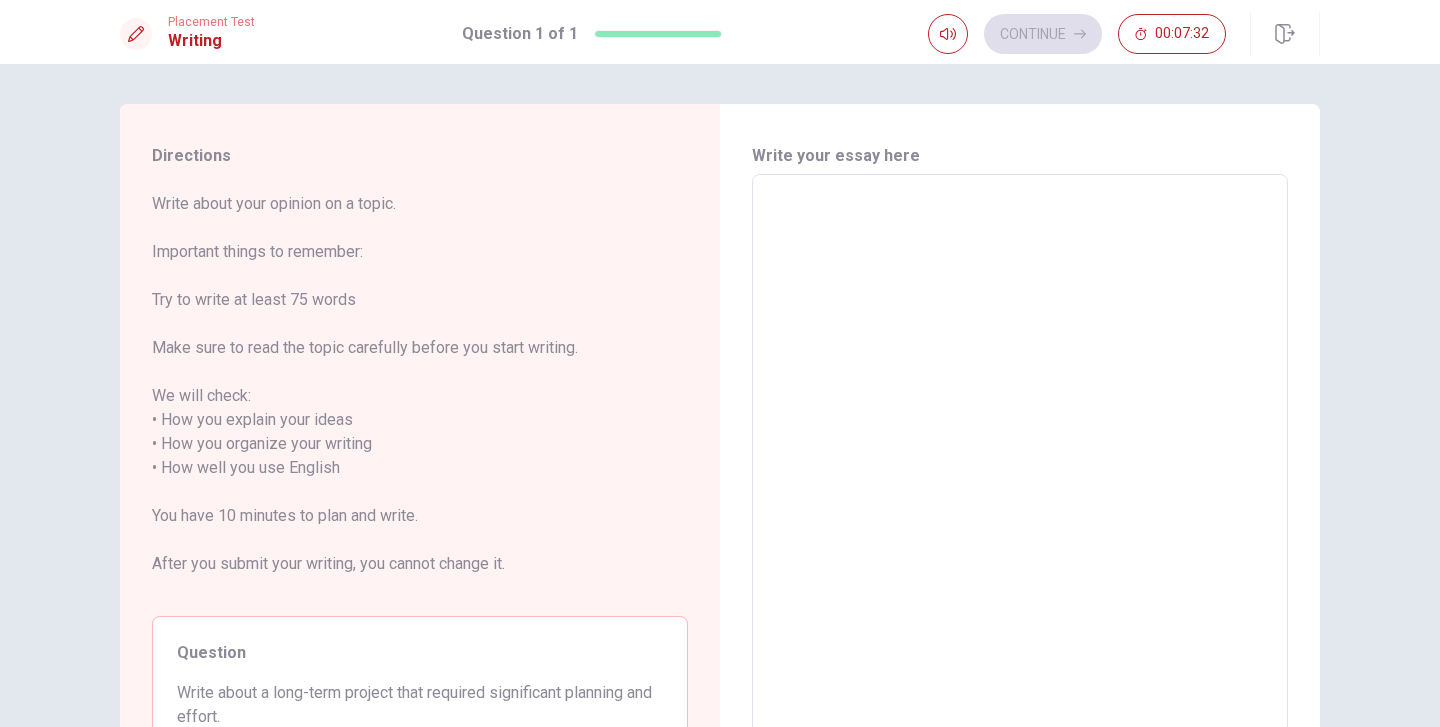 click at bounding box center (1020, 468) 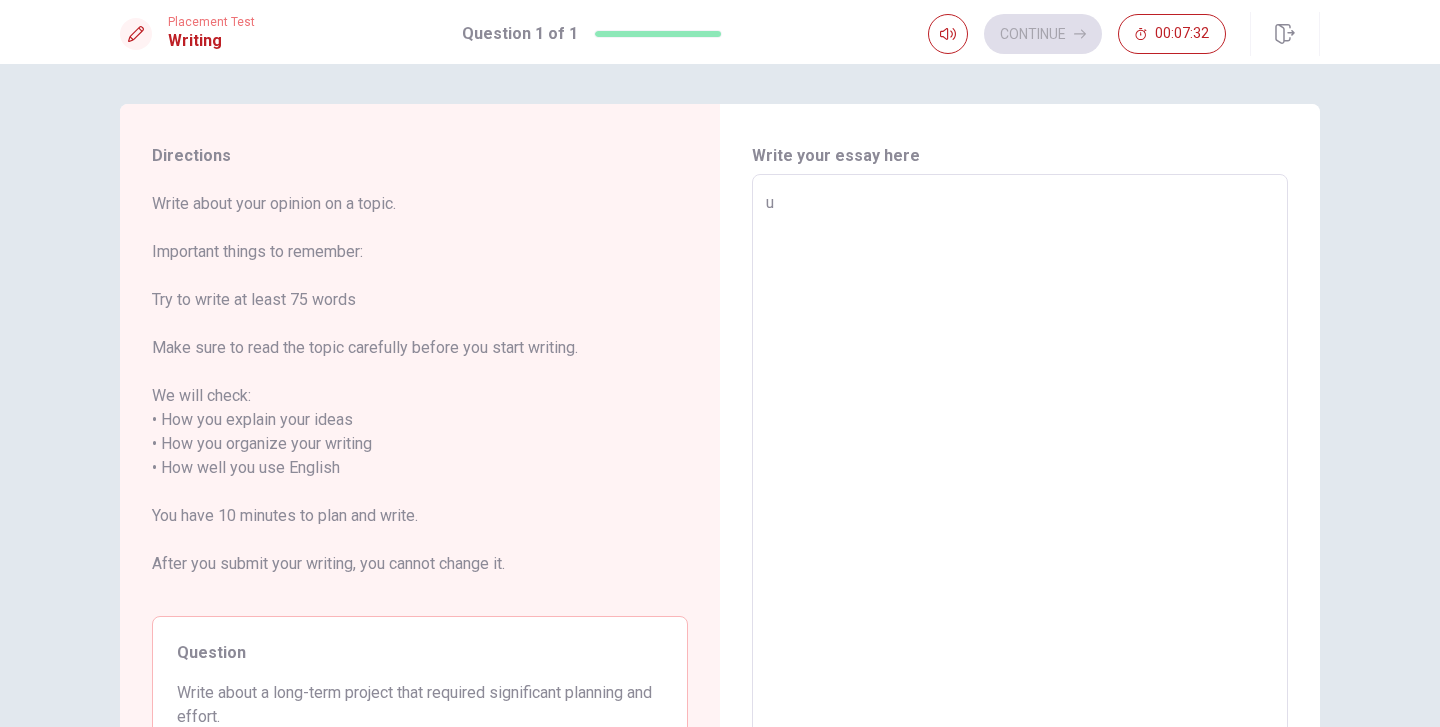 type on "x" 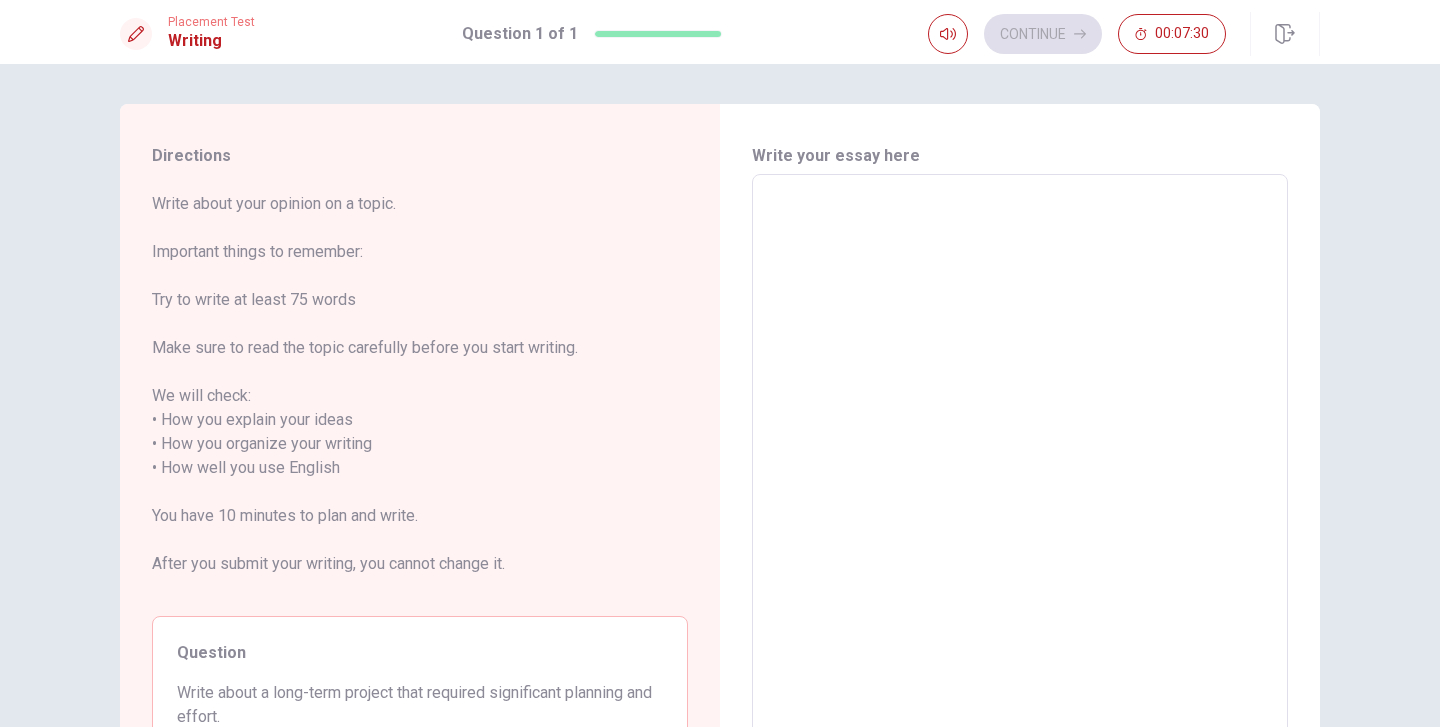 type on "I" 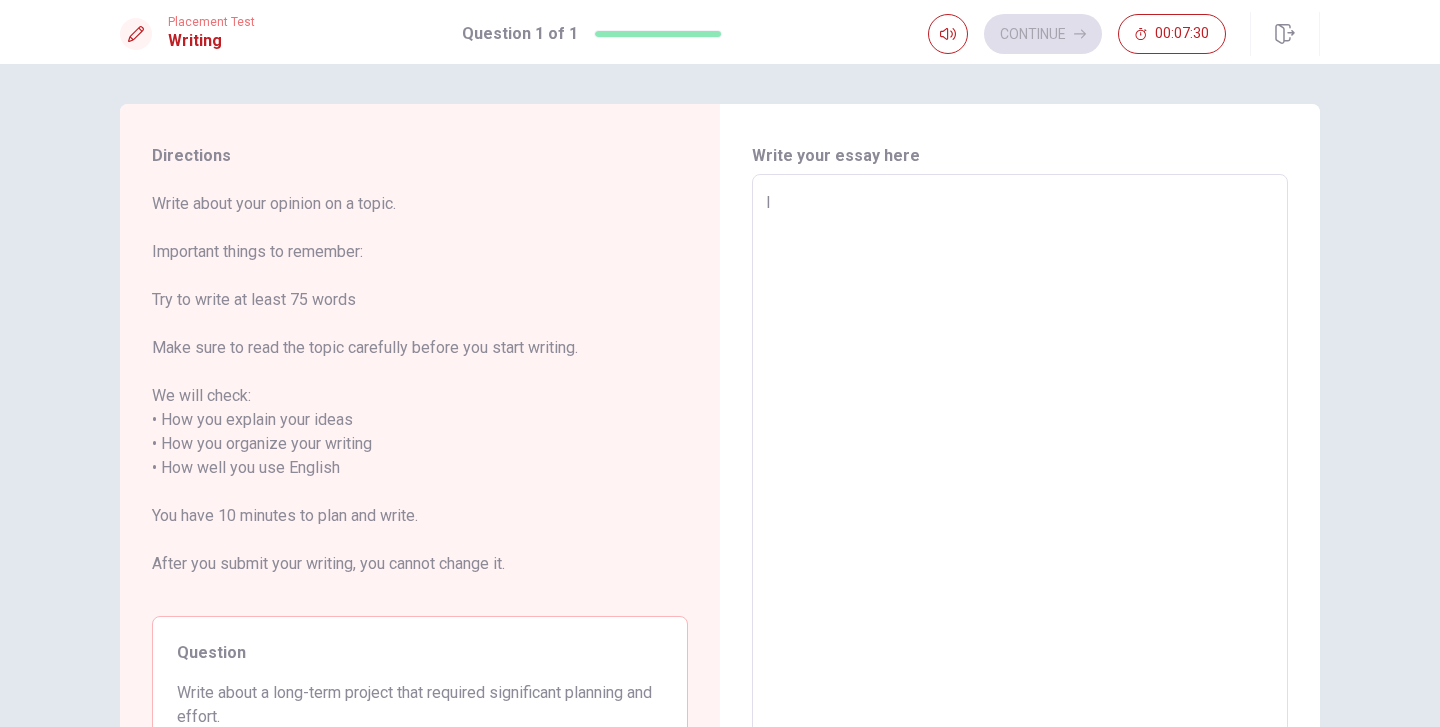 type on "x" 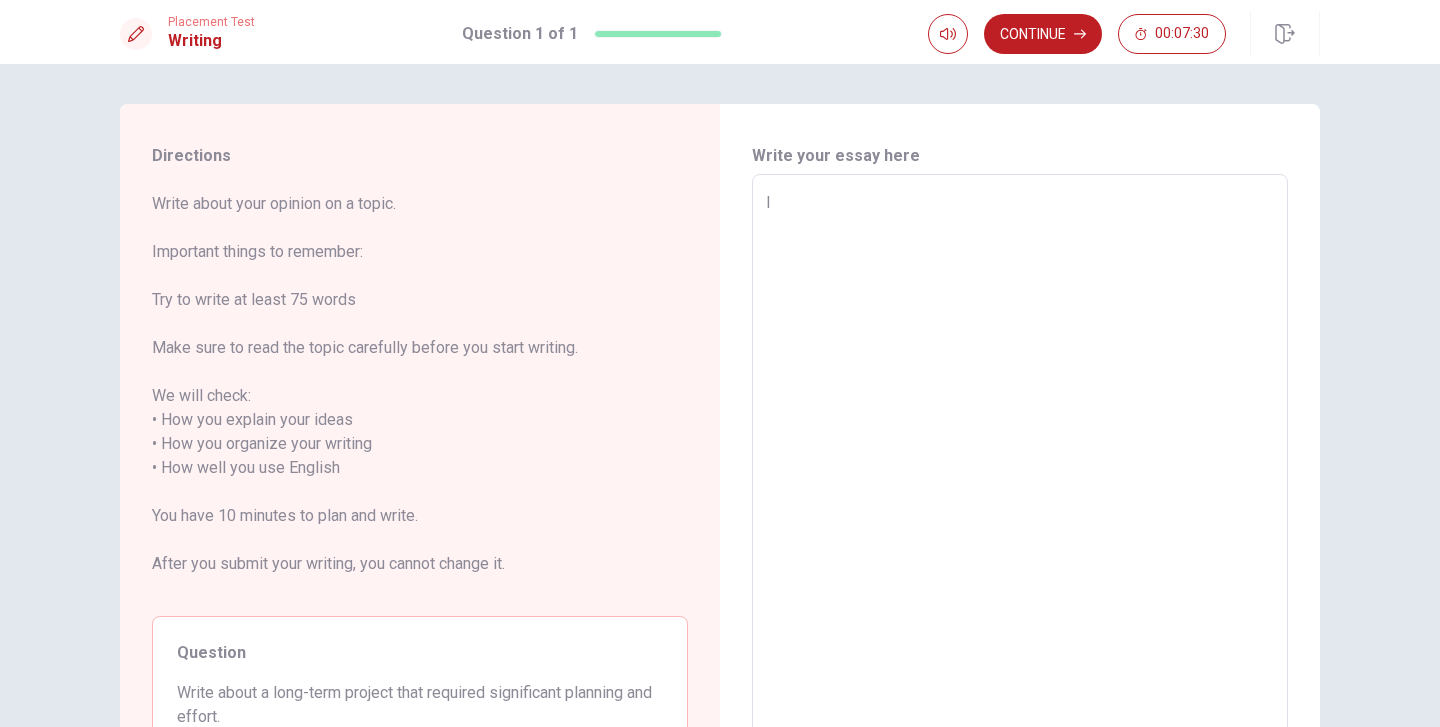 type on "I" 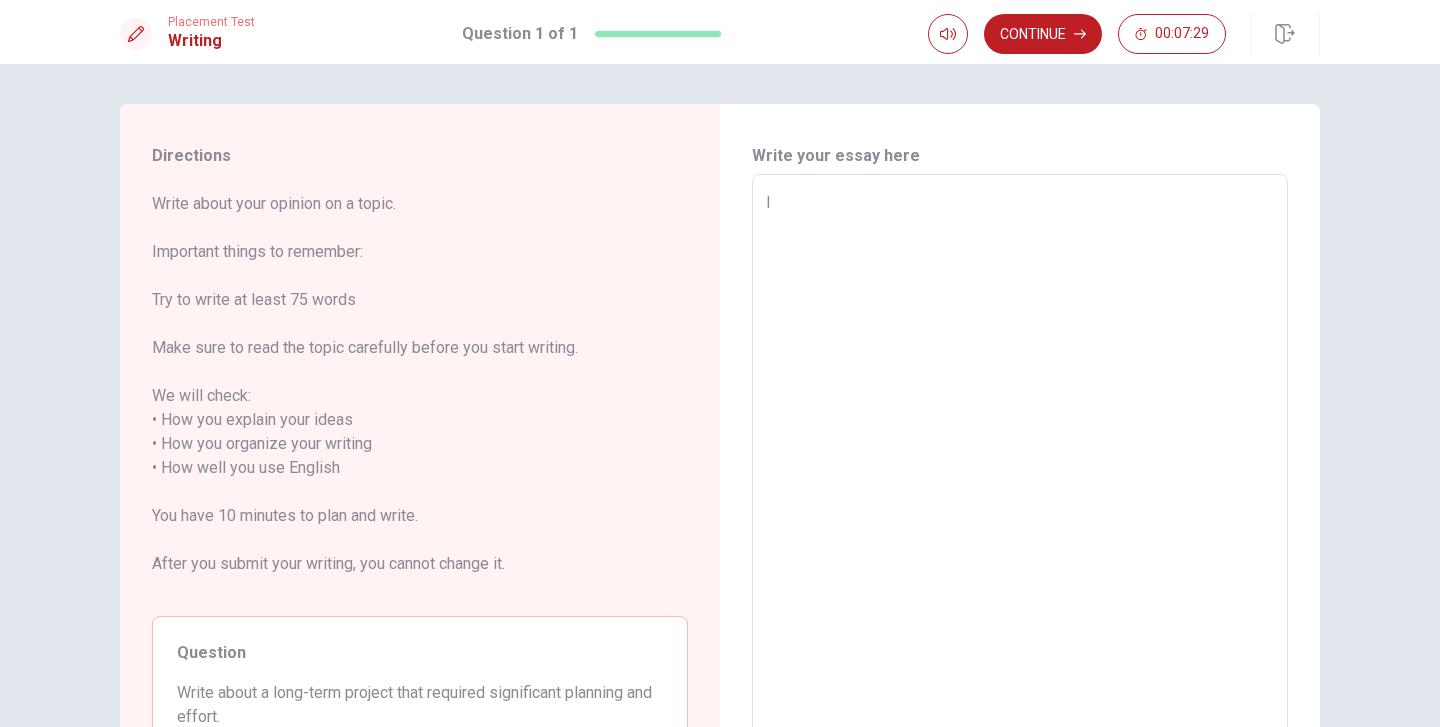 type on "I d" 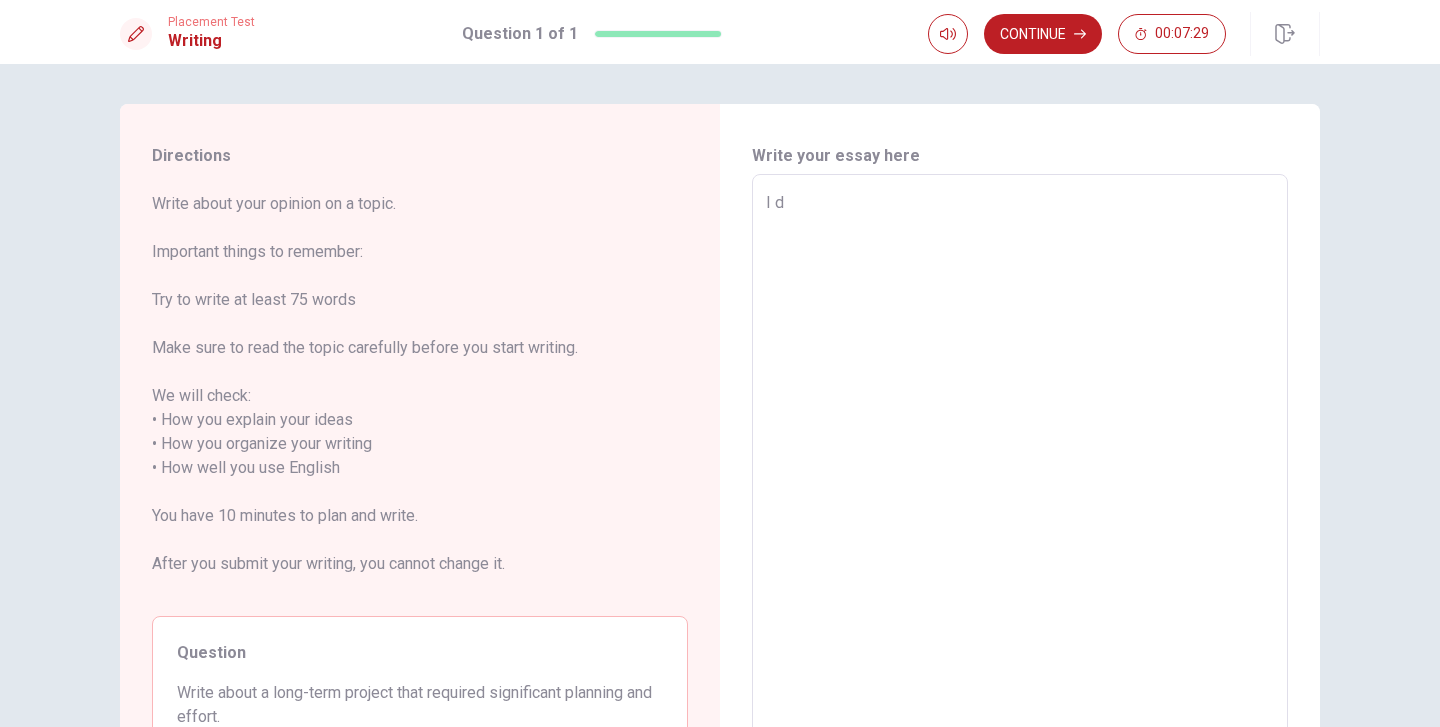 type on "x" 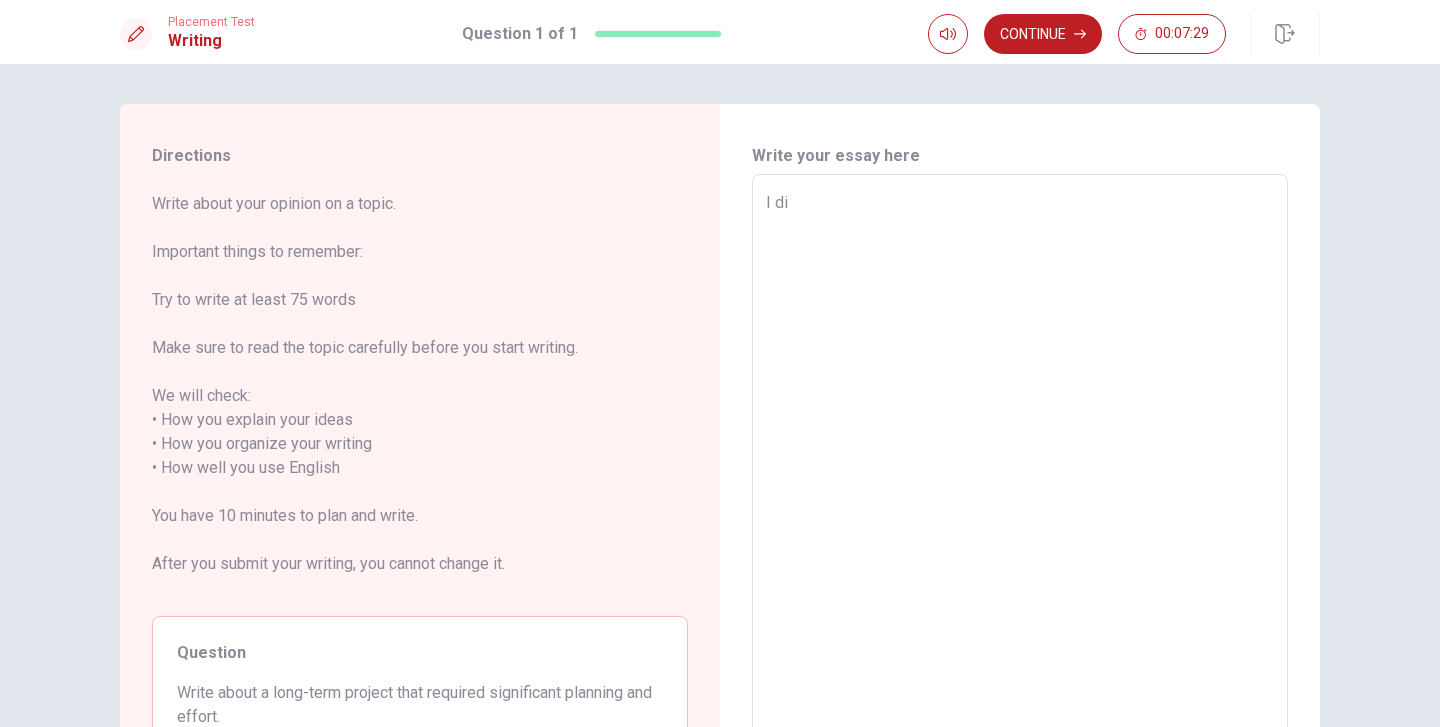 type on "x" 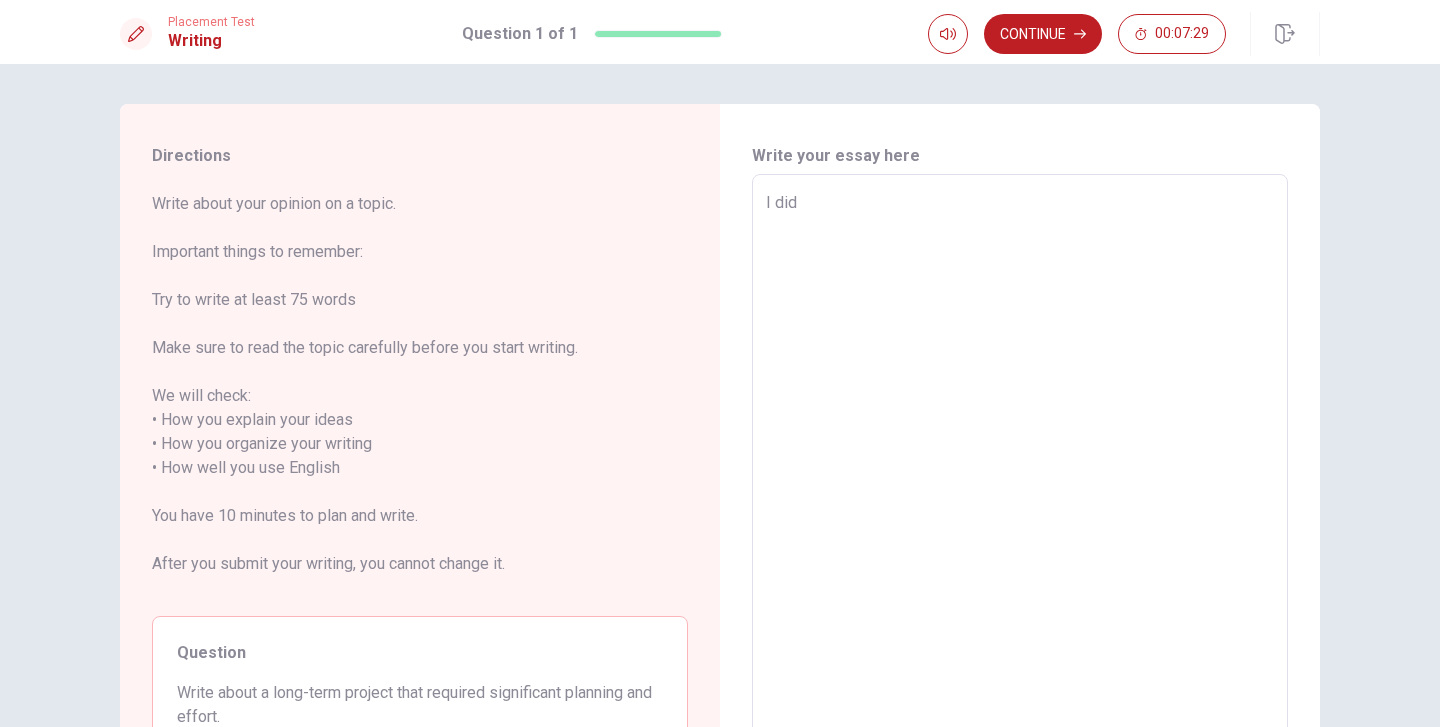 type on "x" 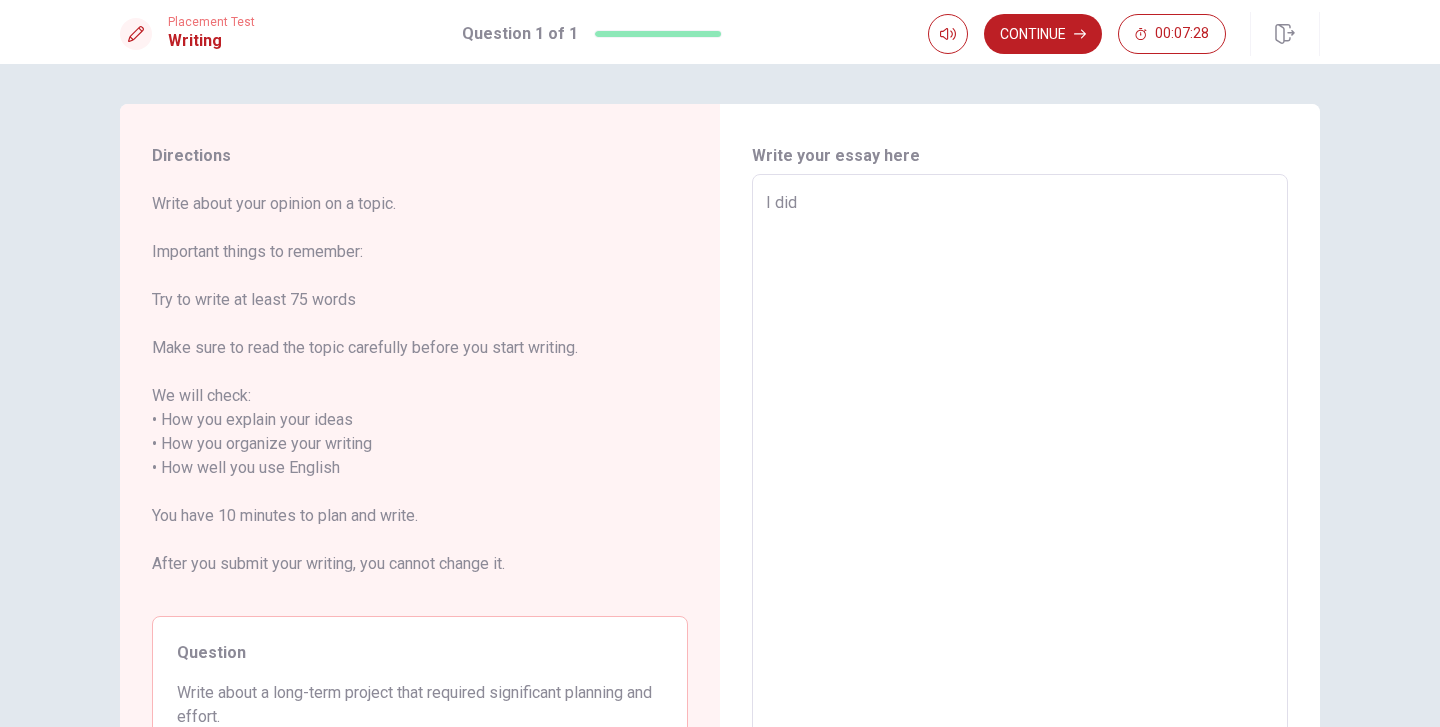 type on "I did" 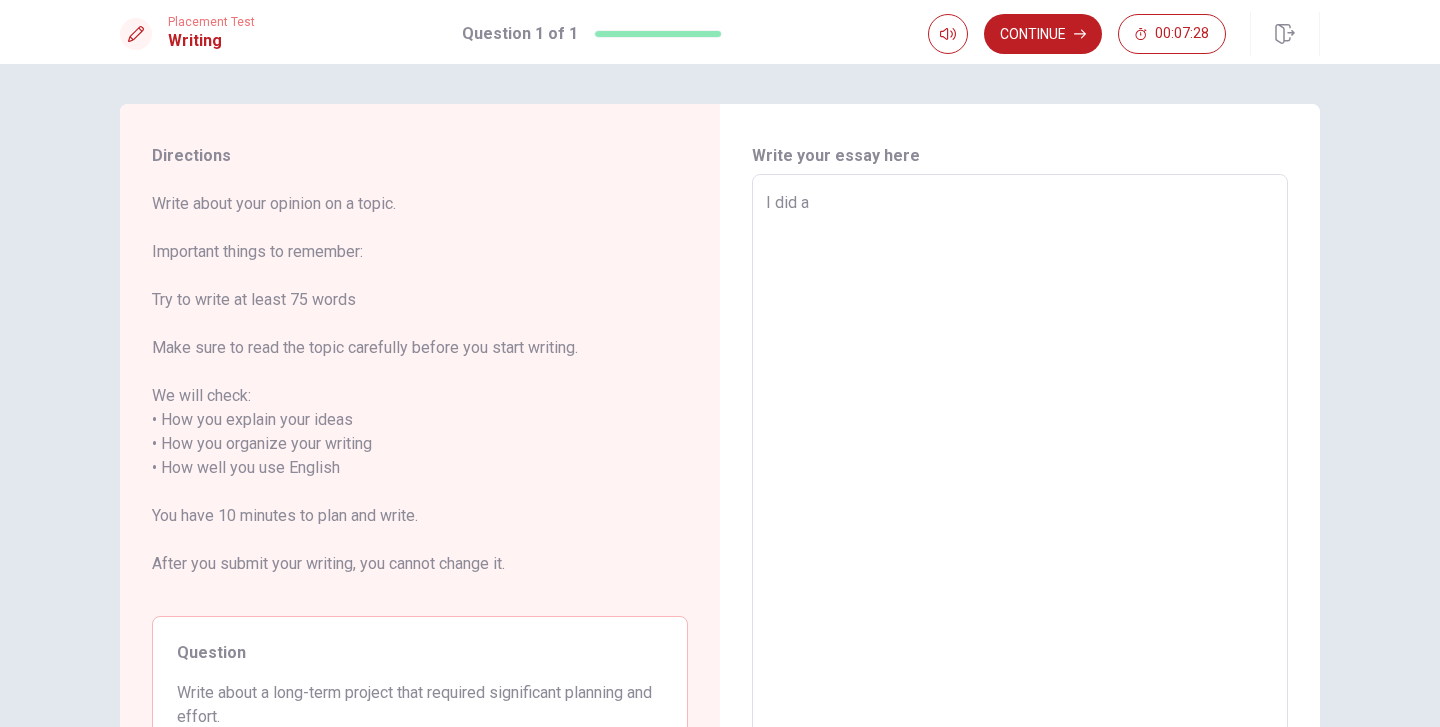 type on "x" 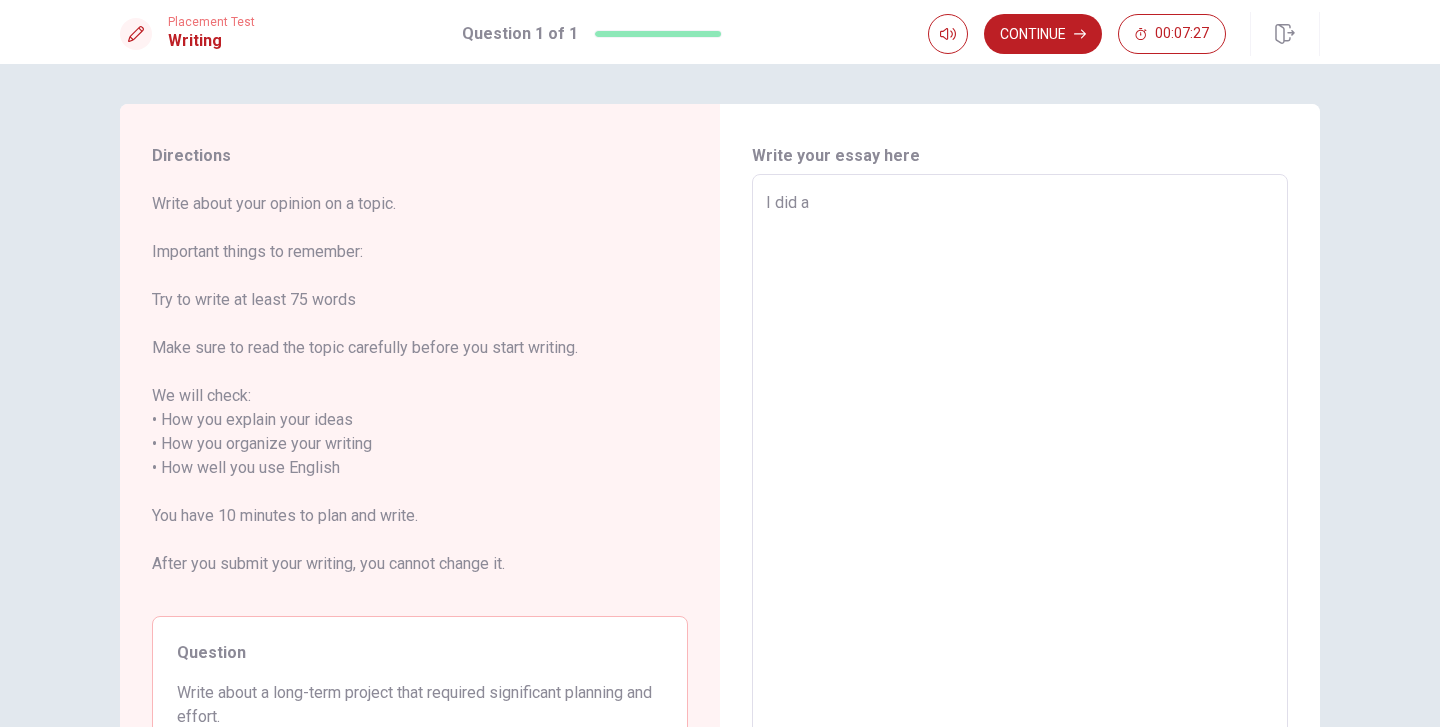 type on "x" 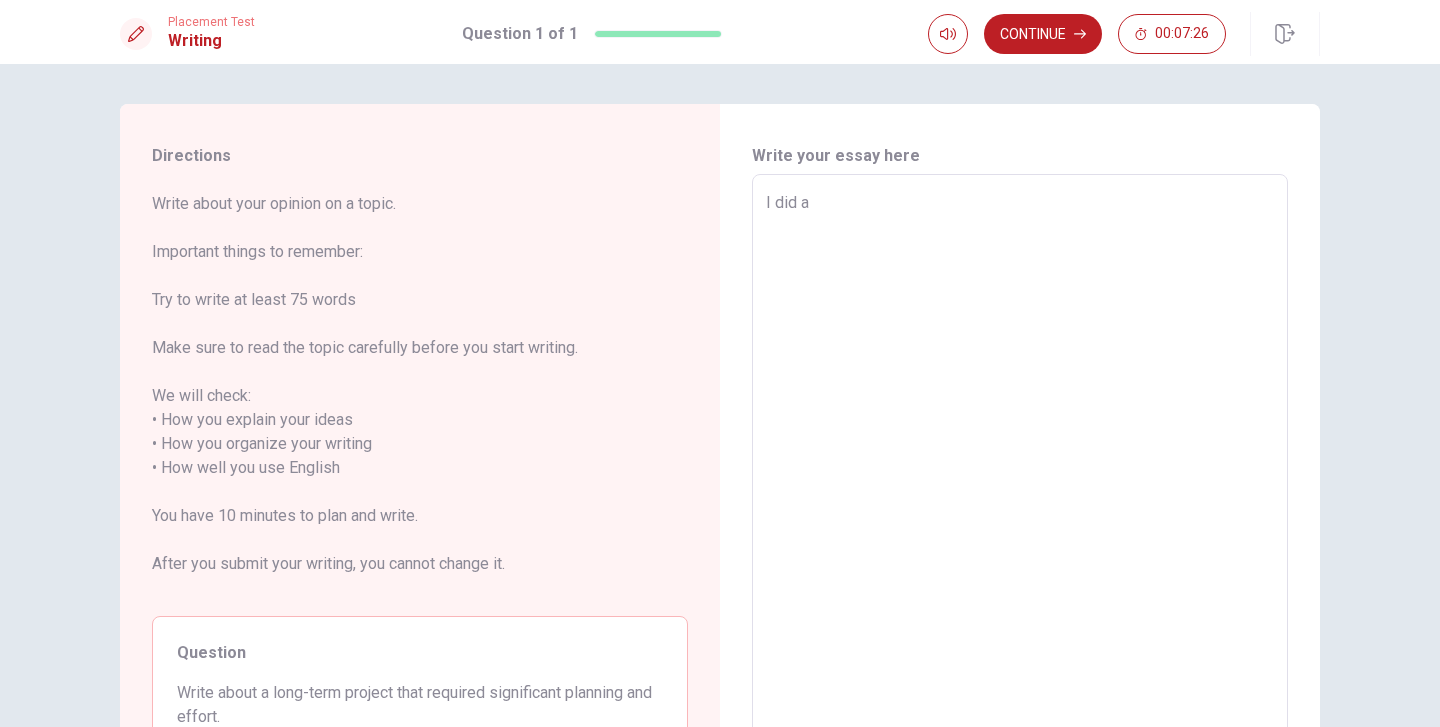 type on "I did a p" 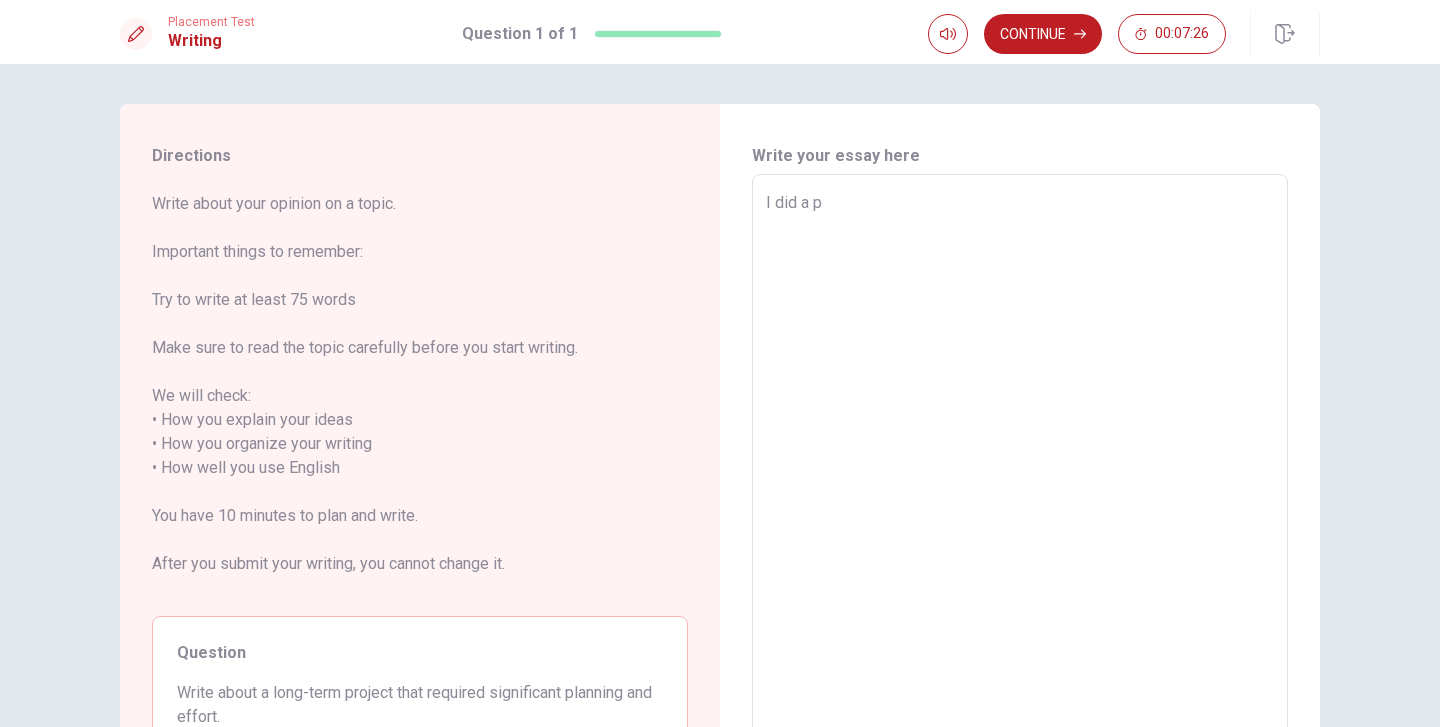 type on "x" 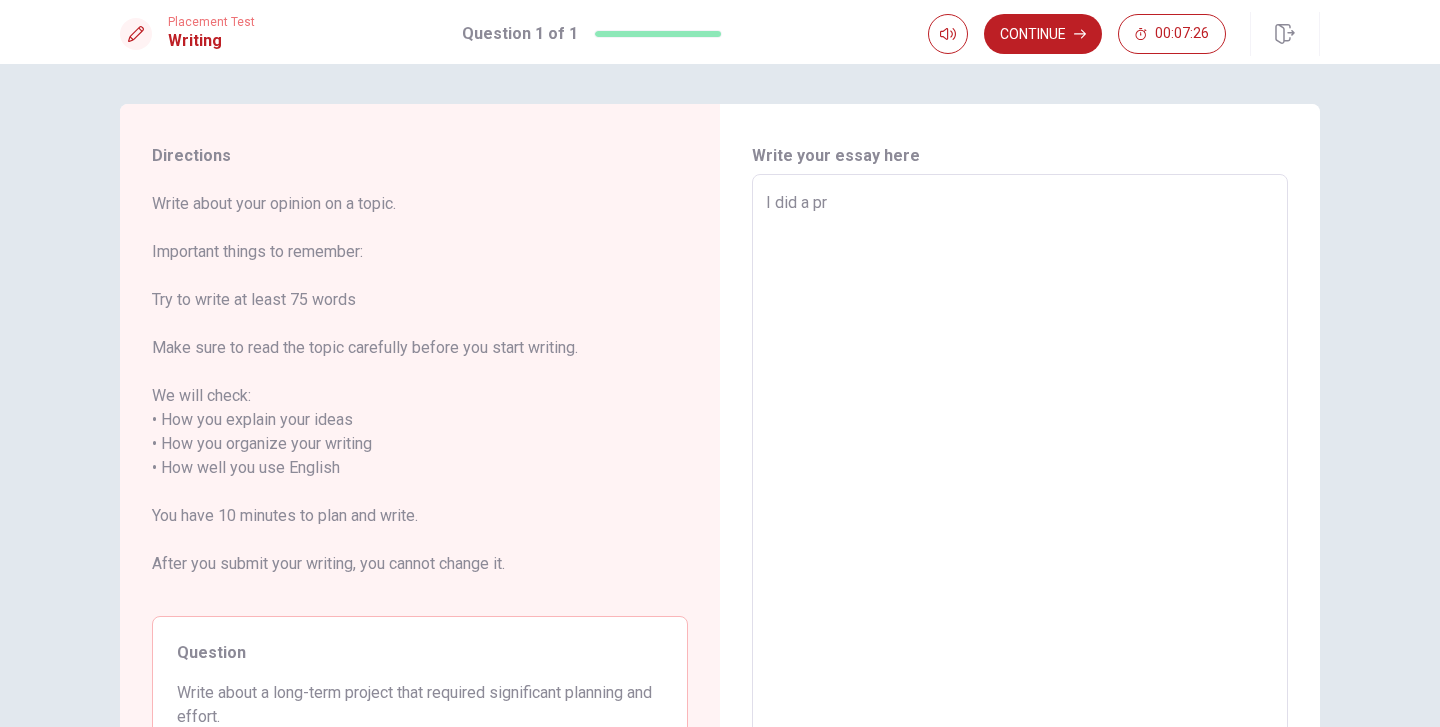 type on "x" 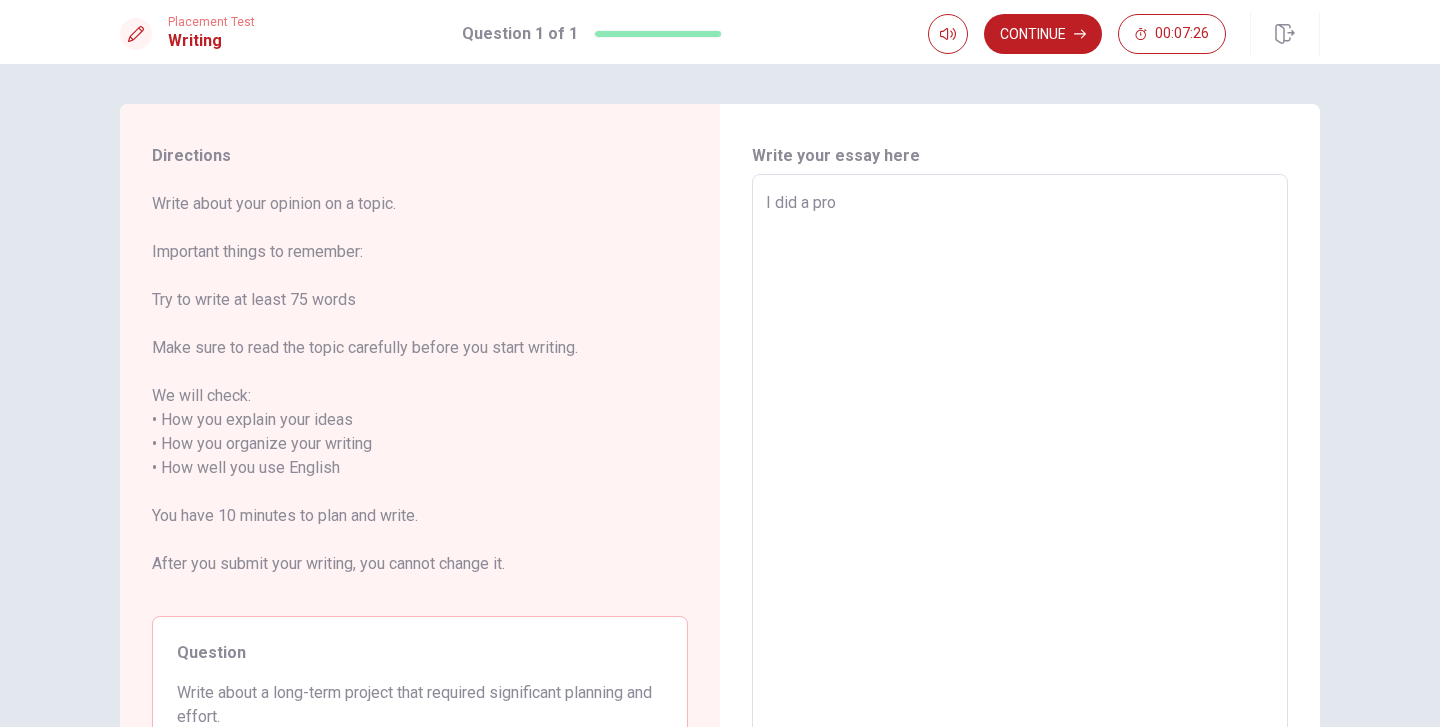type on "x" 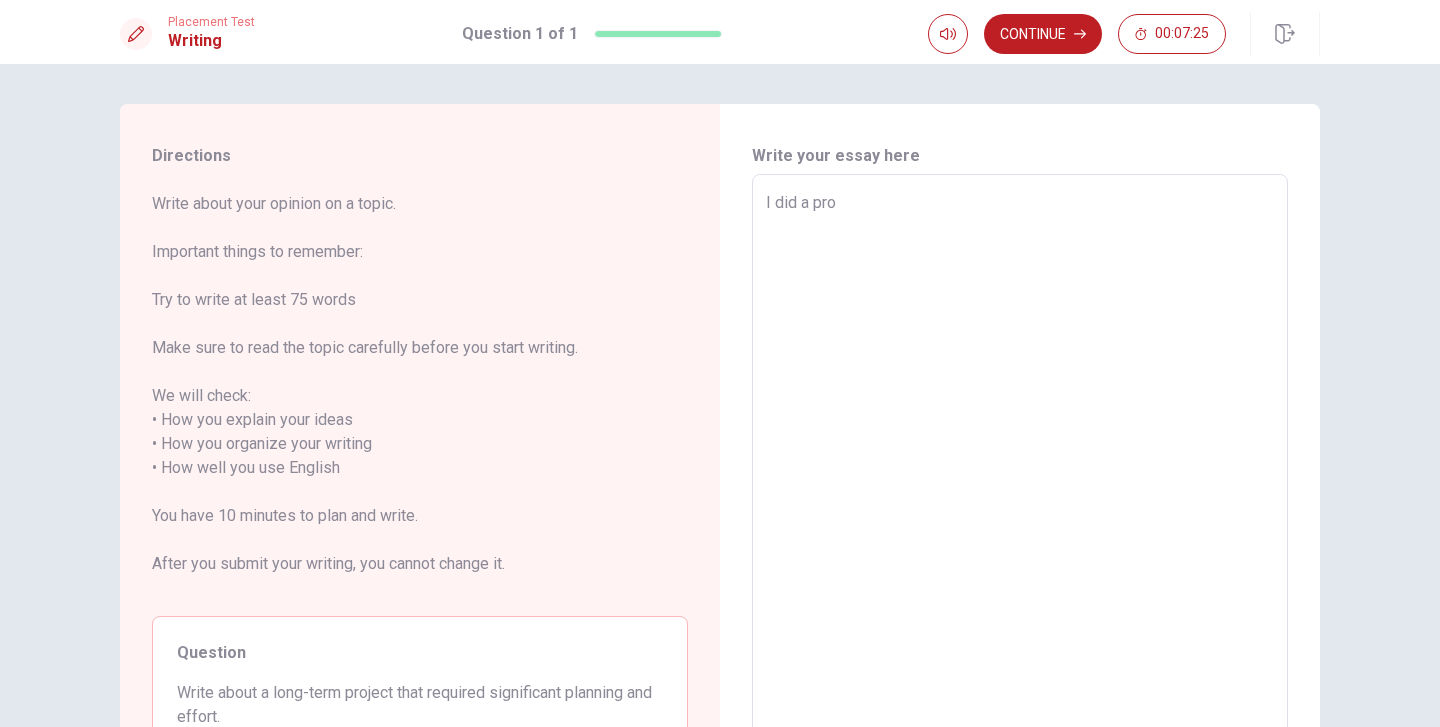 type on "I did a proj" 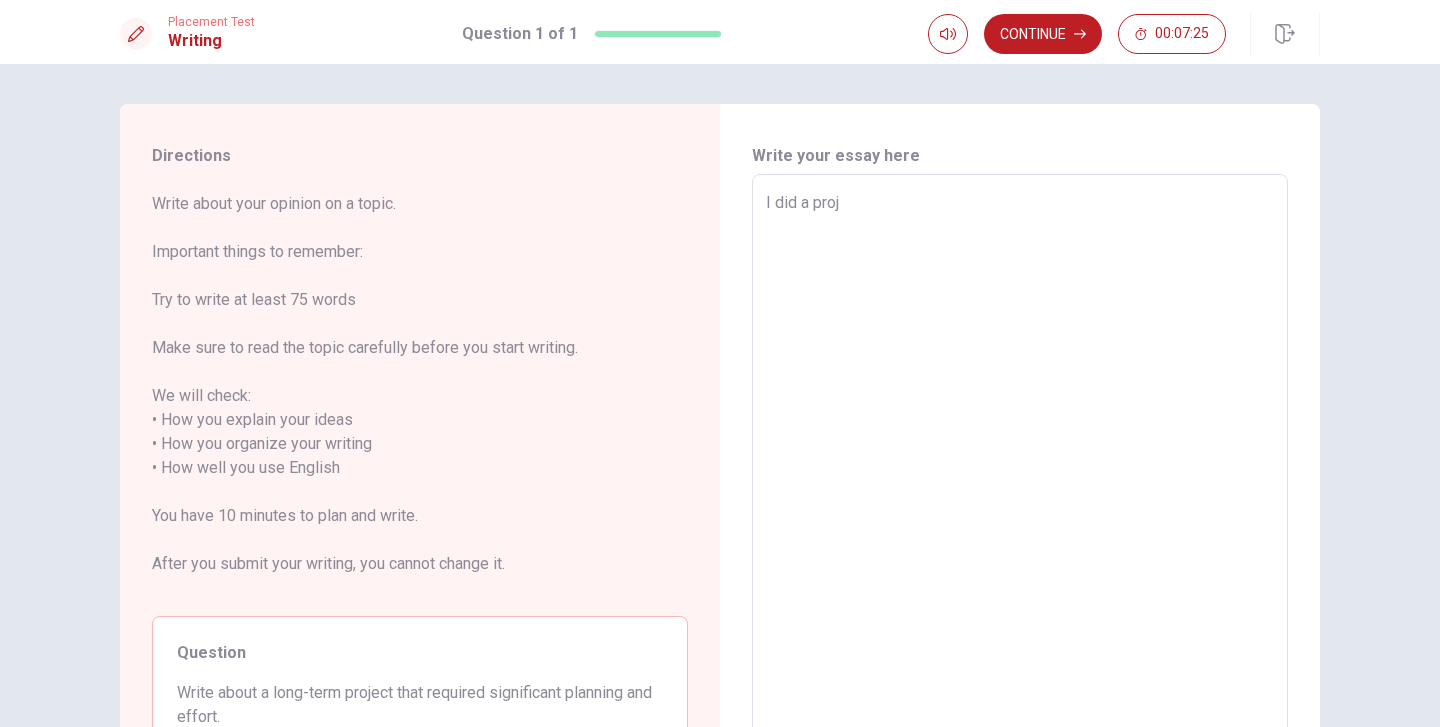type on "x" 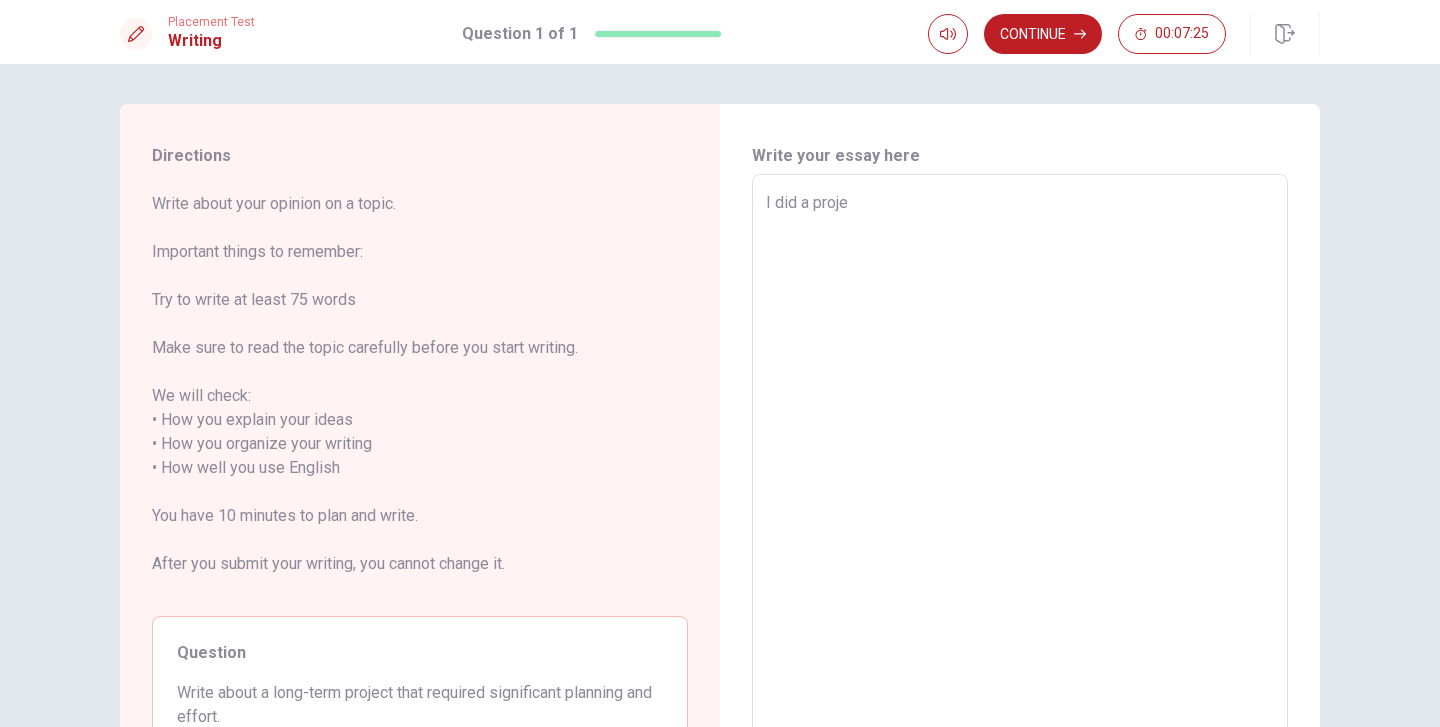 type on "x" 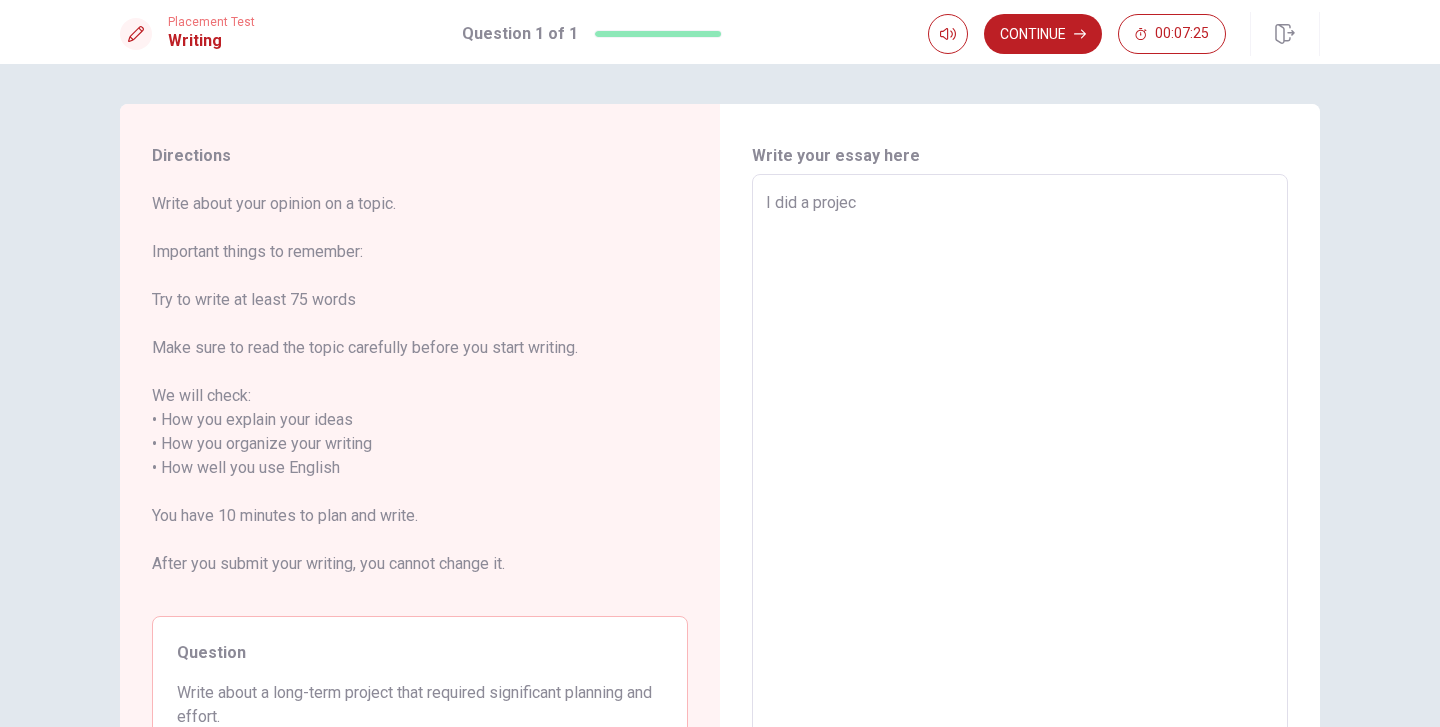 type on "x" 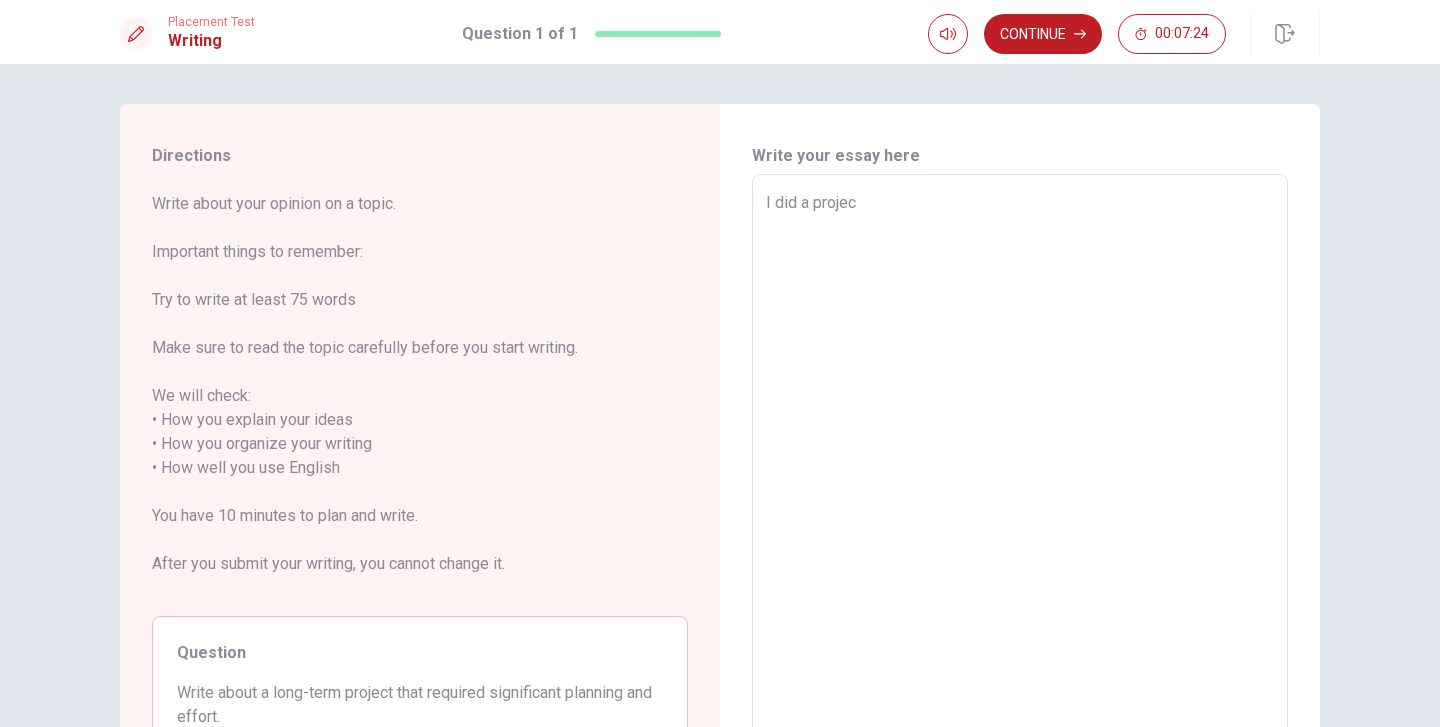 type on "I did a project" 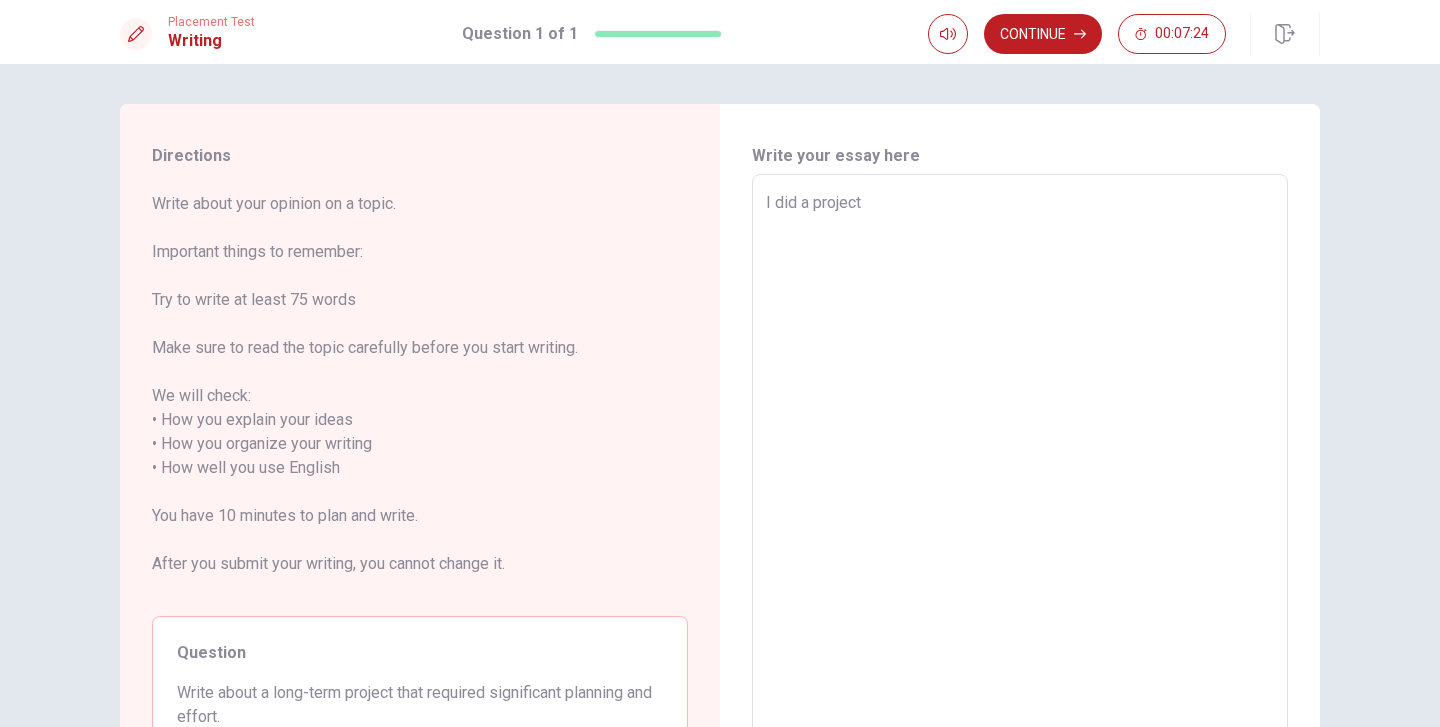 type on "x" 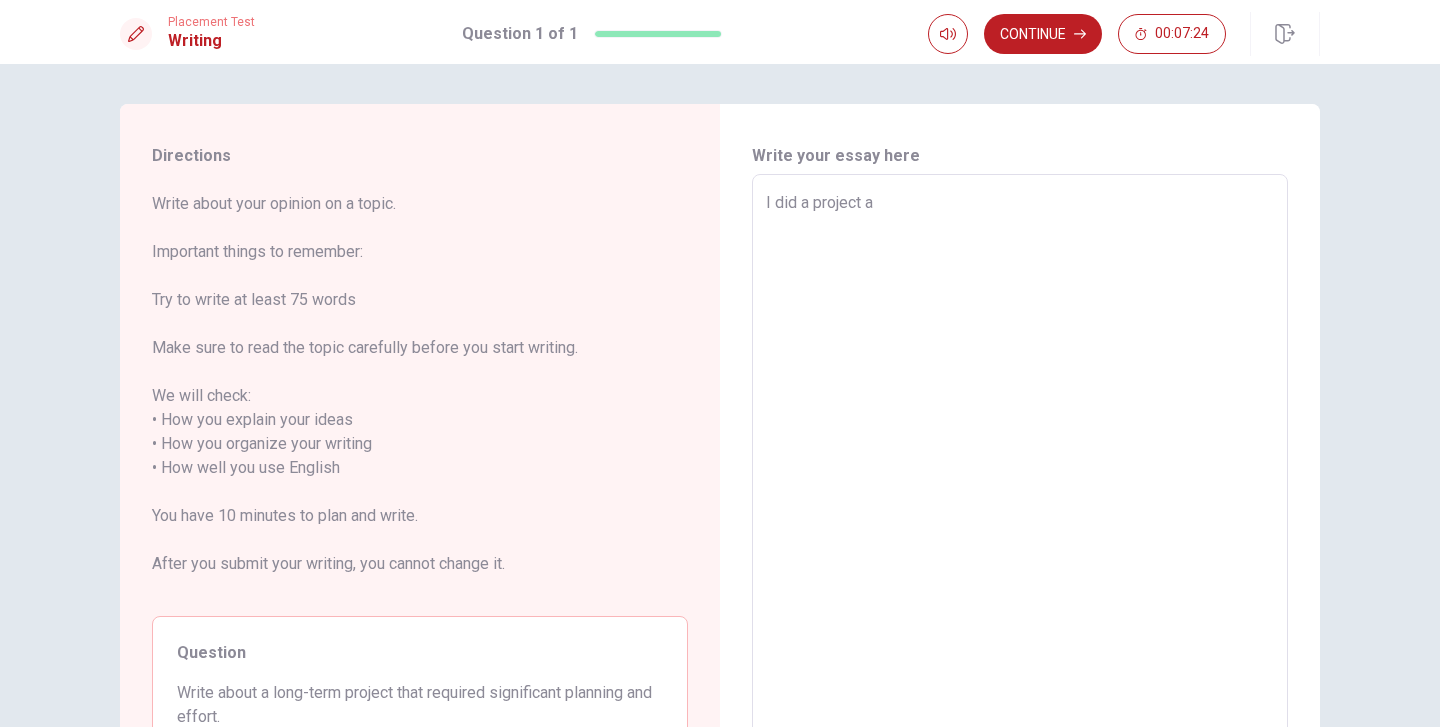 type on "x" 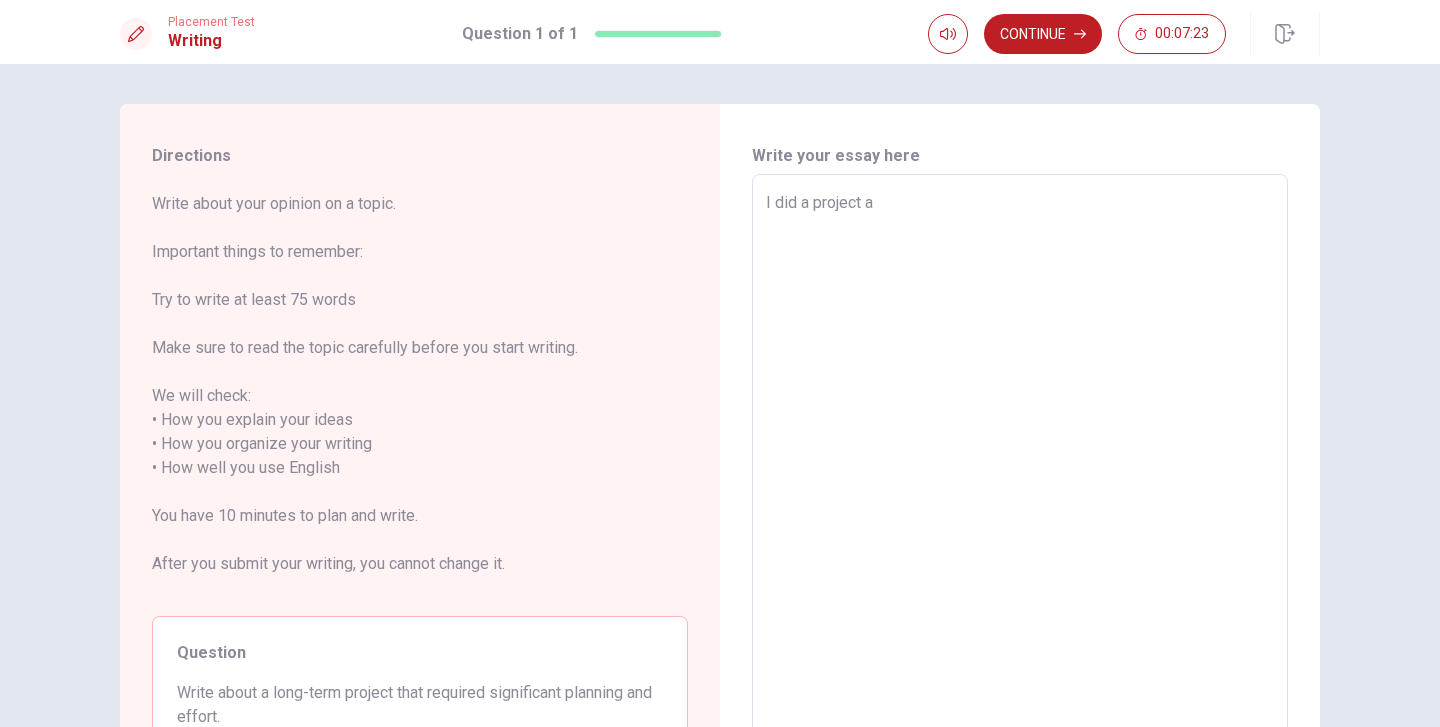 type on "I did a project a" 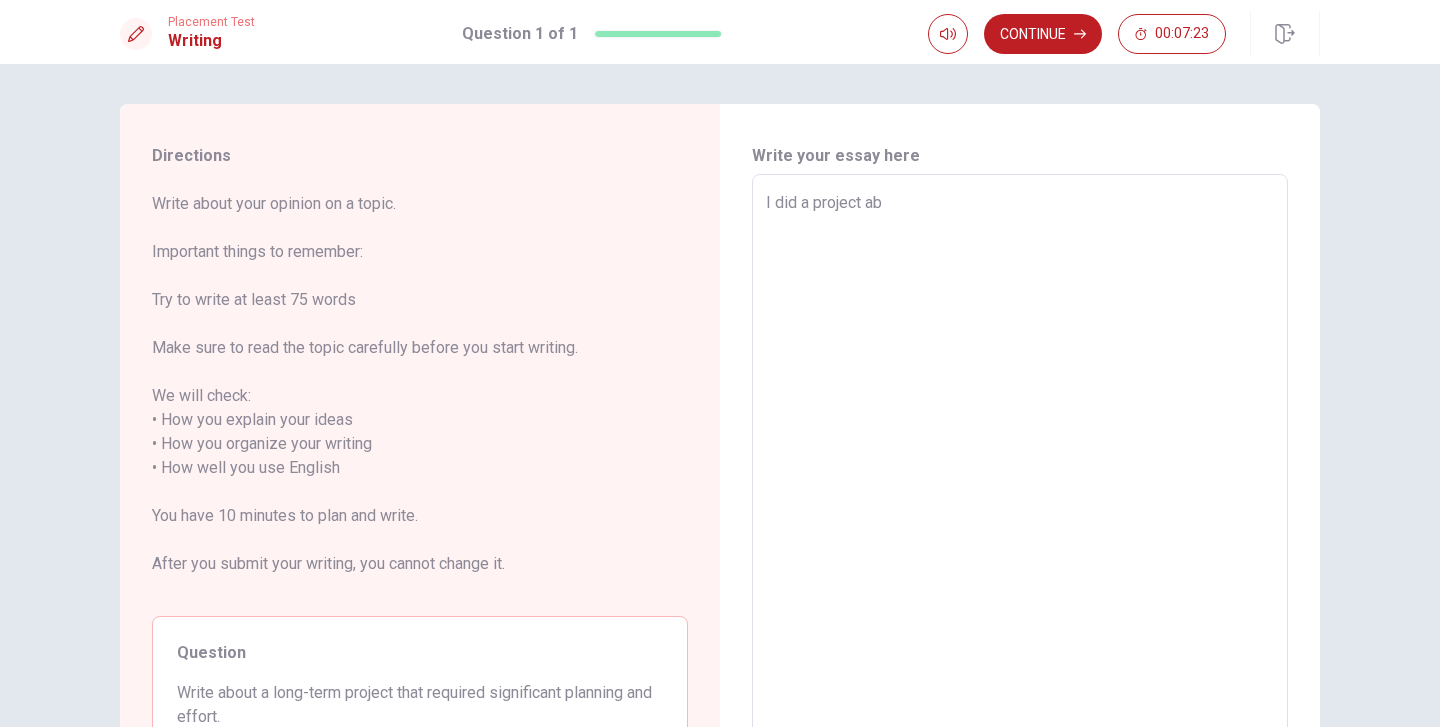 type on "x" 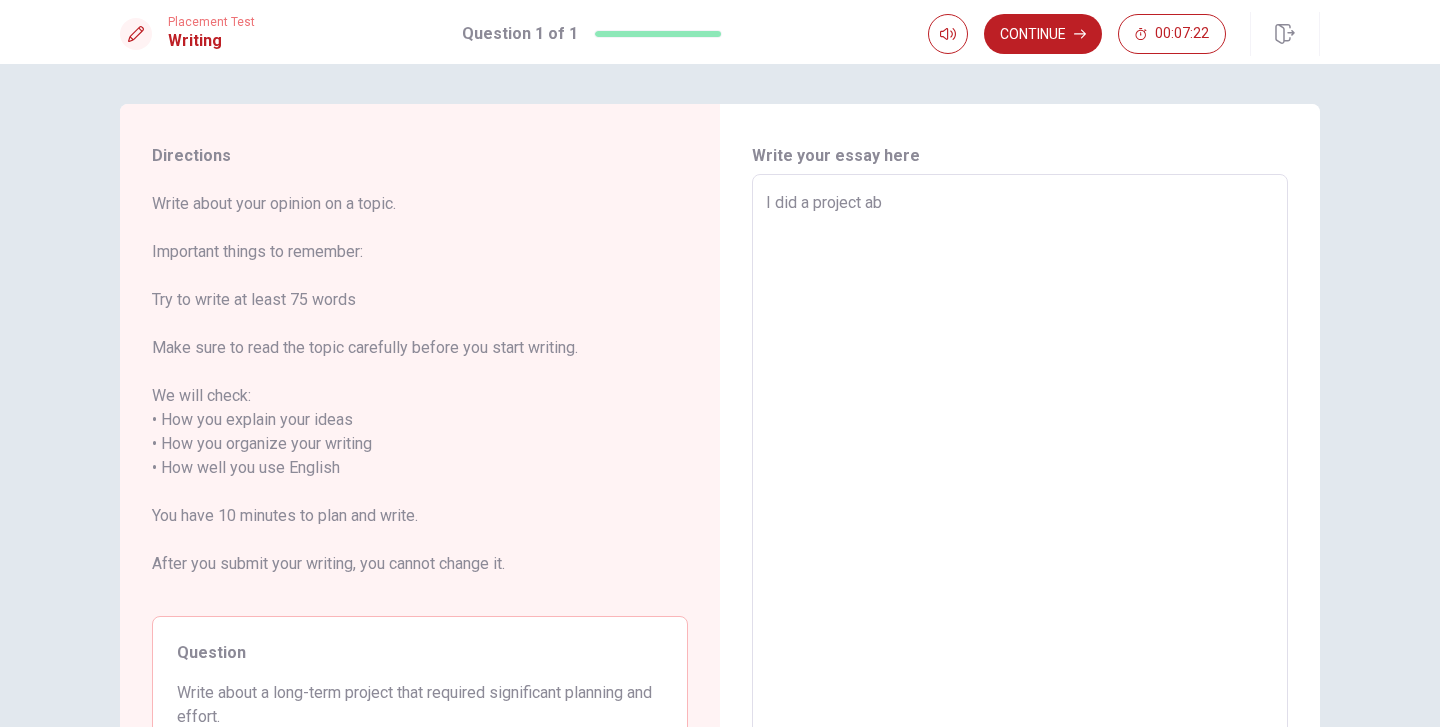 type on "I did a project abo" 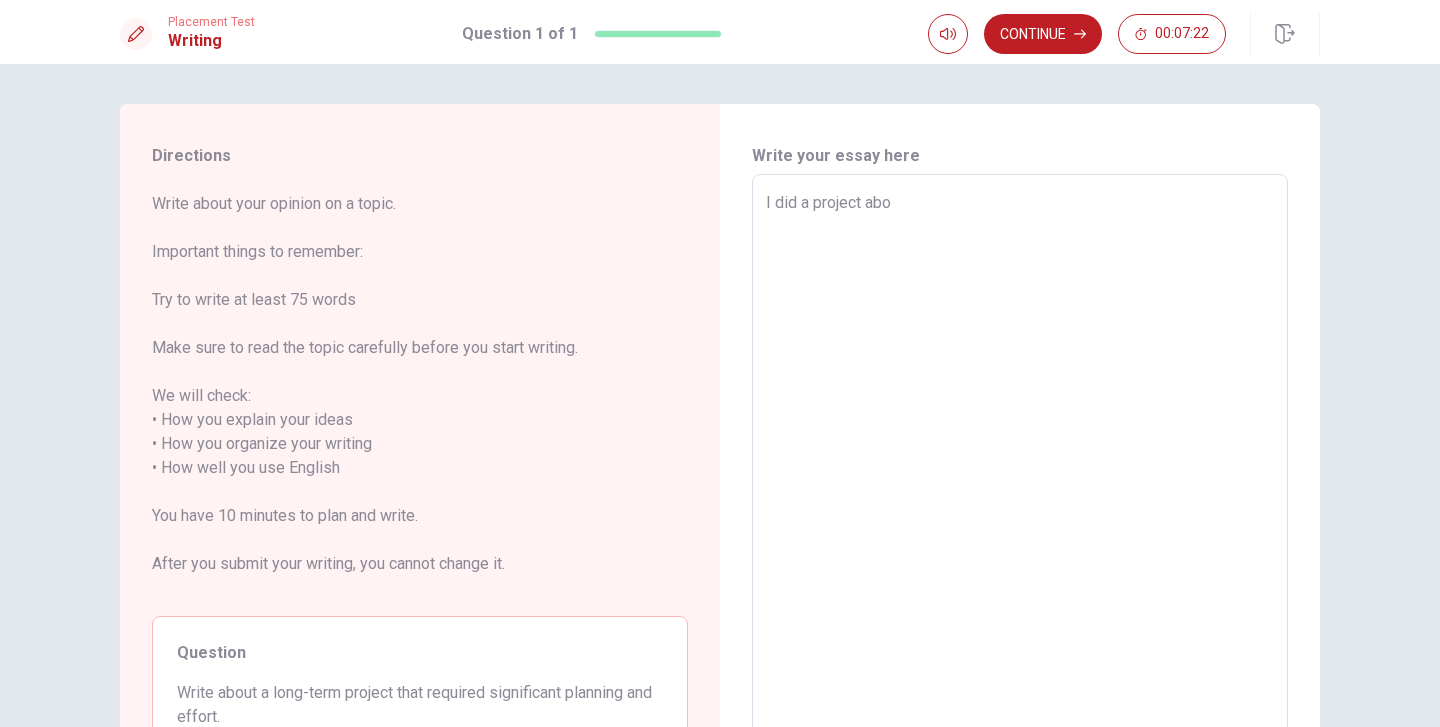 type on "x" 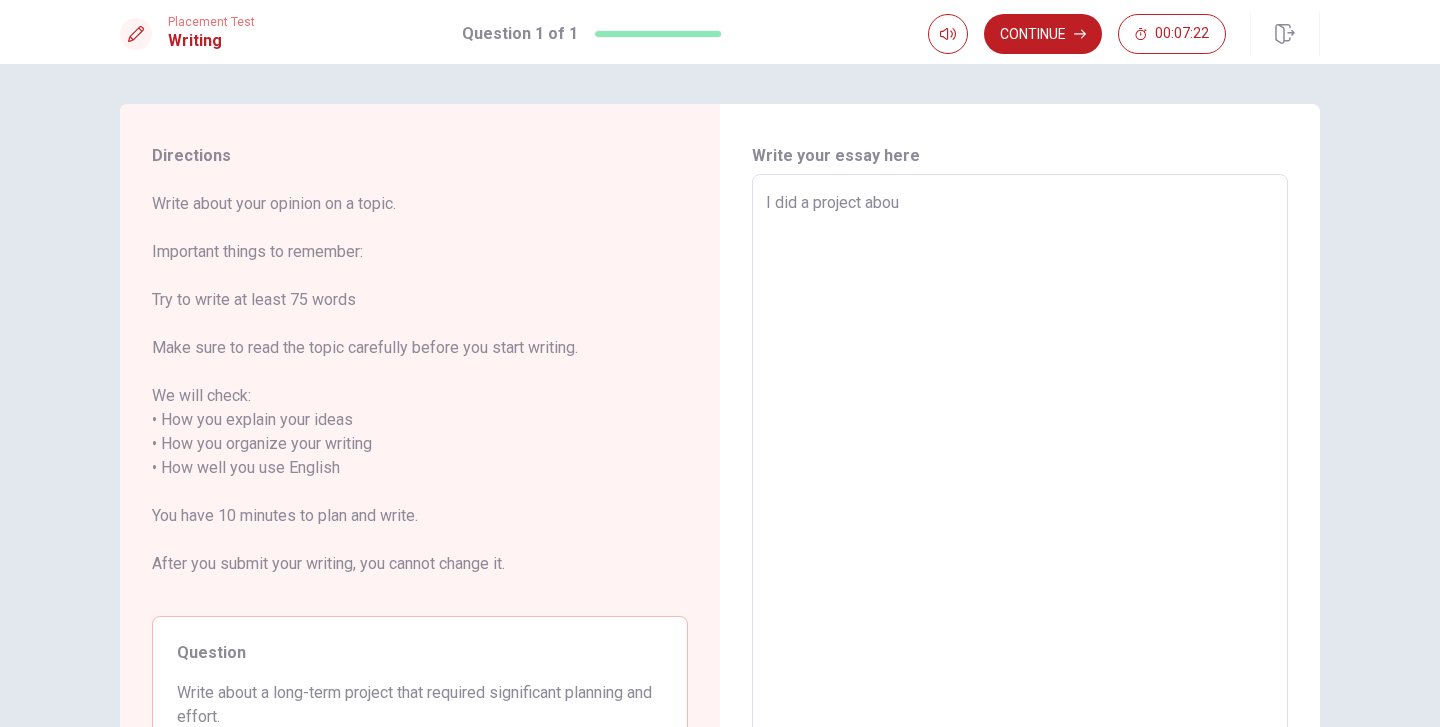 type on "x" 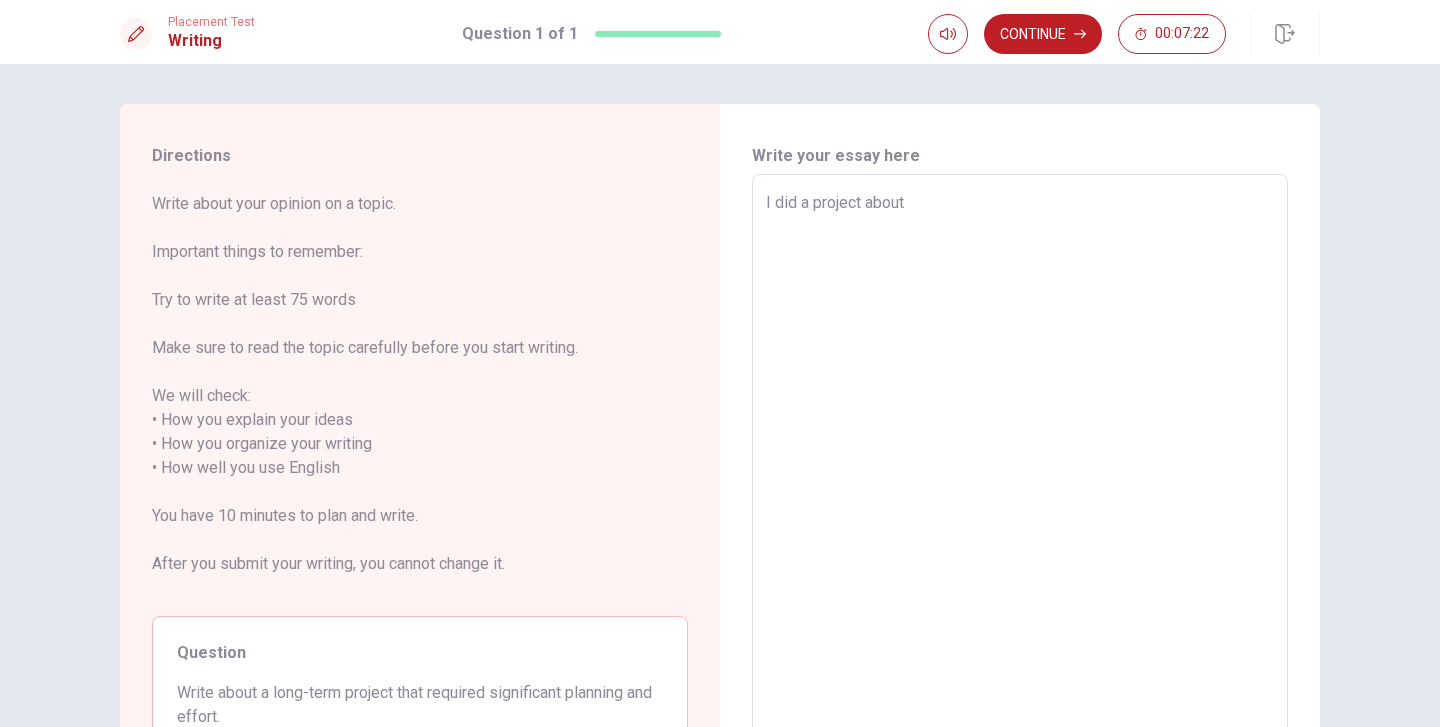 type on "x" 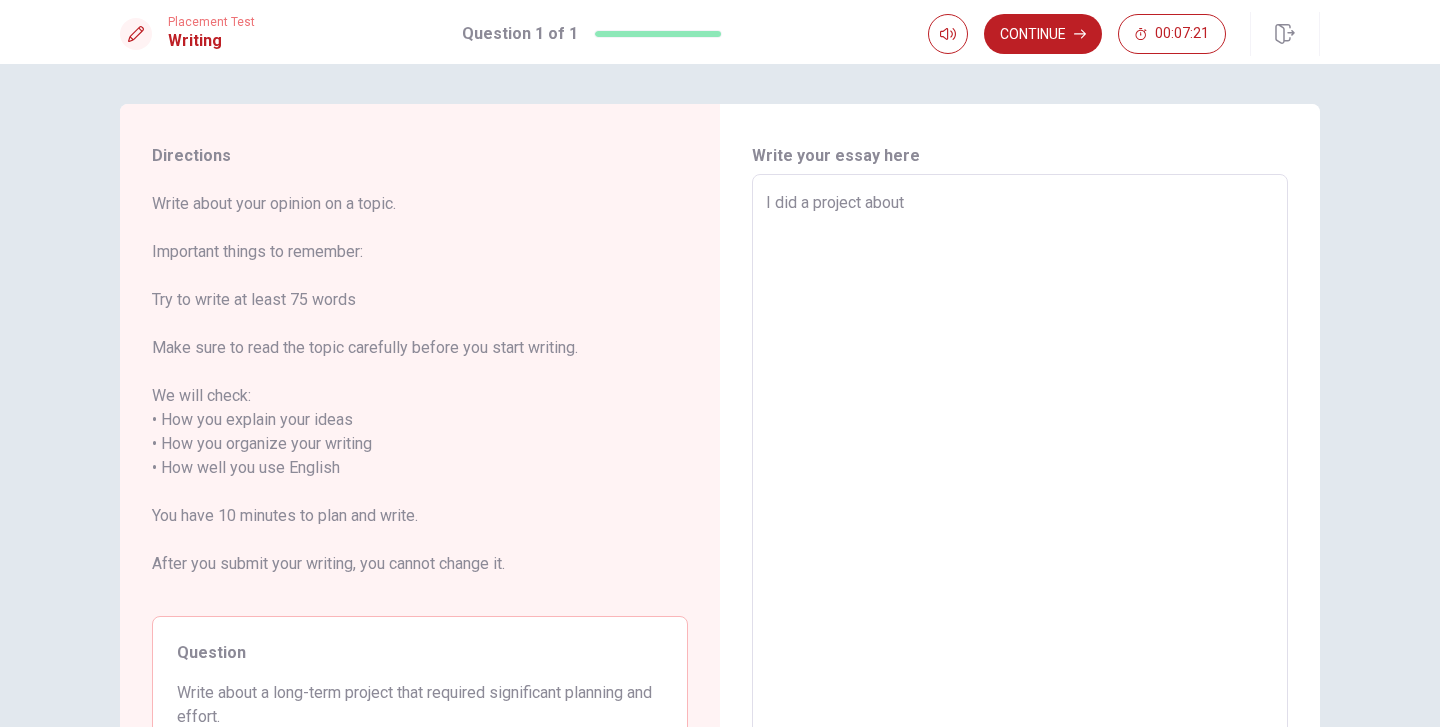 type on "I did a project about m" 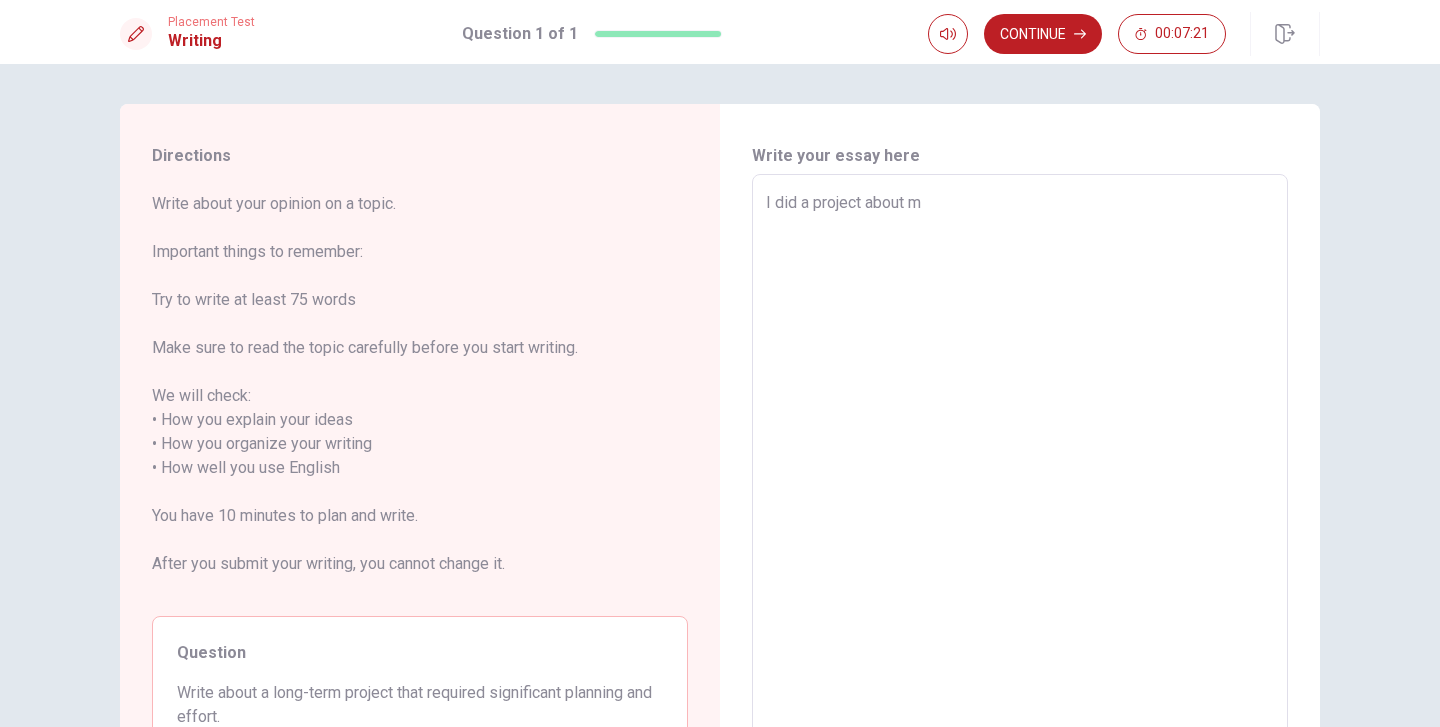 type on "x" 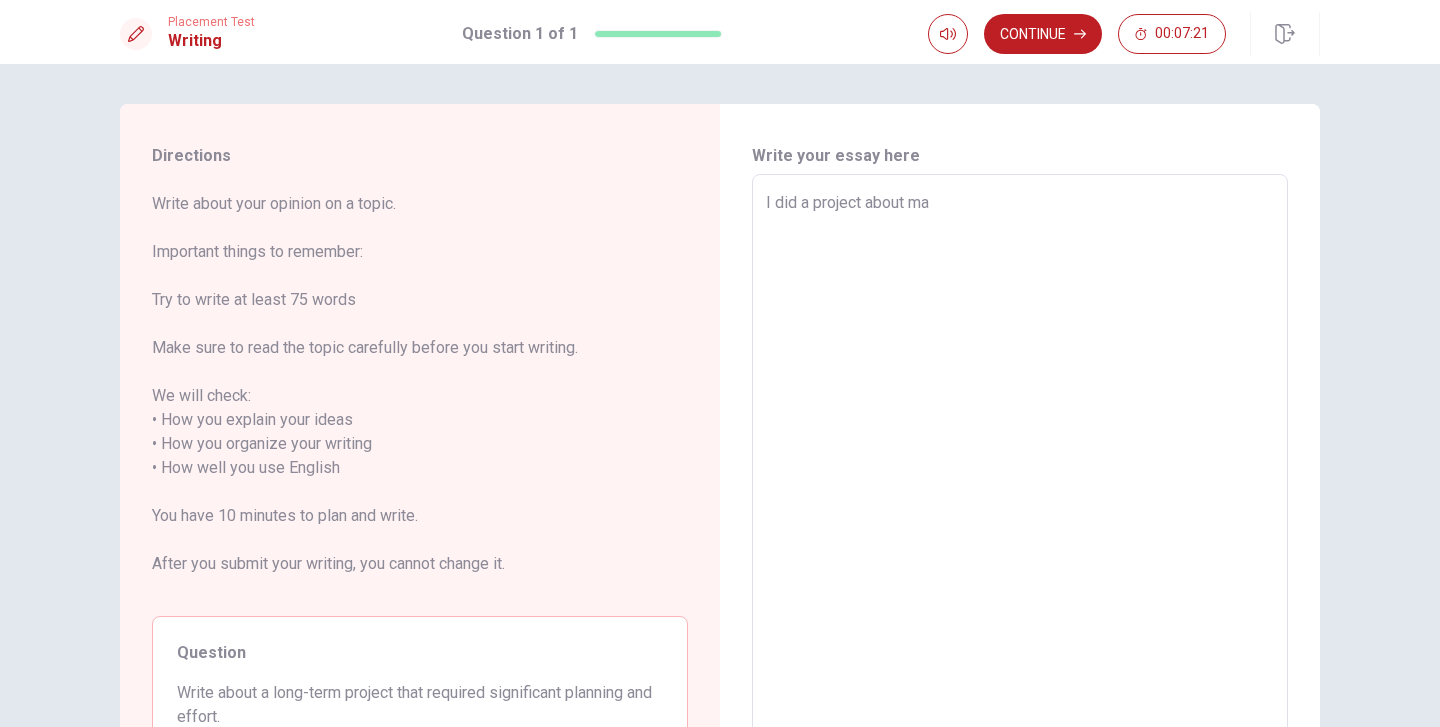 type on "x" 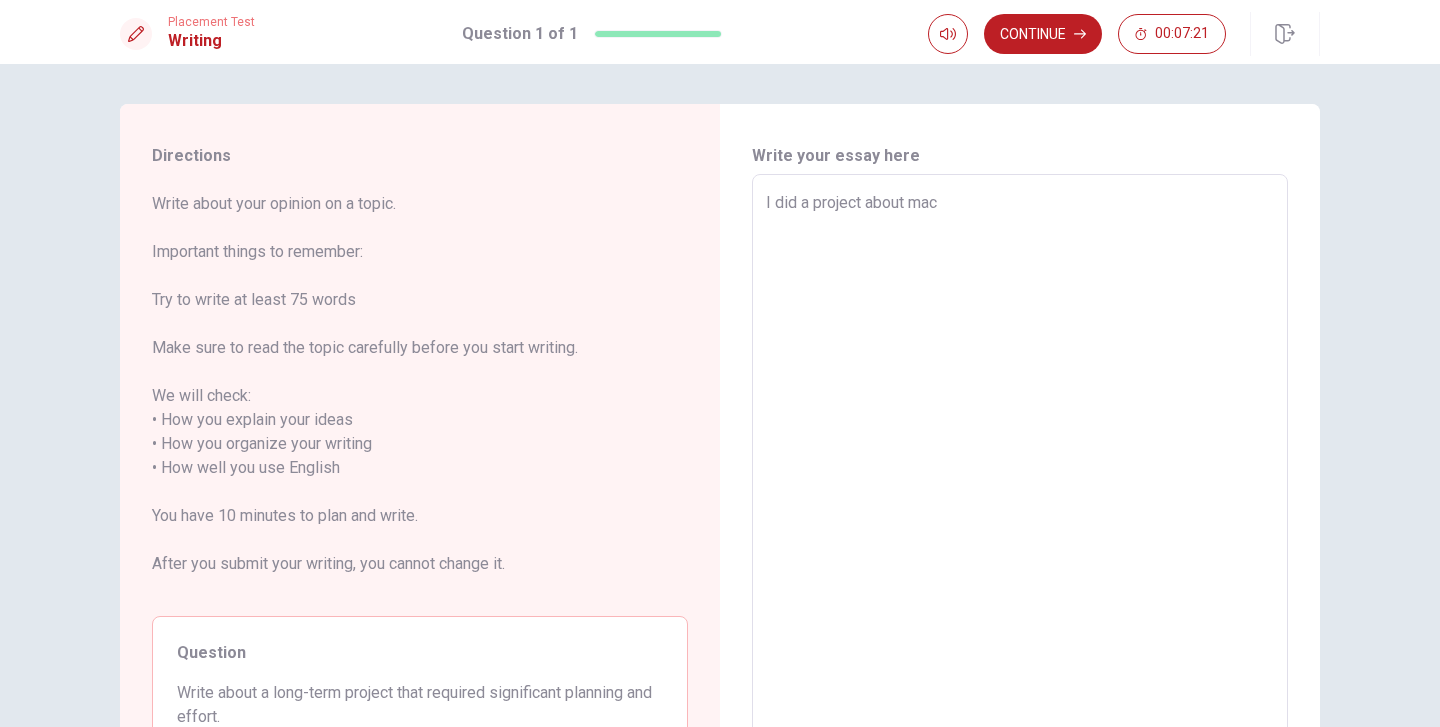 type on "x" 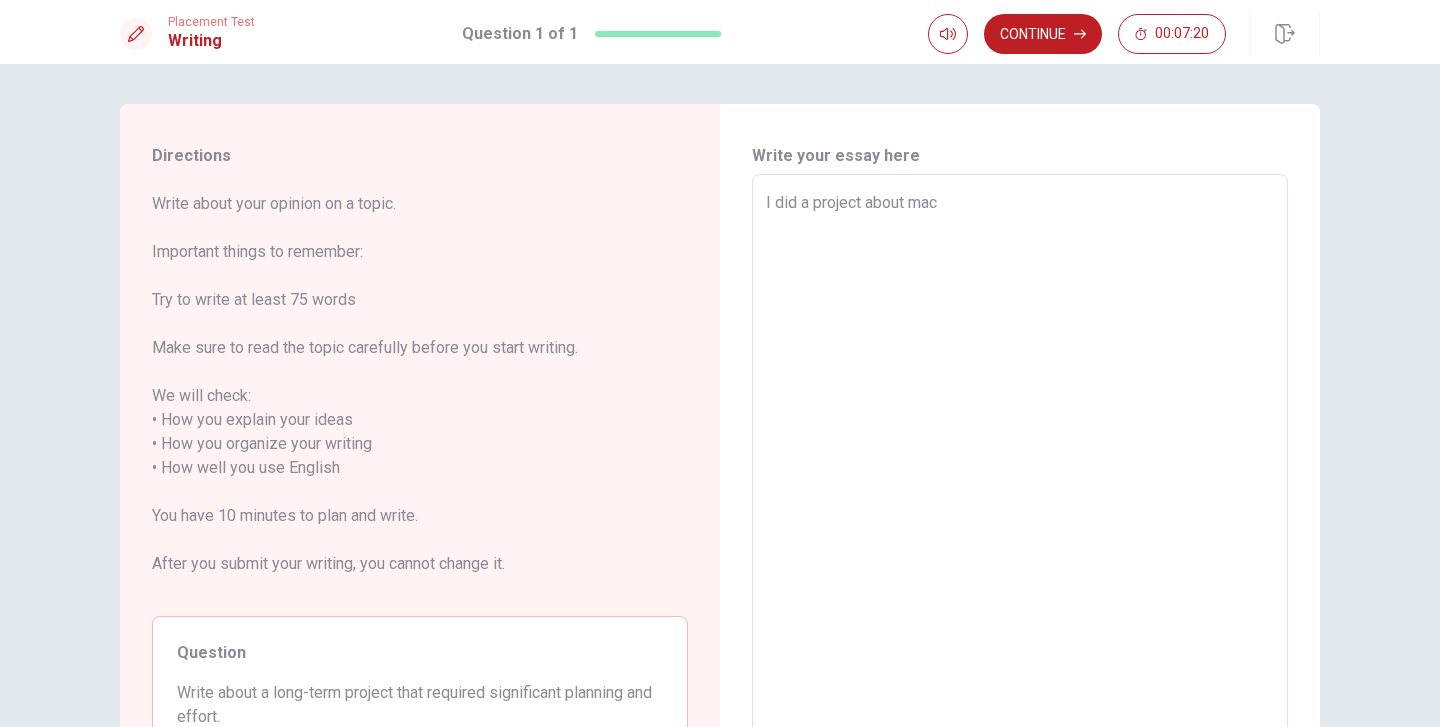 type on "I did a project about mach" 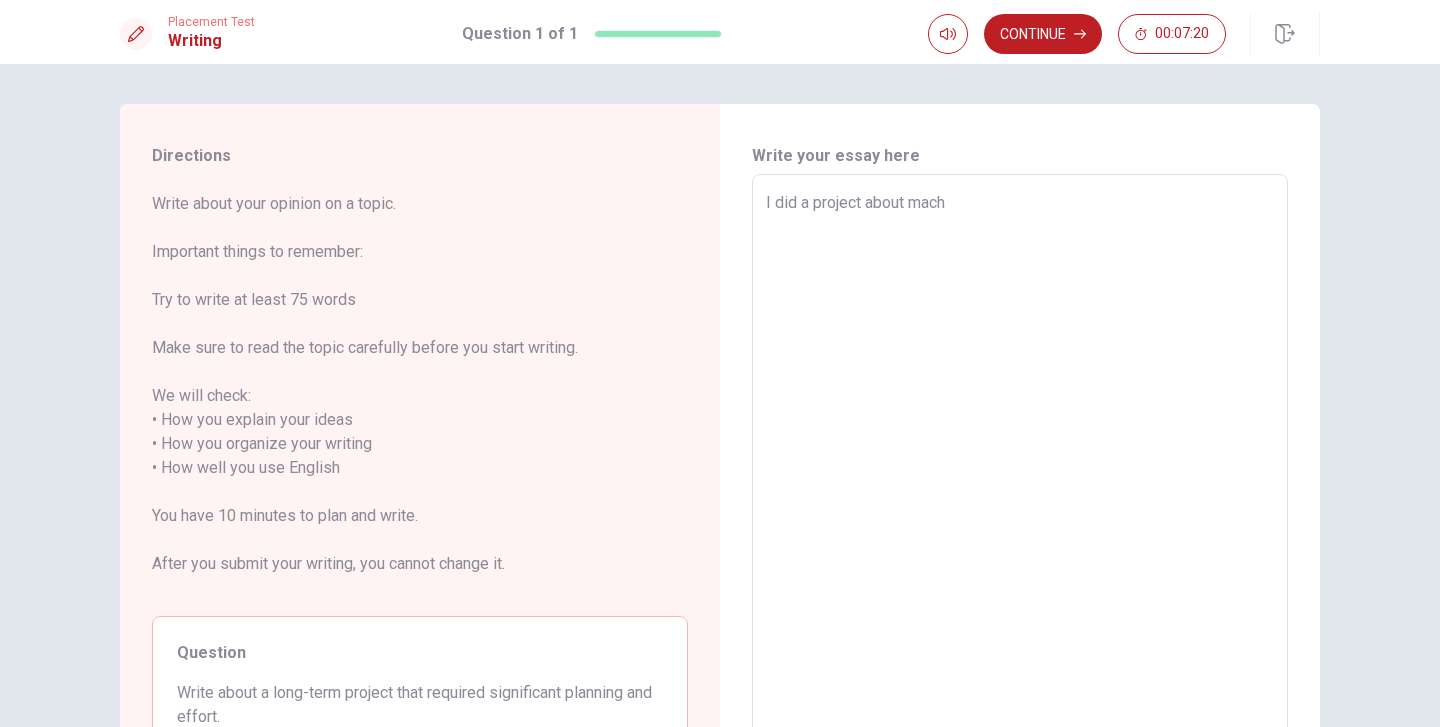 type on "x" 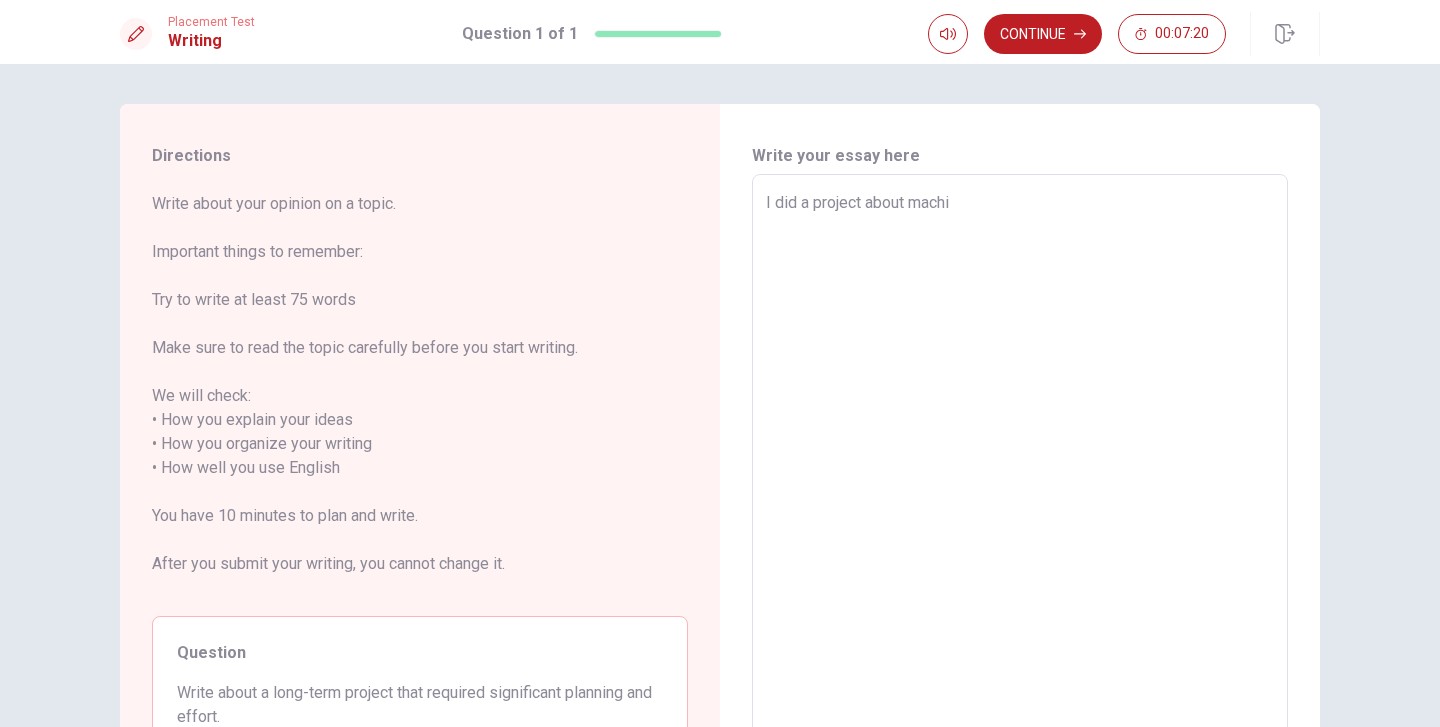 type on "x" 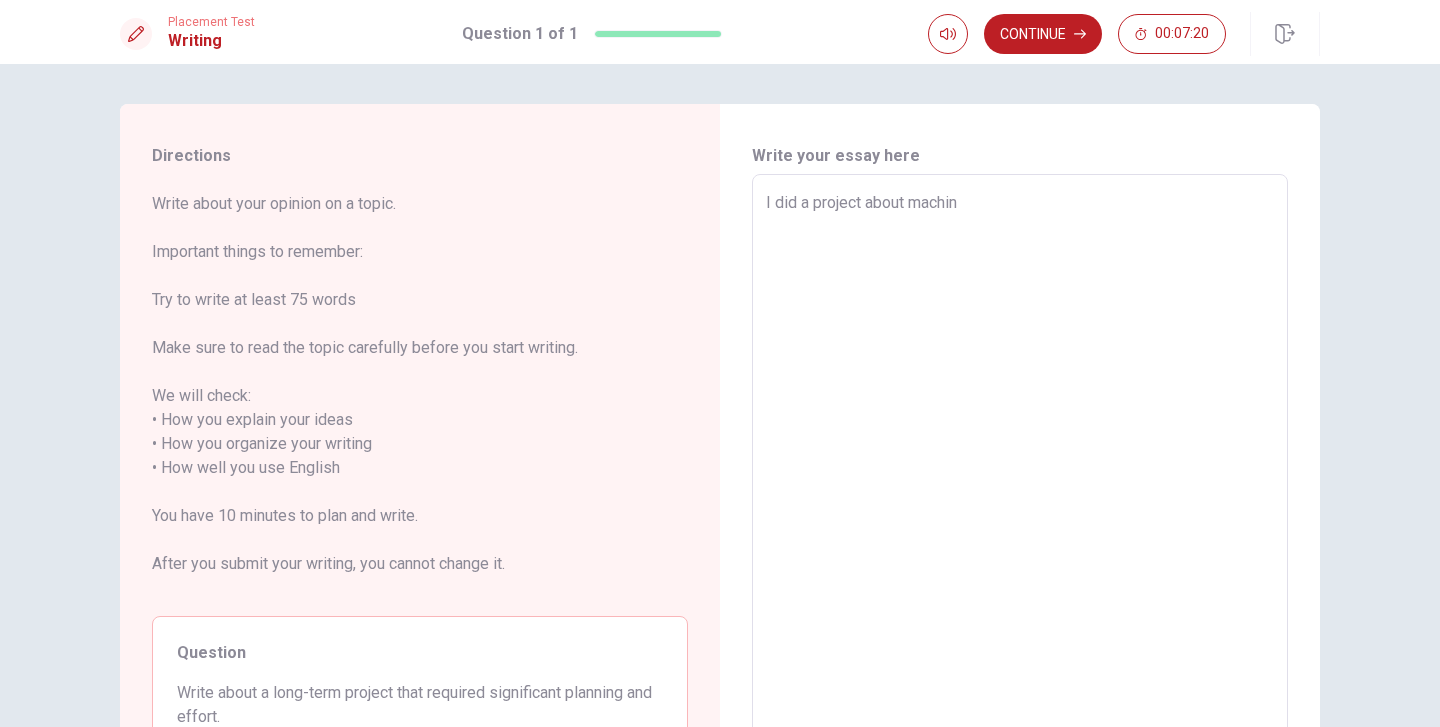 type on "x" 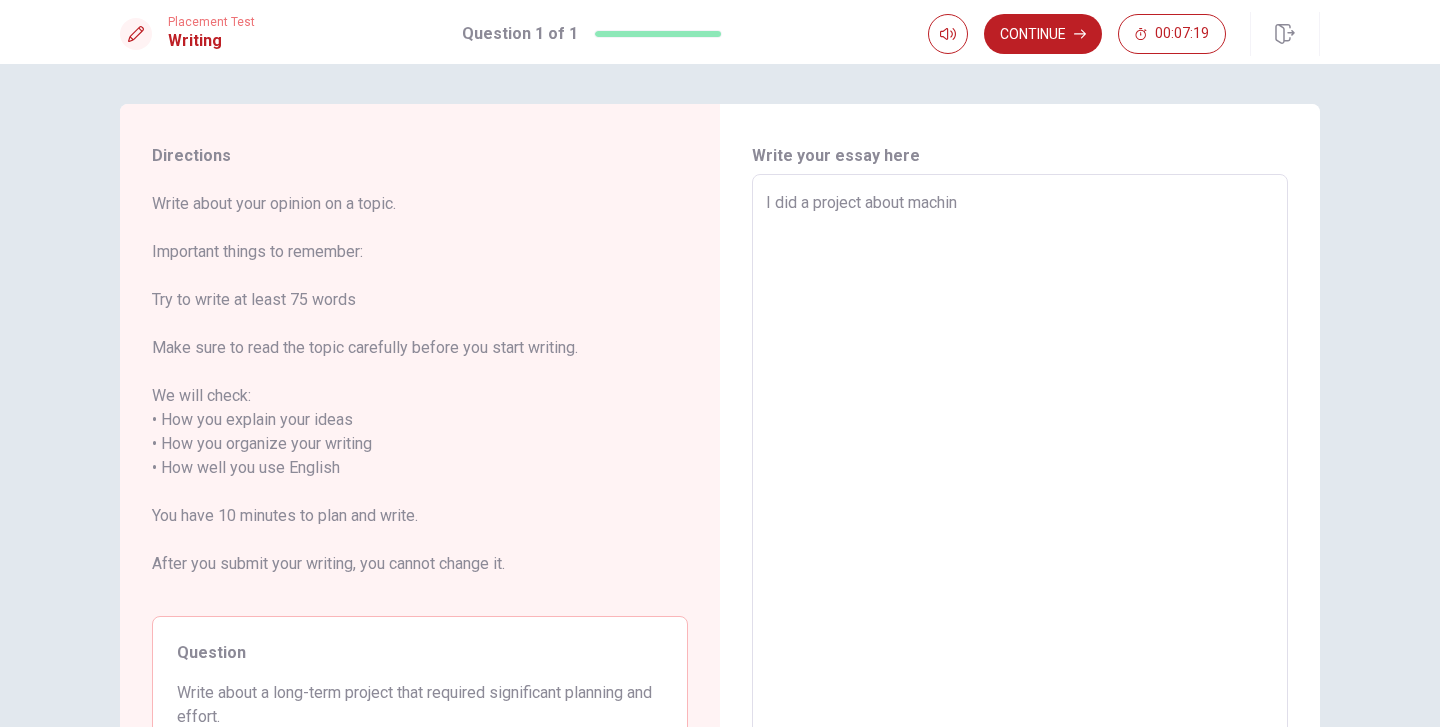type on "I did a project about machinc" 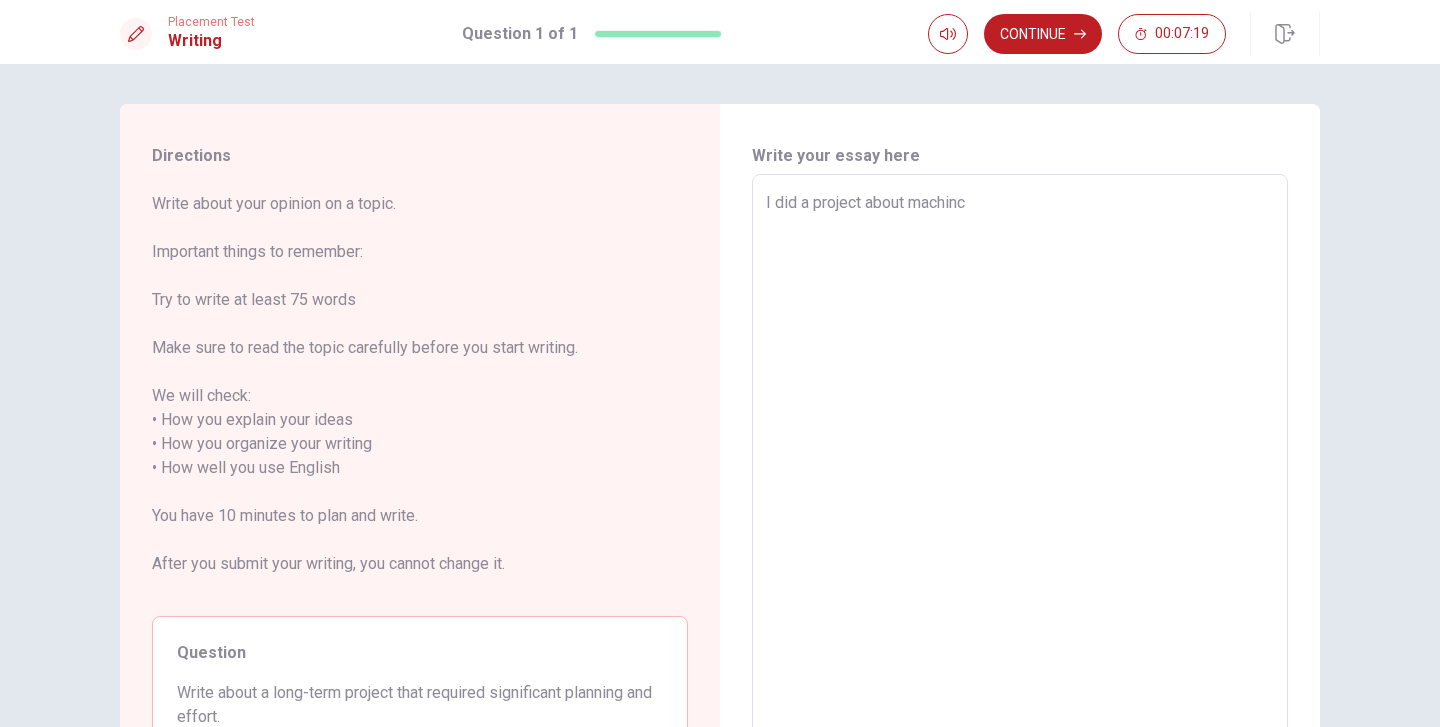 type on "x" 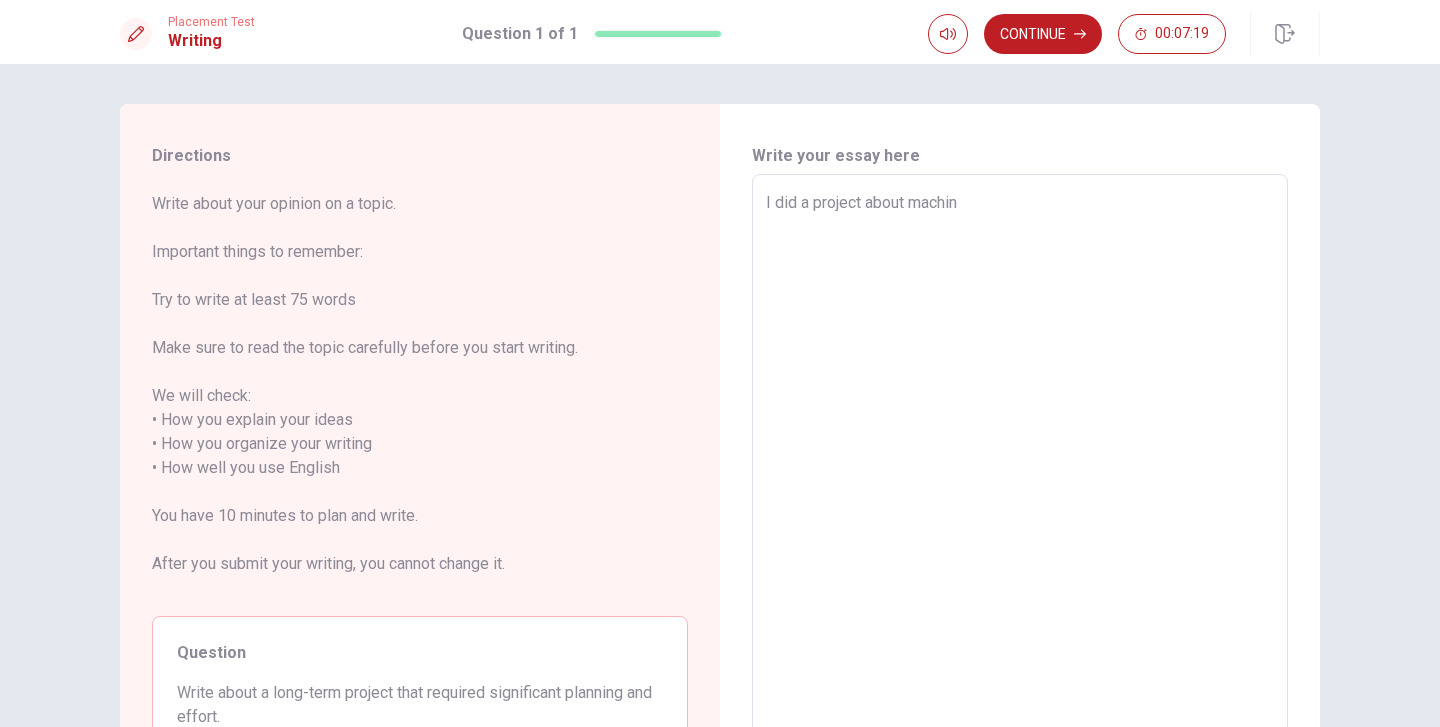 type on "x" 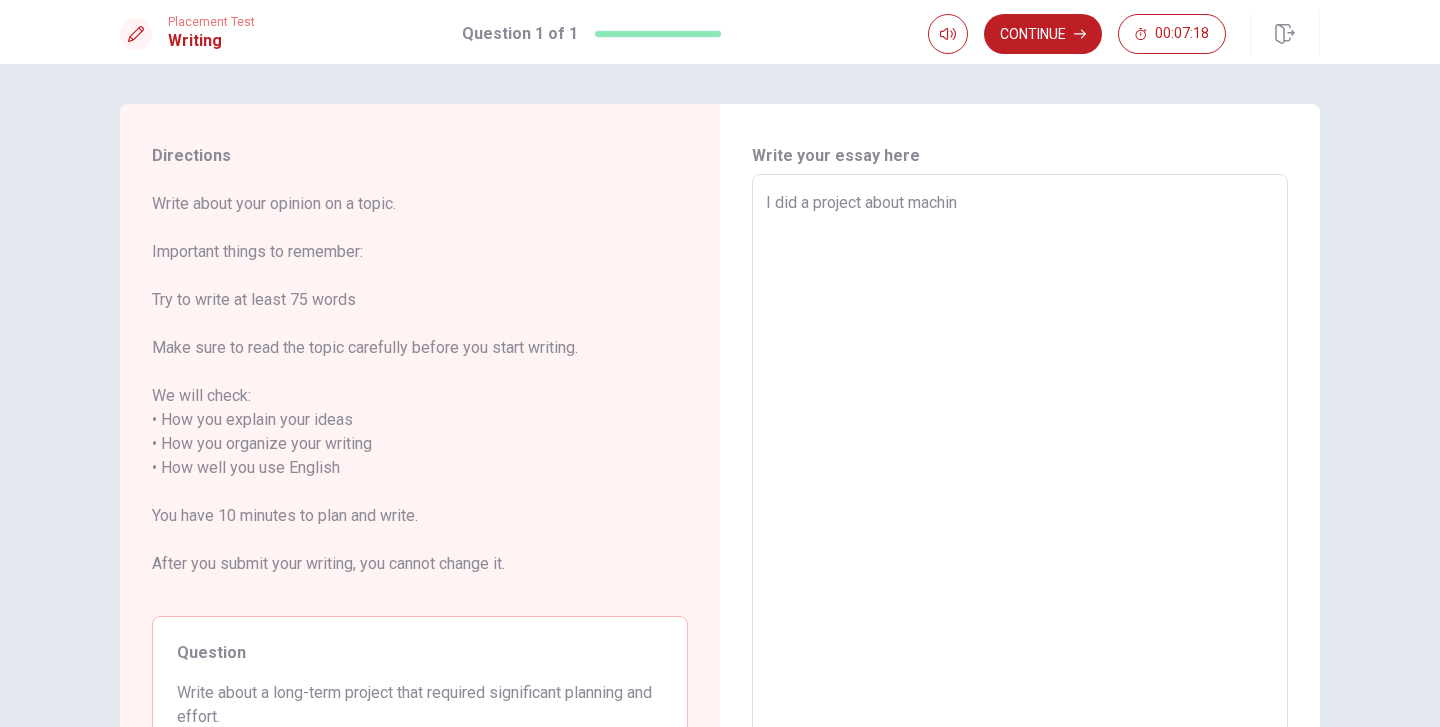 type on "I did a project about machine" 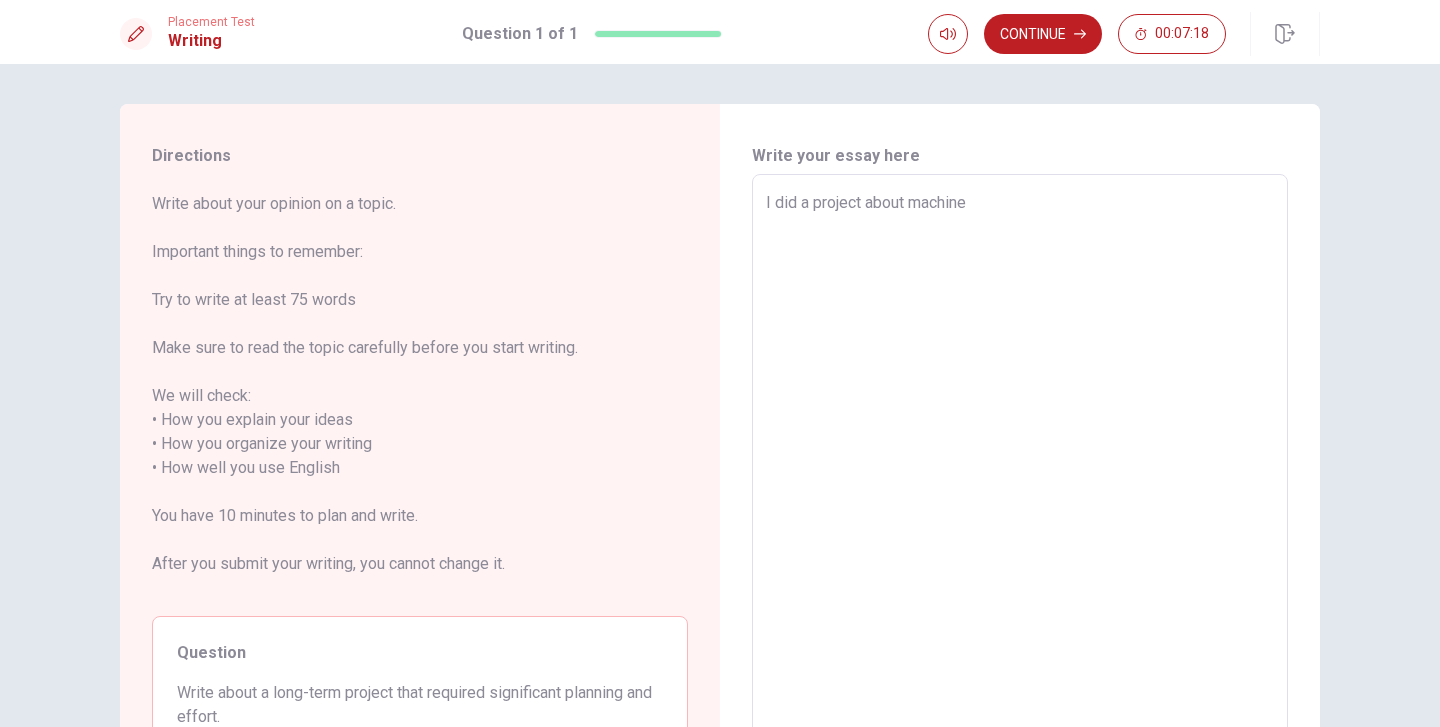 type on "x" 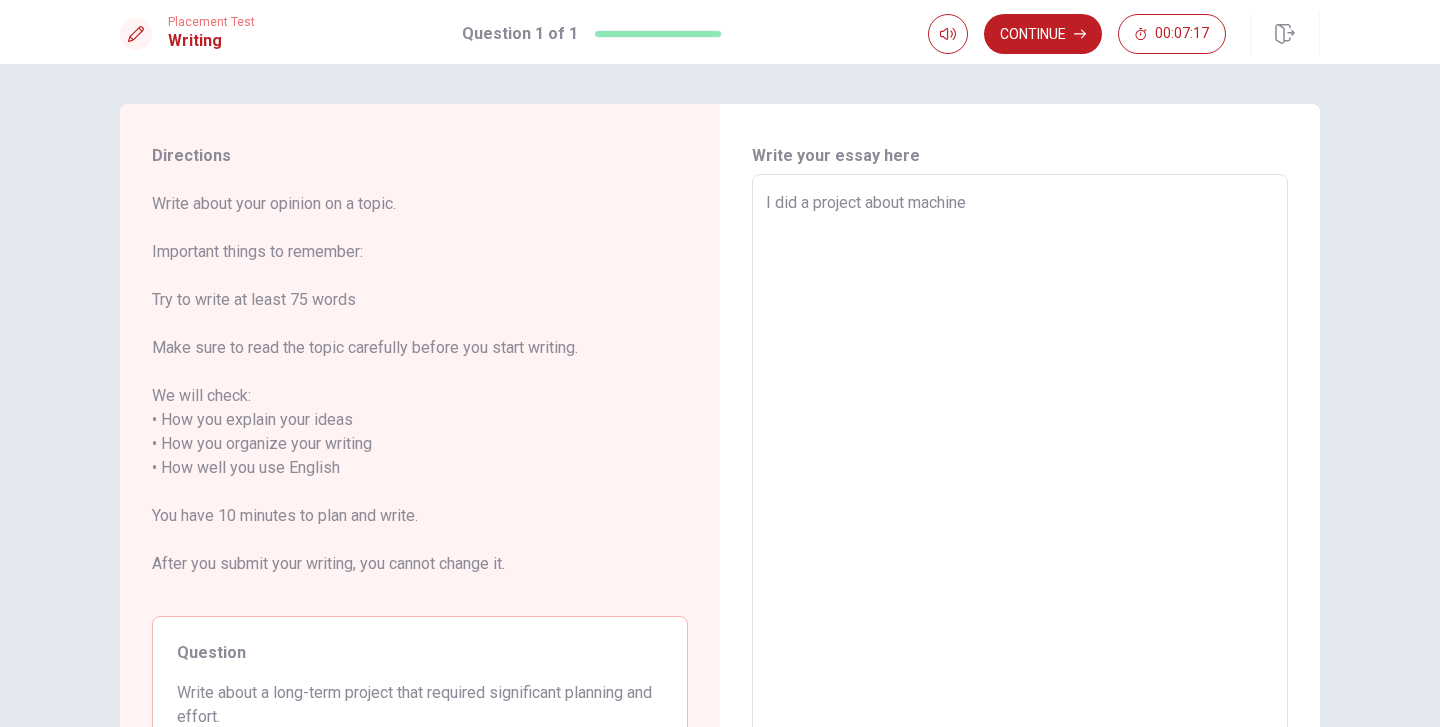 type on "I did a project about machine l" 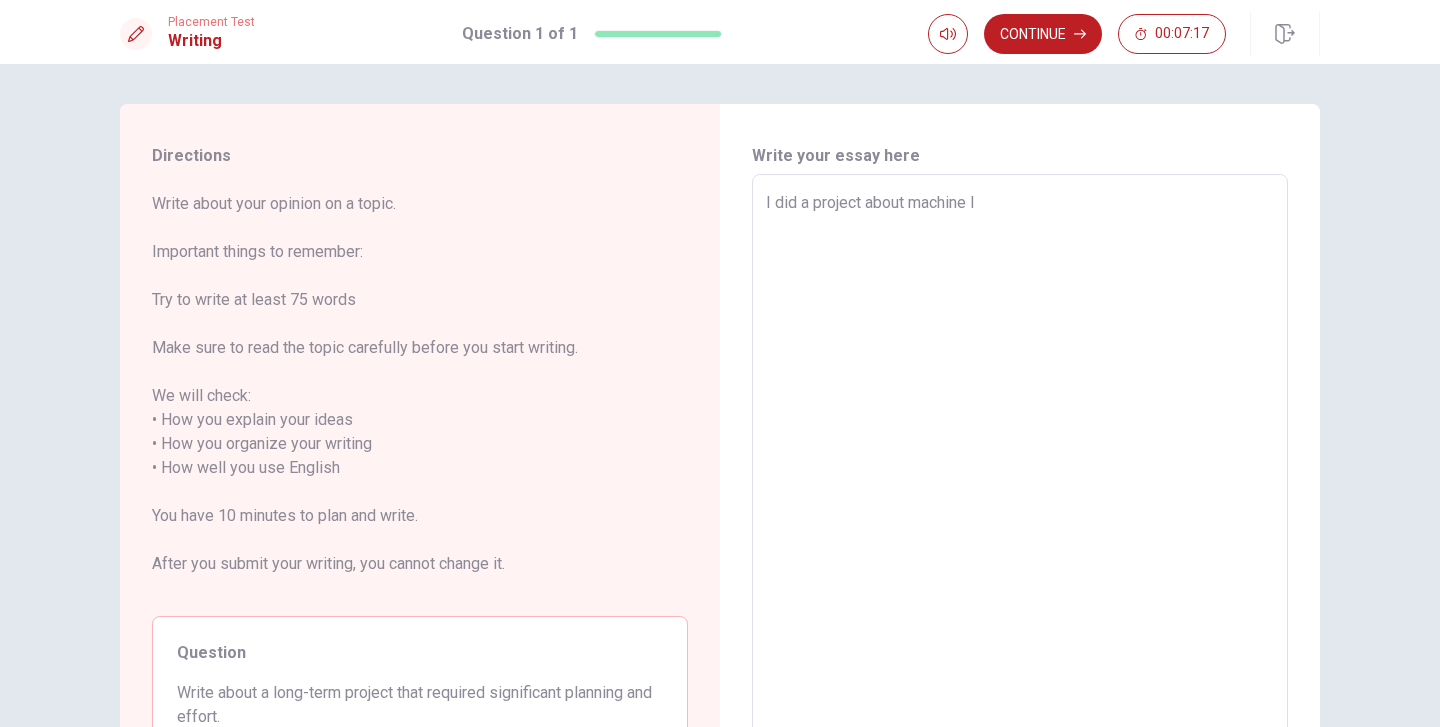 type on "x" 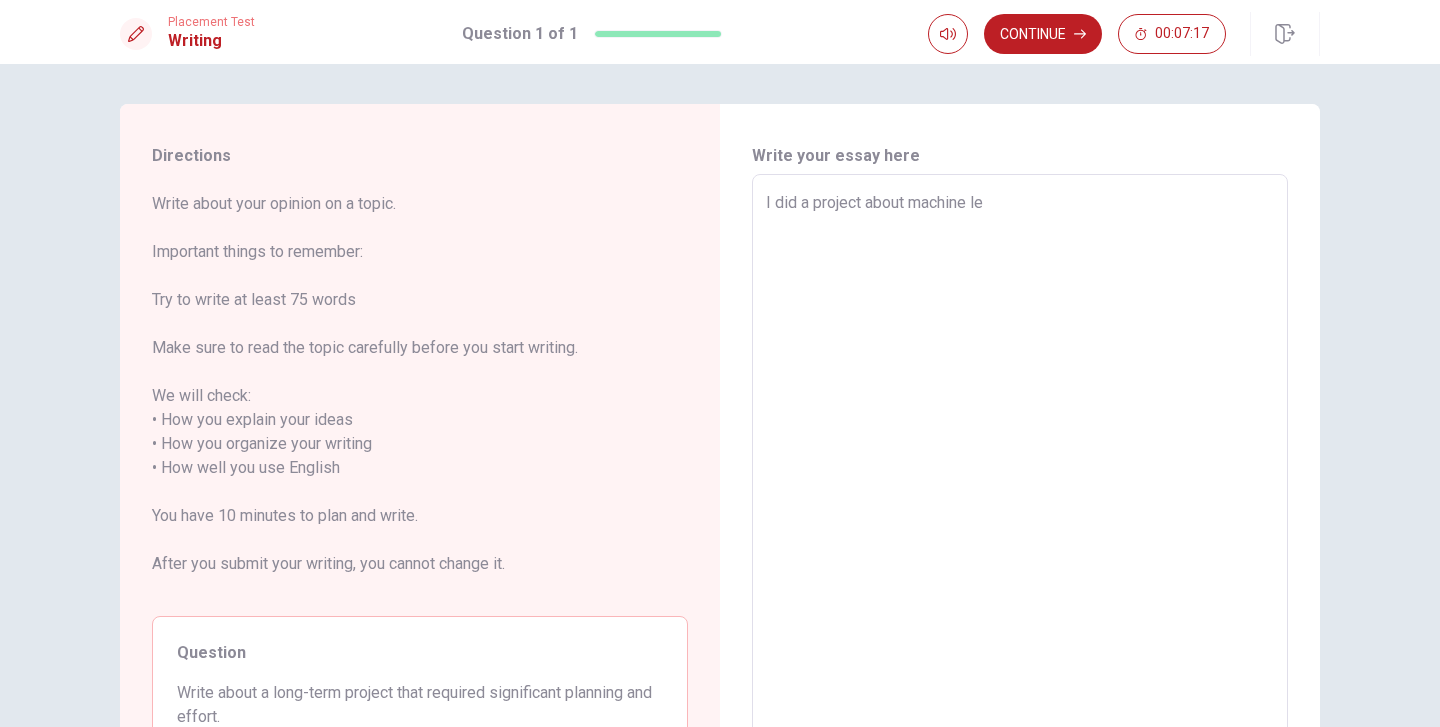 type on "x" 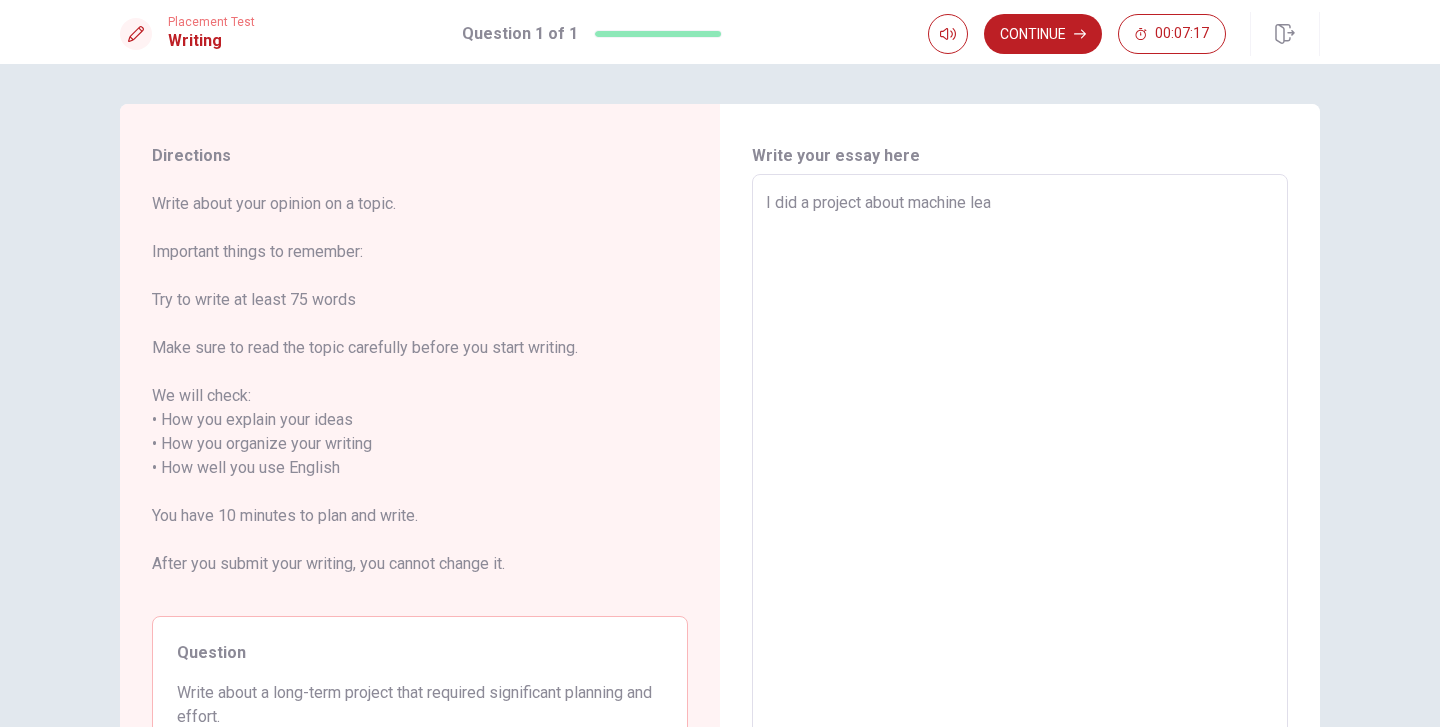 type on "x" 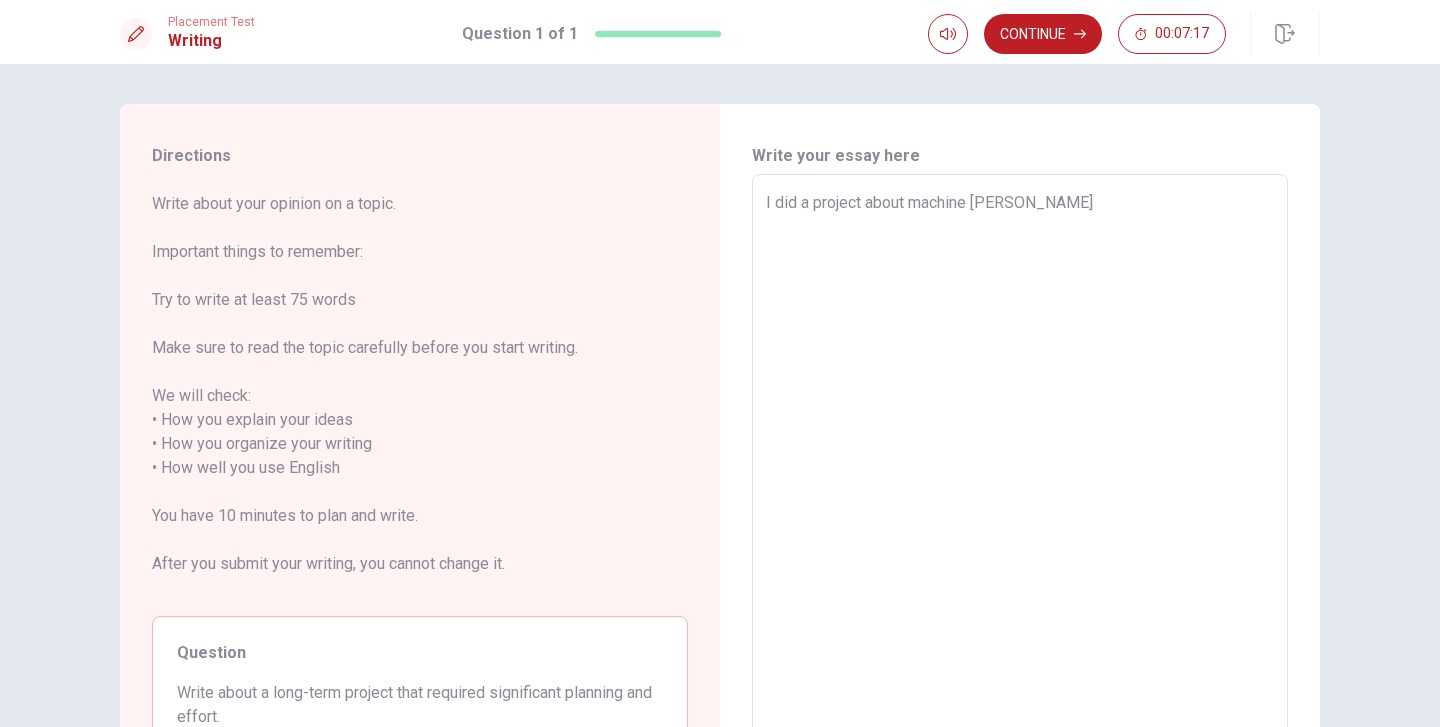 type on "x" 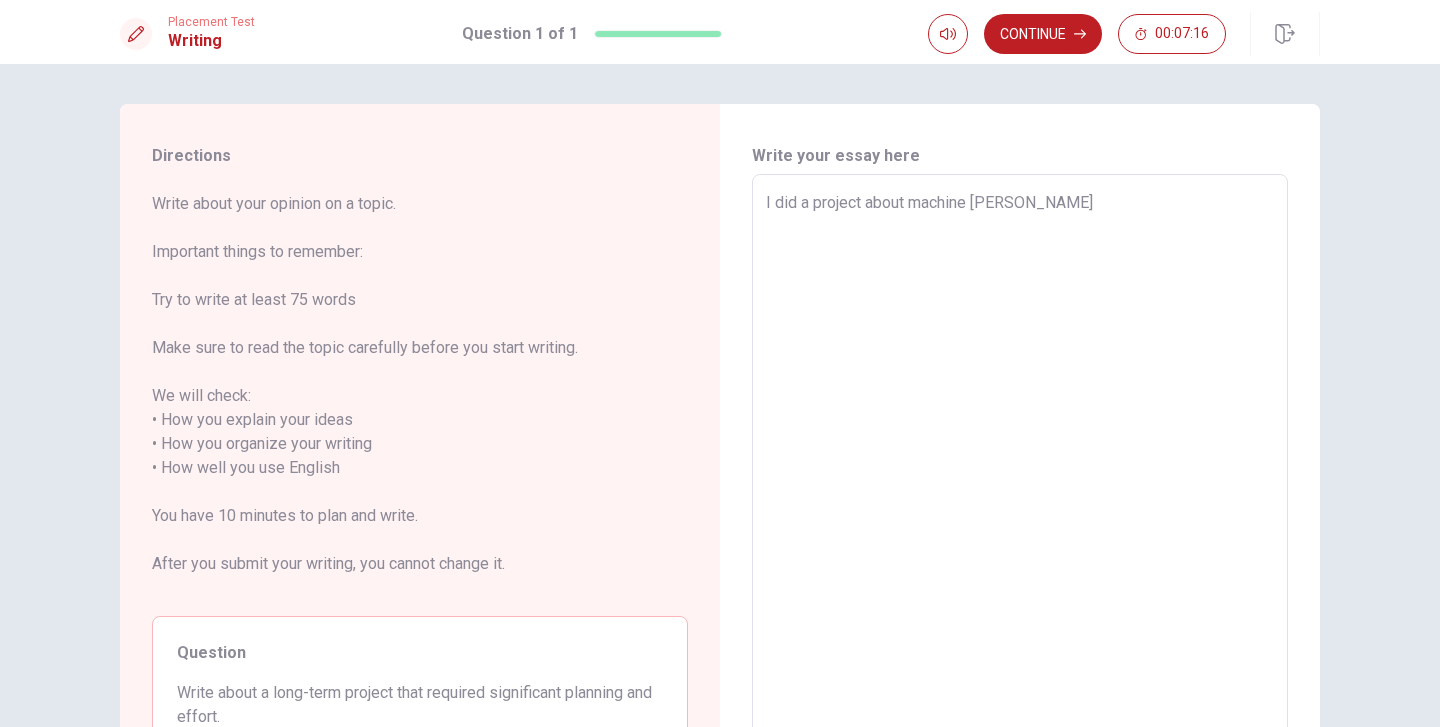 type on "I did a project about machine learn" 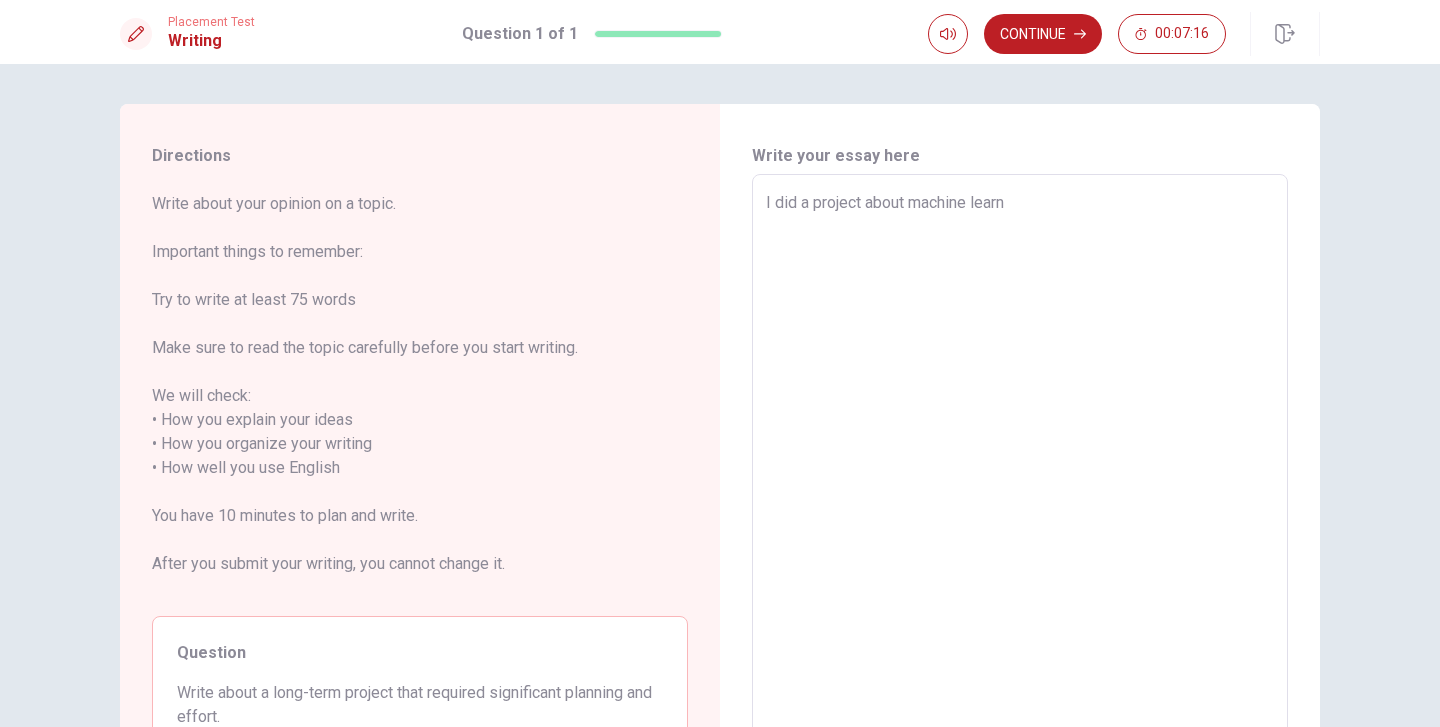 type on "x" 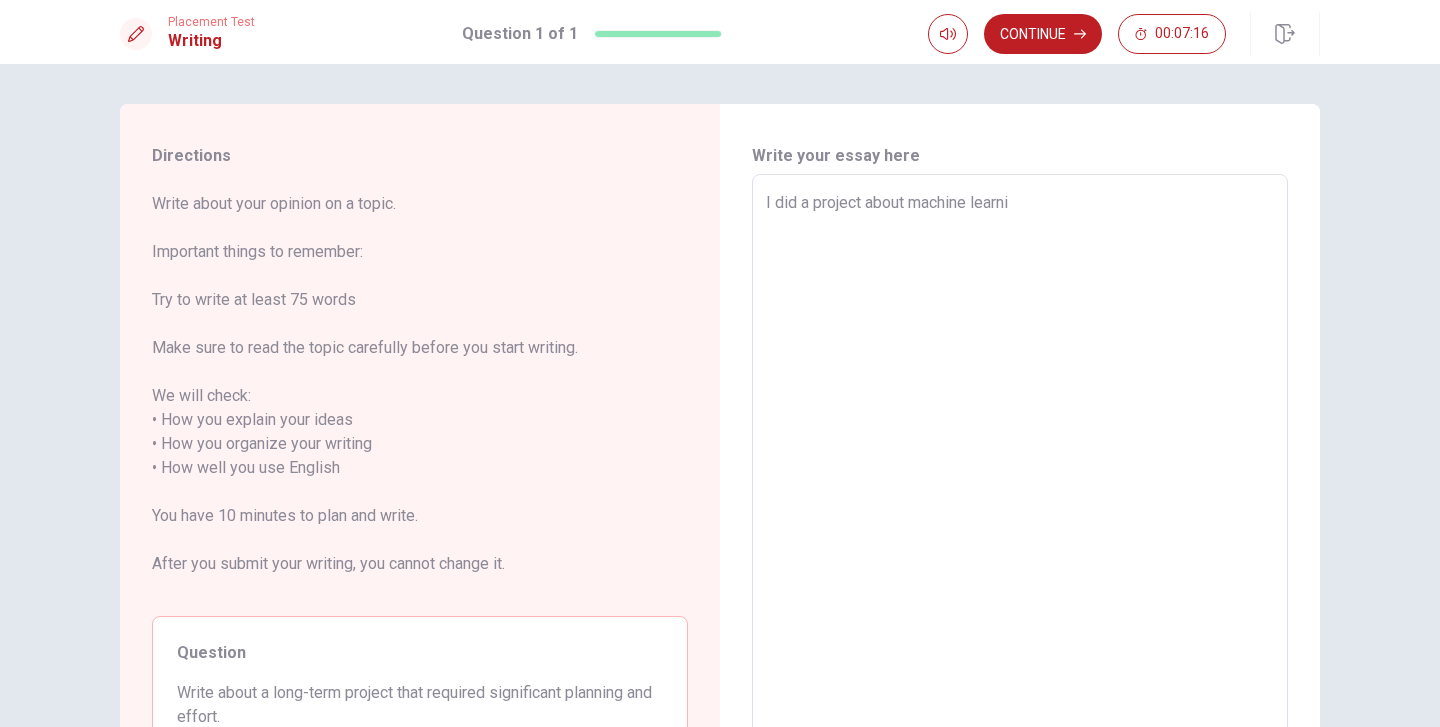 type on "x" 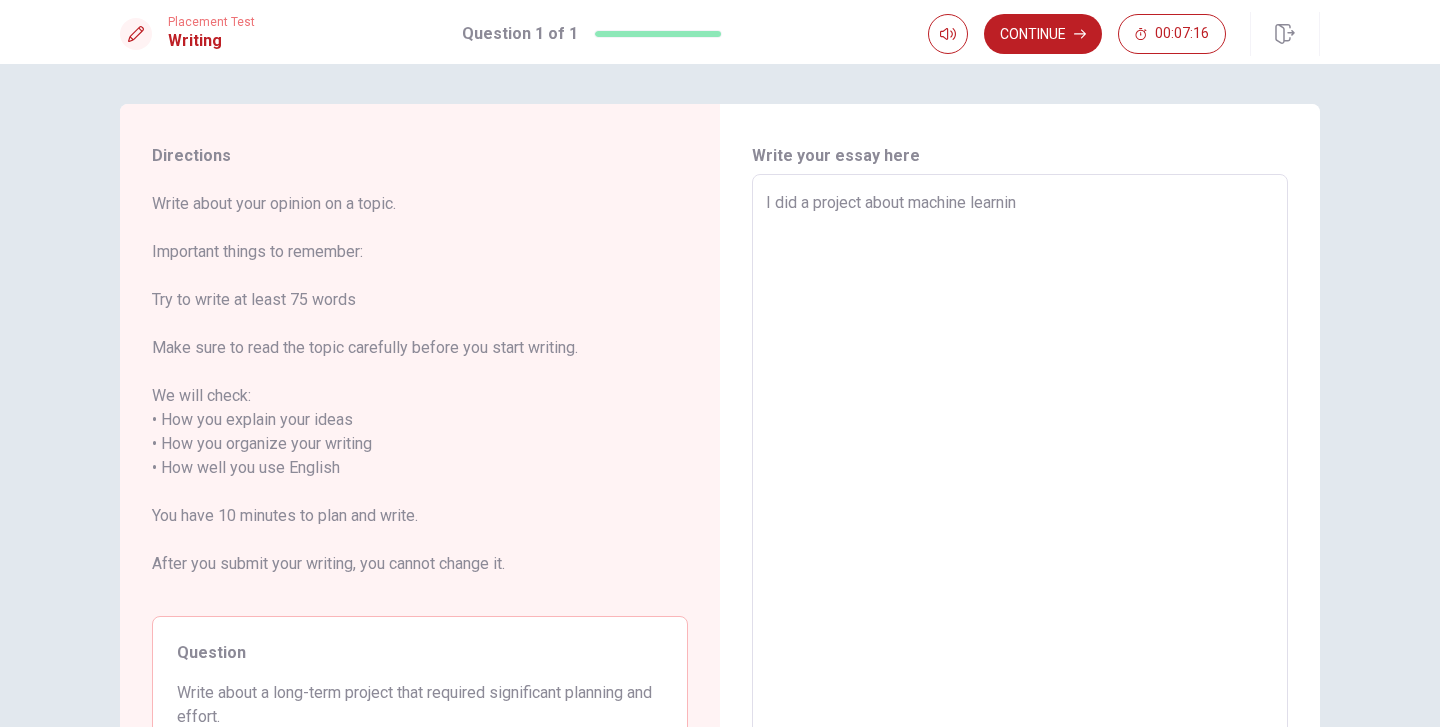 type on "x" 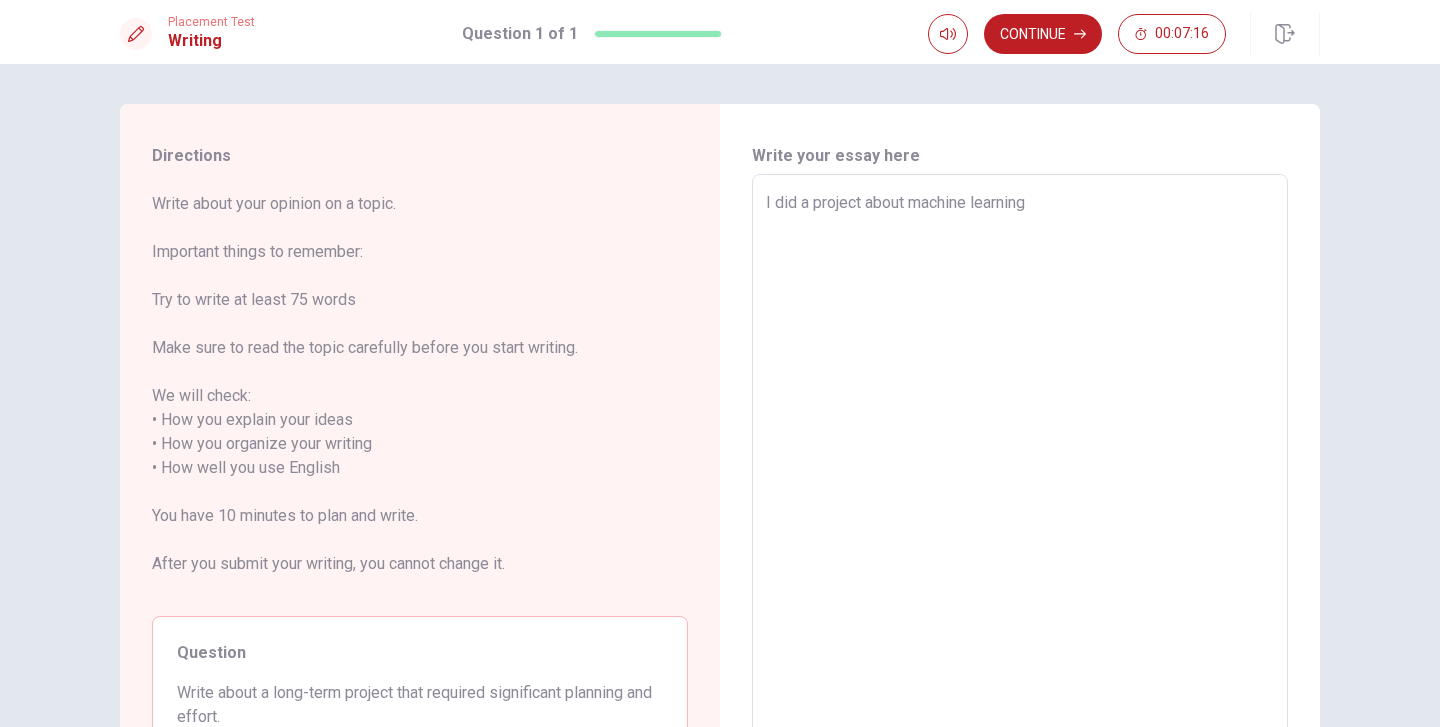 type on "x" 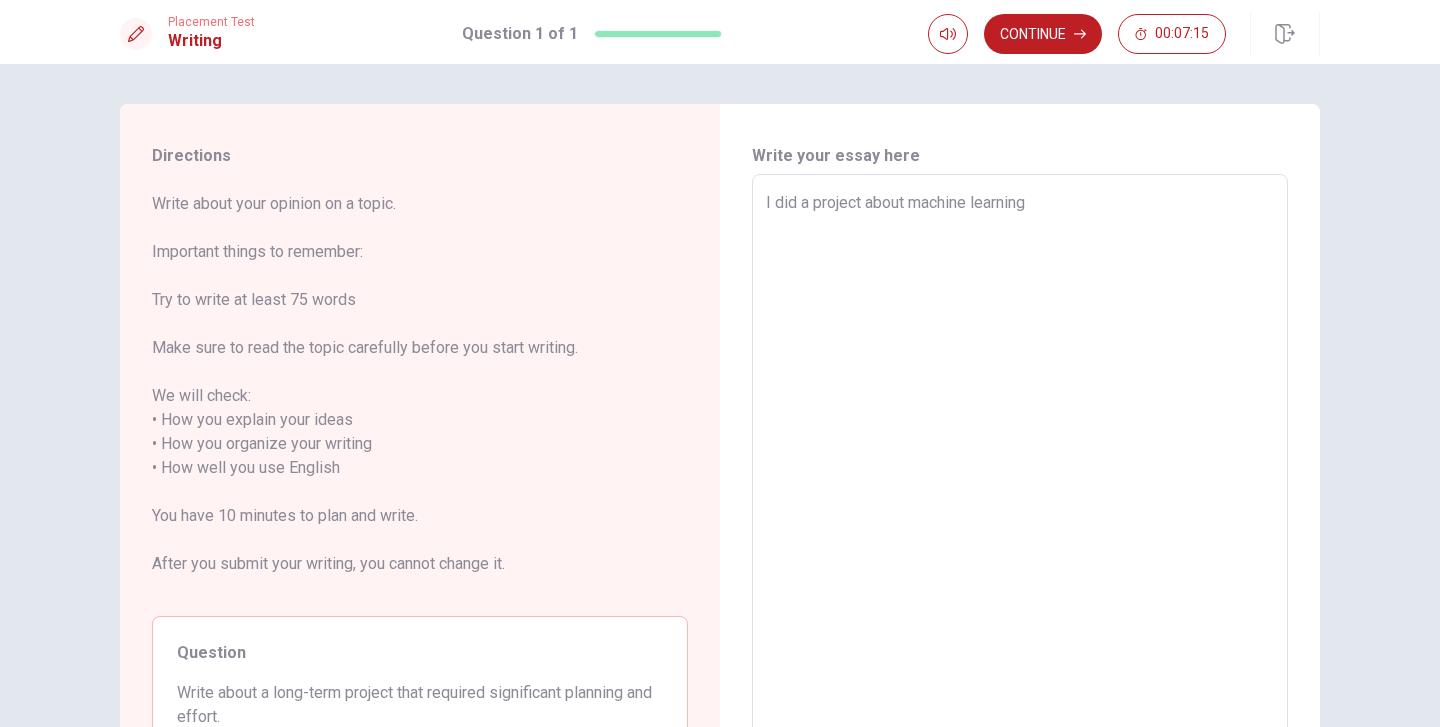 type on "I did a project about machine learning" 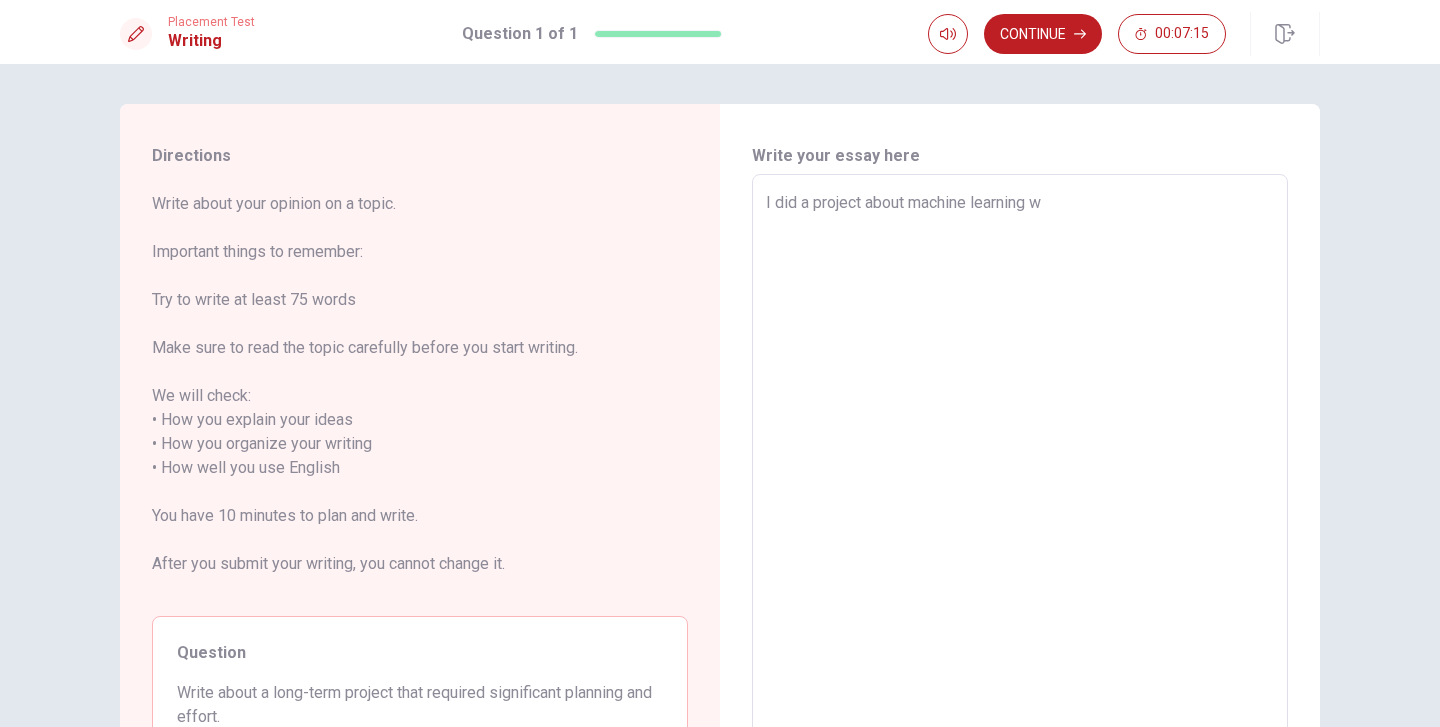 type on "x" 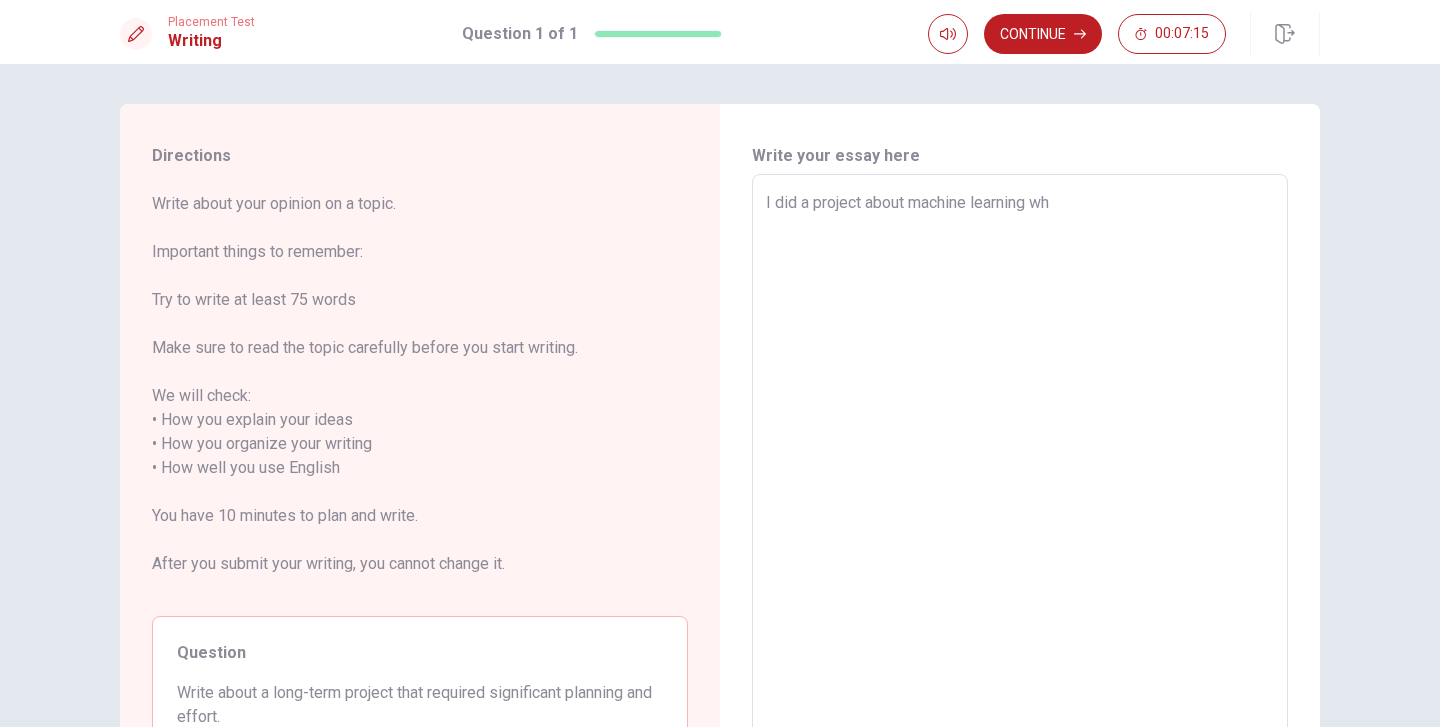 type on "x" 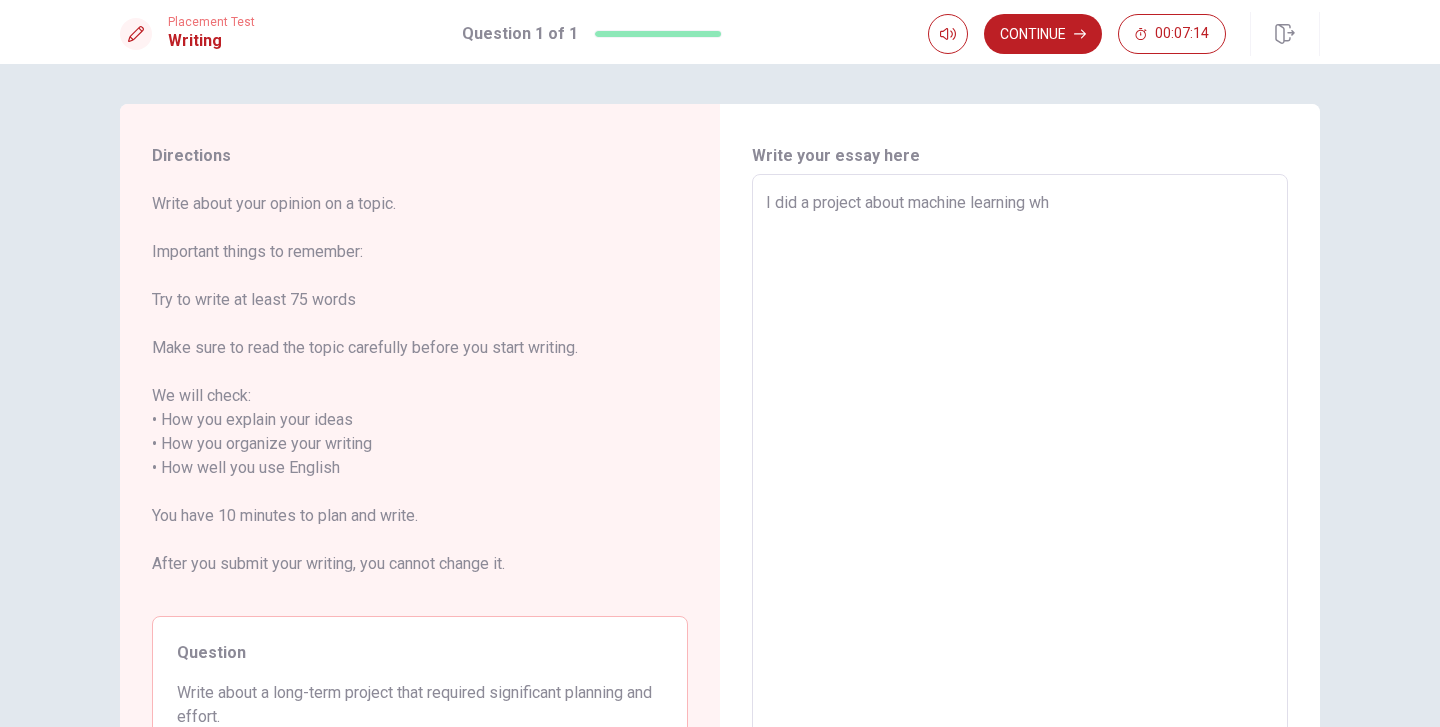 type on "I did a project about machine learning whw" 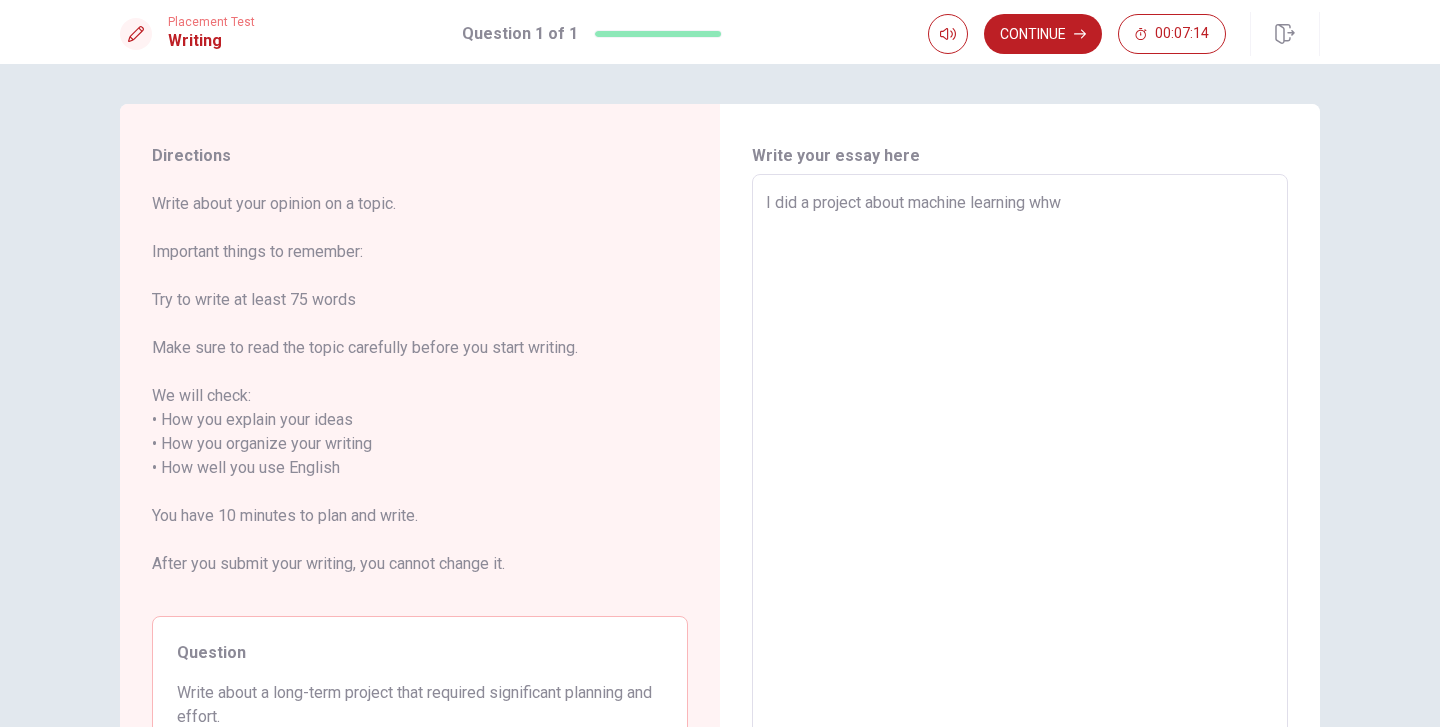 type on "x" 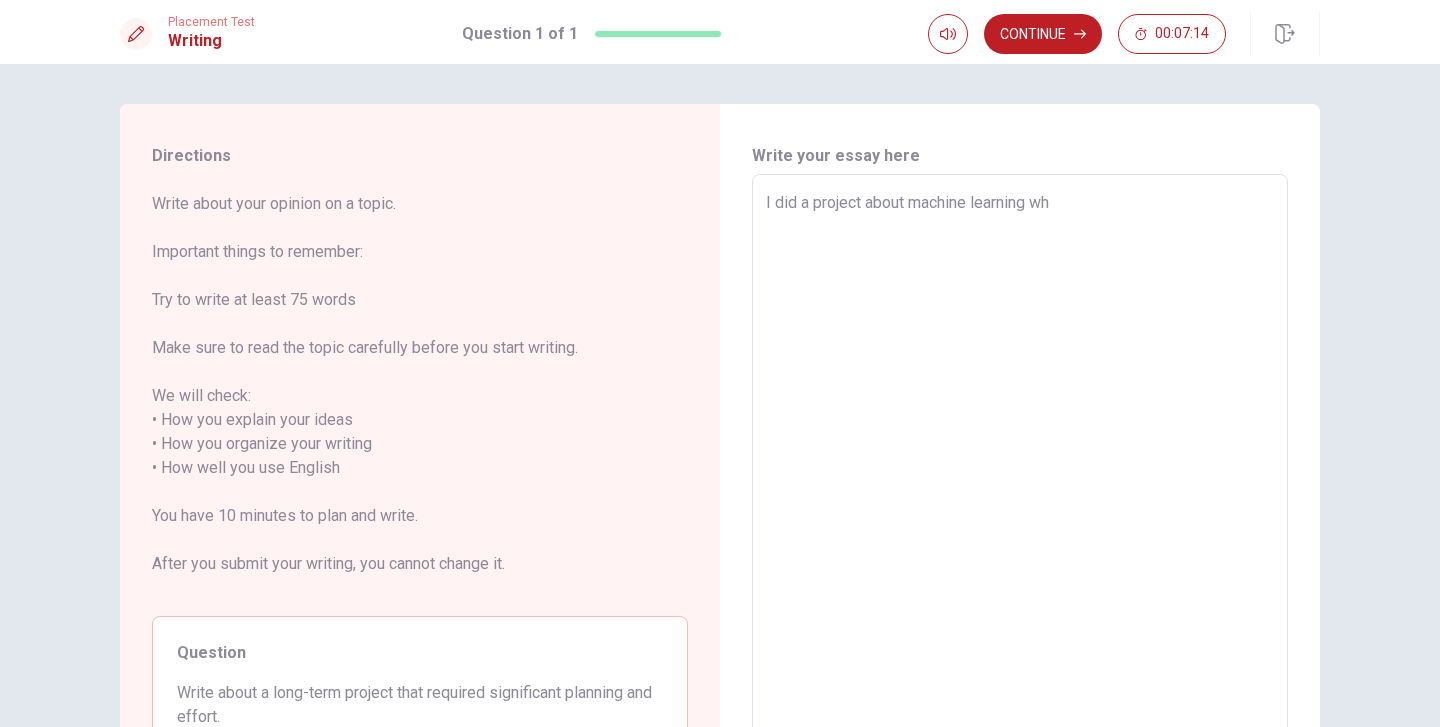type on "x" 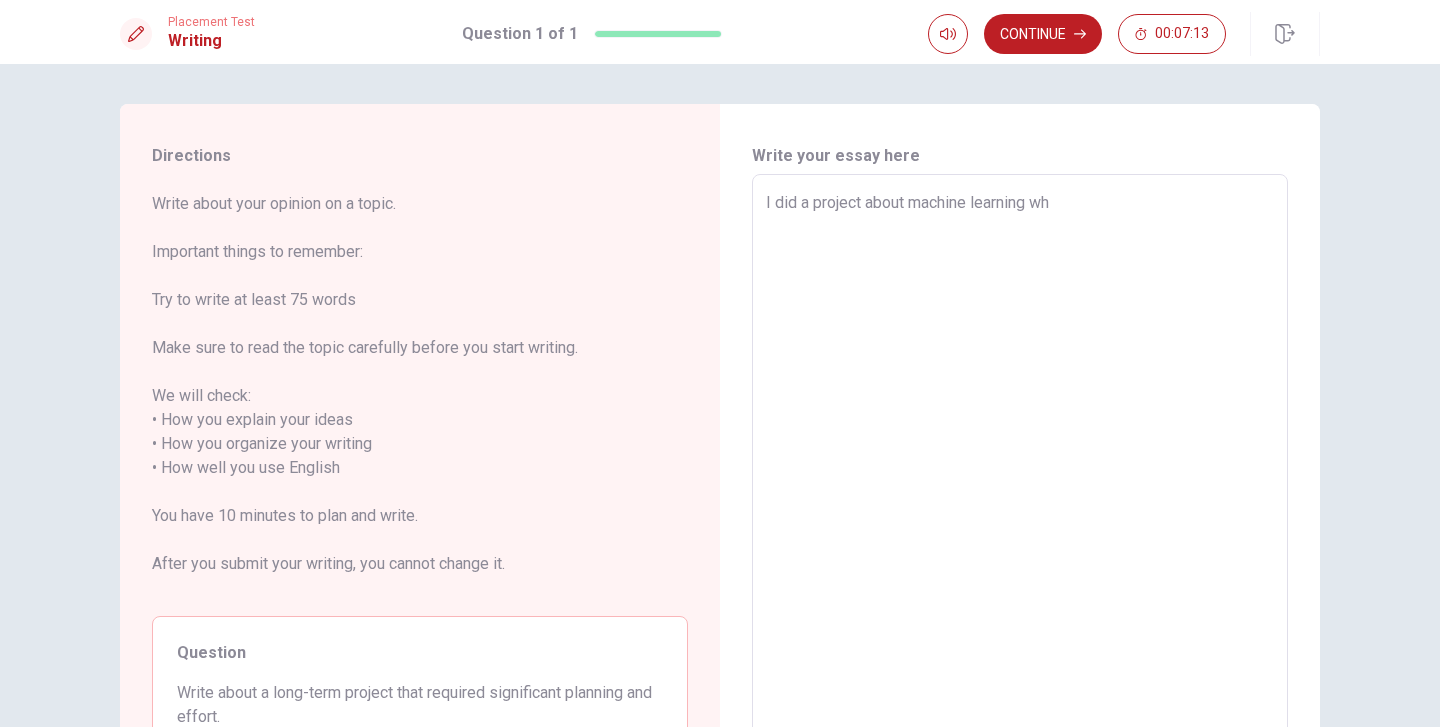type on "I did a project about machine learning whe" 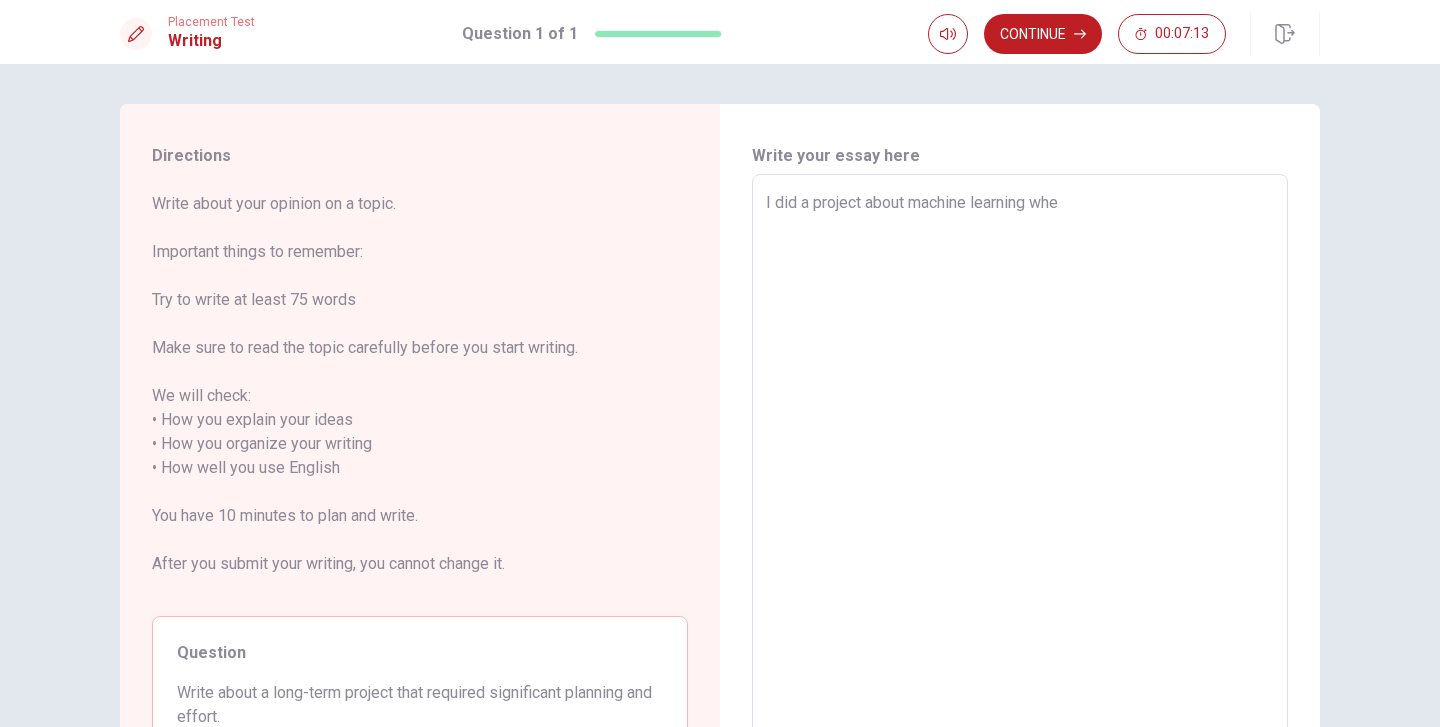 type on "x" 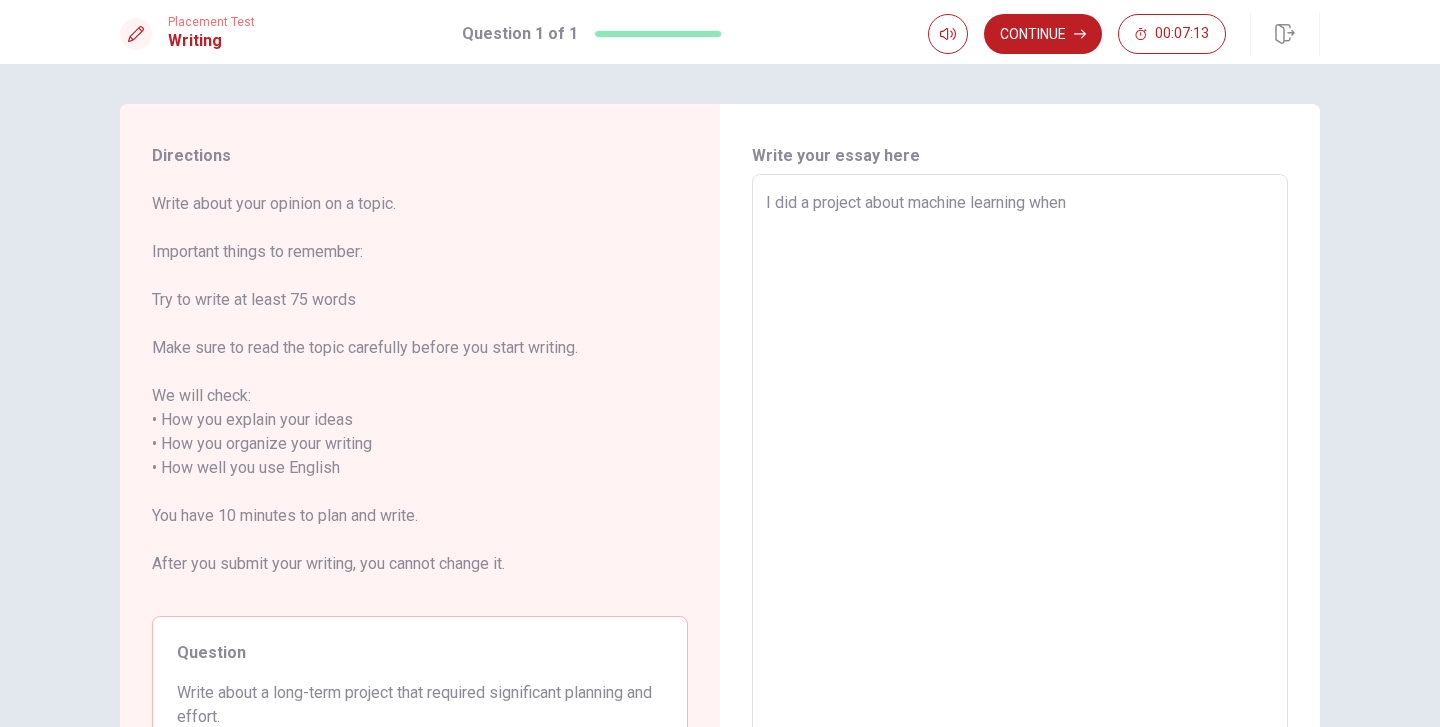 type on "x" 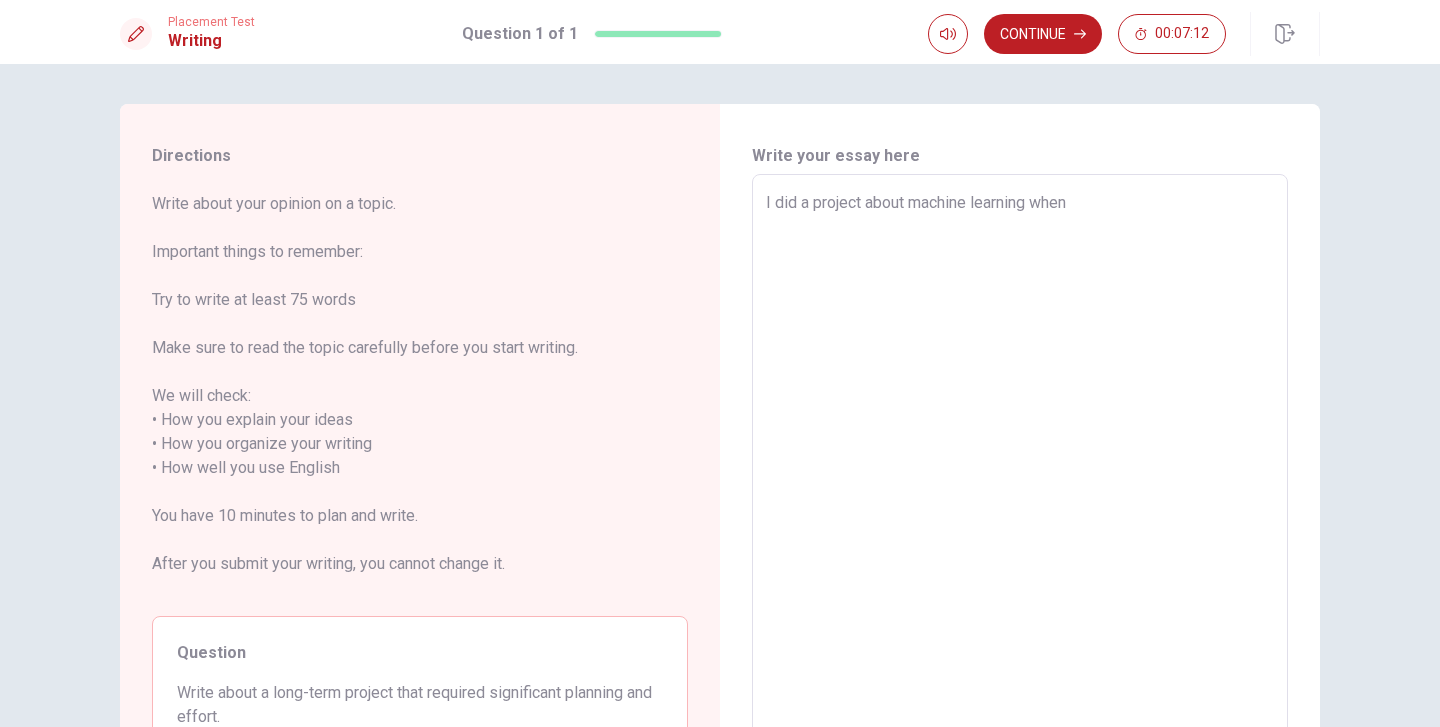 type on "I did a project about machine learning when I" 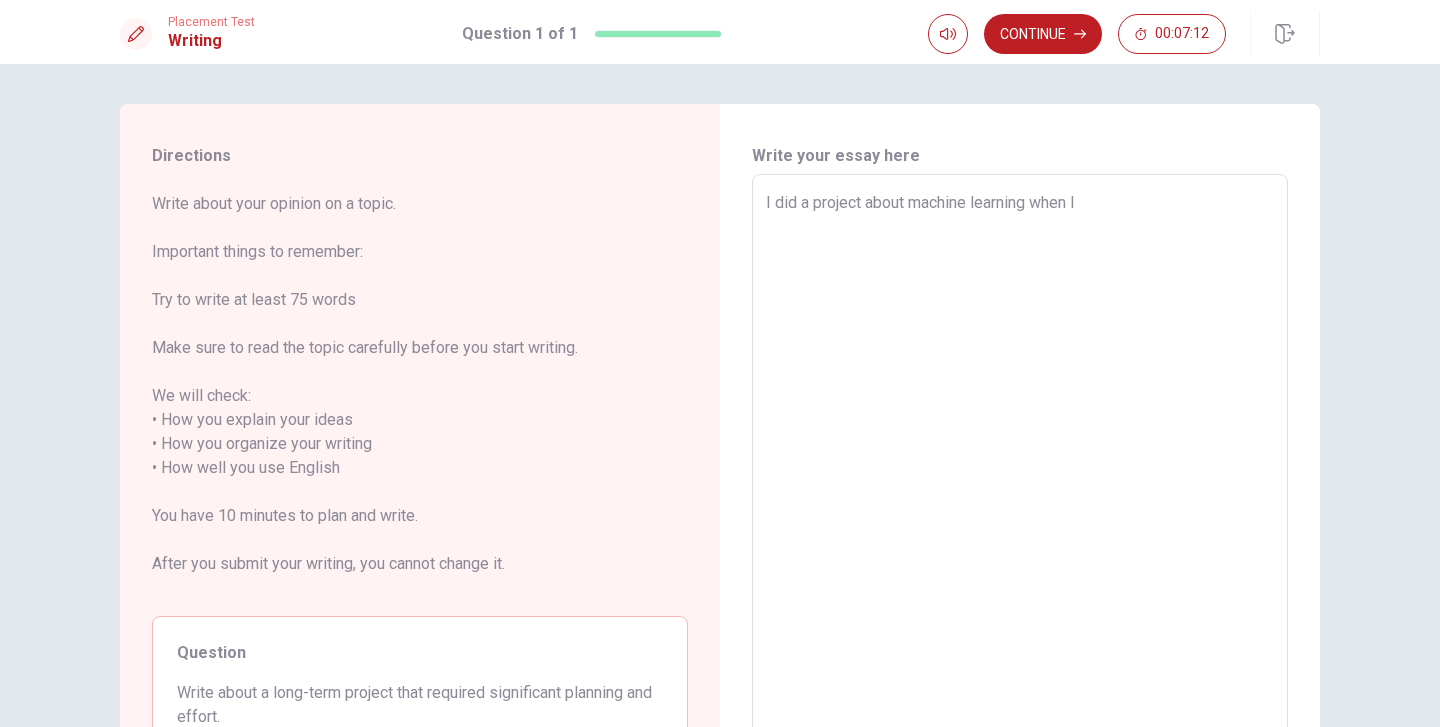 type on "x" 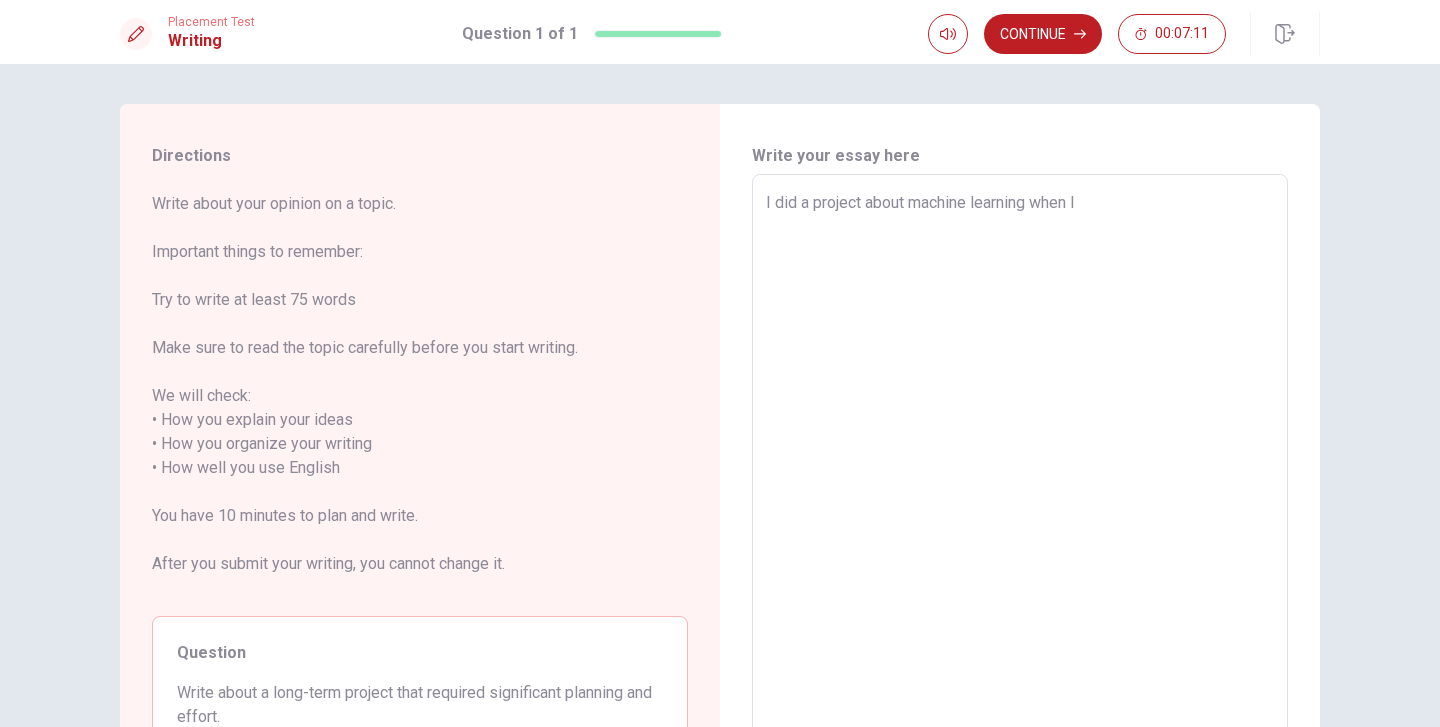 type on "I did a project about machine learning when I w" 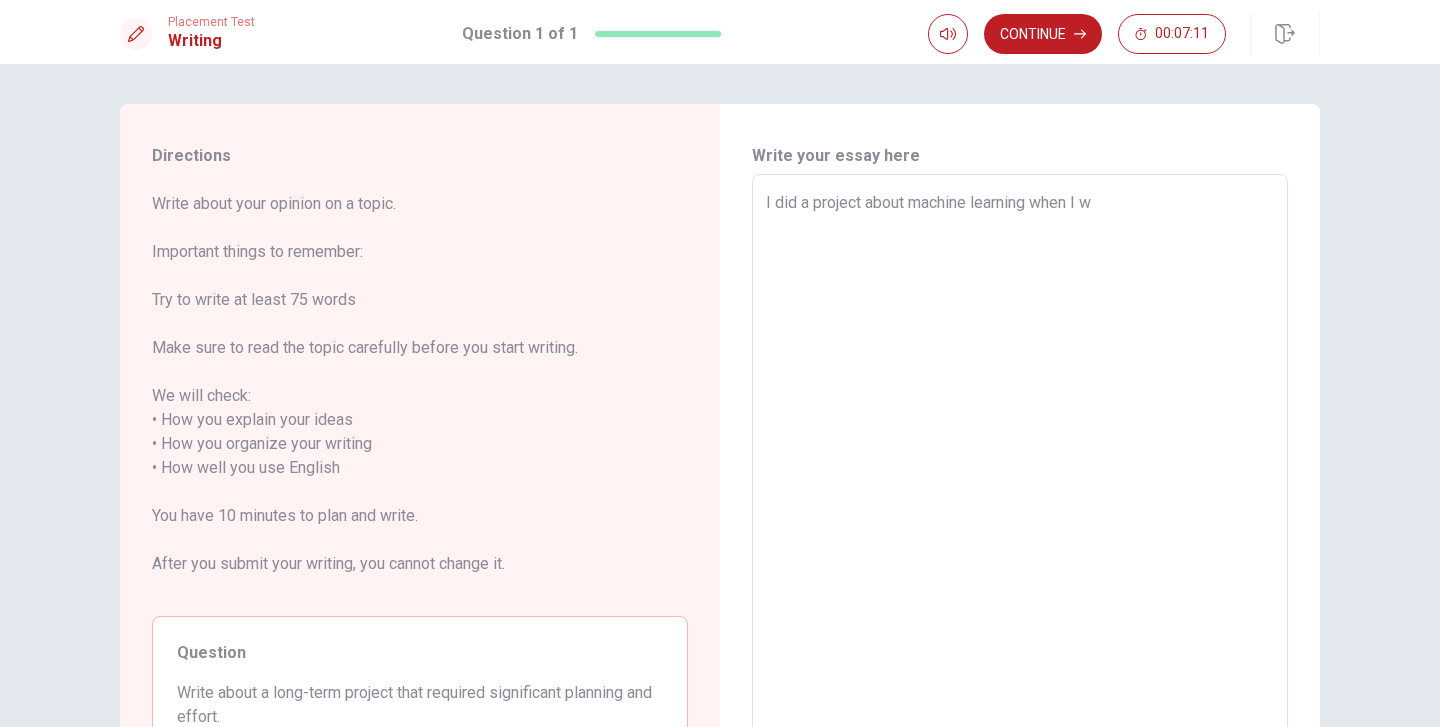 type on "x" 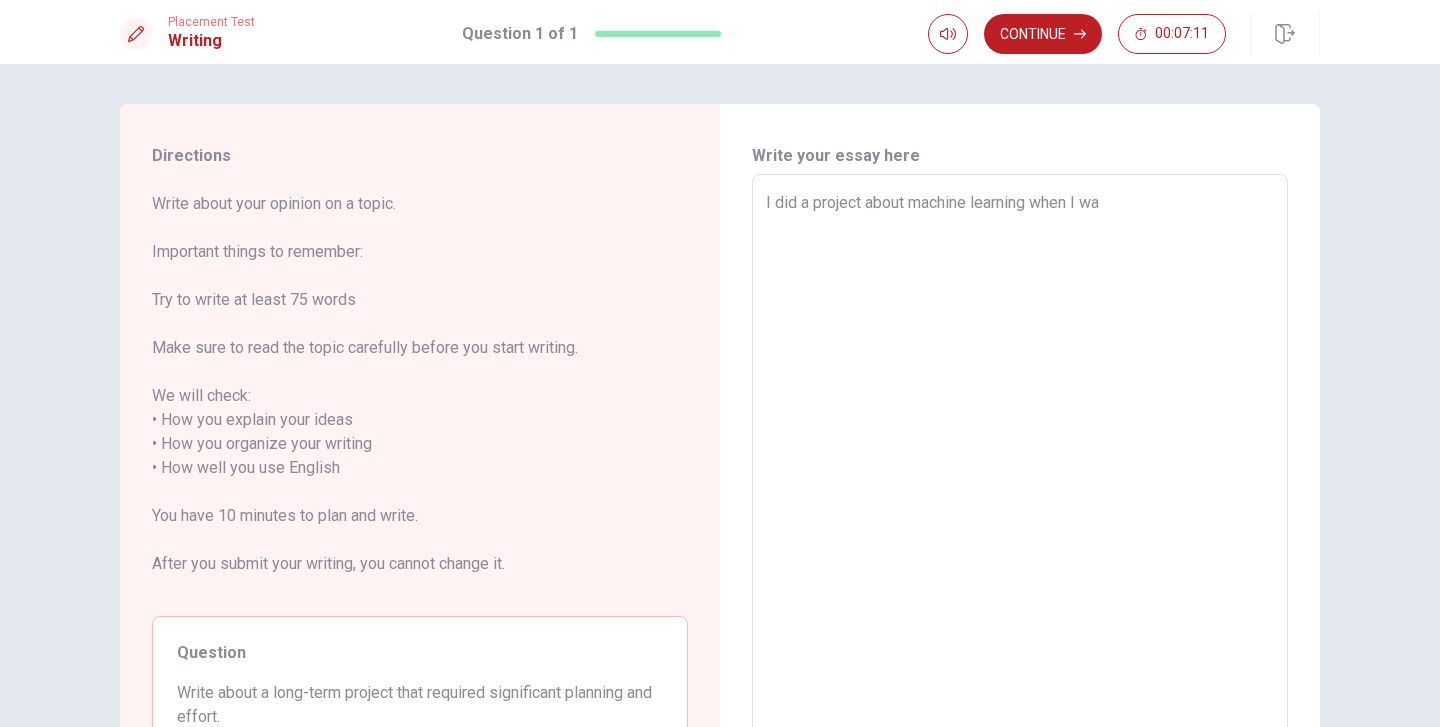 type on "x" 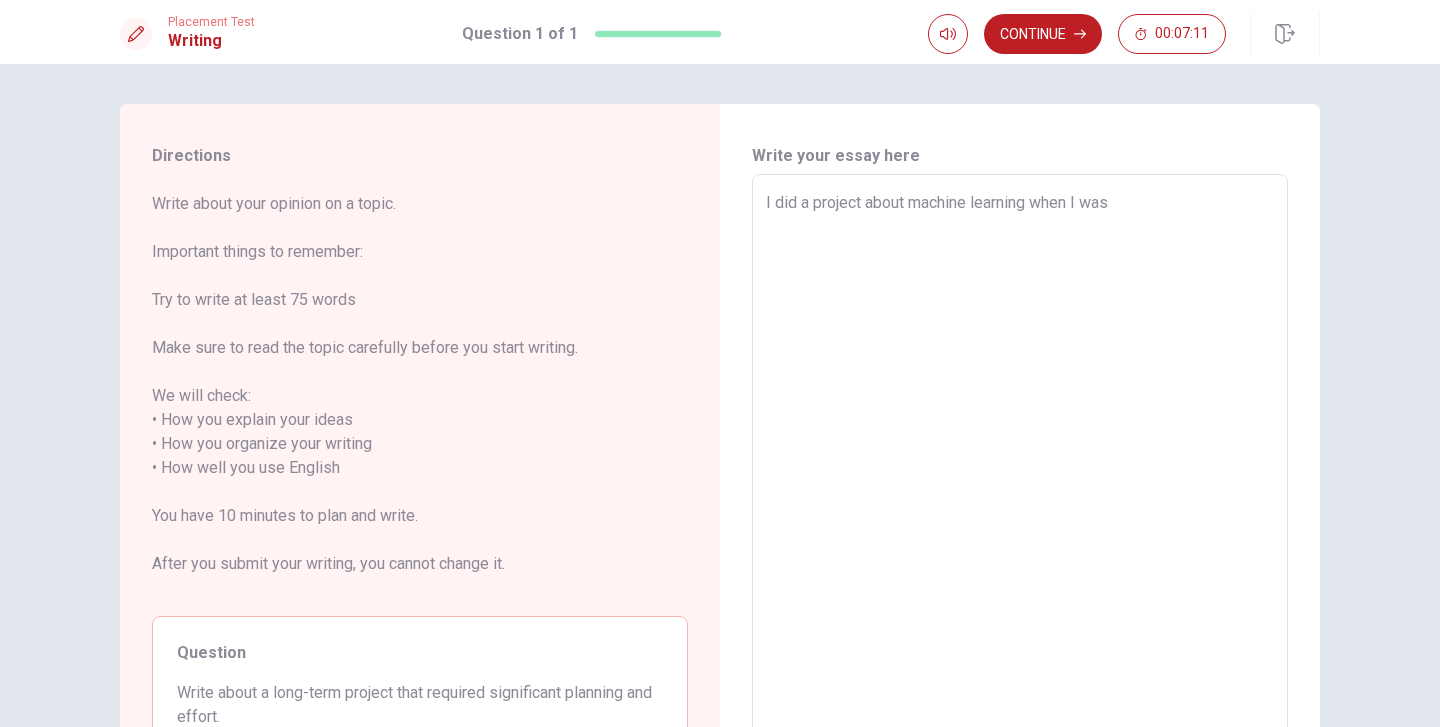 type on "x" 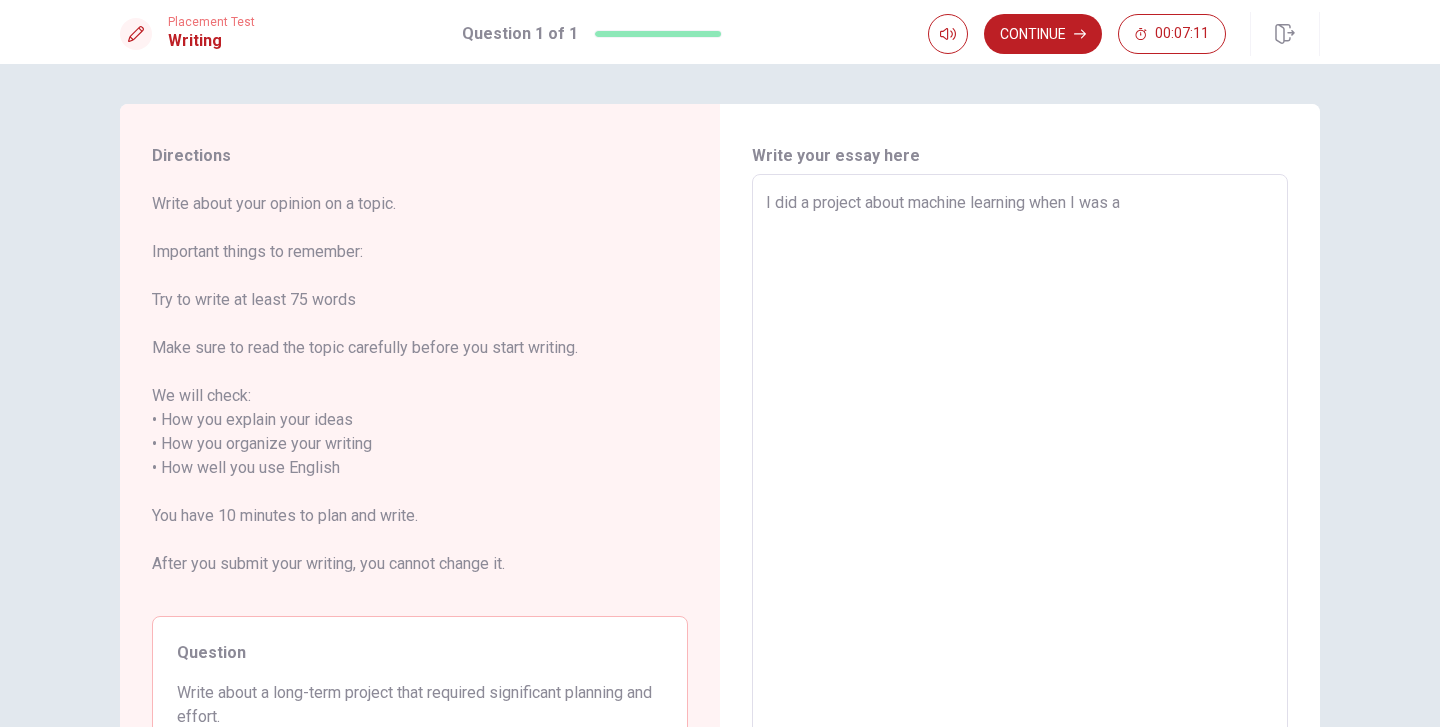 type on "x" 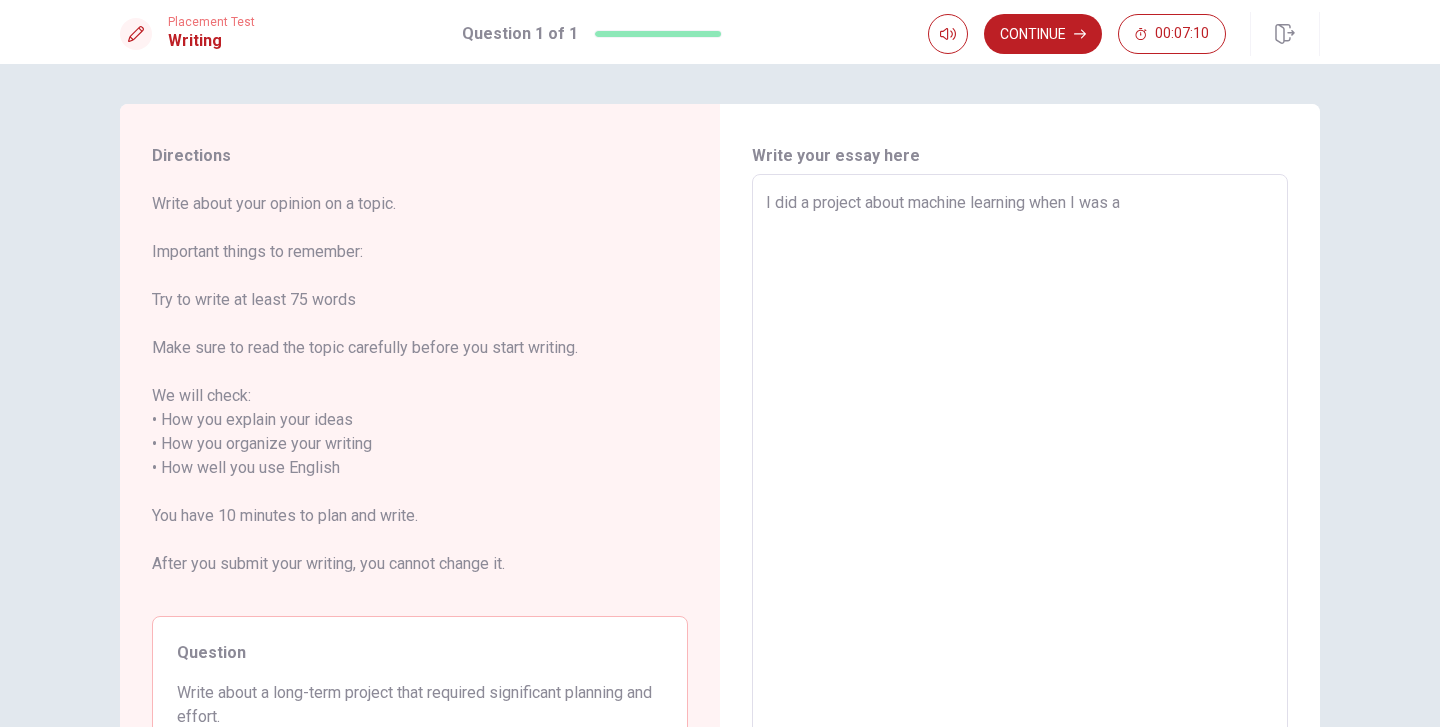 type on "I did a project about machine learning when I was a h" 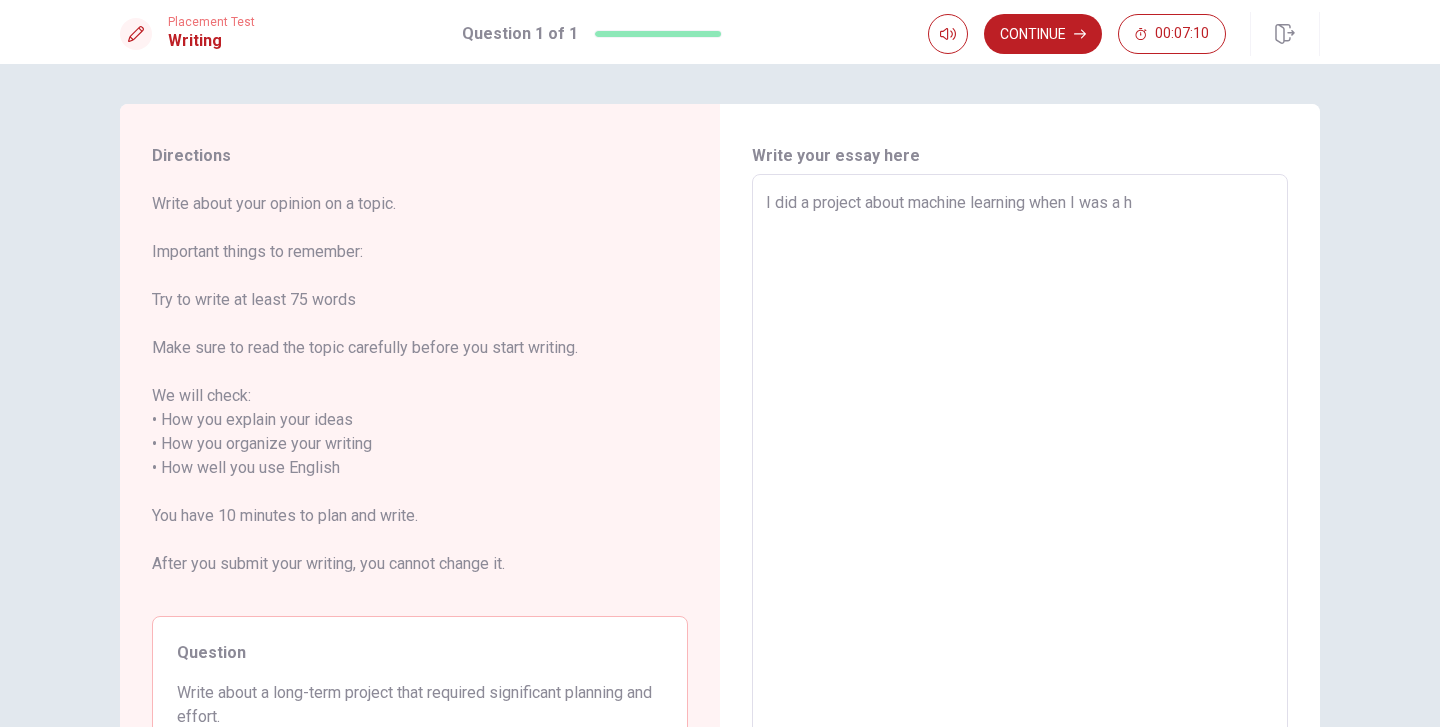type on "x" 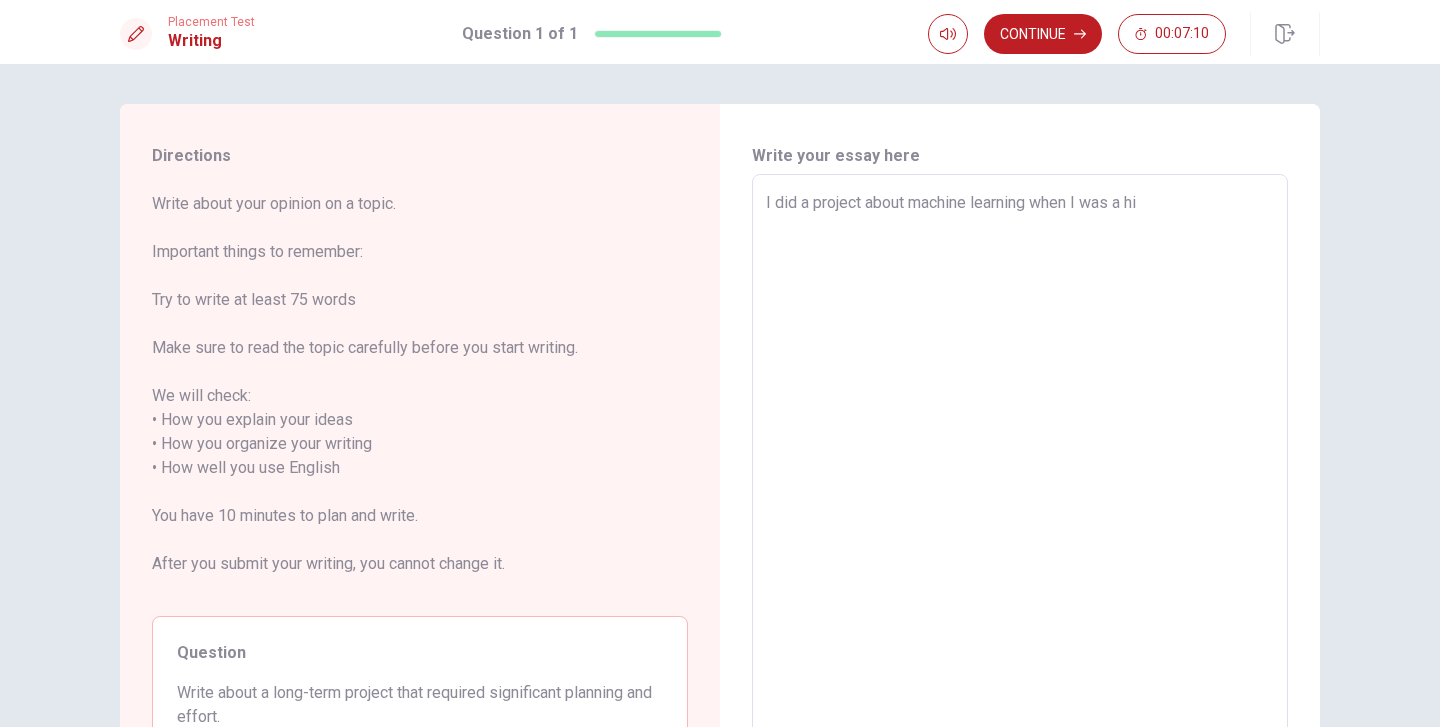 type on "x" 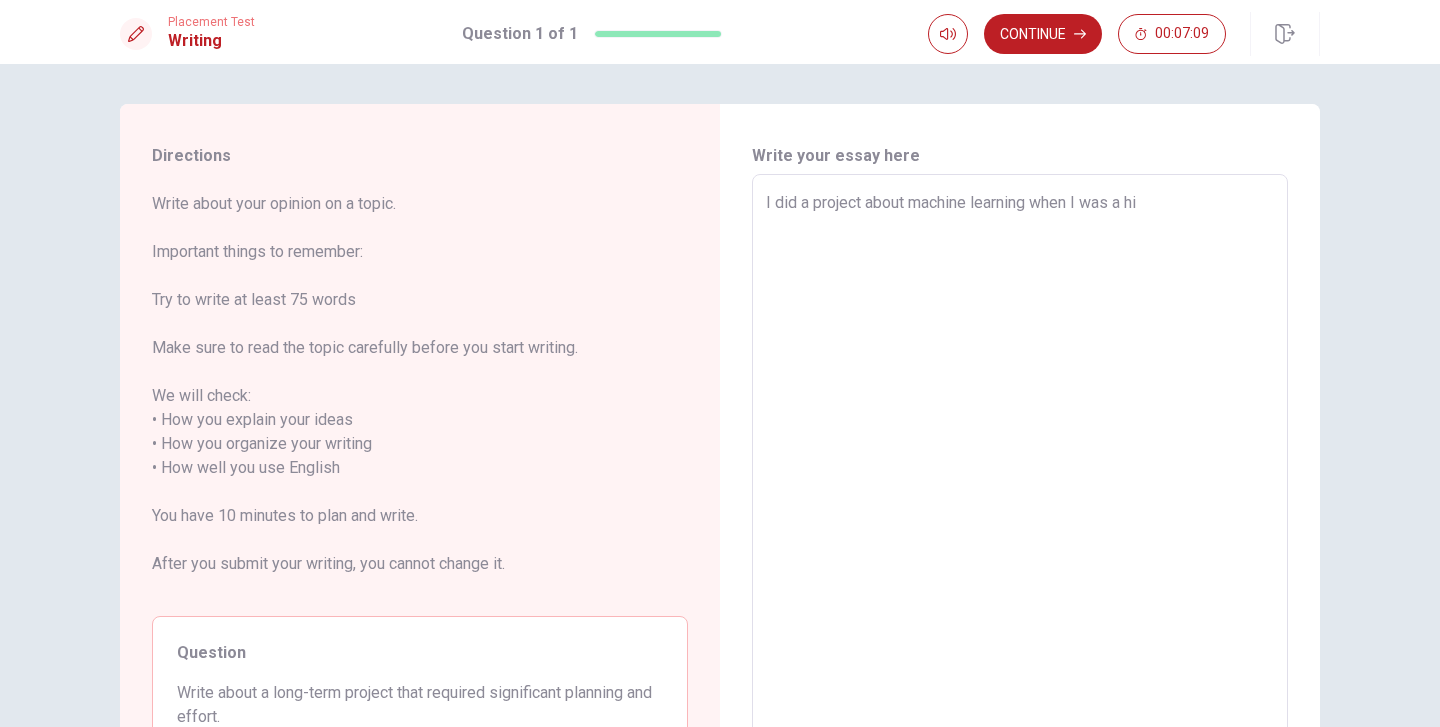 type on "I did a project about machine learning when I was a hig" 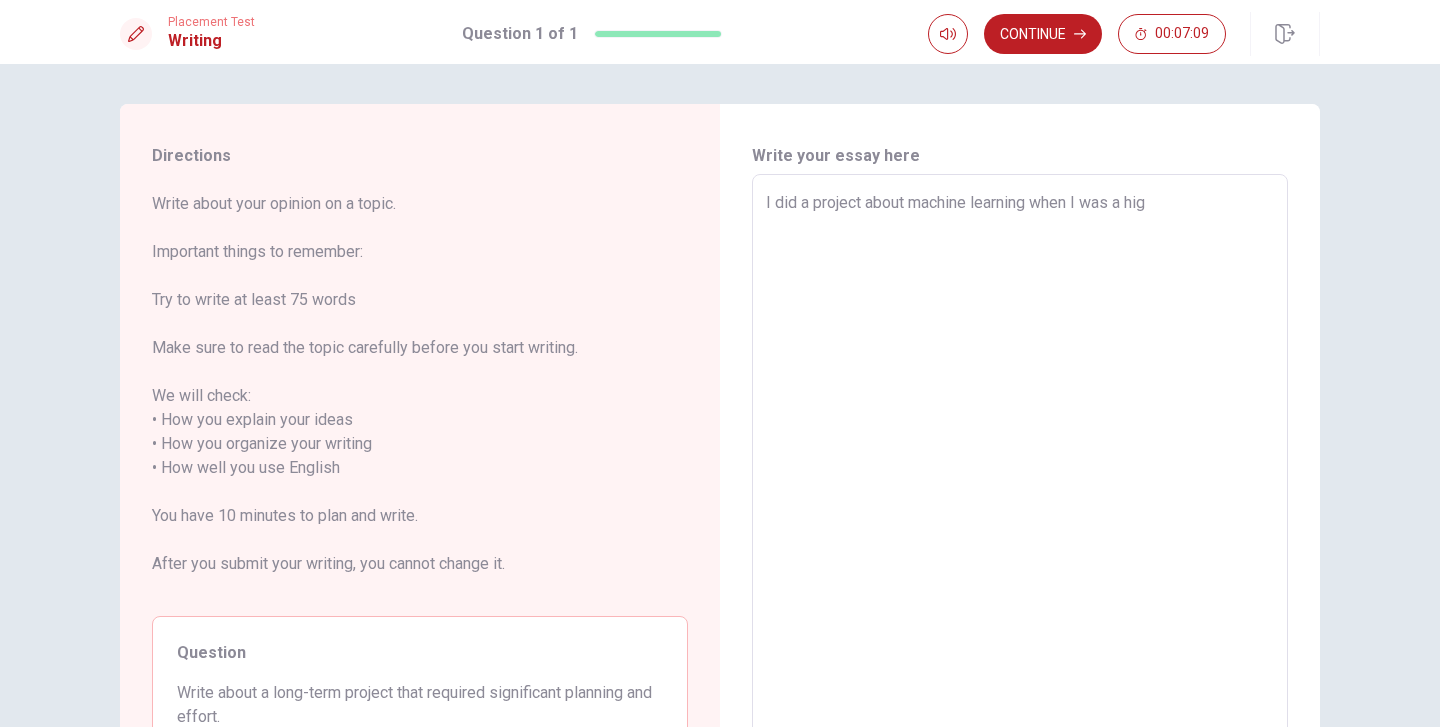 type on "x" 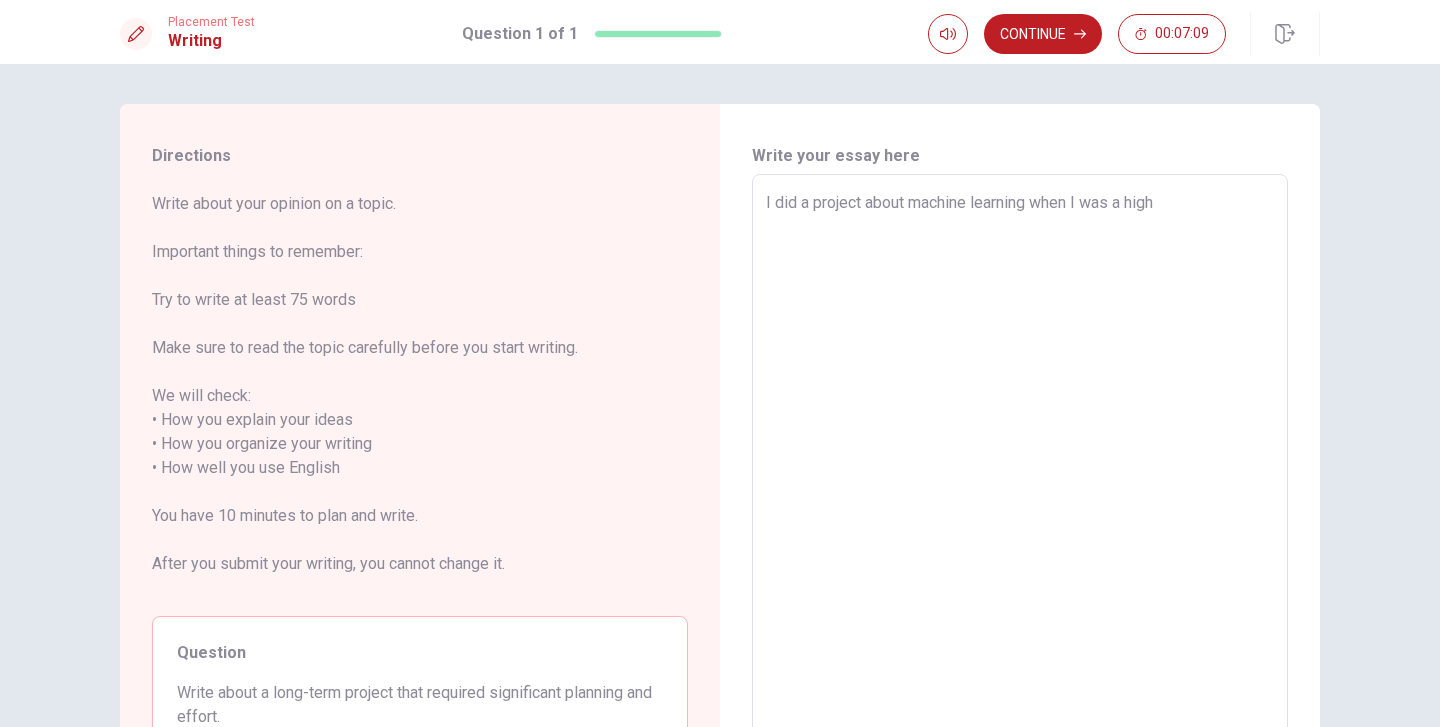type on "x" 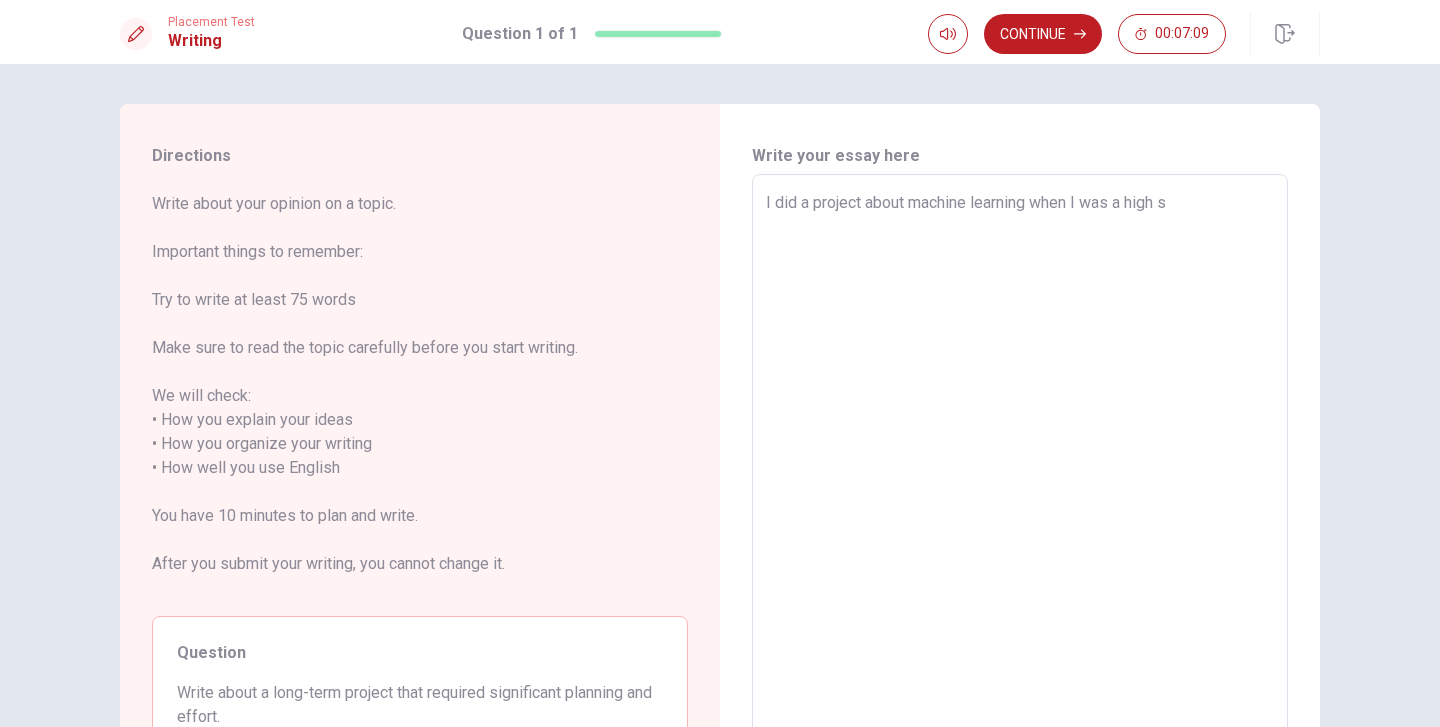 type on "x" 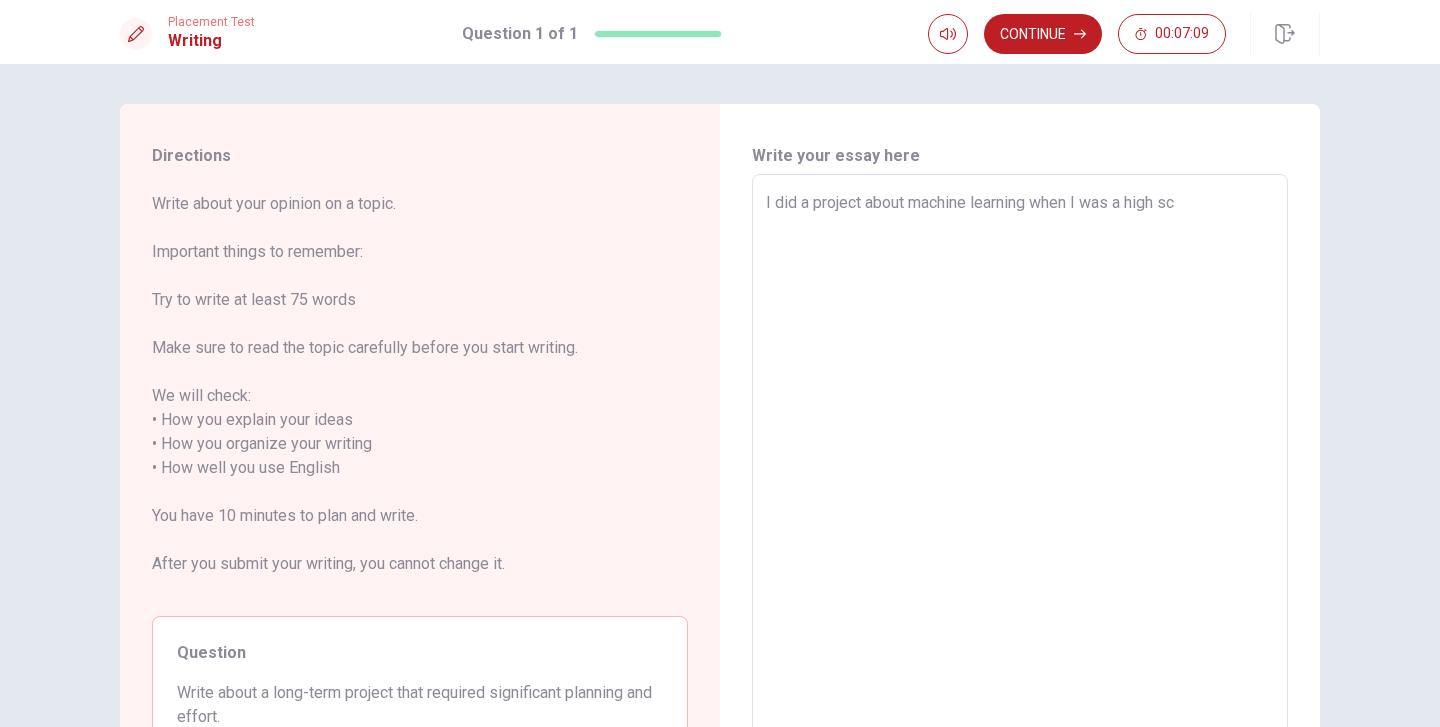type on "x" 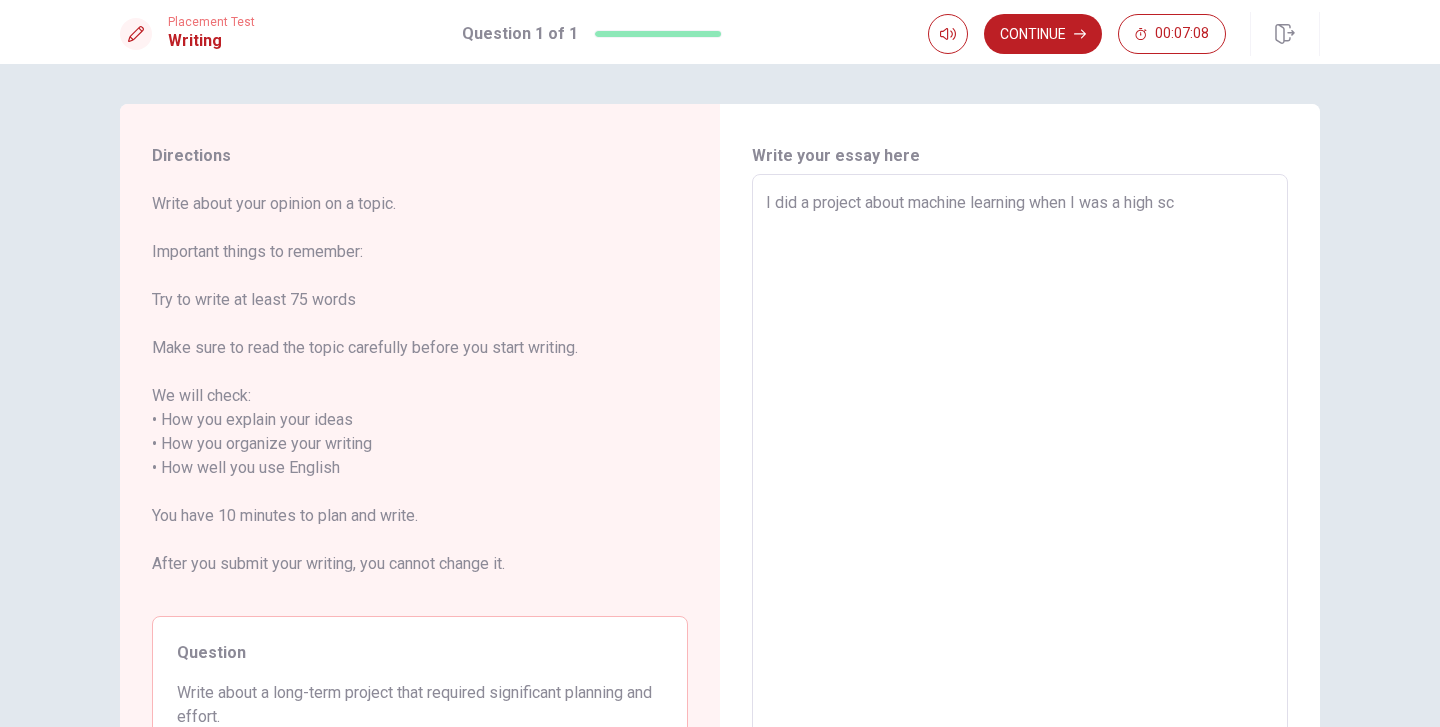 type on "I did a project about machine learning when I was a high sch" 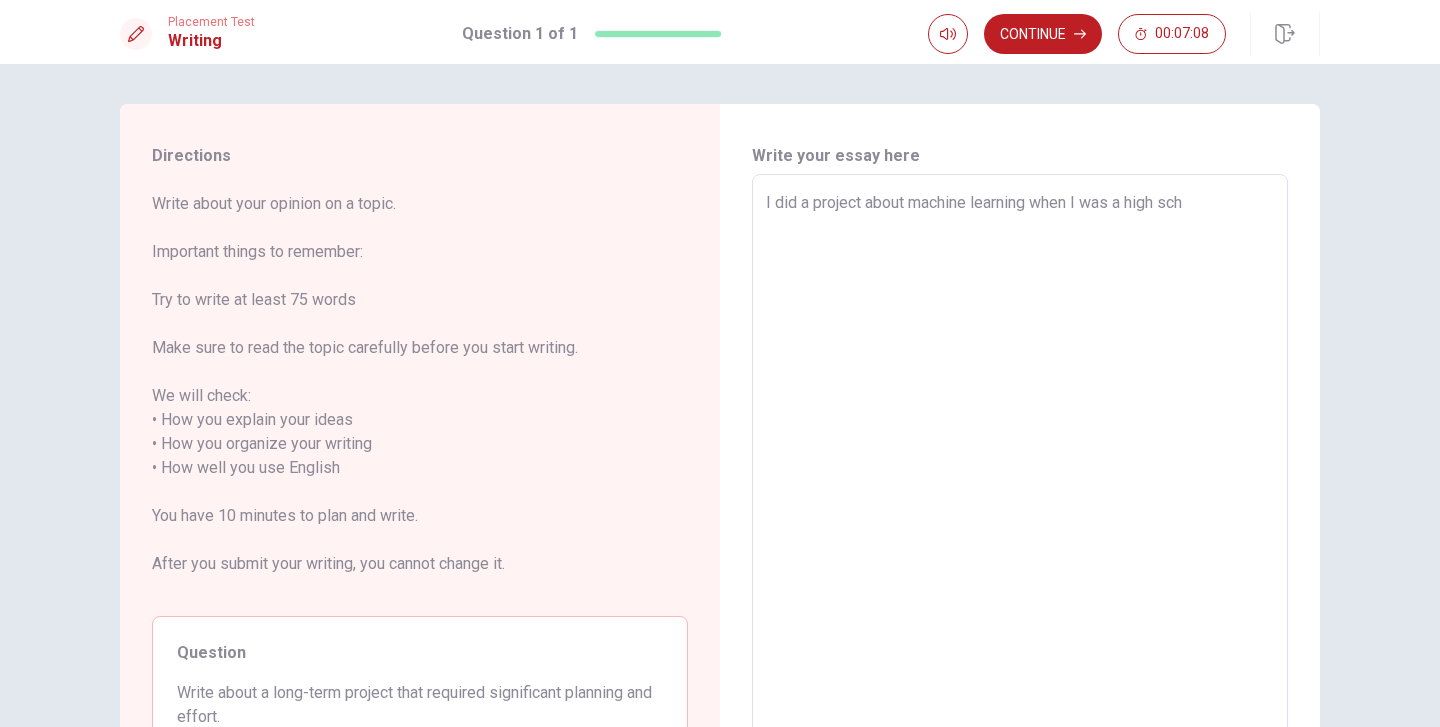type on "x" 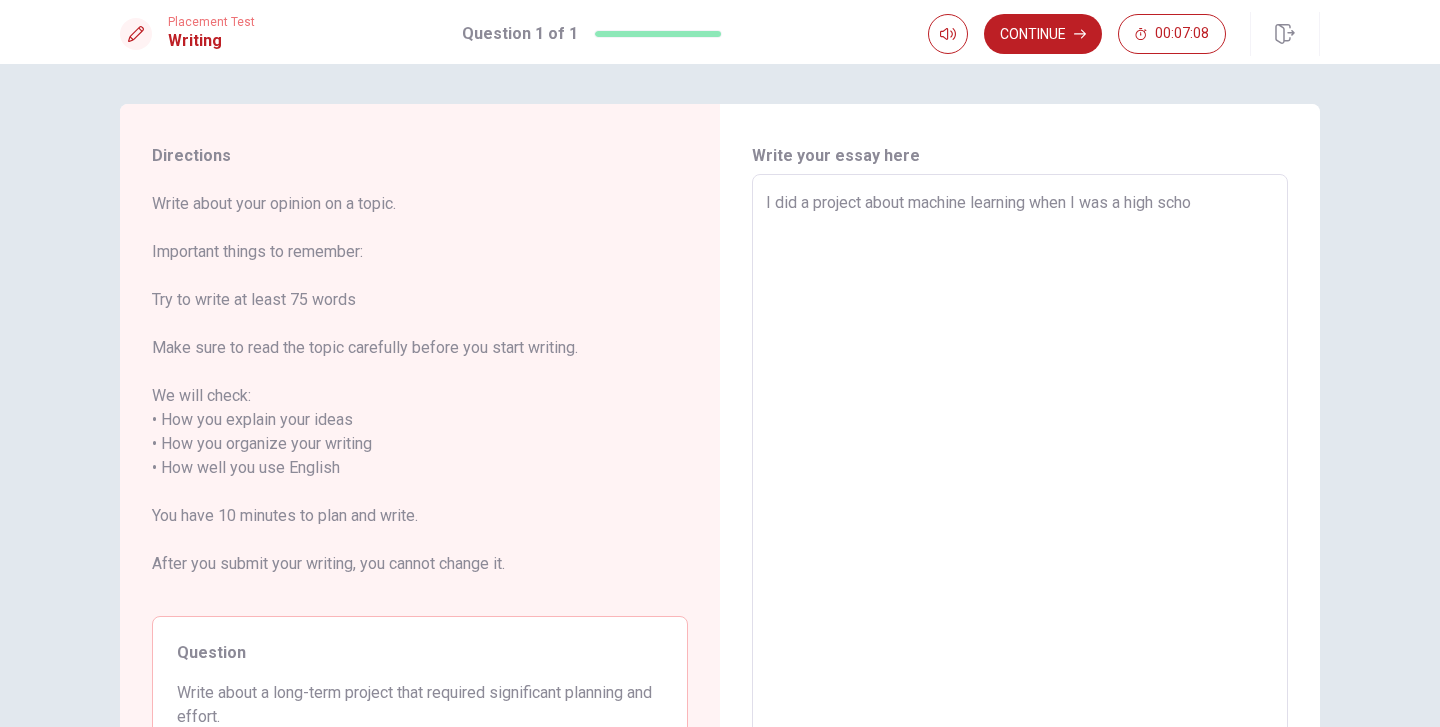 type on "x" 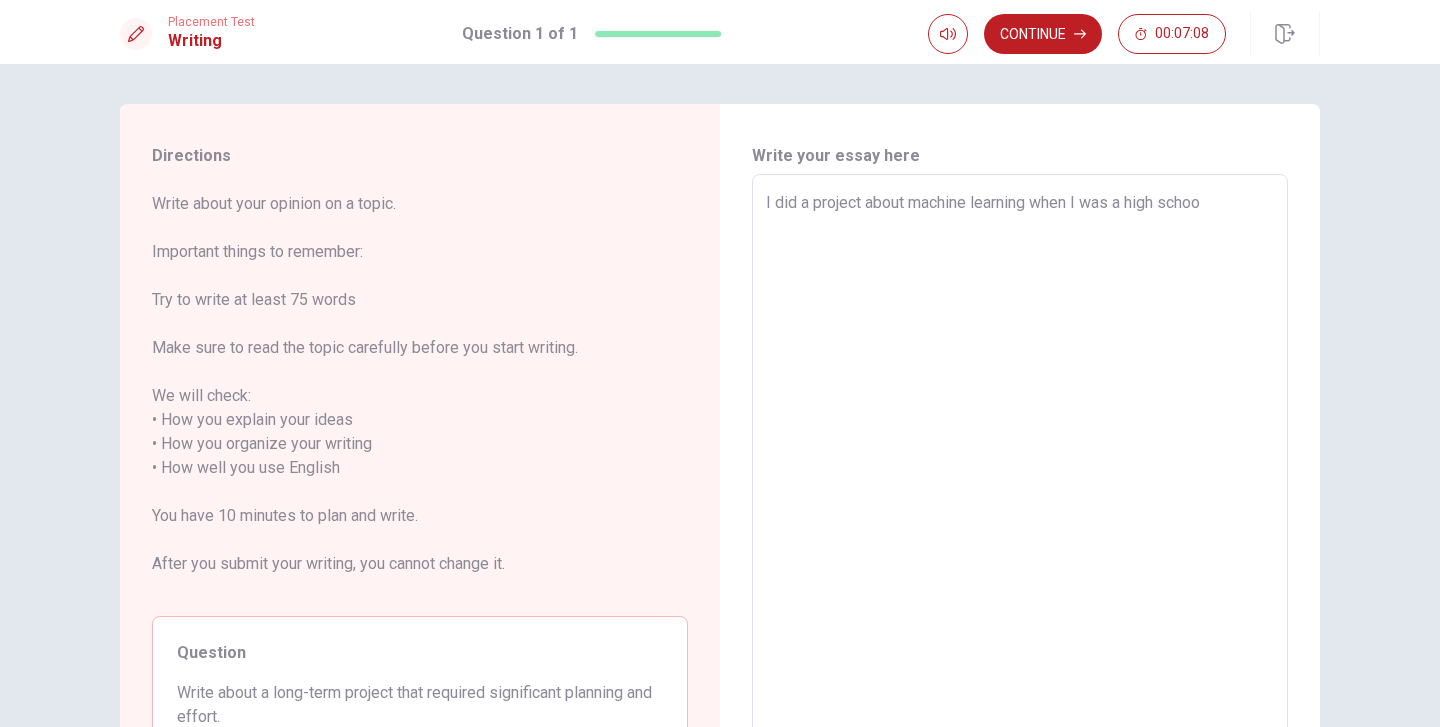 type on "x" 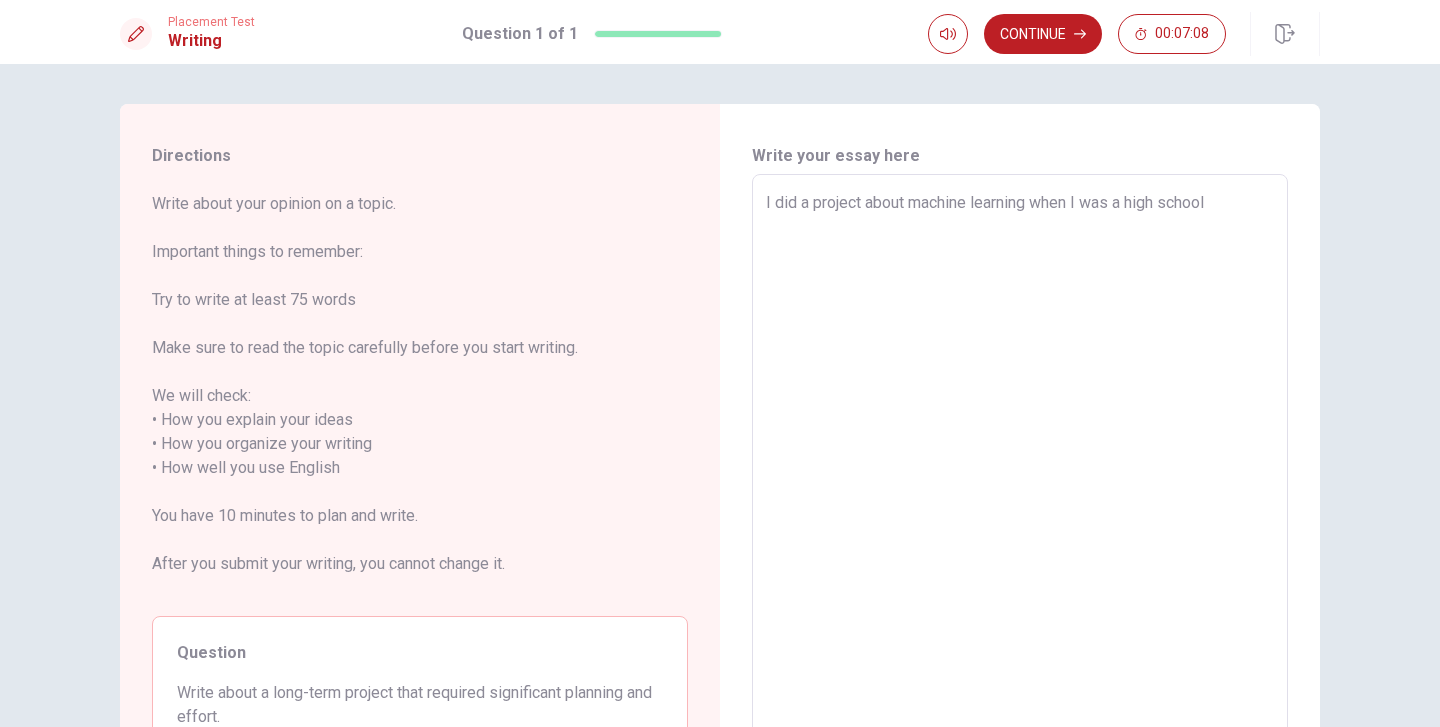 type on "x" 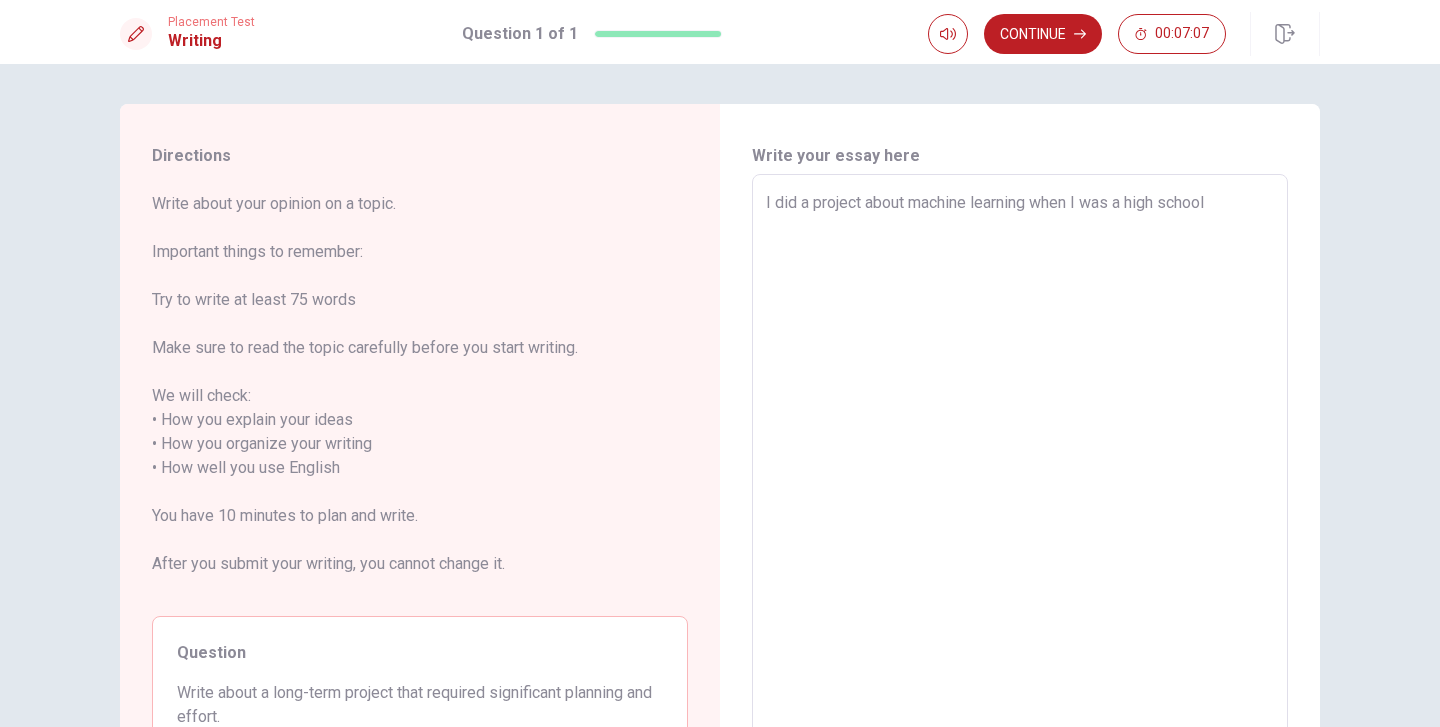 type on "I did a project about machine learning when I was a high school s" 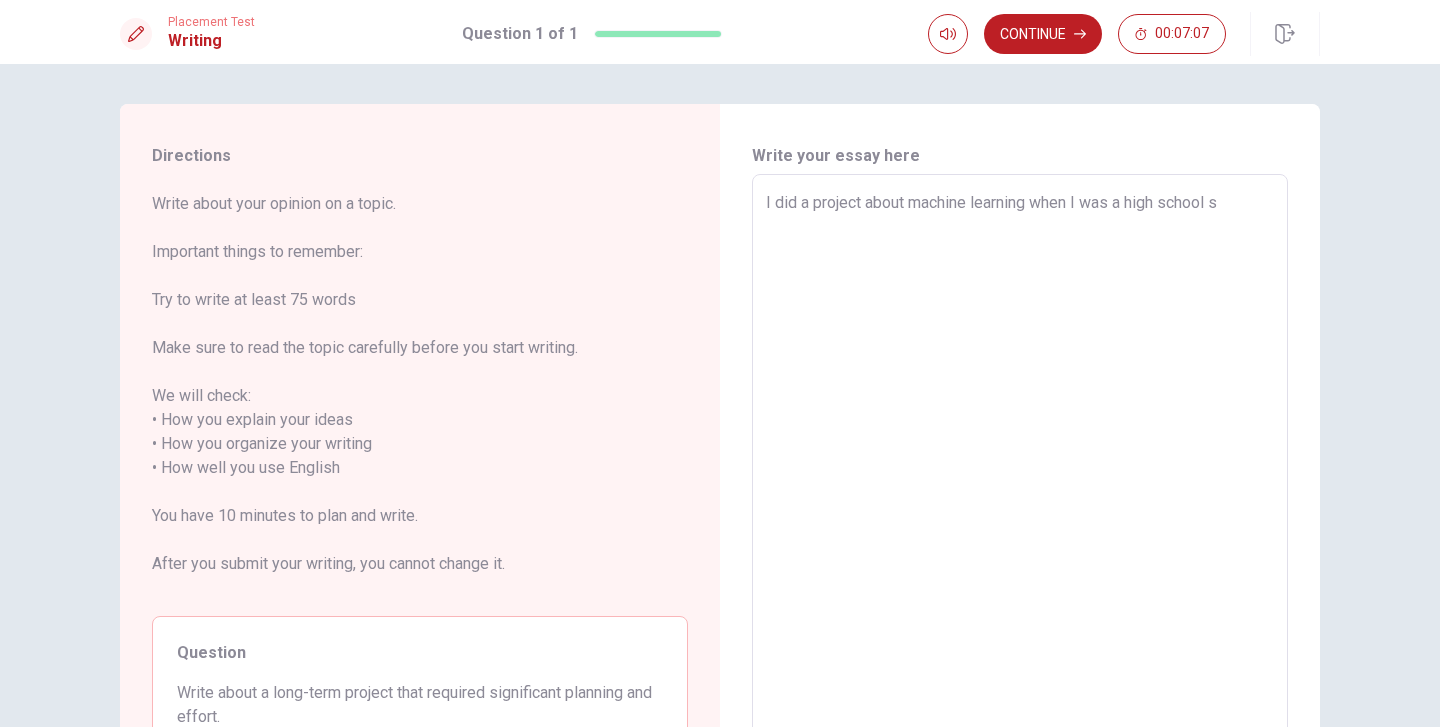 type on "x" 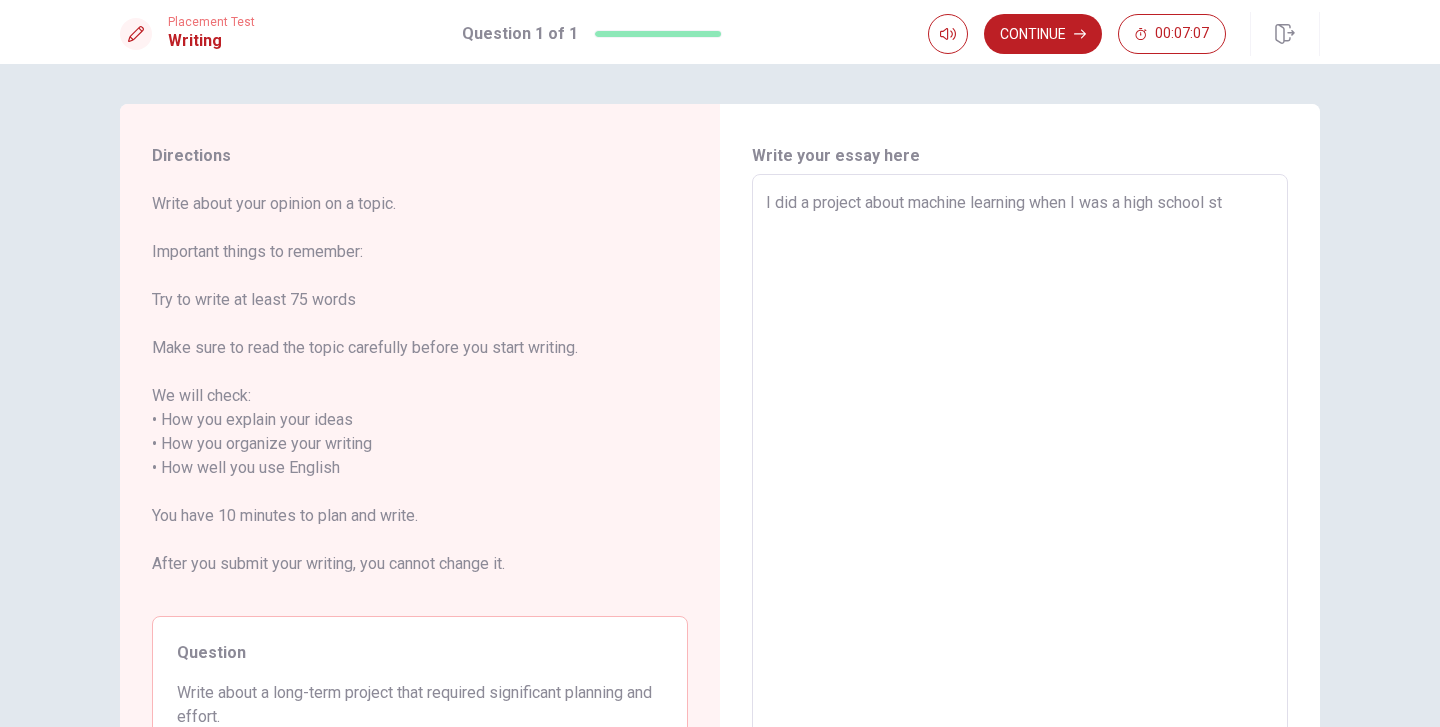 type on "x" 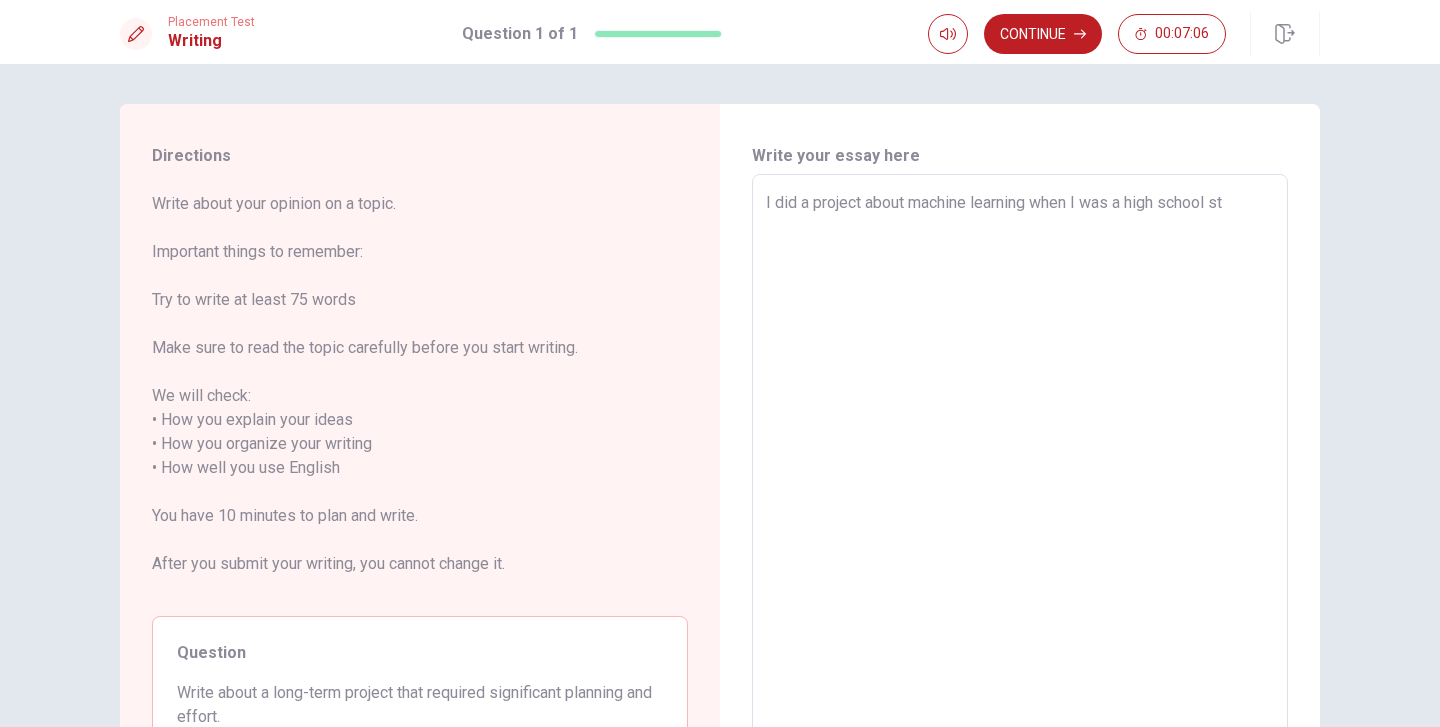 type on "I did a project about machine learning when I was a high school stu" 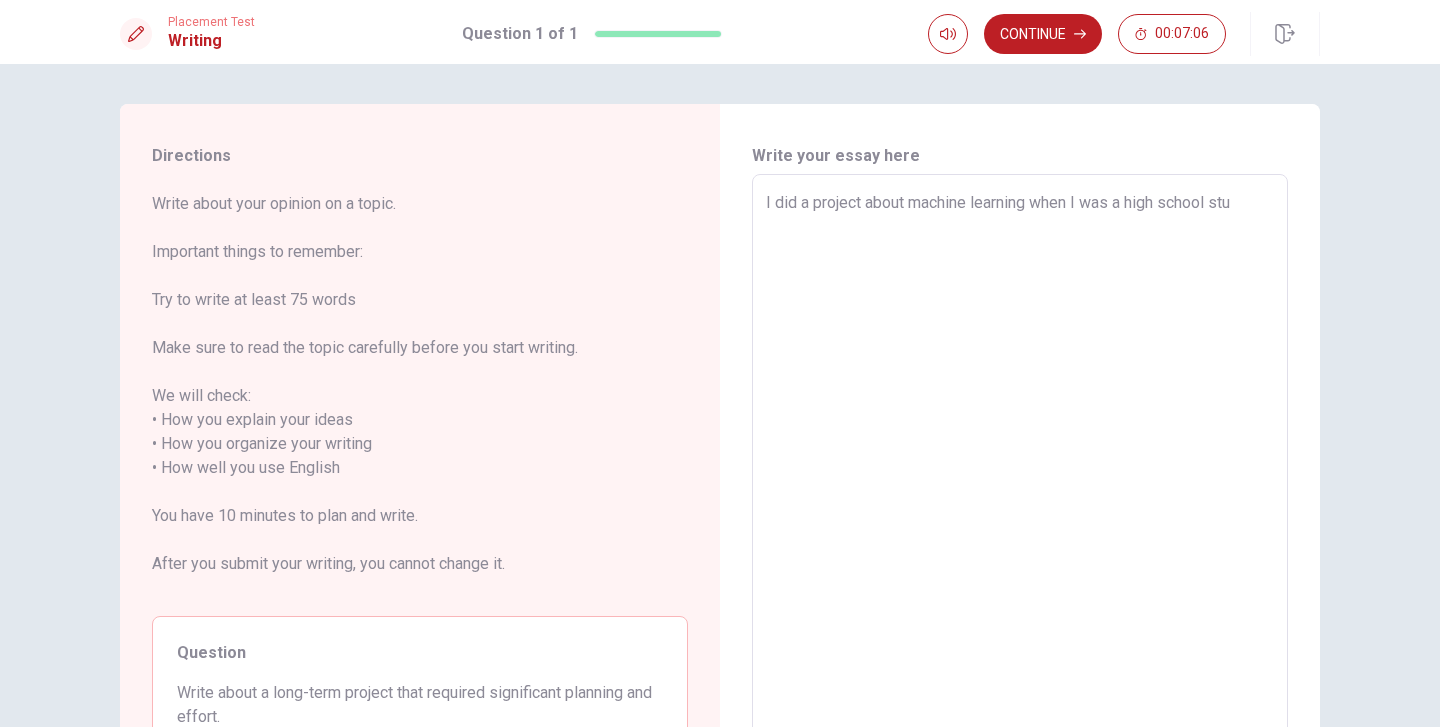 type on "x" 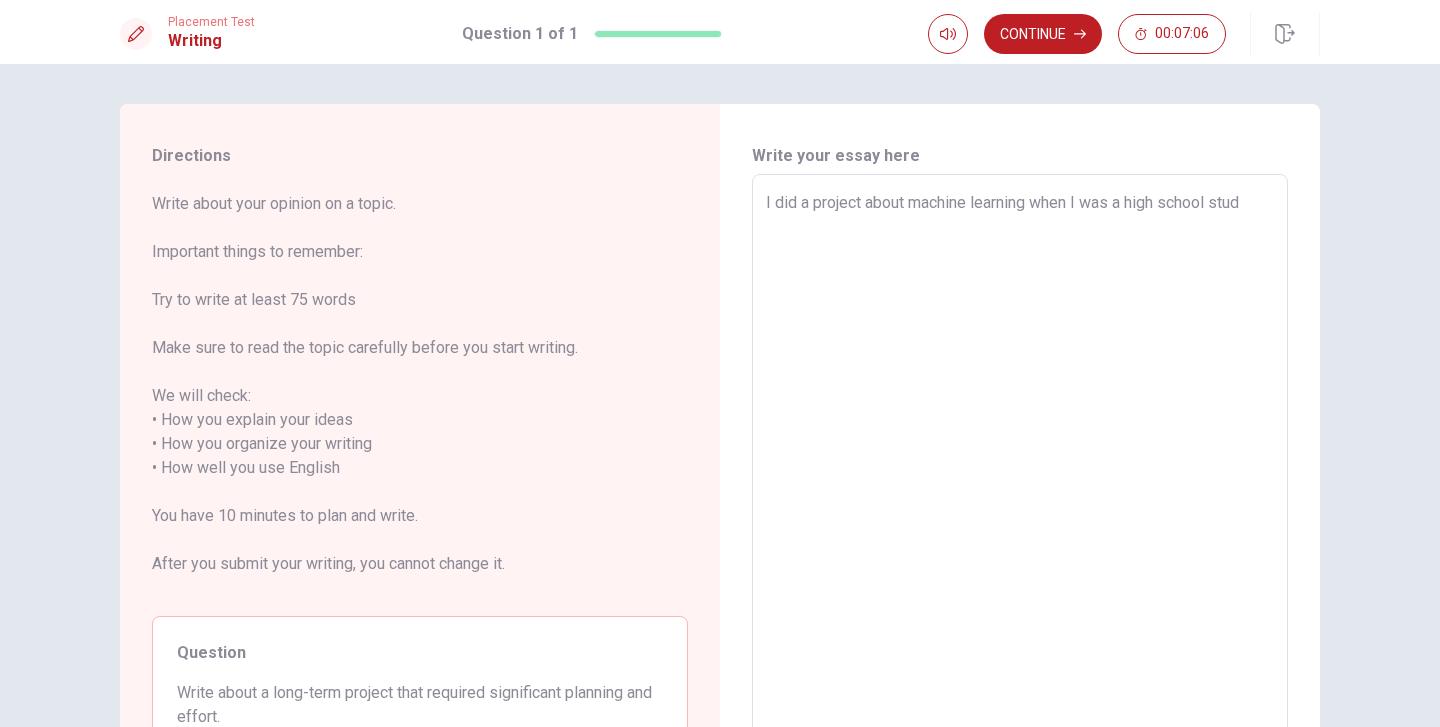 type on "x" 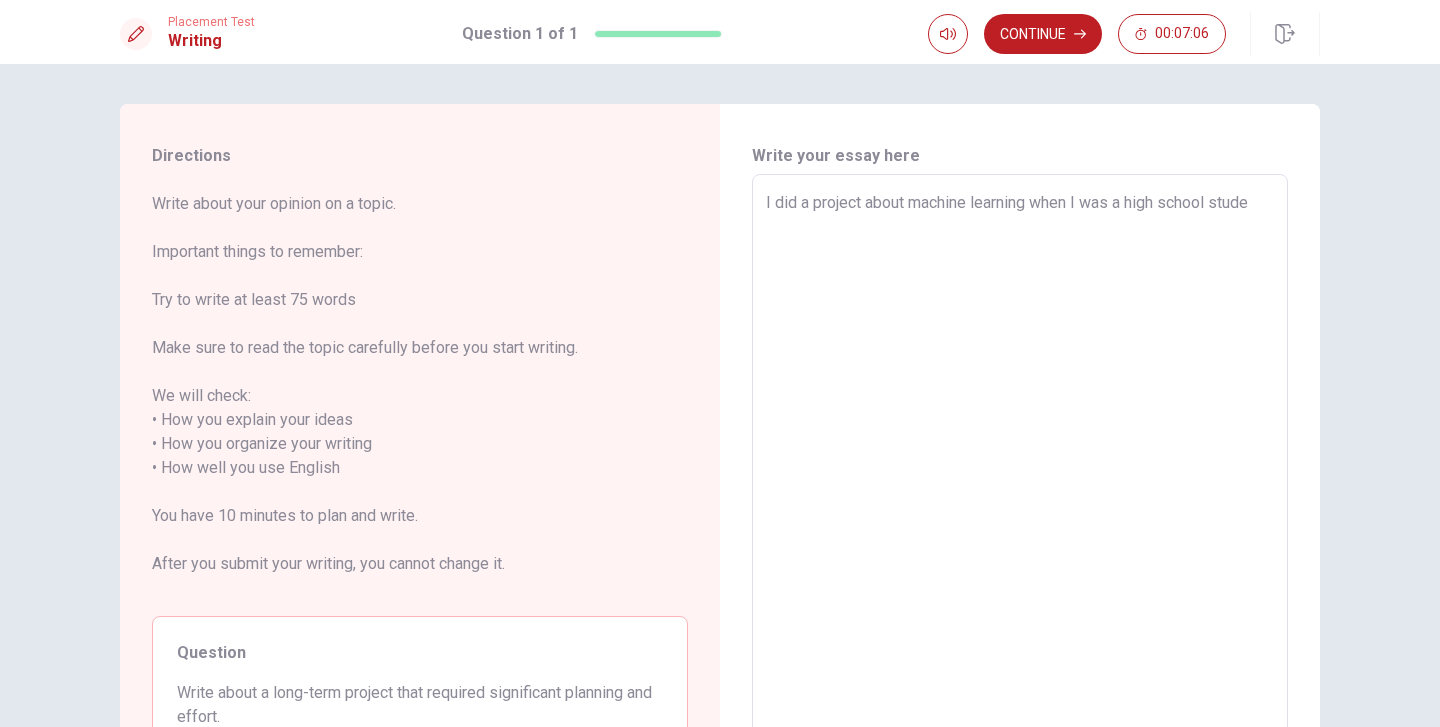 type on "x" 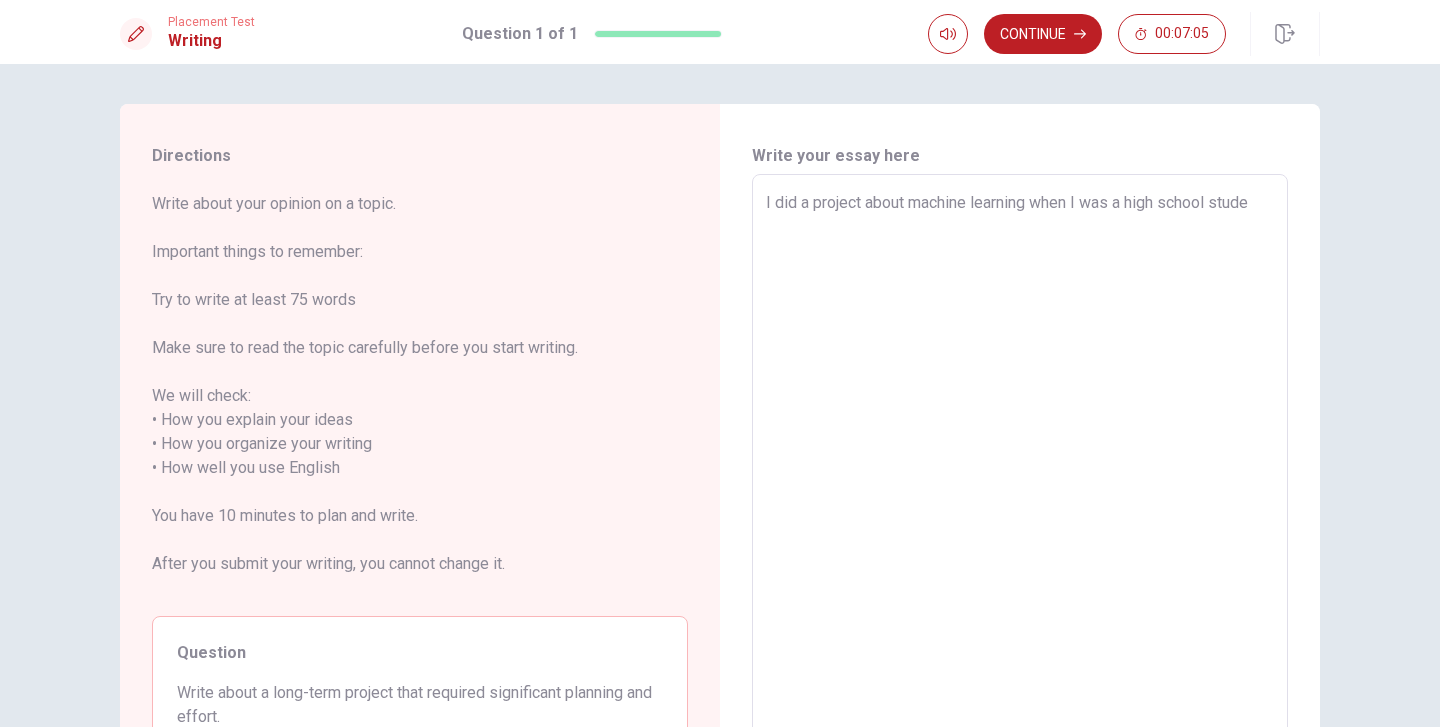 type on "I did a project about machine learning when I was a high school studen" 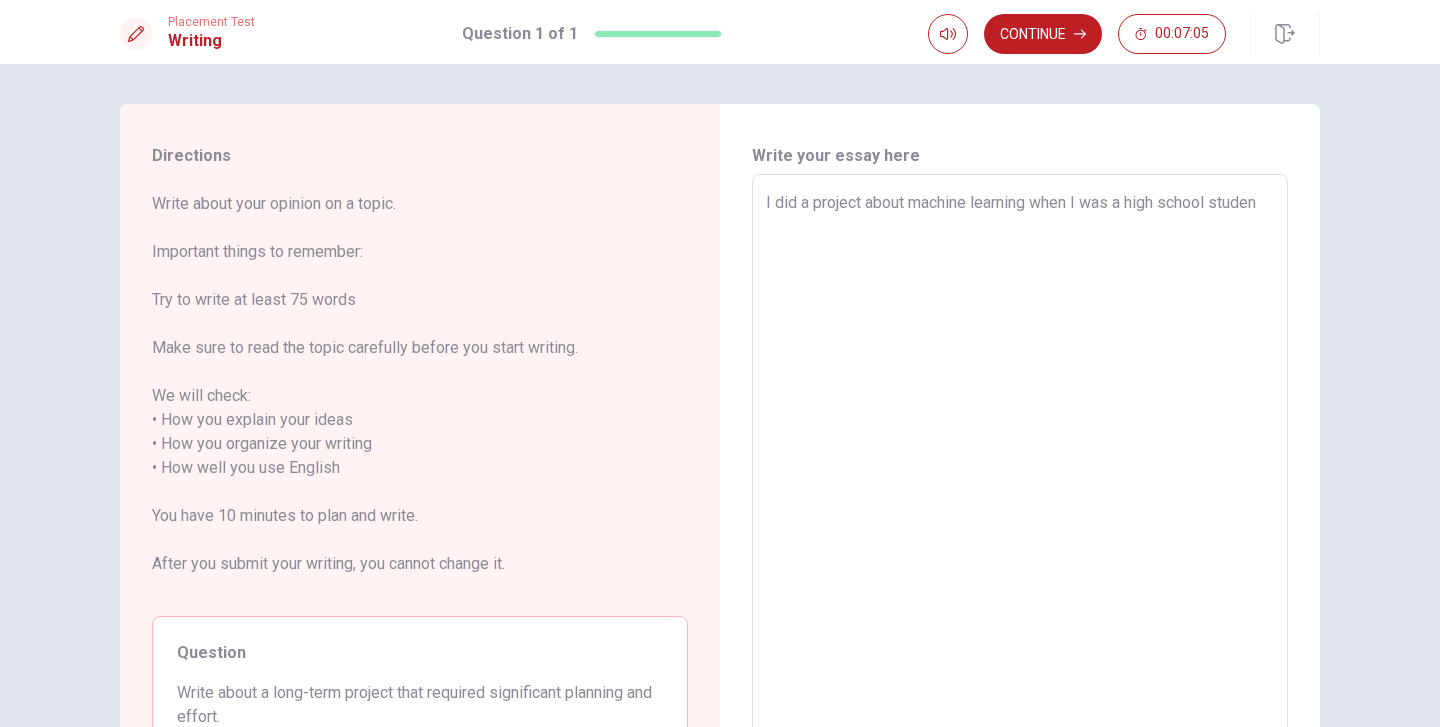type on "x" 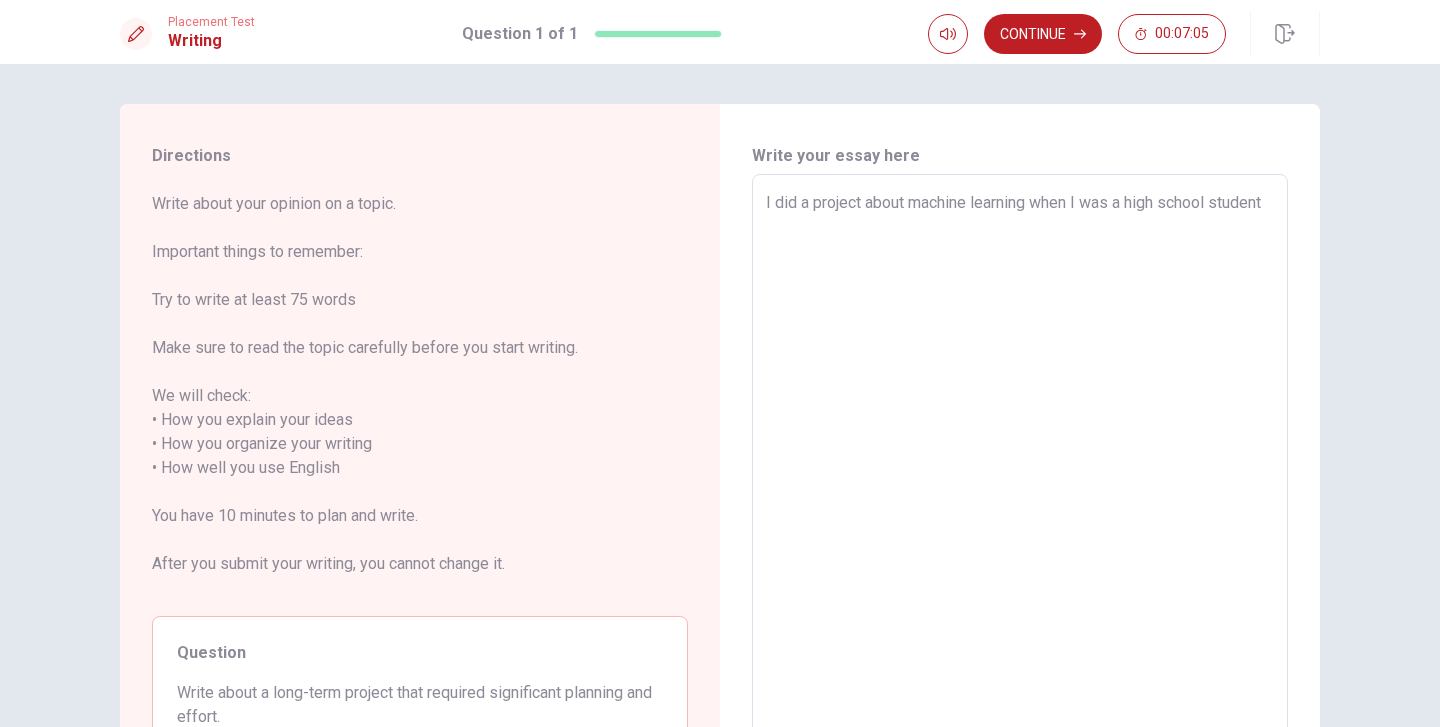 type on "x" 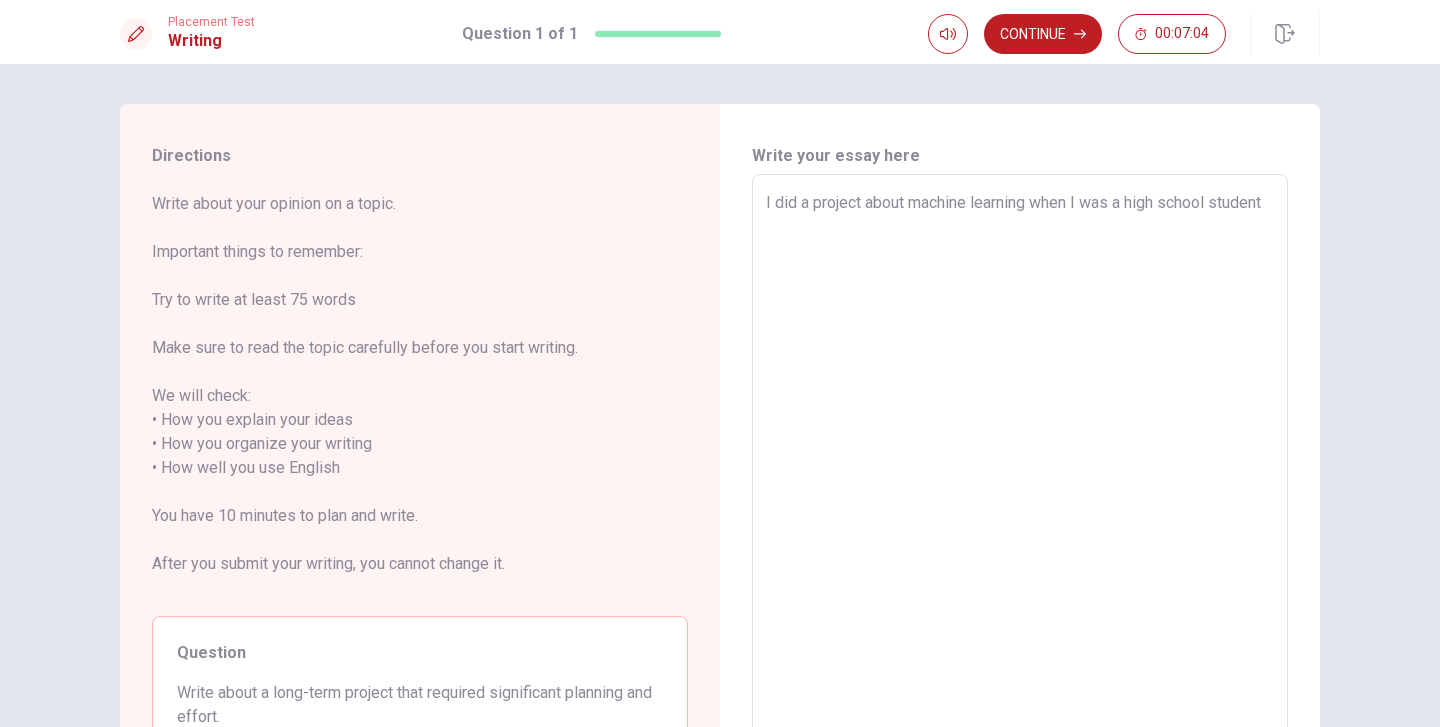 type on "I did a project about machine learning when I was a high school student." 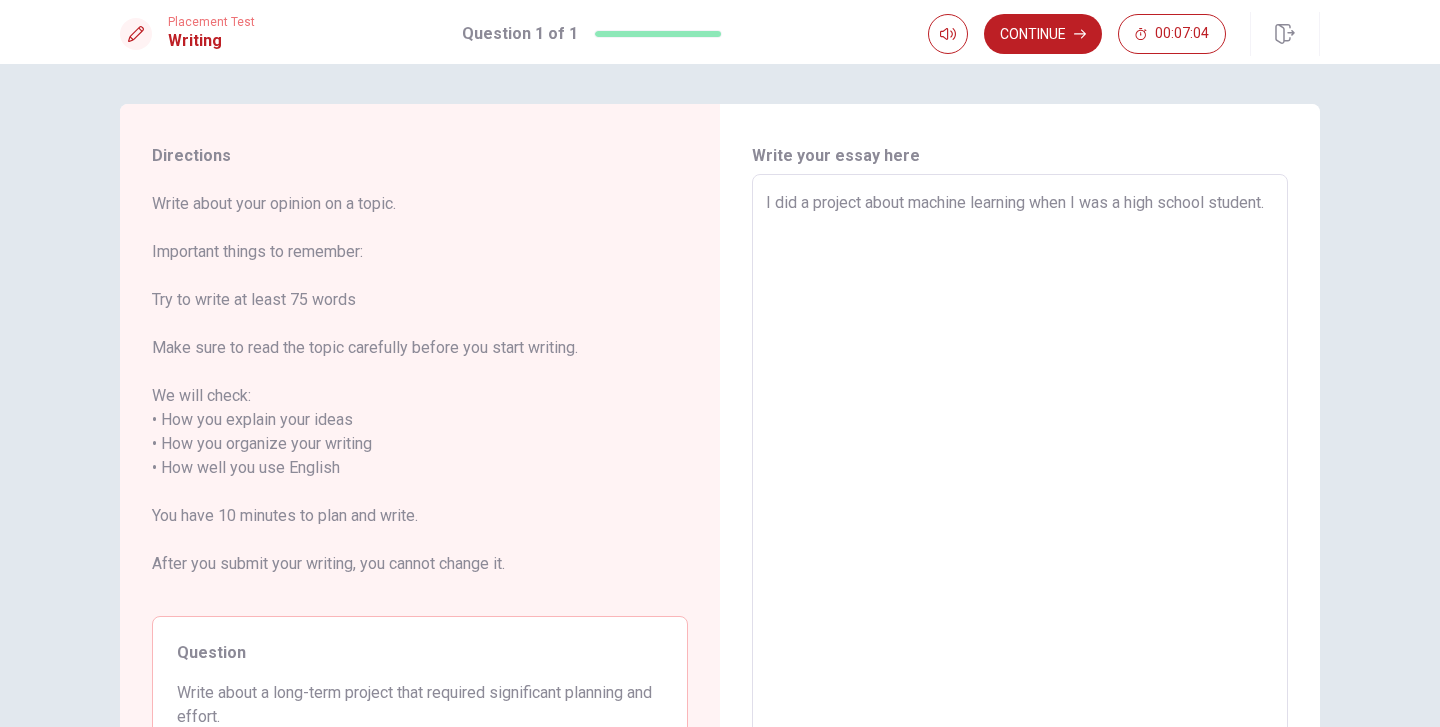 type on "x" 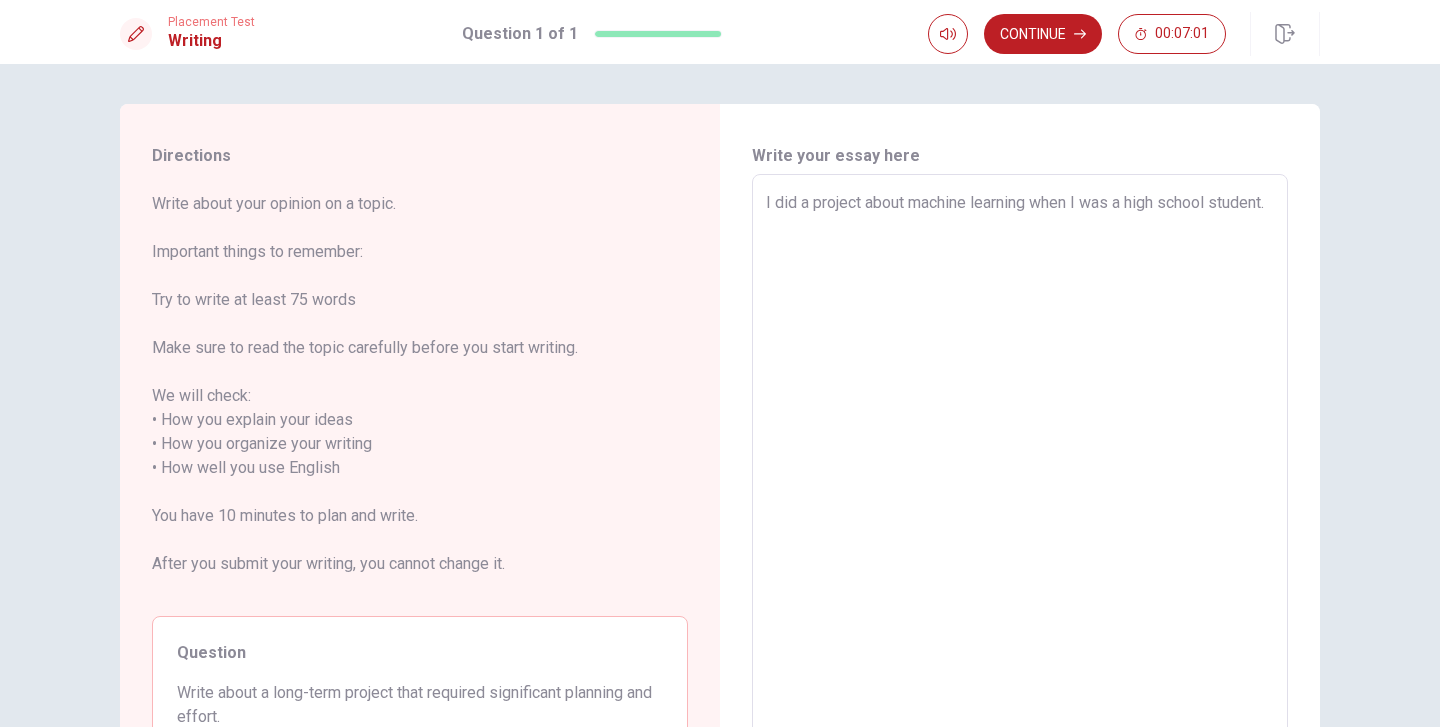 type on "x" 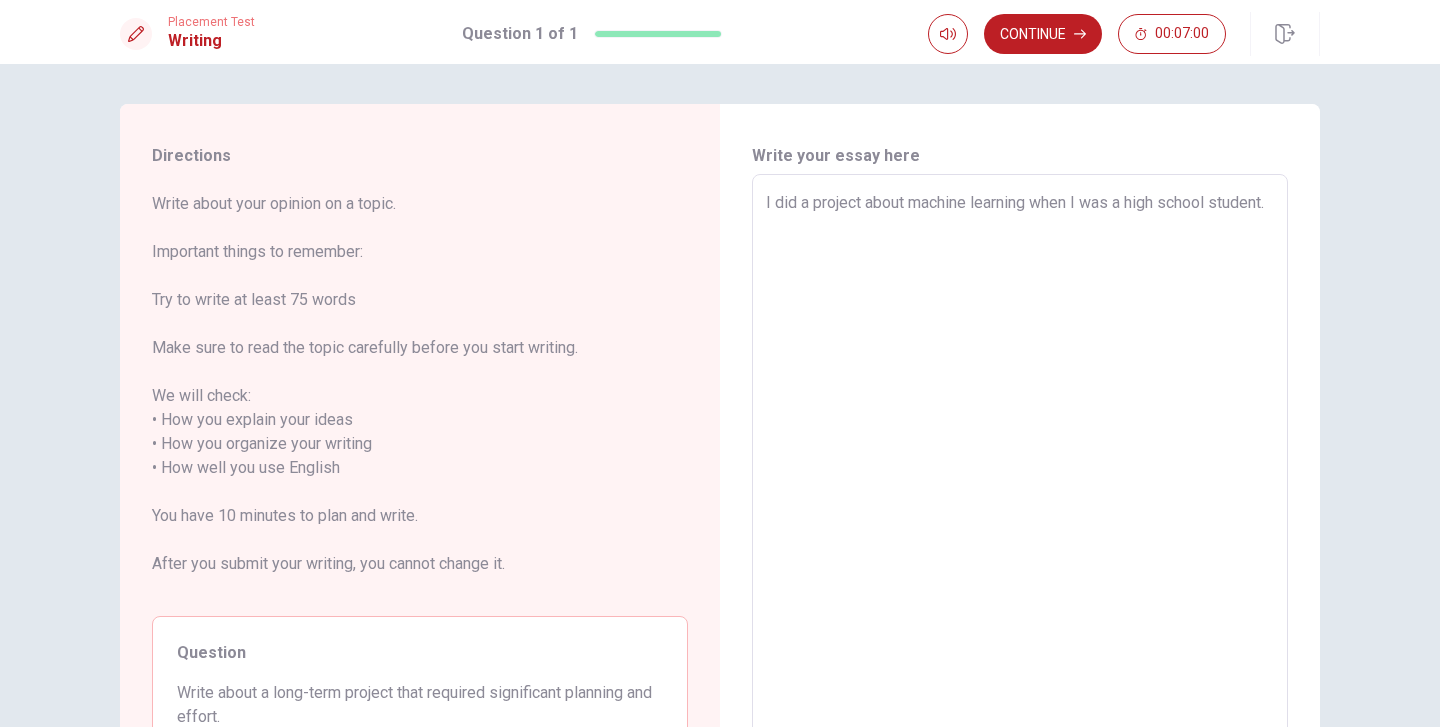 type on "I did a project about machine learning when I was a high school student. T" 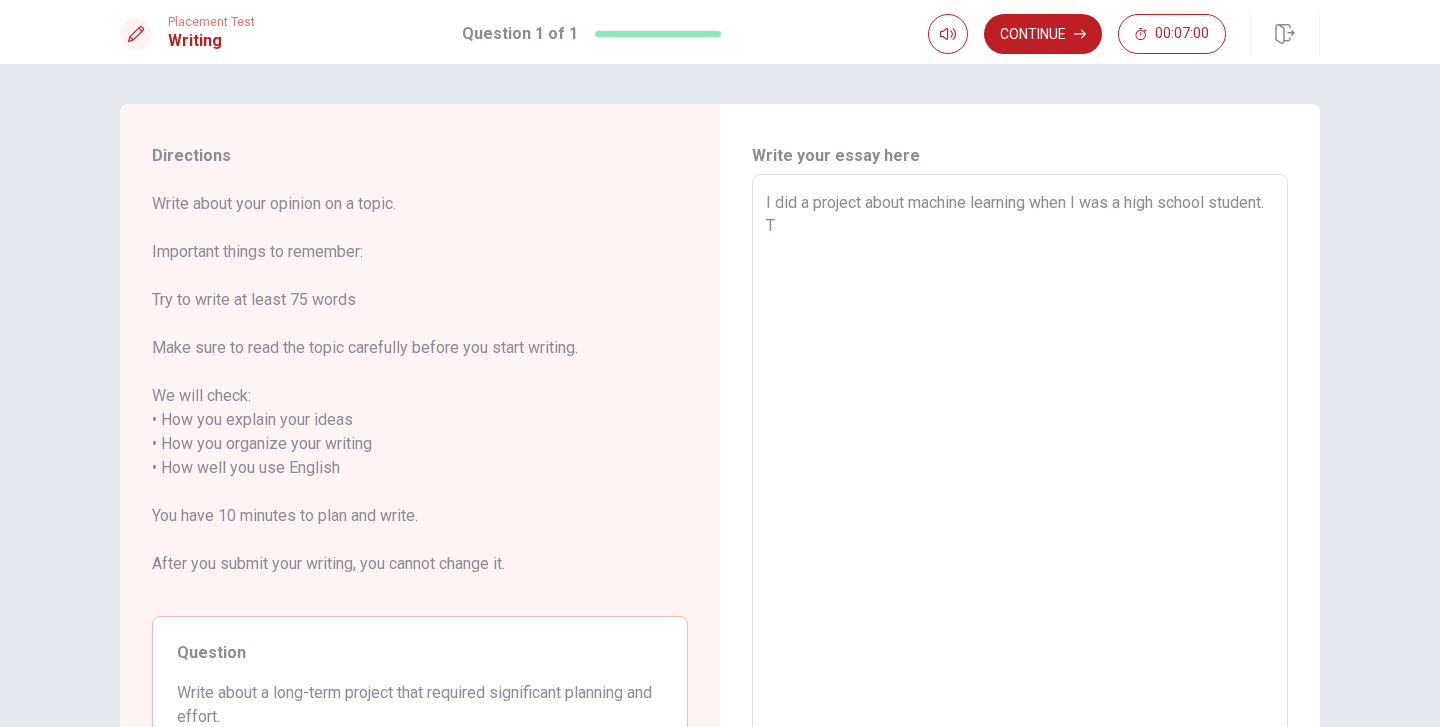 type on "x" 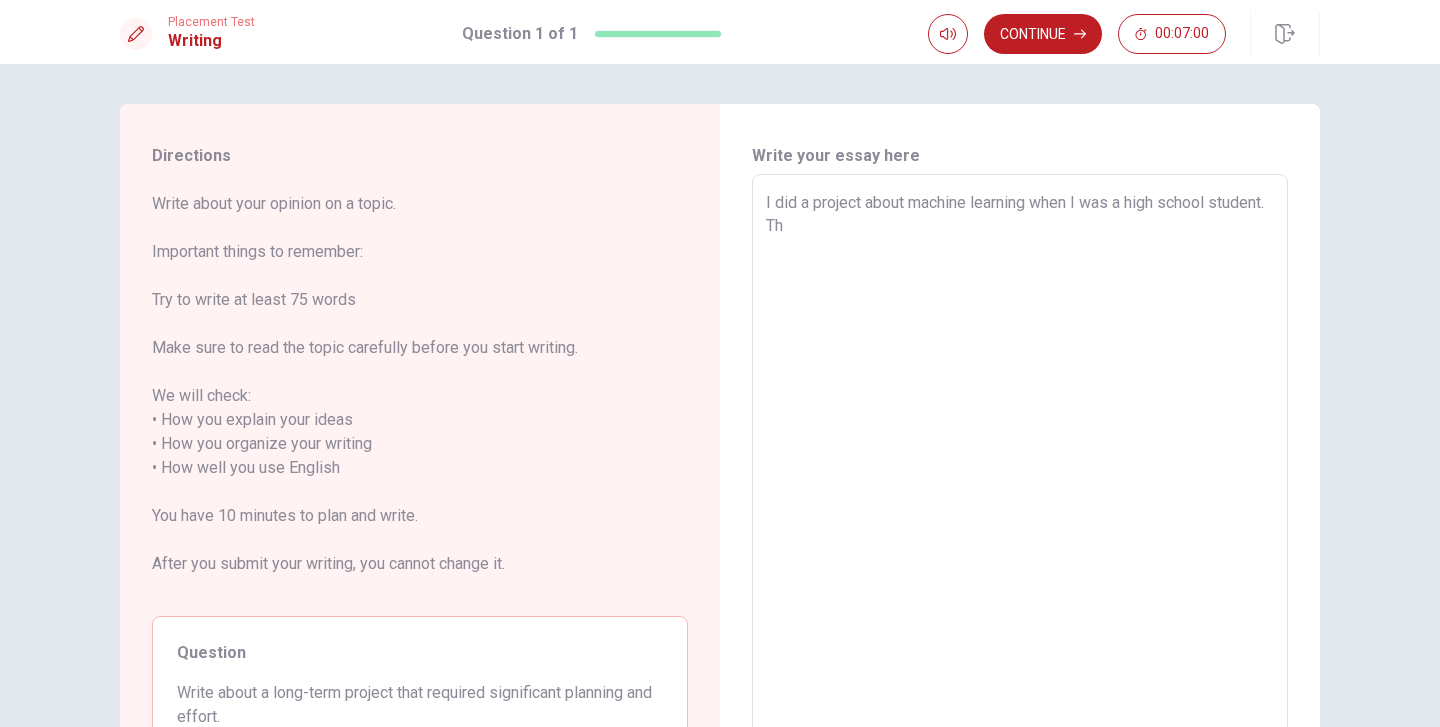 type on "x" 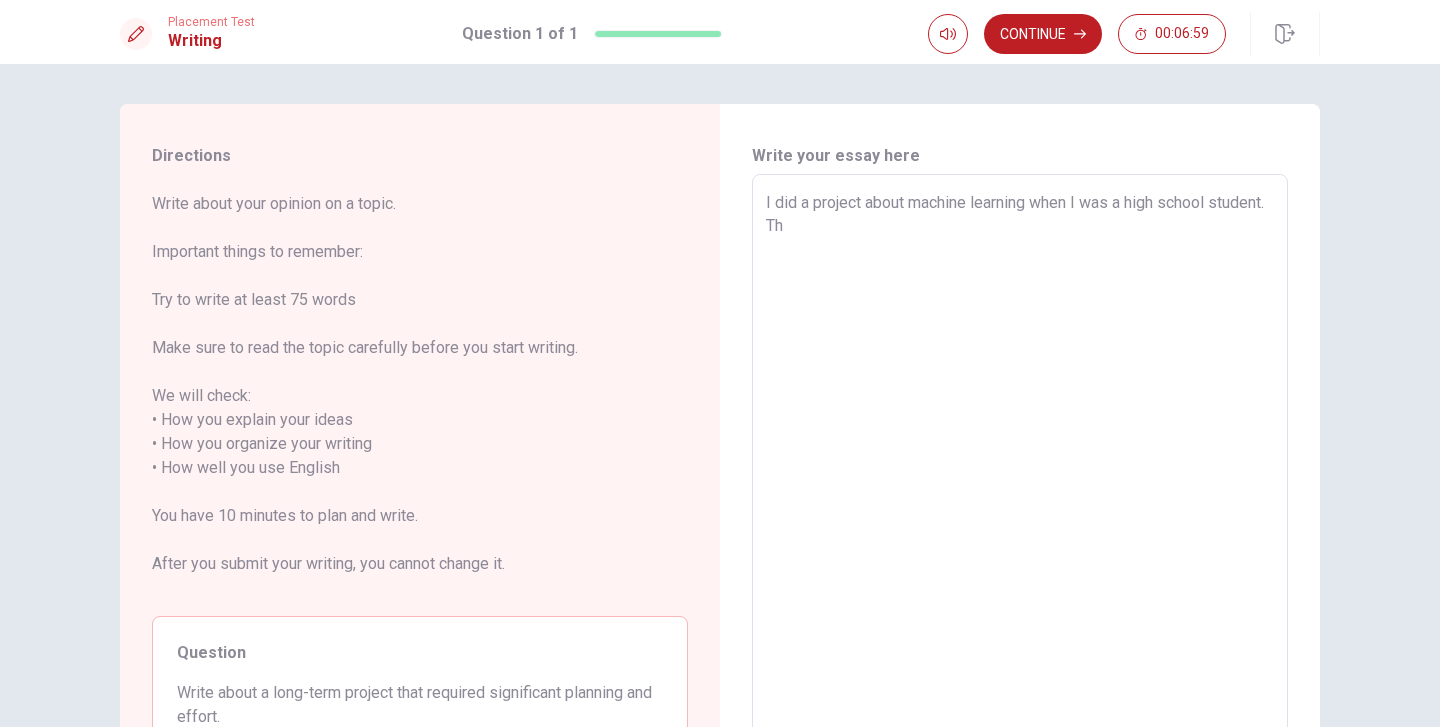 type on "I did a project about machine learning when I was a high school student. The" 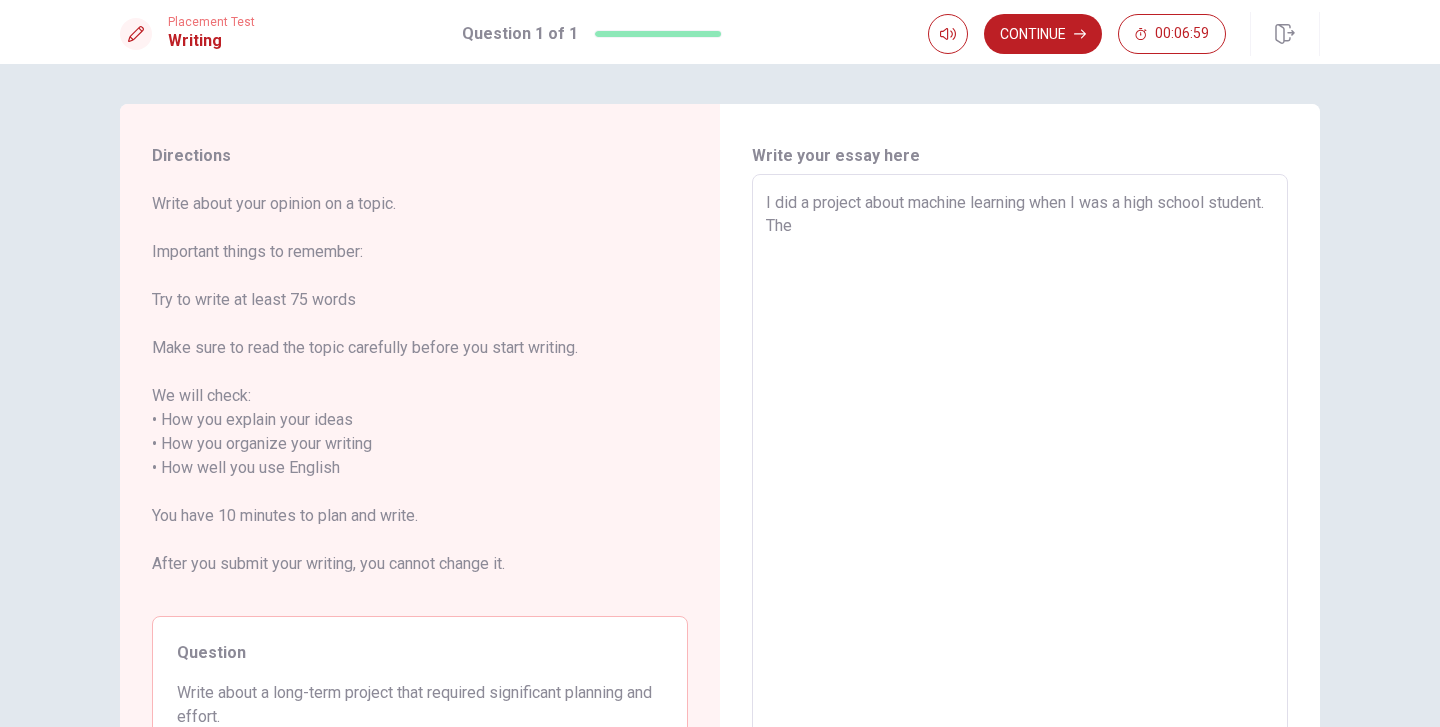type on "x" 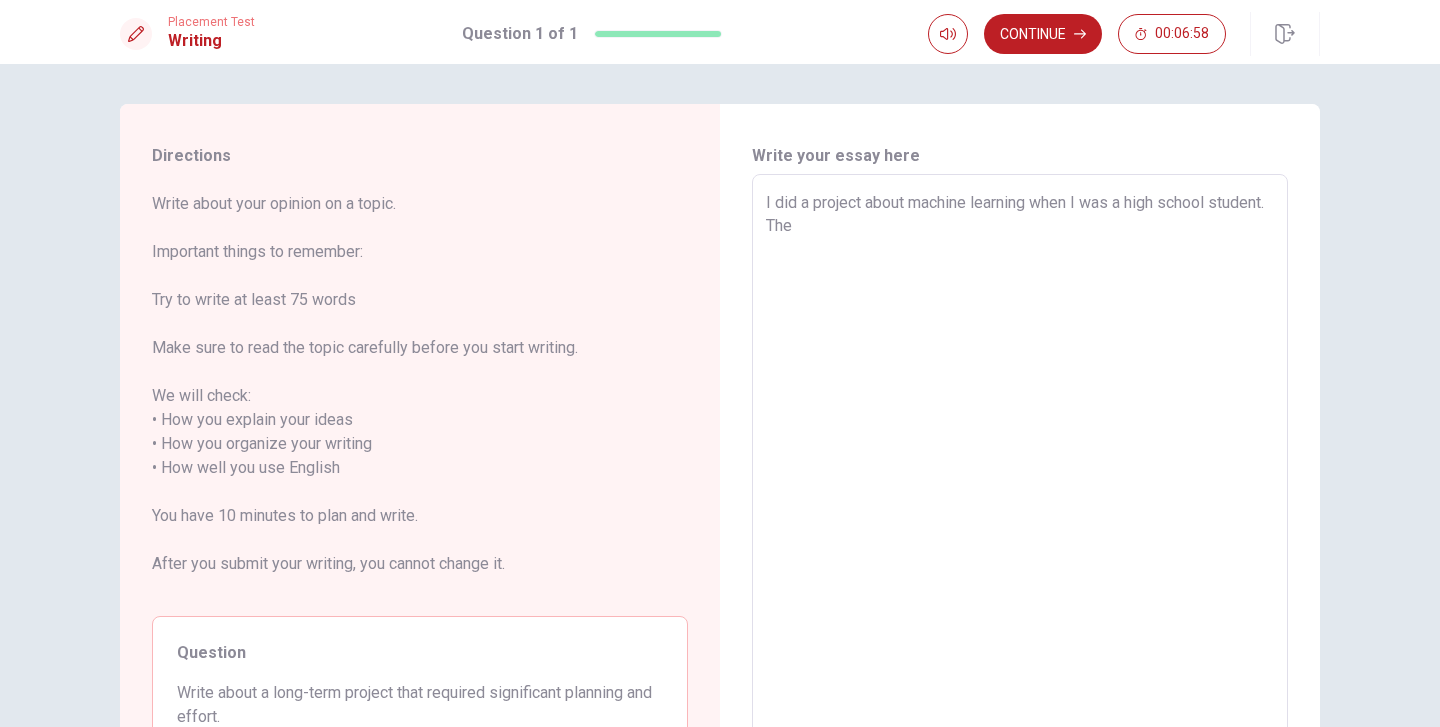 type on "I did a project about machine learning when I was a high school student. The p" 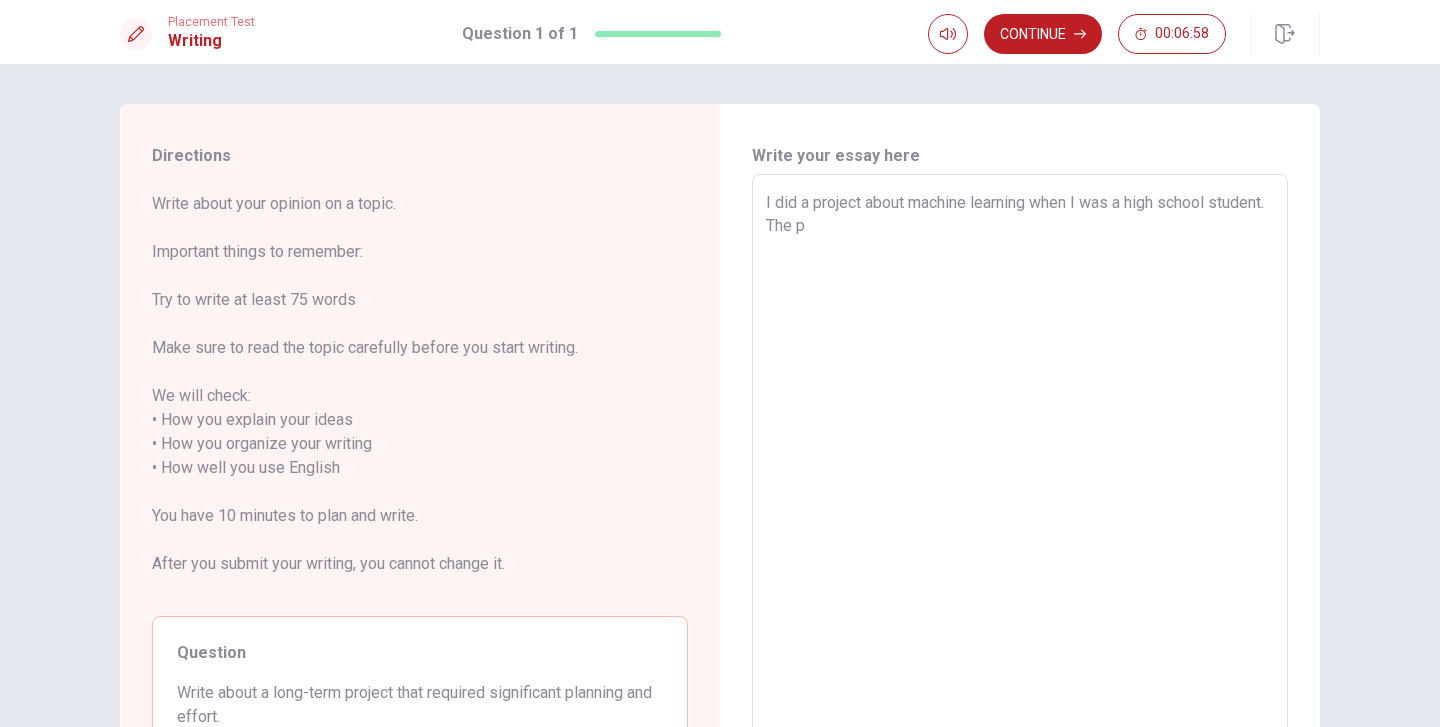 type on "x" 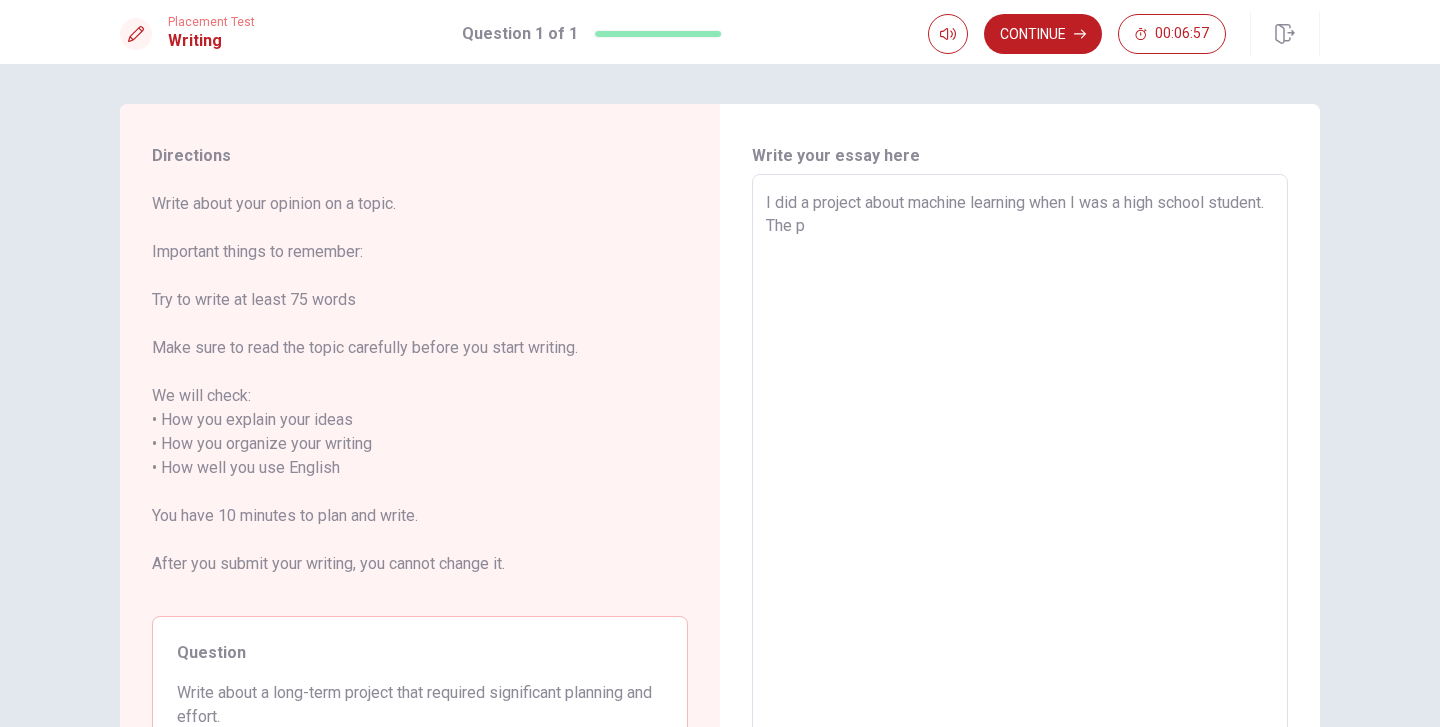 type on "I did a project about machine learning when I was a high school student. The pr" 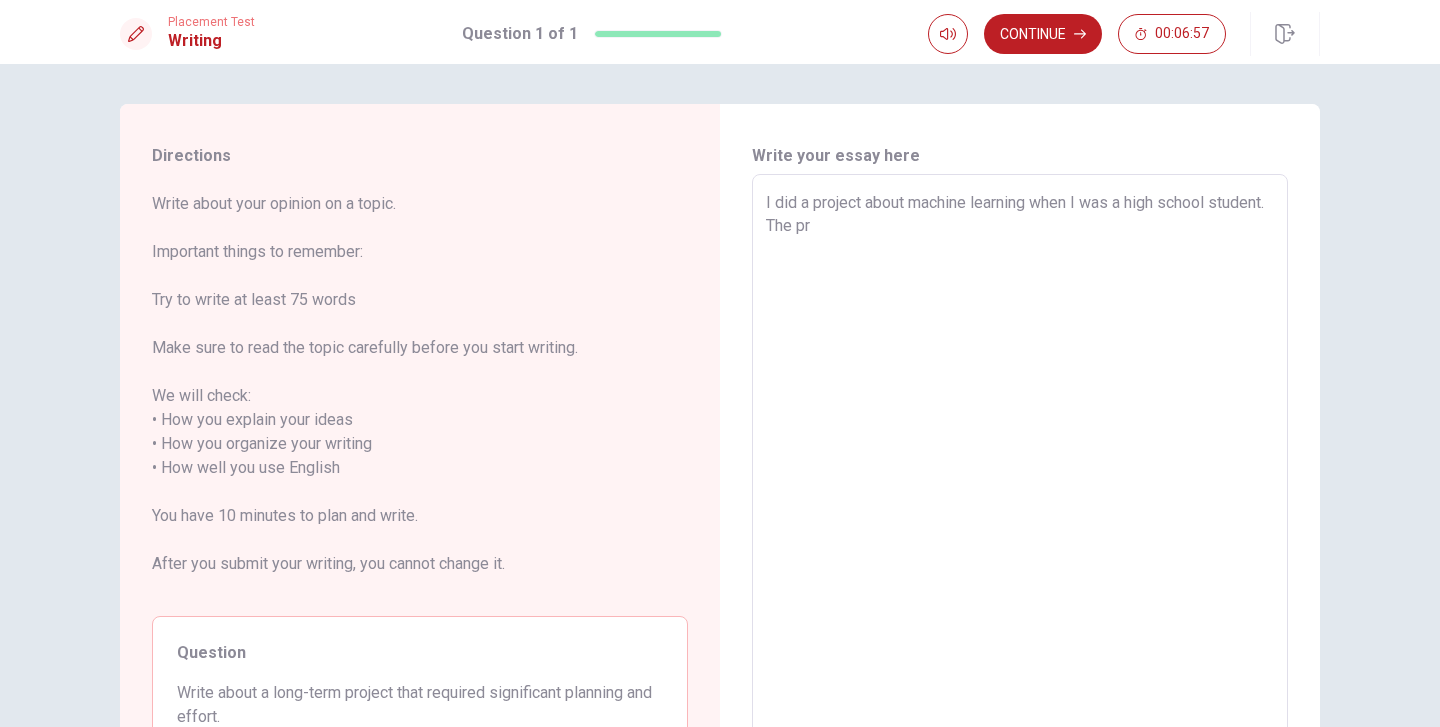 type on "x" 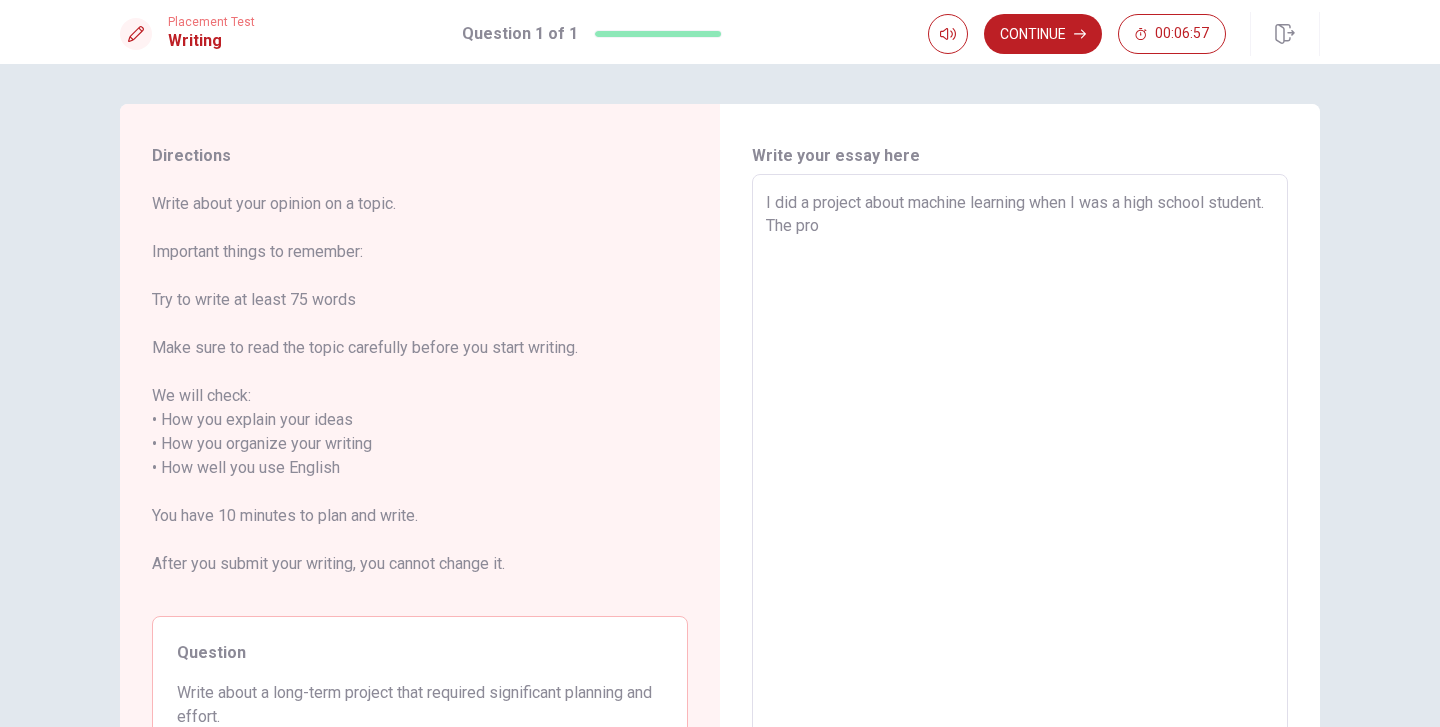 type on "x" 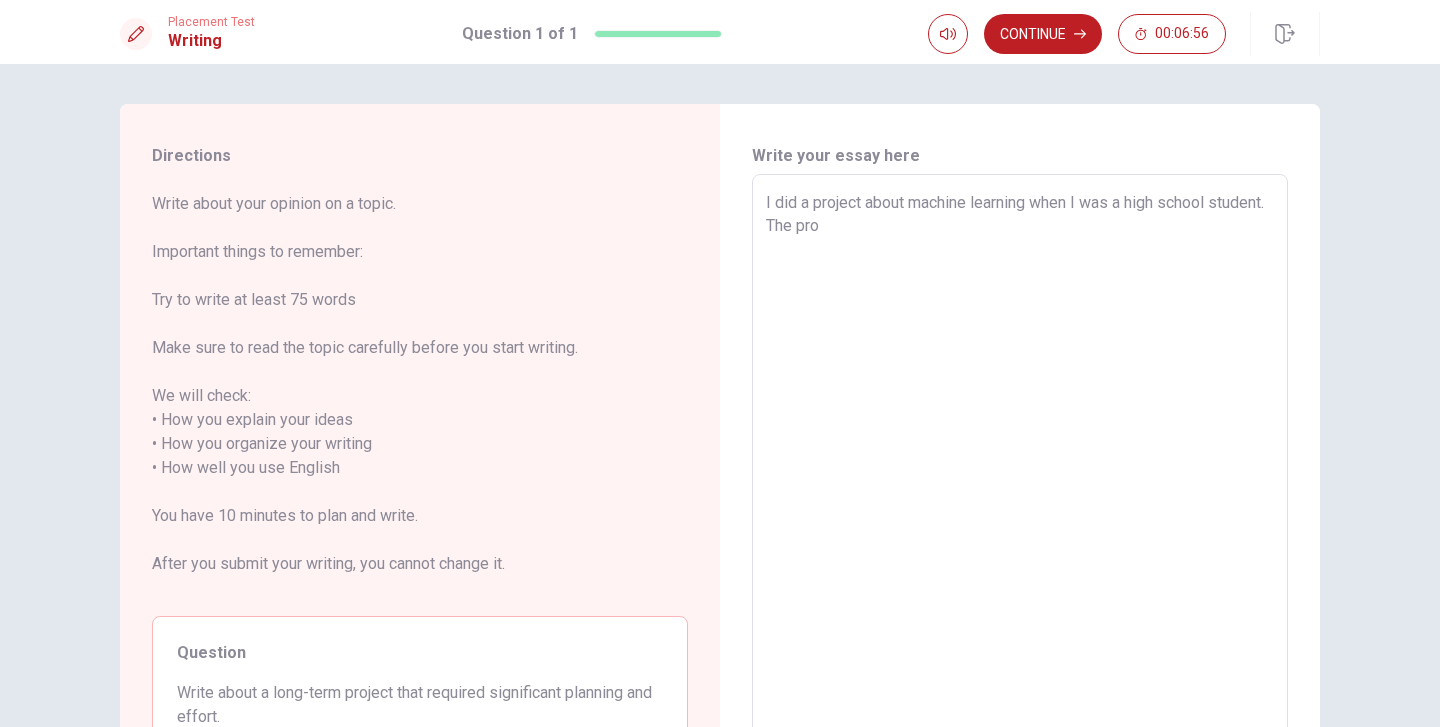 type on "I did a project about machine learning when I was a high school student. The proj" 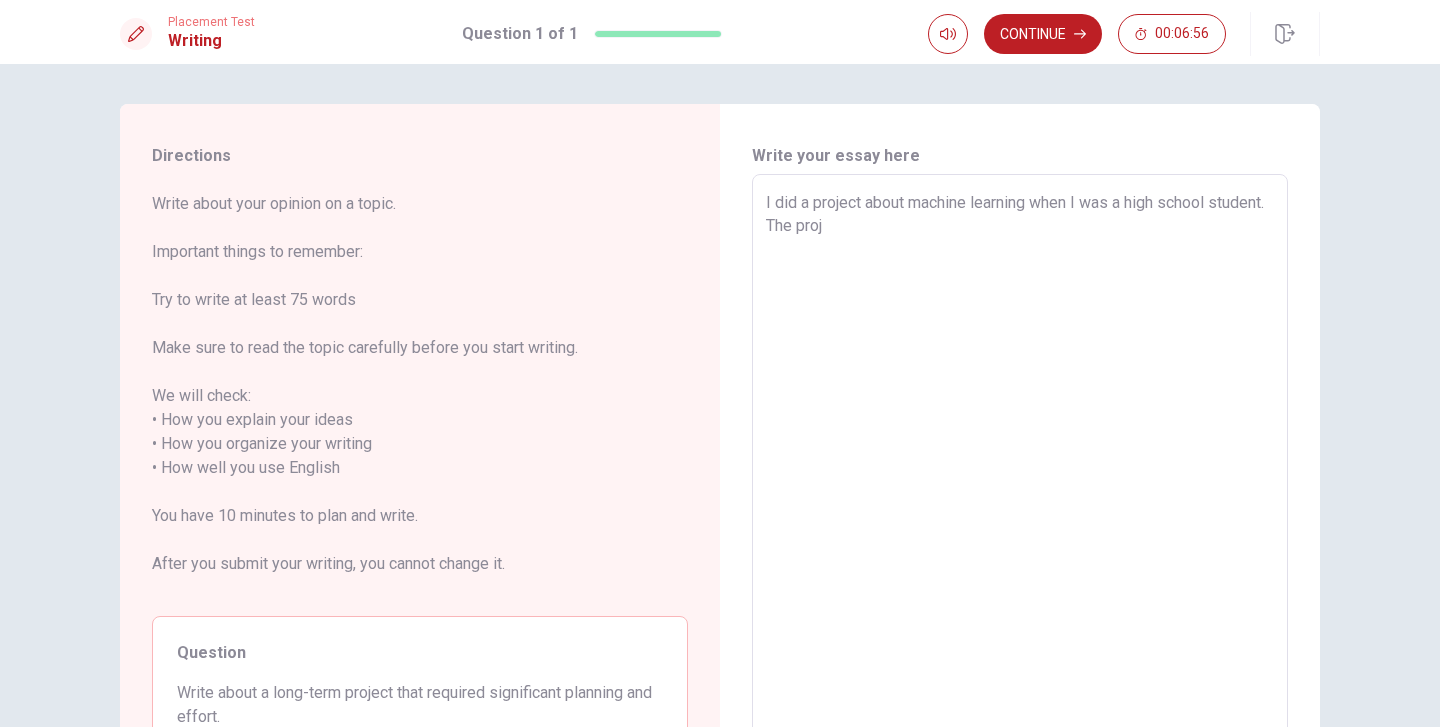 type on "x" 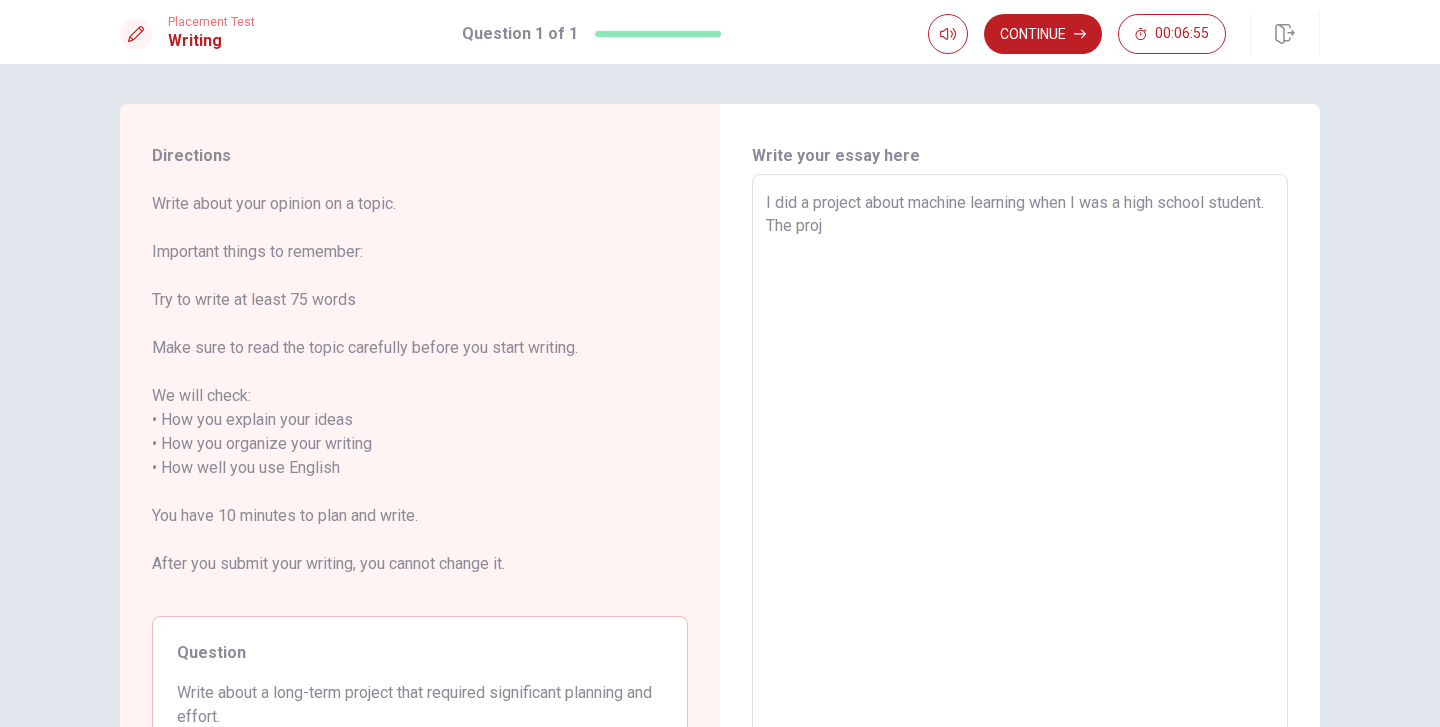 type on "I did a project about machine learning when I was a high school student. The proje" 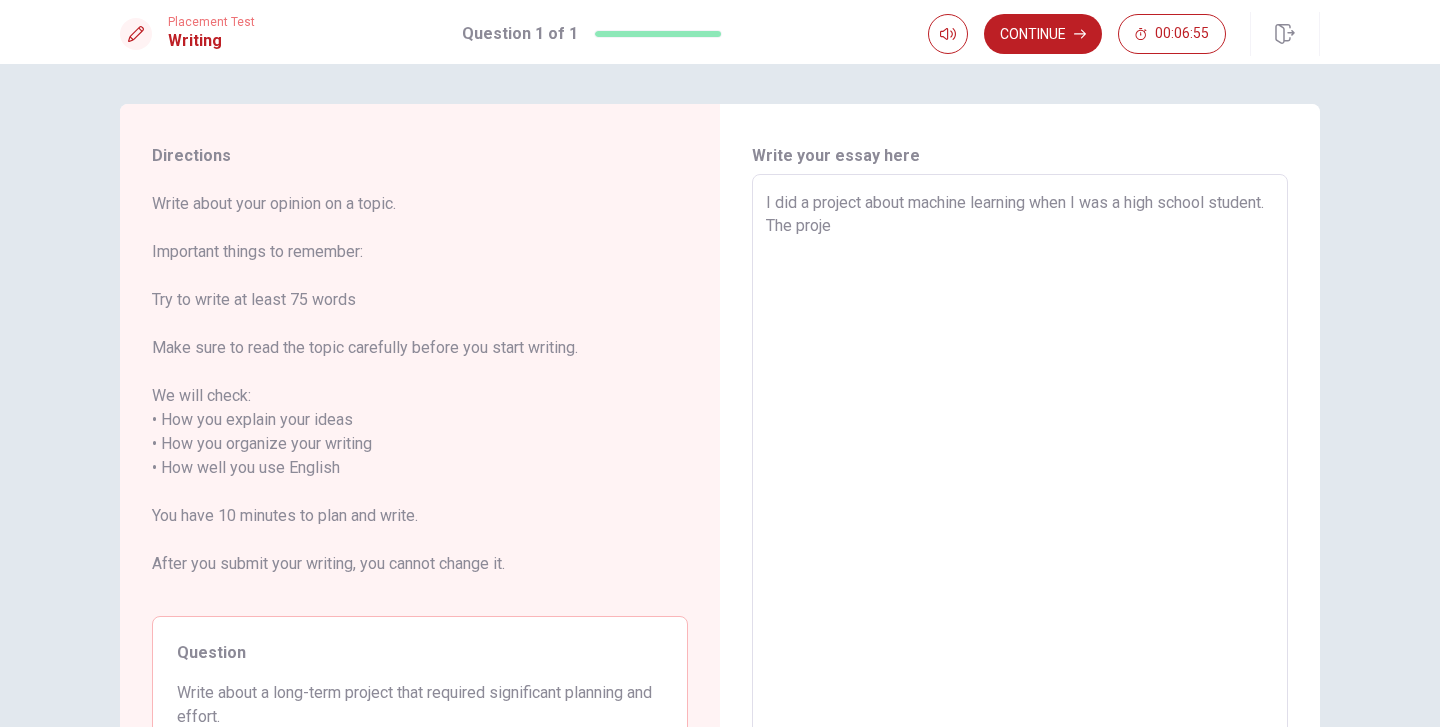 type on "x" 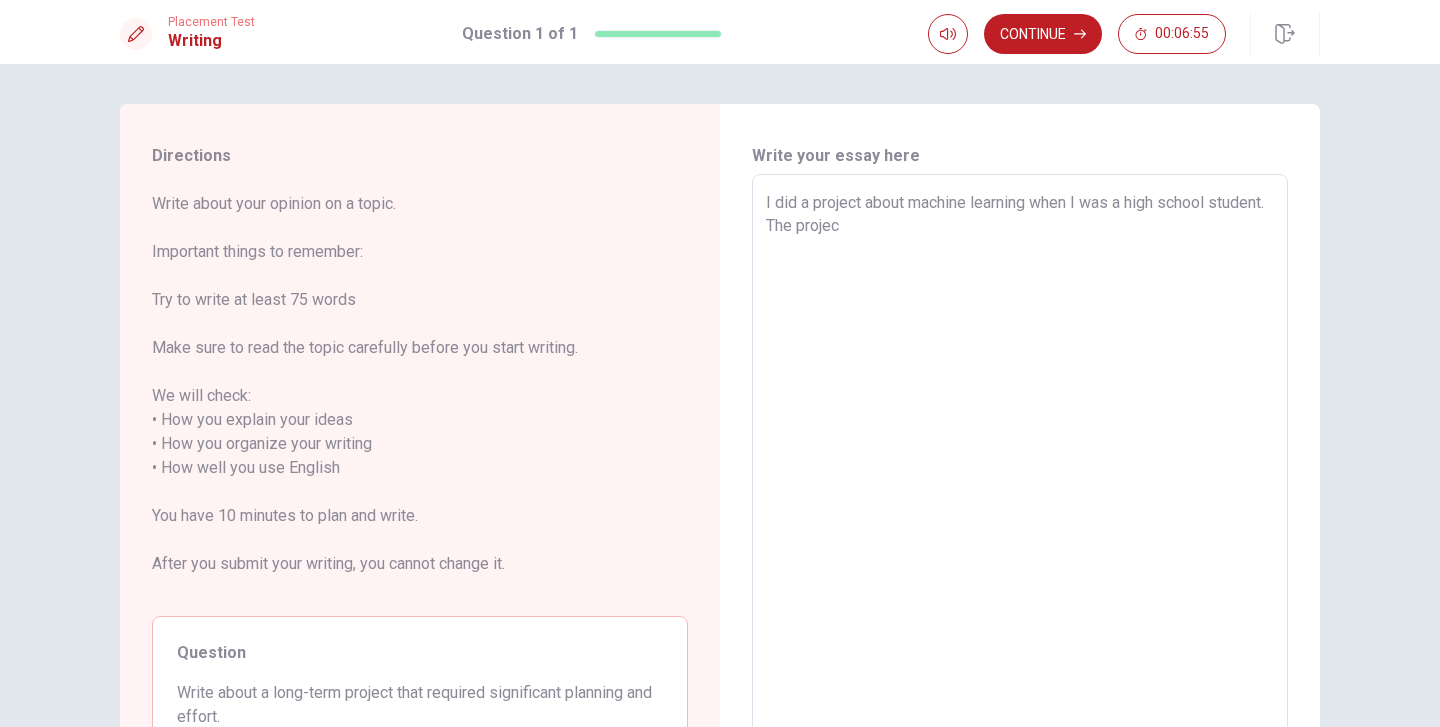 type on "x" 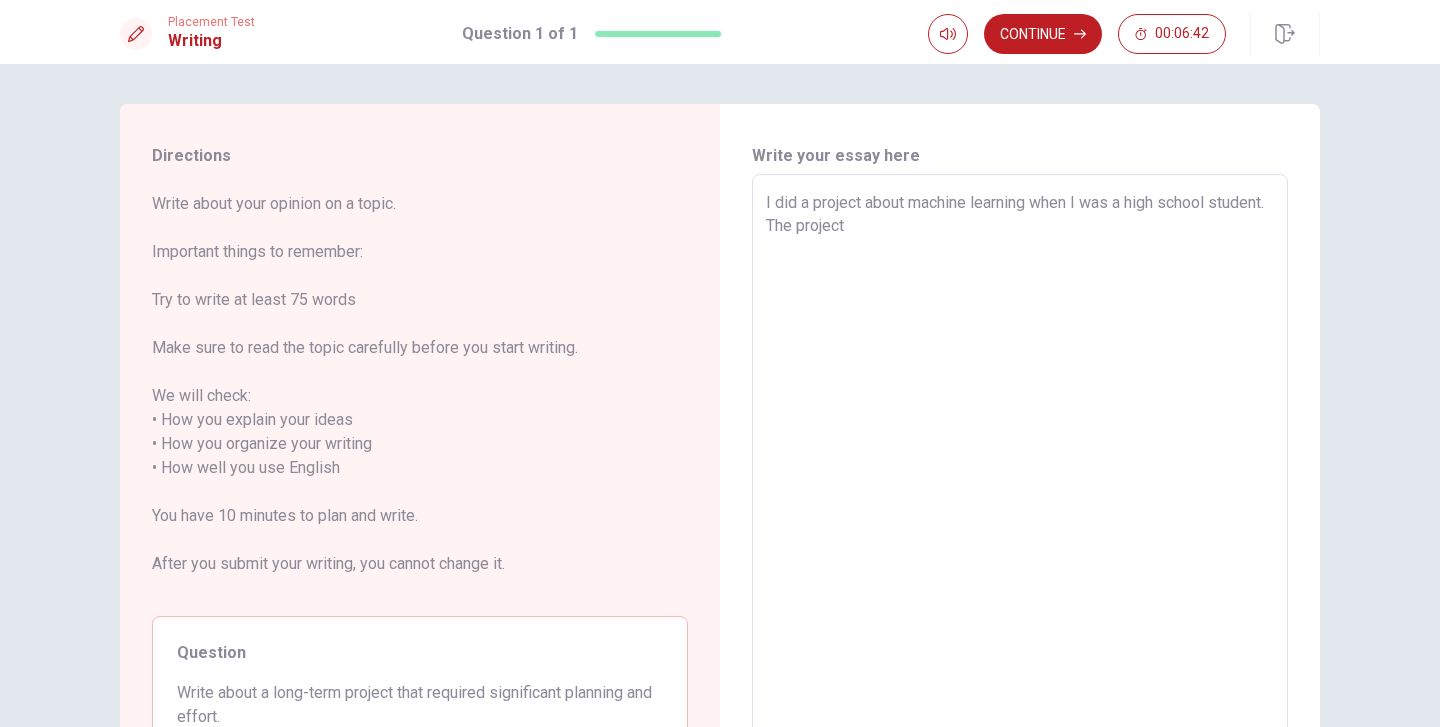 type on "x" 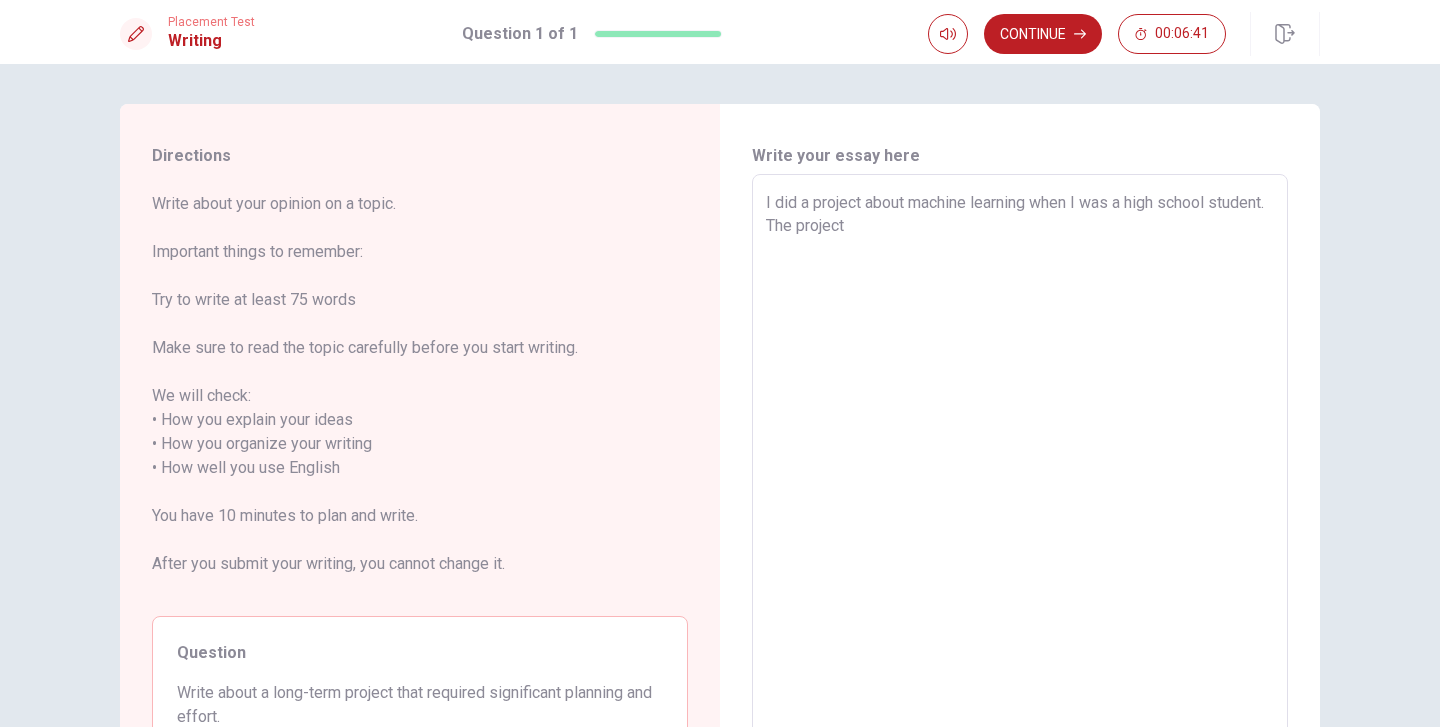 type on "I did a project about machine learning when I was a high school student. The project'" 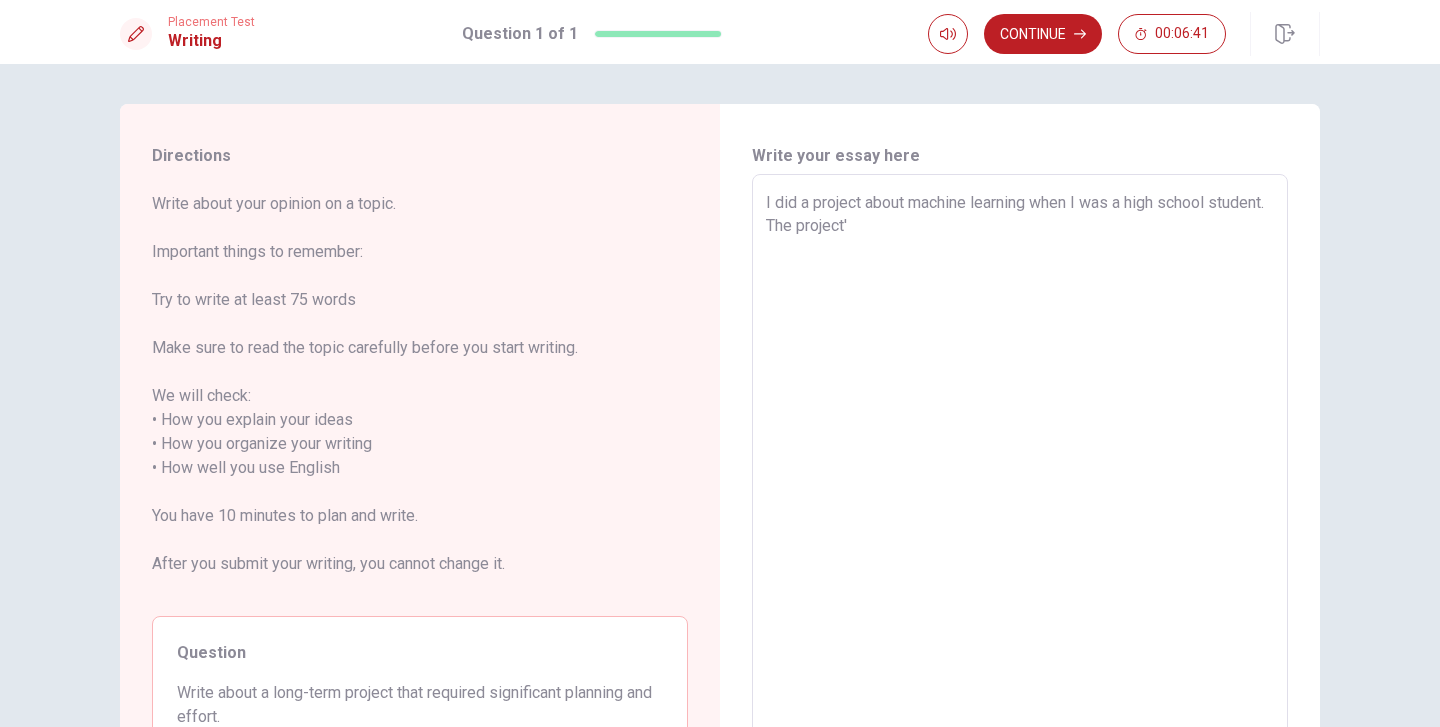 type on "x" 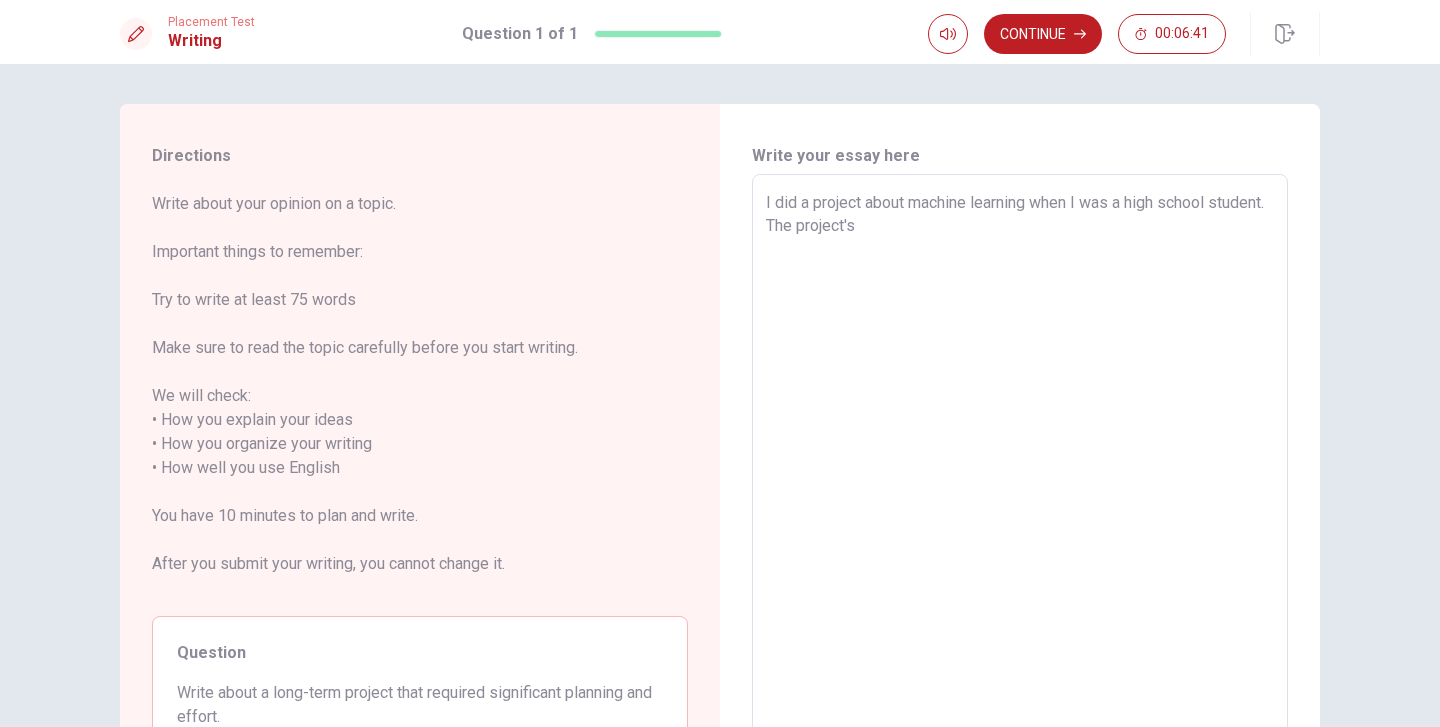 type on "x" 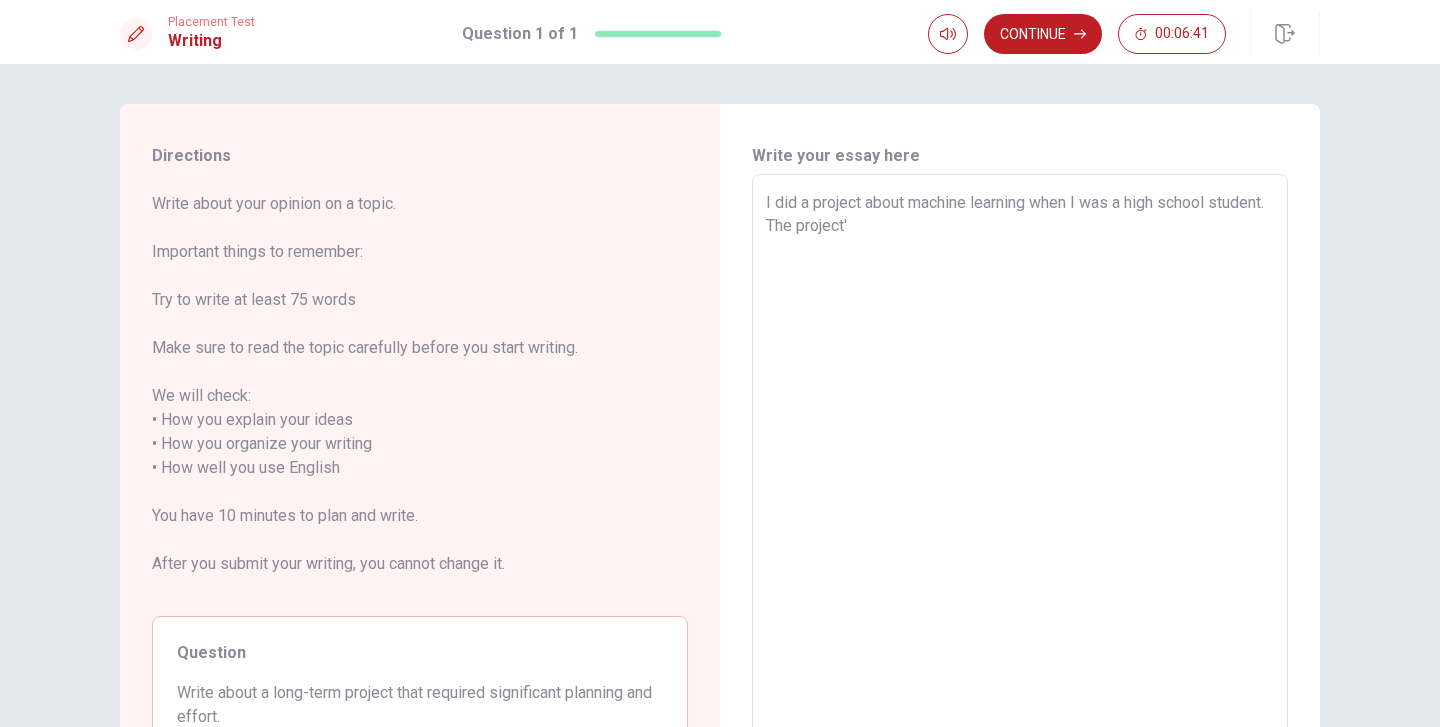 type on "x" 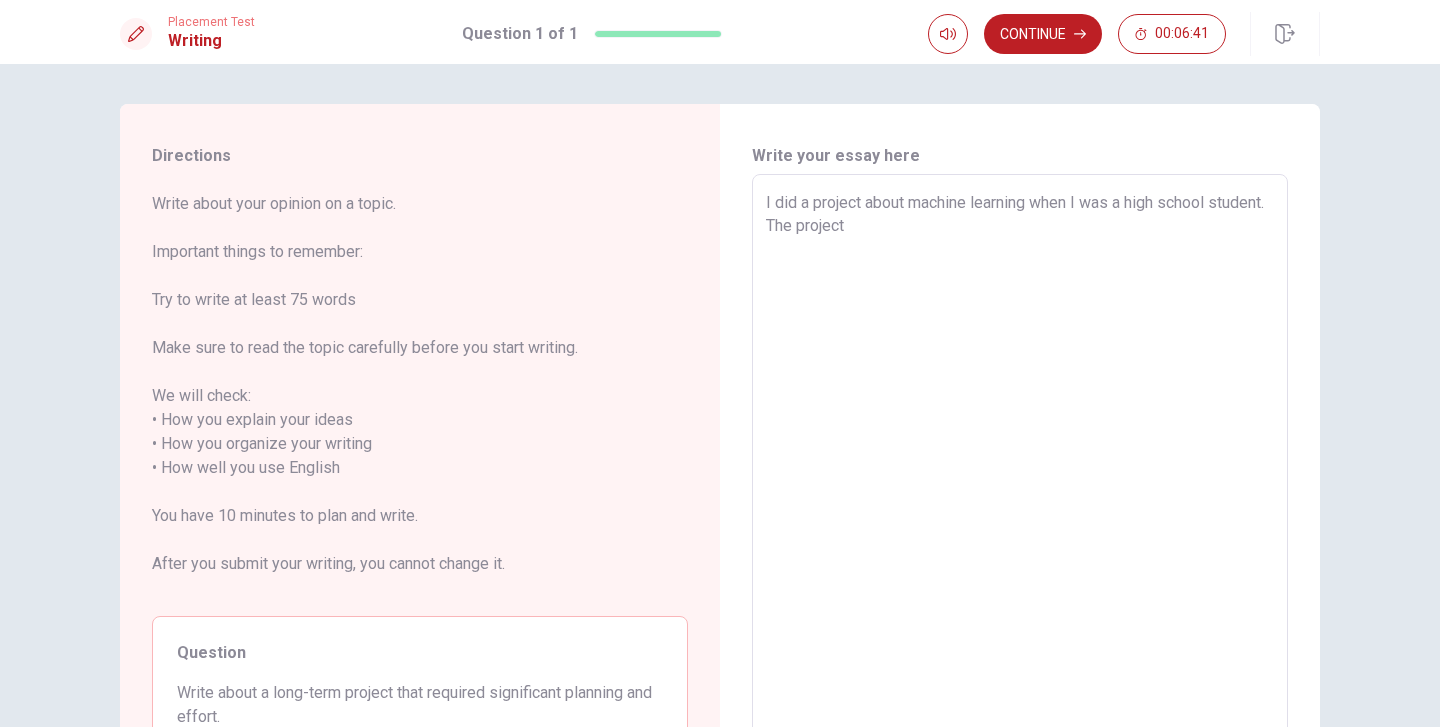 type on "x" 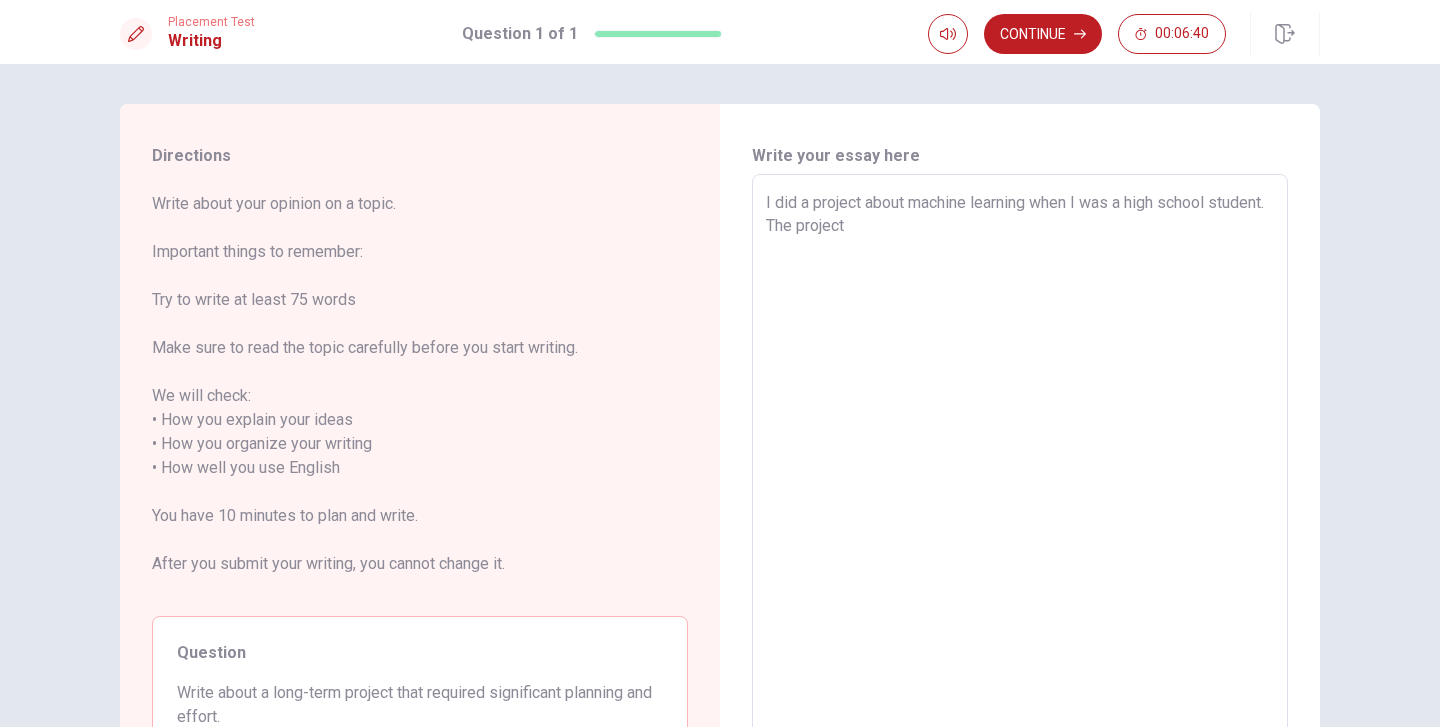 type on "I did a project about machine learning when I was a high school student. The projec" 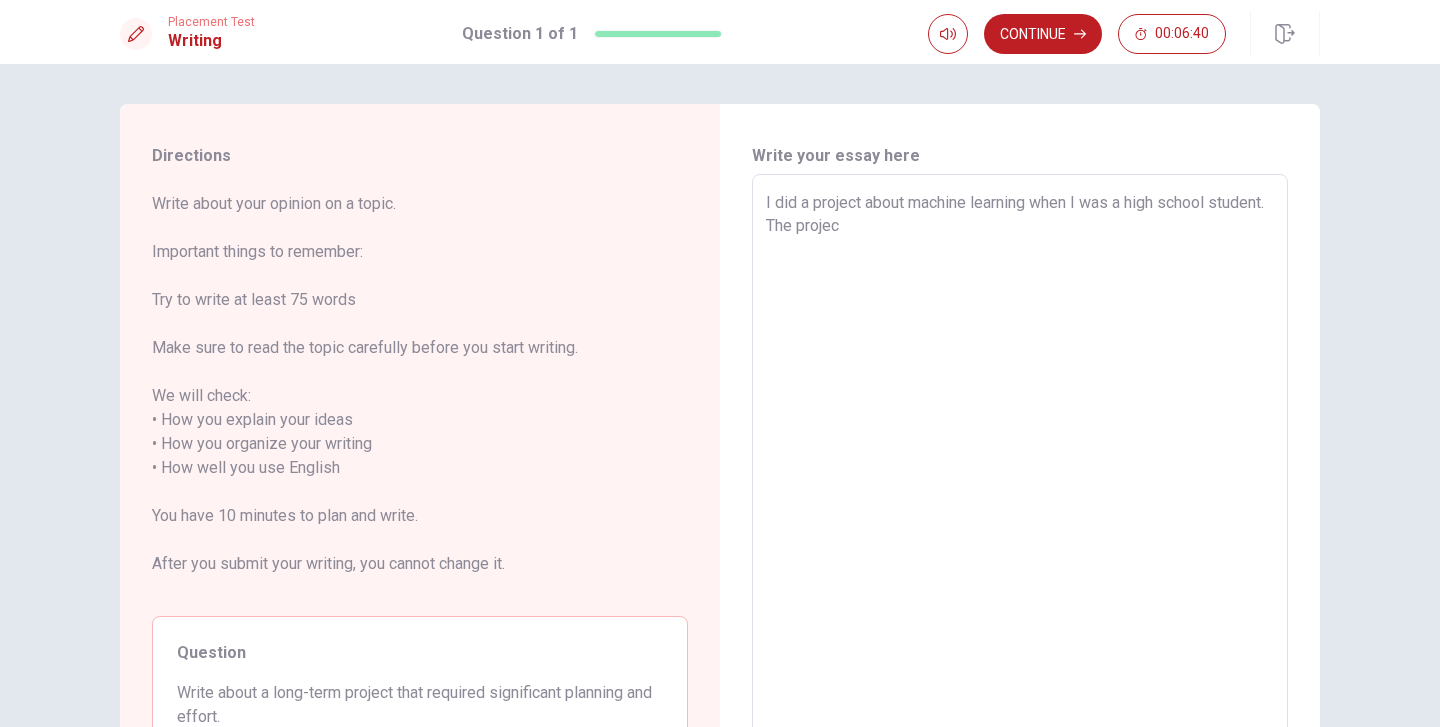 type on "x" 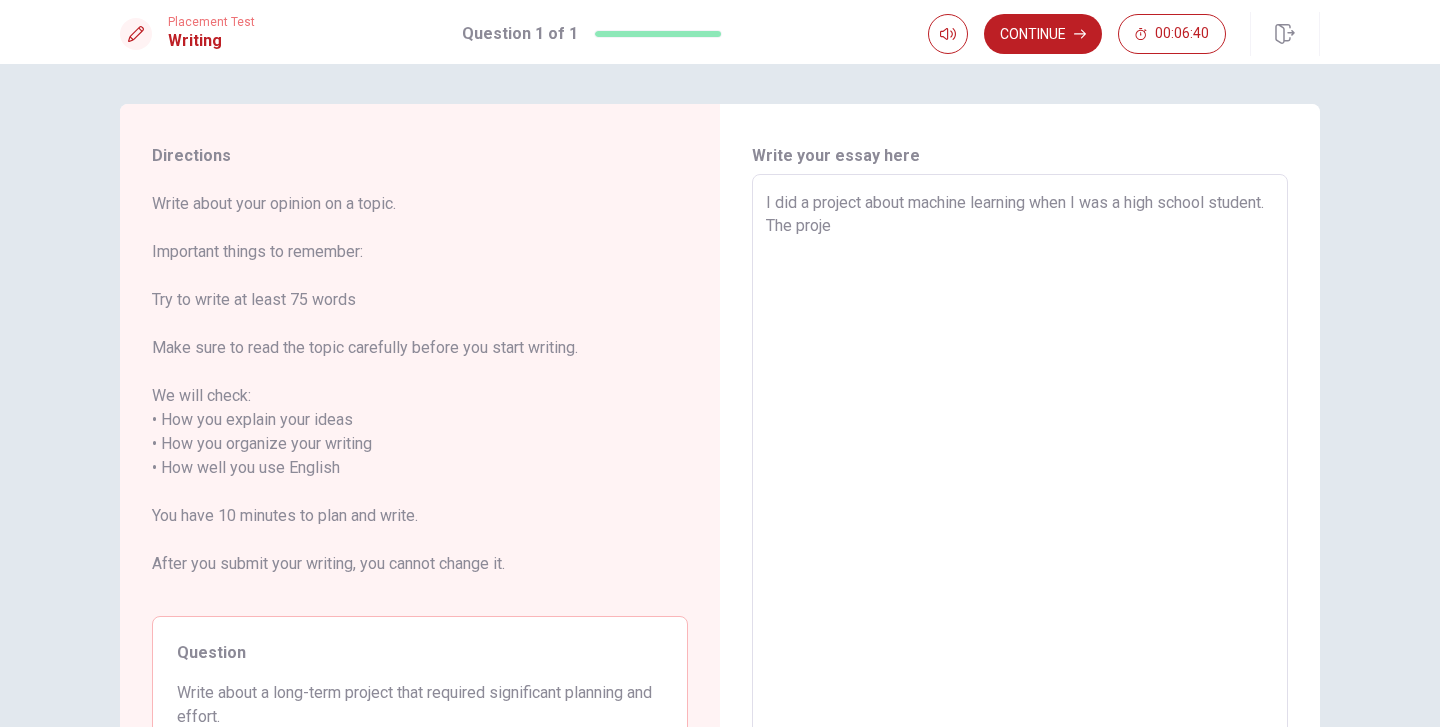 type on "x" 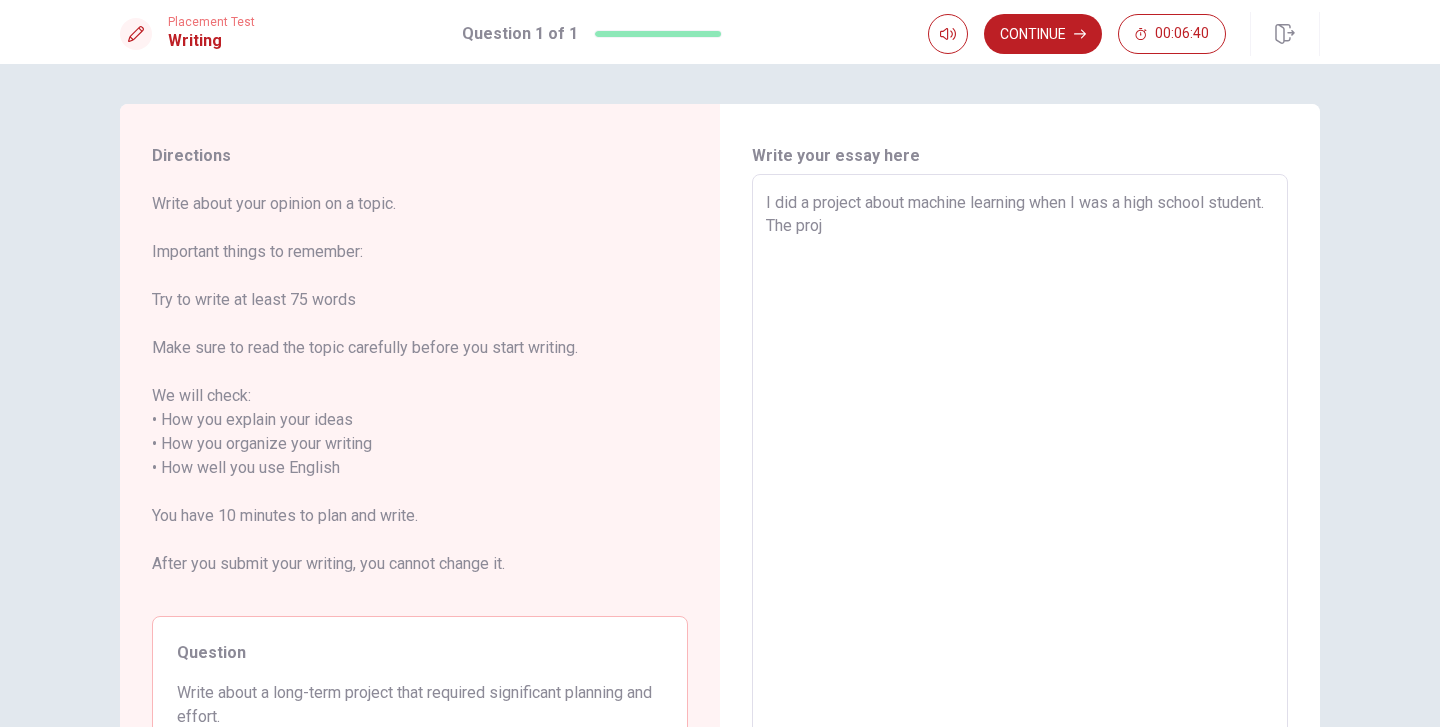 type 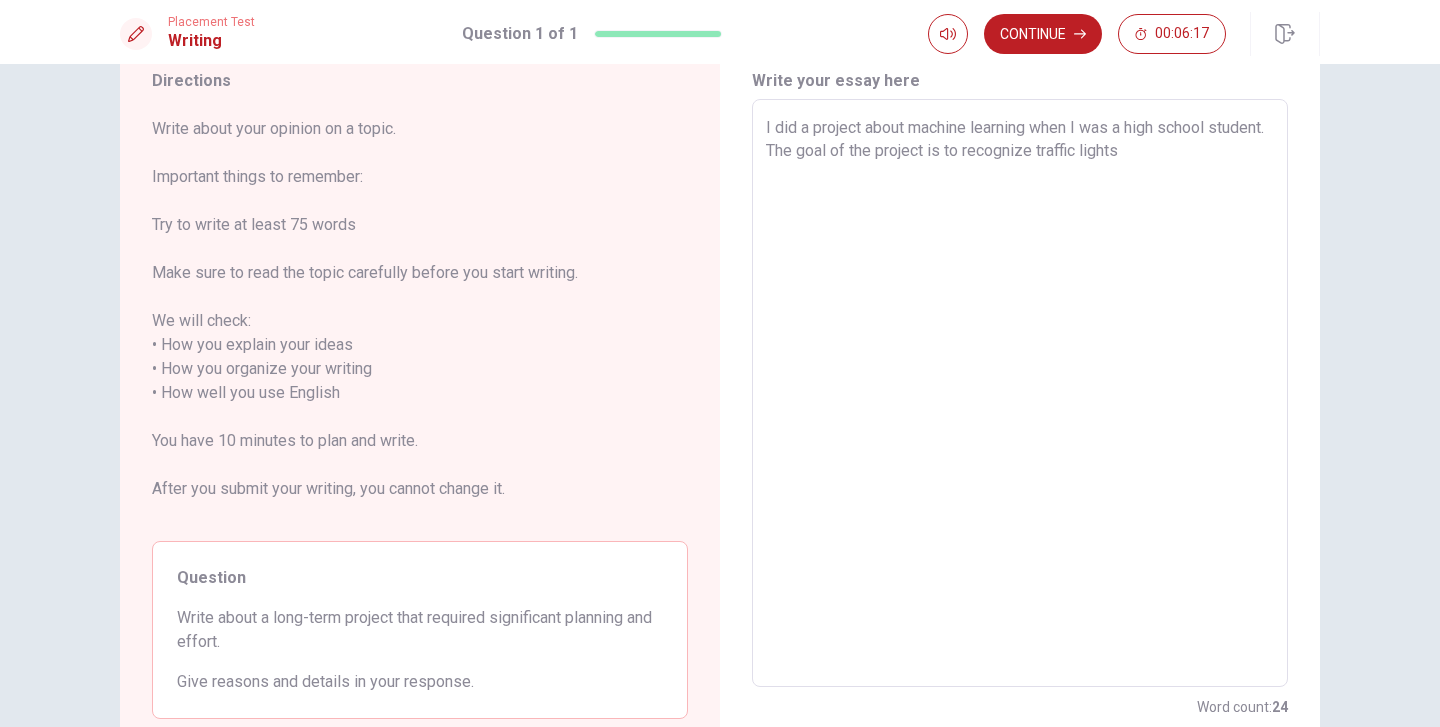 scroll, scrollTop: 61, scrollLeft: 0, axis: vertical 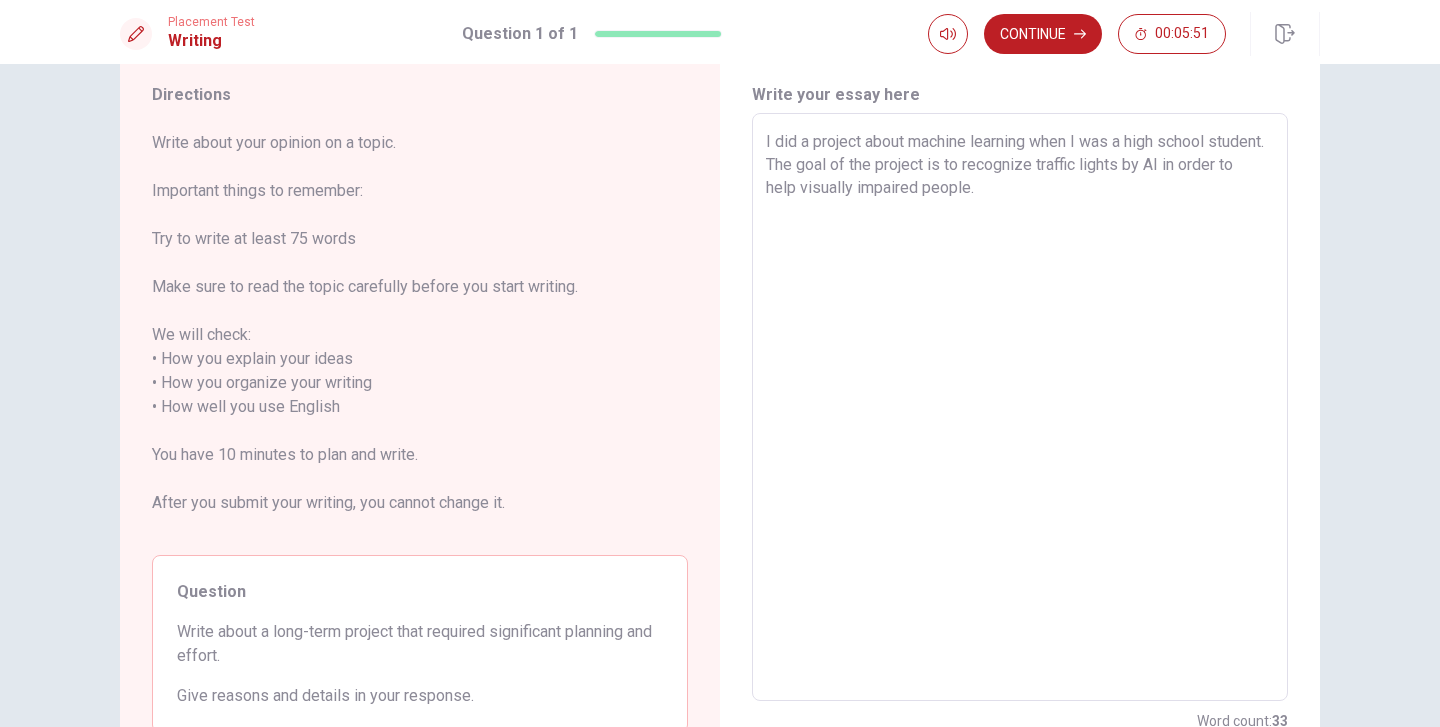 click on "I did a project about machine learning when I was a high school student. The goal of the project is to recognize traffic lights by AI in order to help visually impaired people." at bounding box center [1020, 407] 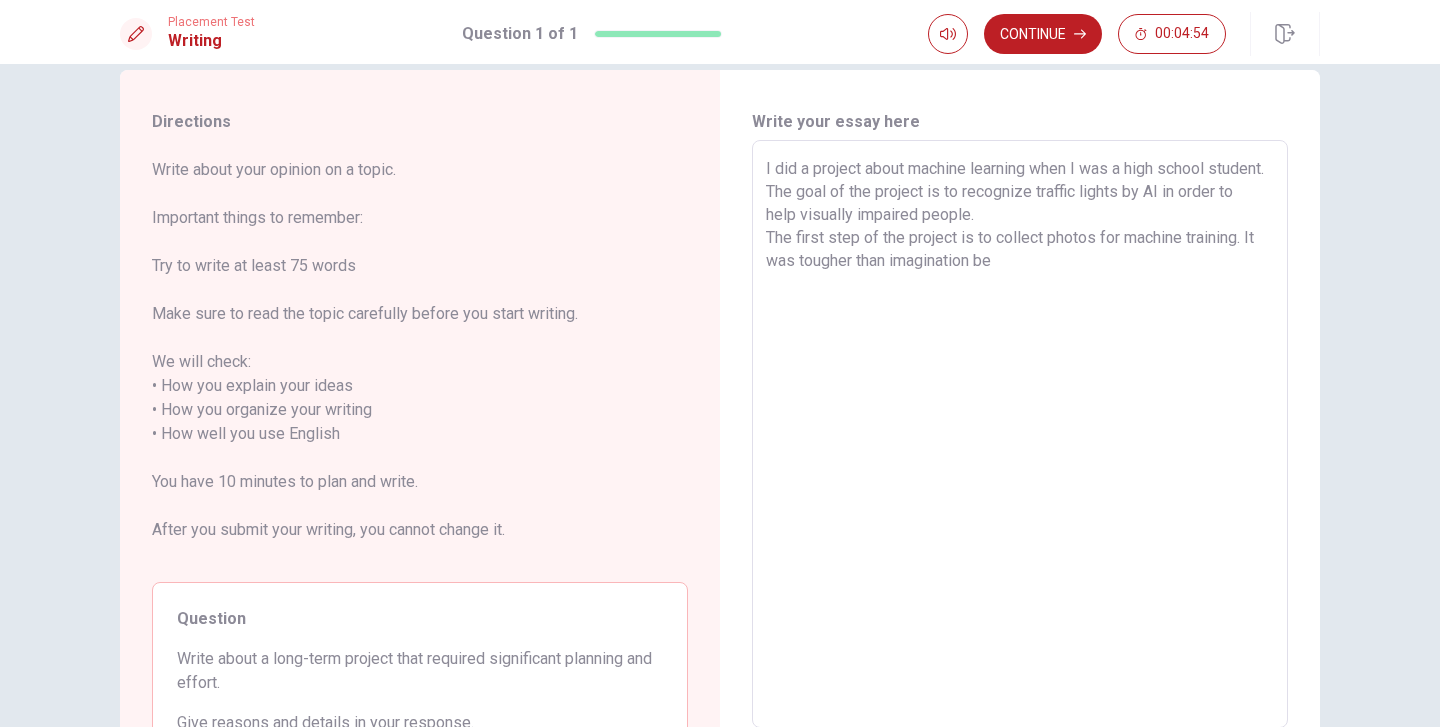 scroll, scrollTop: 4, scrollLeft: 0, axis: vertical 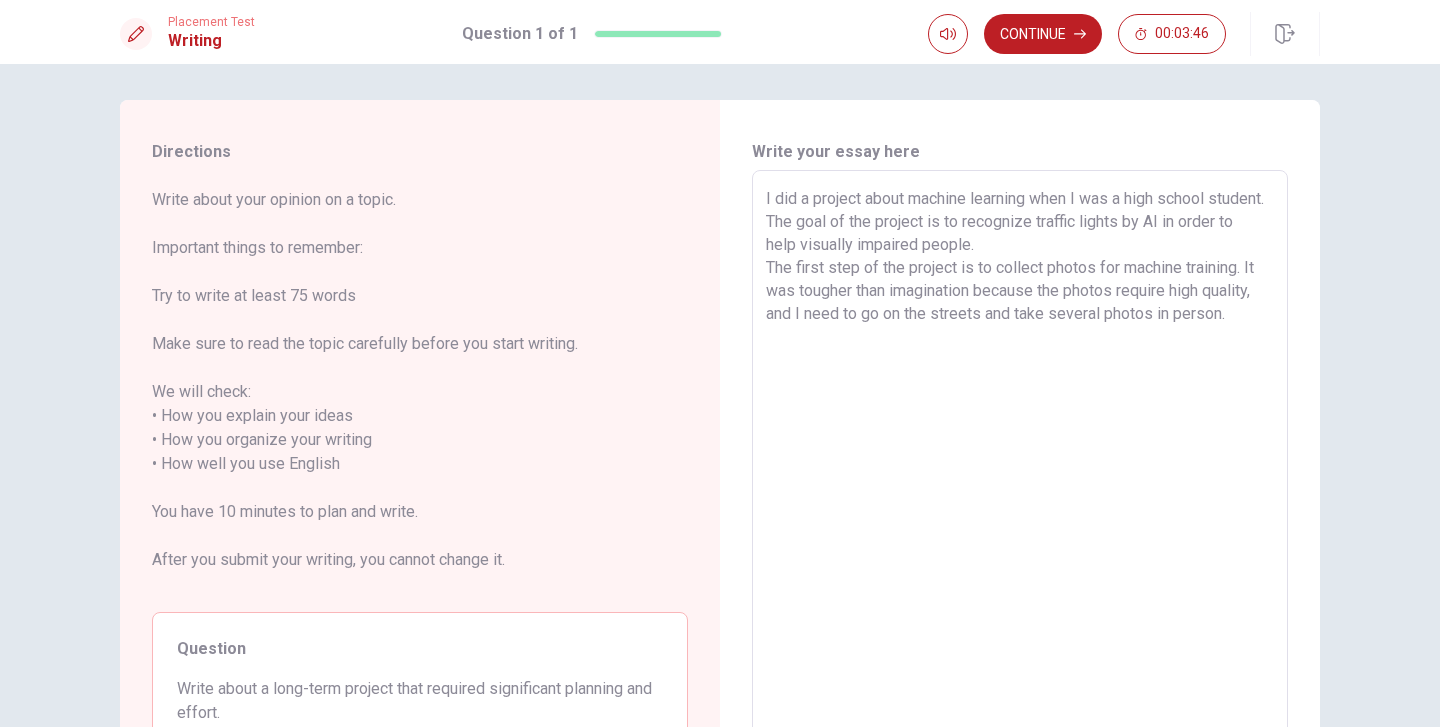click on "I did a project about machine learning when I was a high school student. The goal of the project is to recognize traffic lights by AI in order to help visually impaired people.
The first step of the project is to collect photos for machine training. It was tougher than imagination because the photos require high quality, and I need to go on the streets and take several photos in person." at bounding box center (1020, 464) 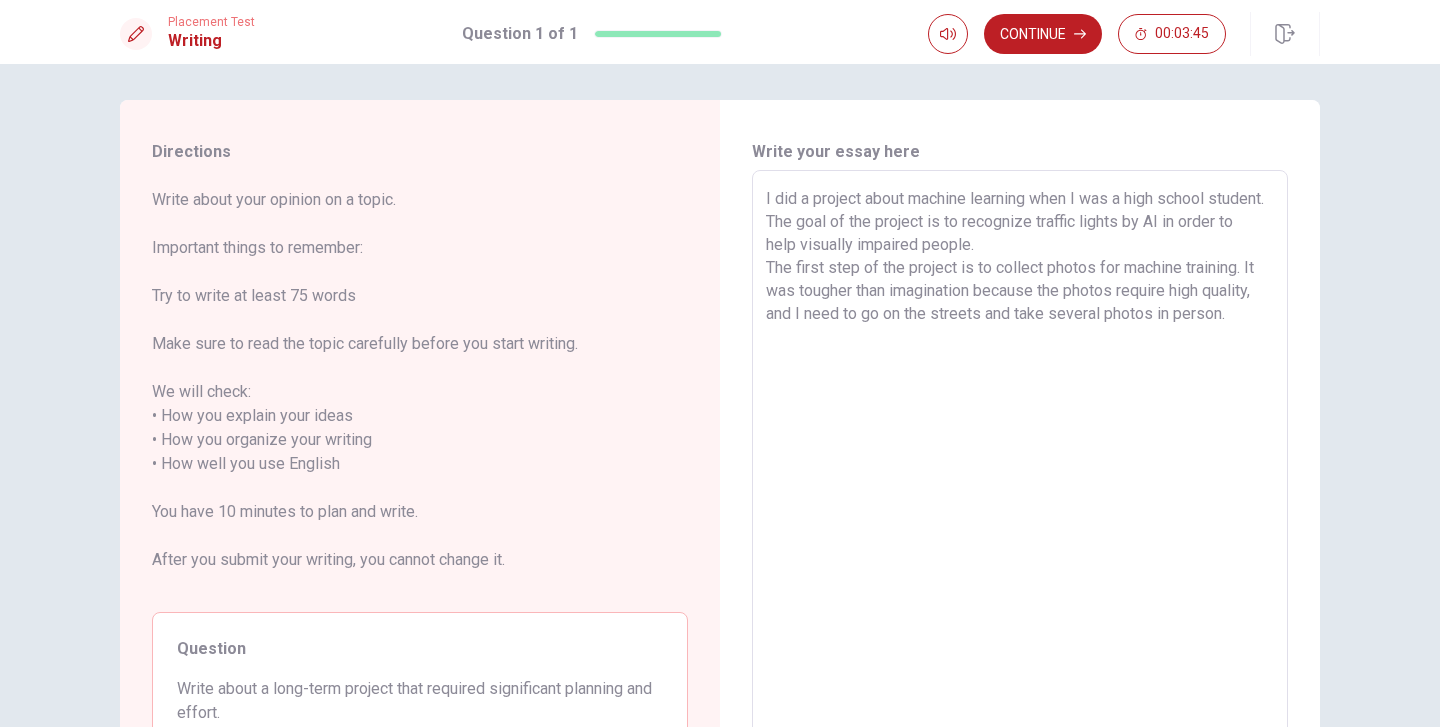 click on "I did a project about machine learning when I was a high school student. The goal of the project is to recognize traffic lights by AI in order to help visually impaired people.
The first step of the project is to collect photos for machine training. It was tougher than imagination because the photos require high quality, and I need to go on the streets and take several photos in person." at bounding box center (1020, 464) 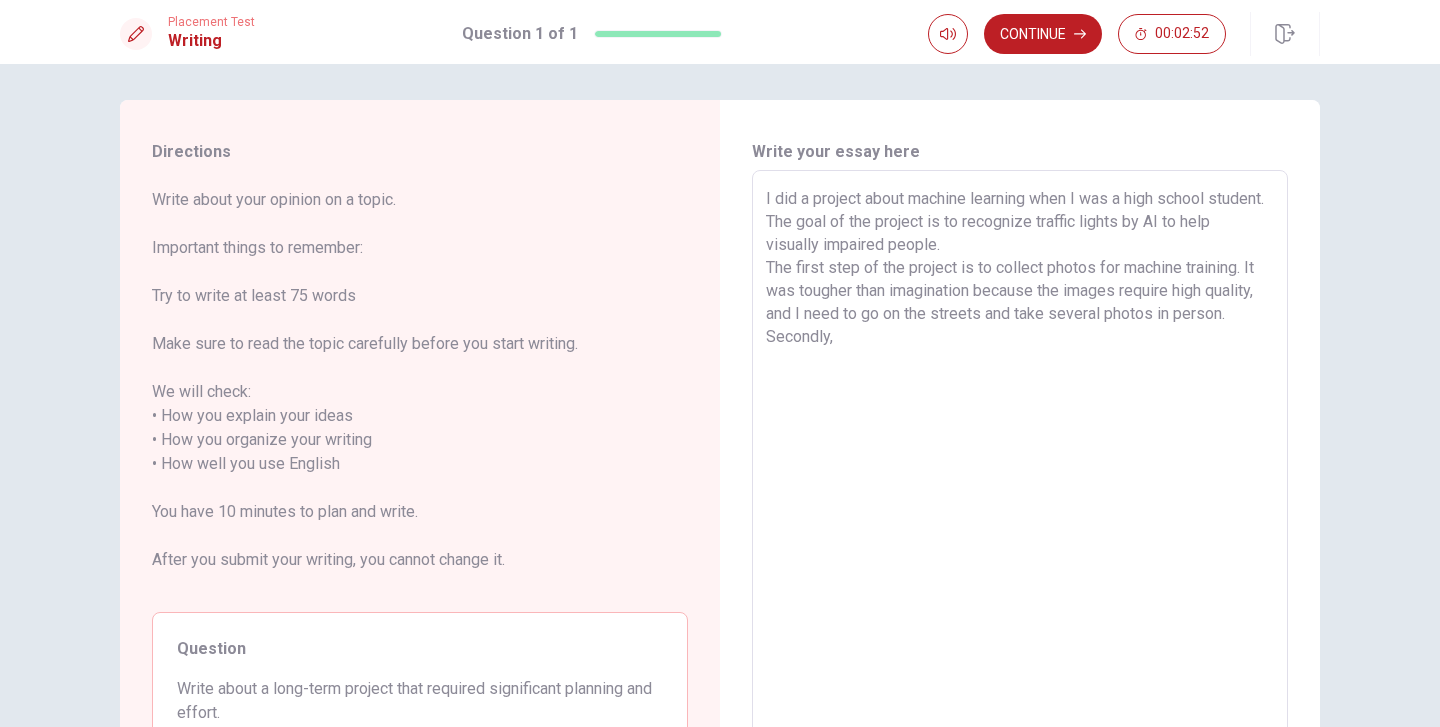 click on "I did a project about machine learning when I was a high school student. The goal of the project is to recognize traffic lights by AI to help visually impaired people.
The first step of the project is to collect photos for machine training. It was tougher than imagination because the images require high quality, and I need to go on the streets and take several photos in person.
Secondly," at bounding box center (1020, 464) 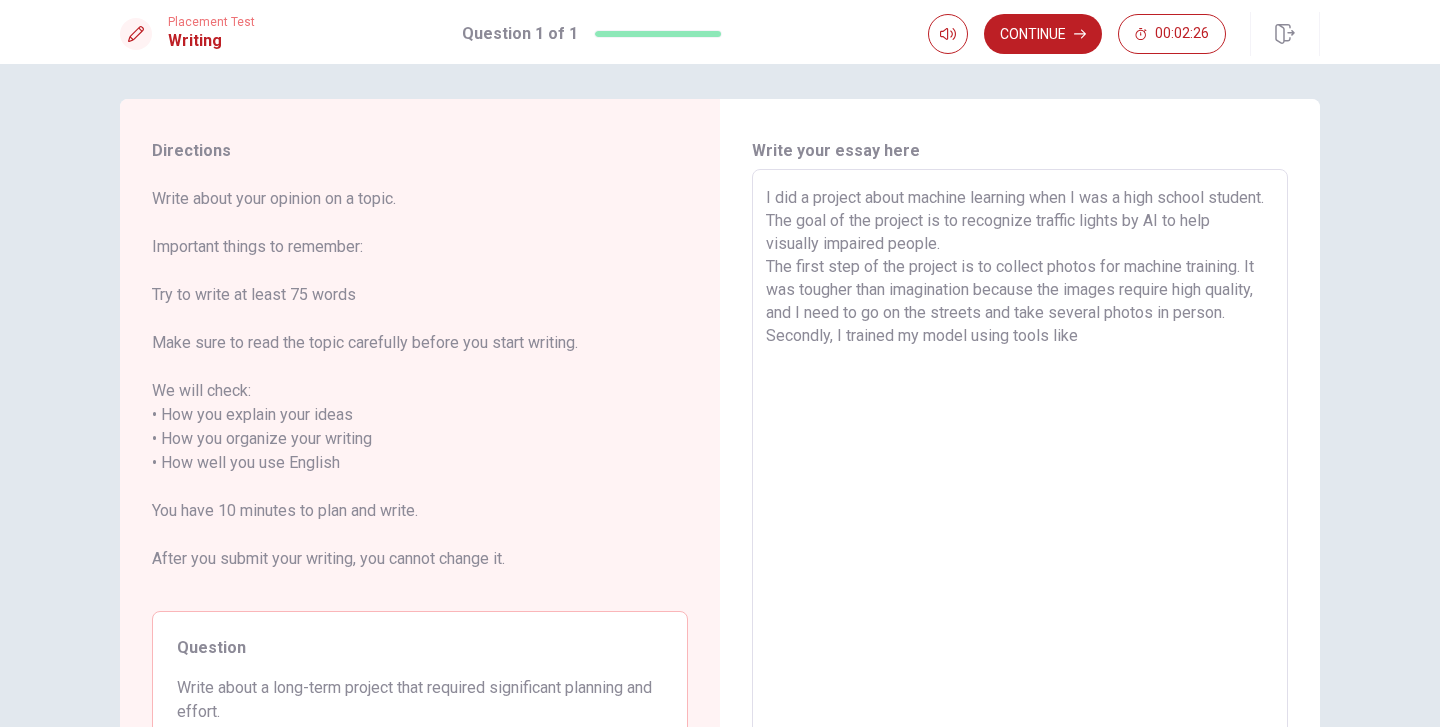 scroll, scrollTop: 0, scrollLeft: 0, axis: both 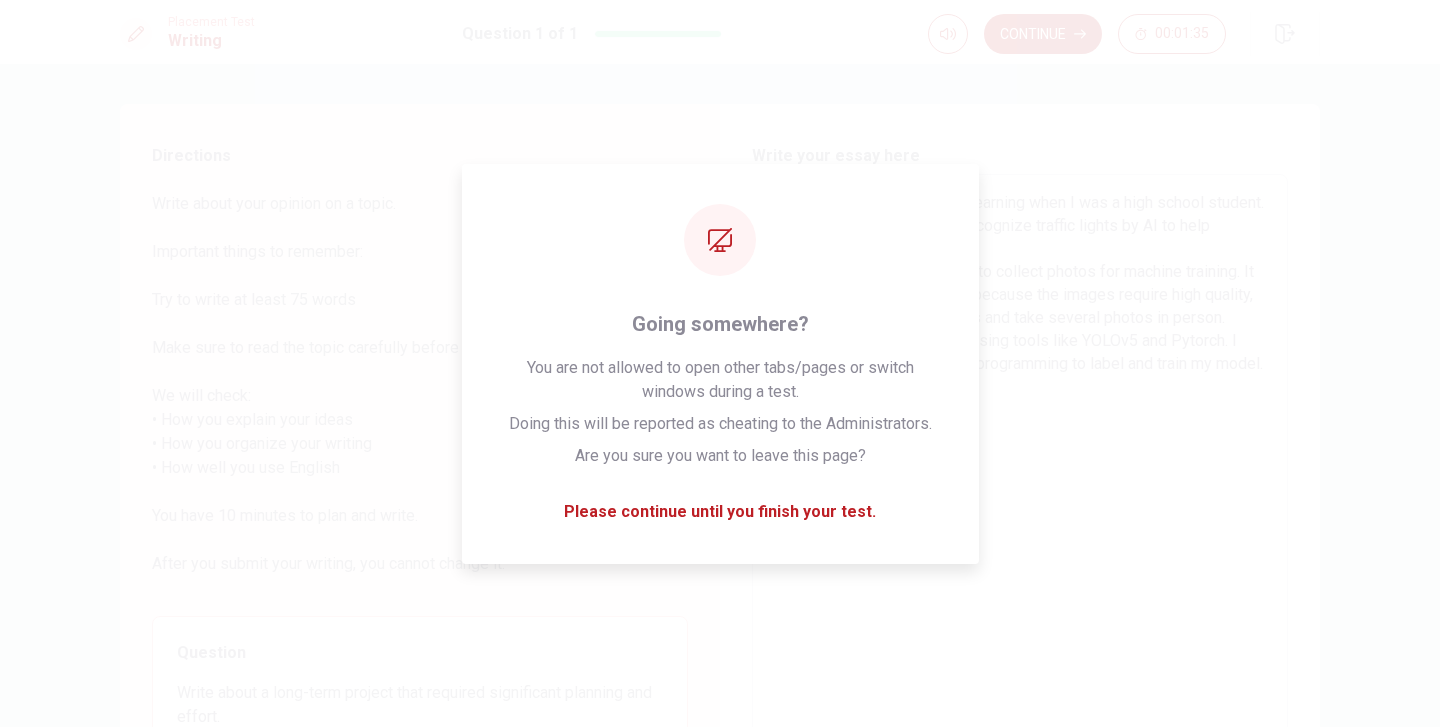 click on "I did a project about machine learning when I was a high school student. The goal of the project is to recognize traffic lights by AI to help visually impaired people.
The first step of the project is to collect photos for machine training. It was tougher than imagination because the images require high quality, and I need to go on the streets and take several photos in person.
Secondly, I trained my model using tools like YOLOv5 and Pytorch. I also need to do some Python programming to label and train my model." at bounding box center [1020, 468] 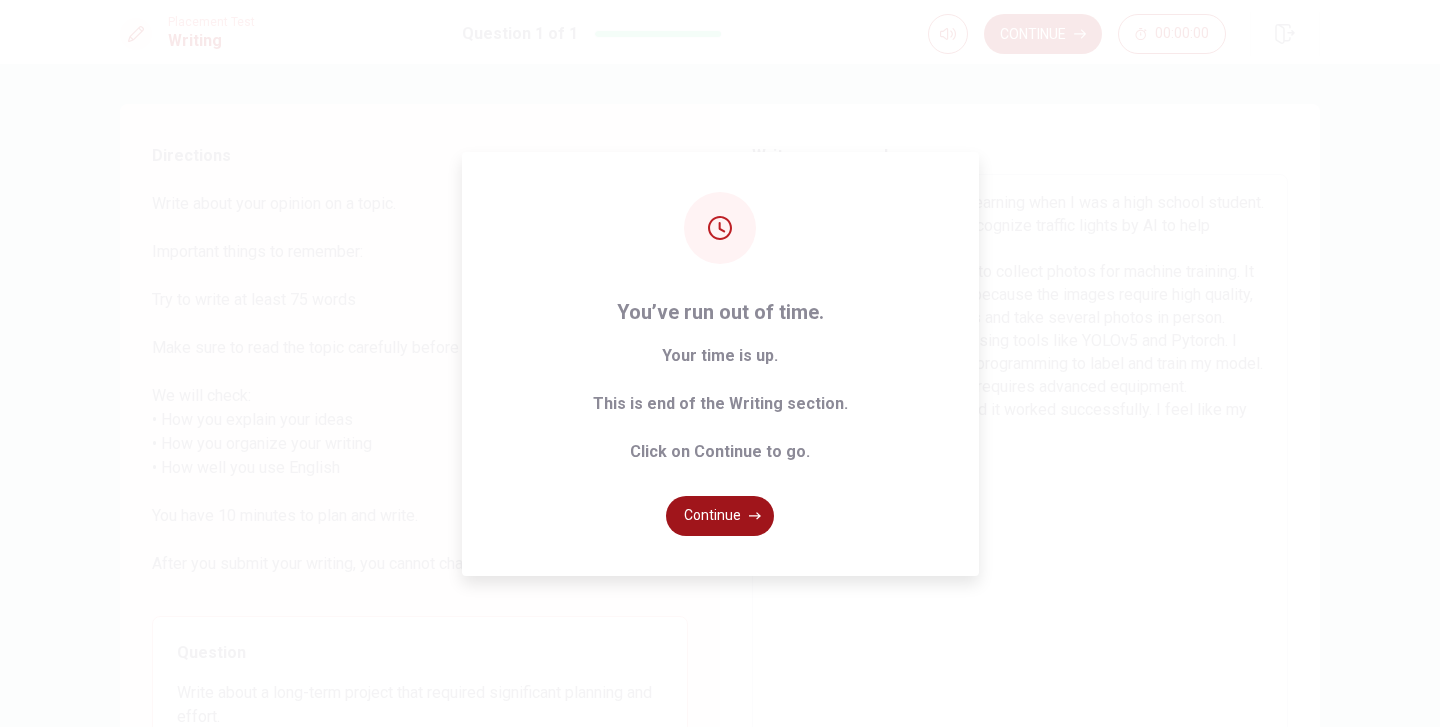 click 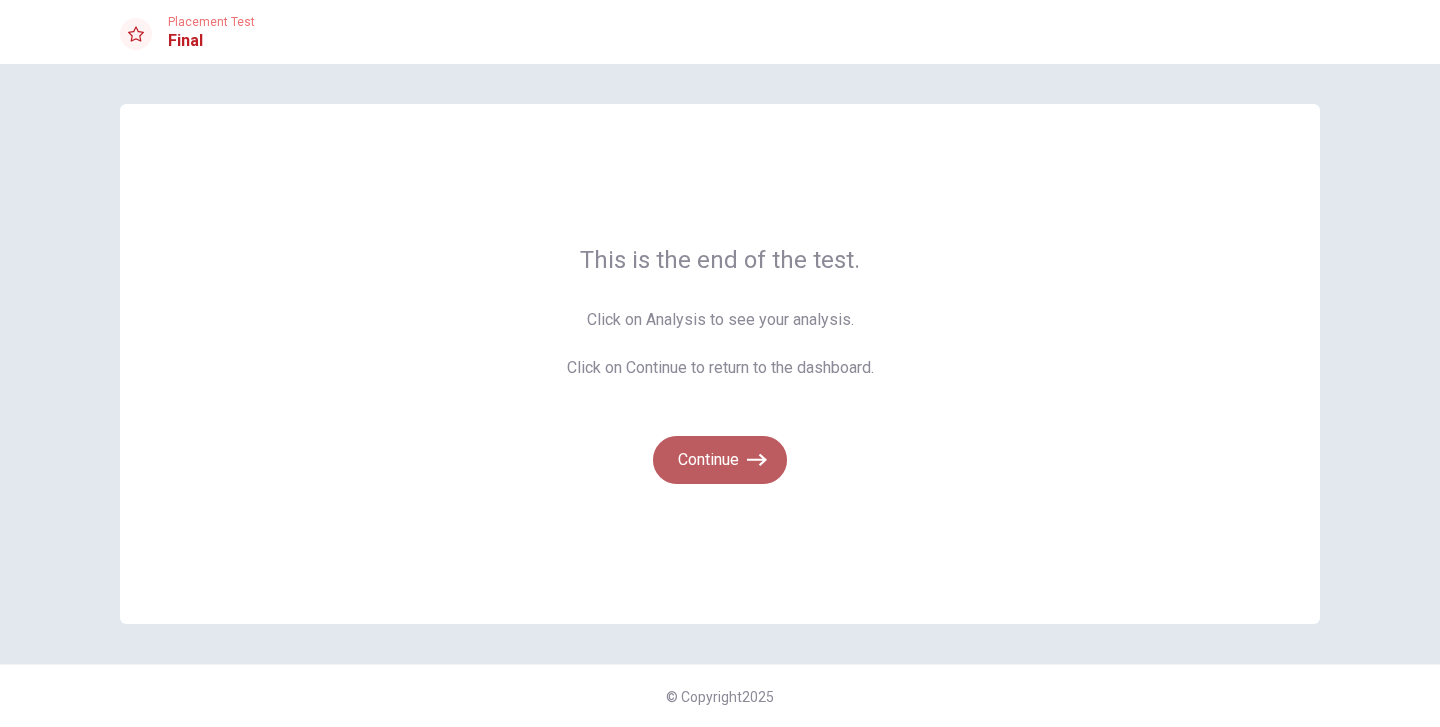 click on "Continue" at bounding box center (720, 460) 